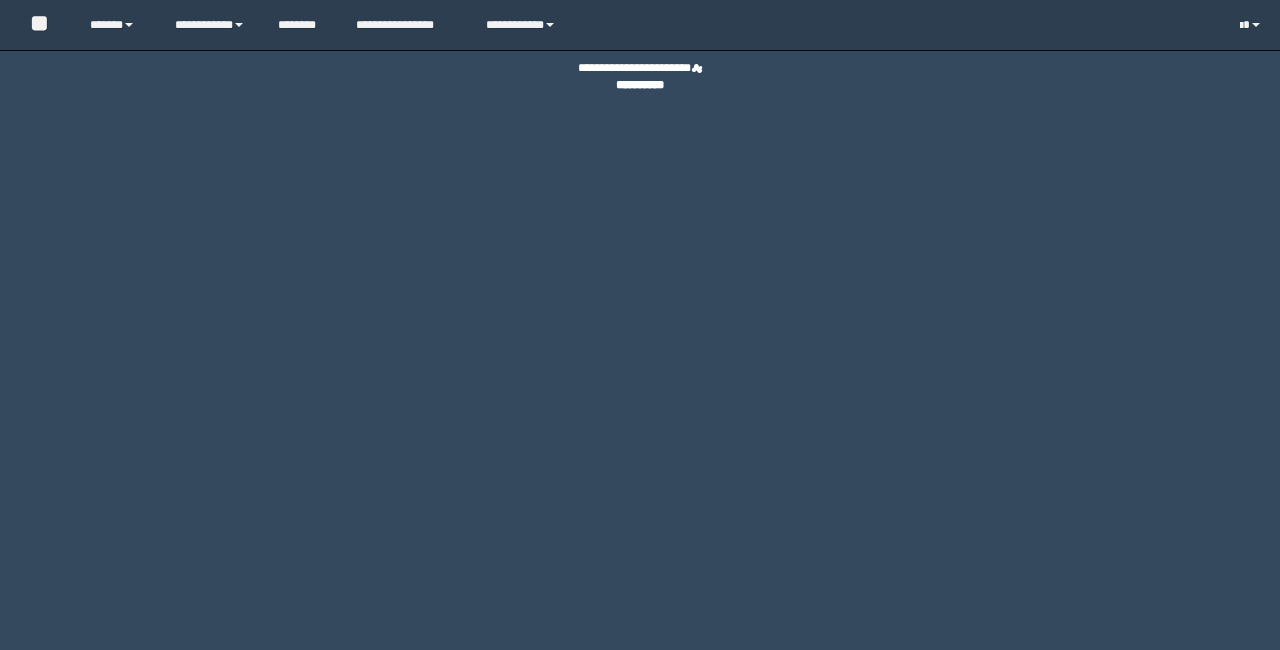 scroll, scrollTop: 0, scrollLeft: 0, axis: both 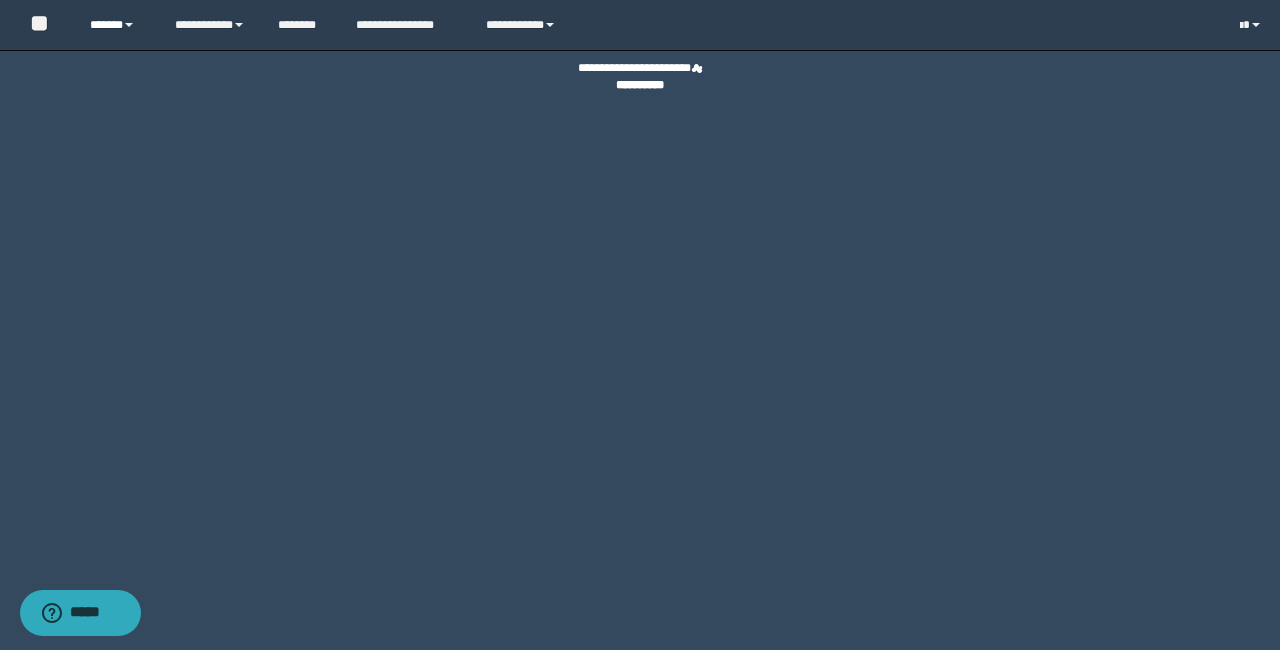 click on "******" at bounding box center [117, 25] 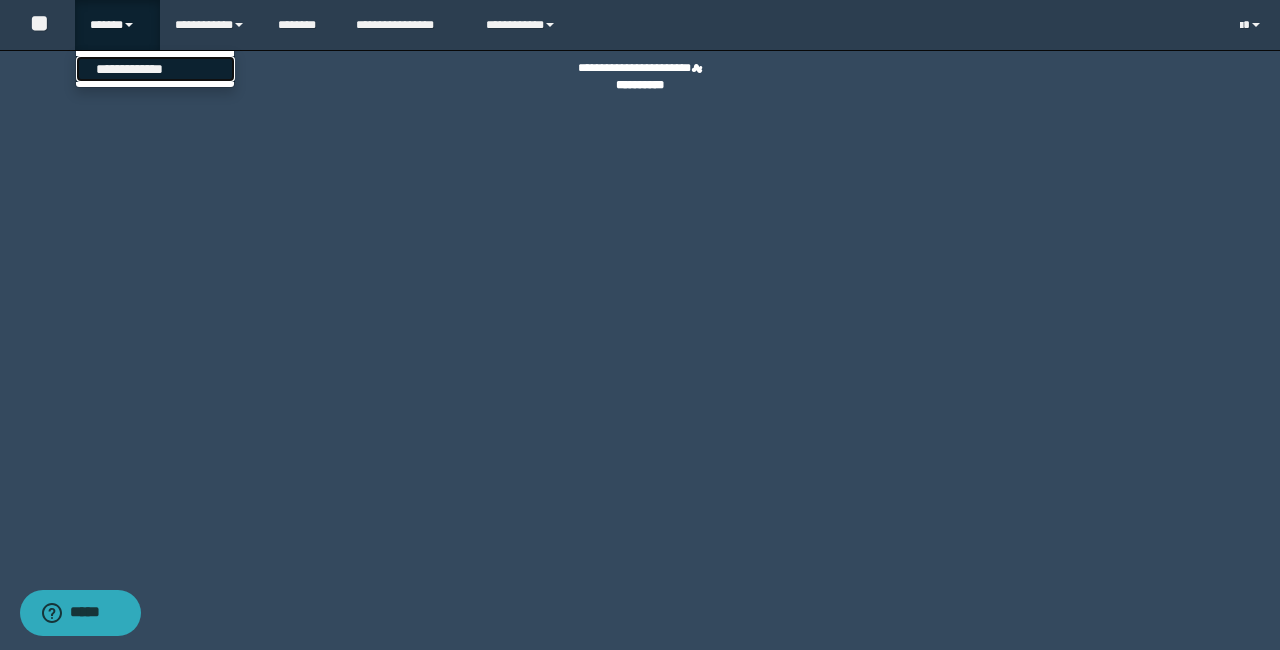 click on "**********" at bounding box center [155, 69] 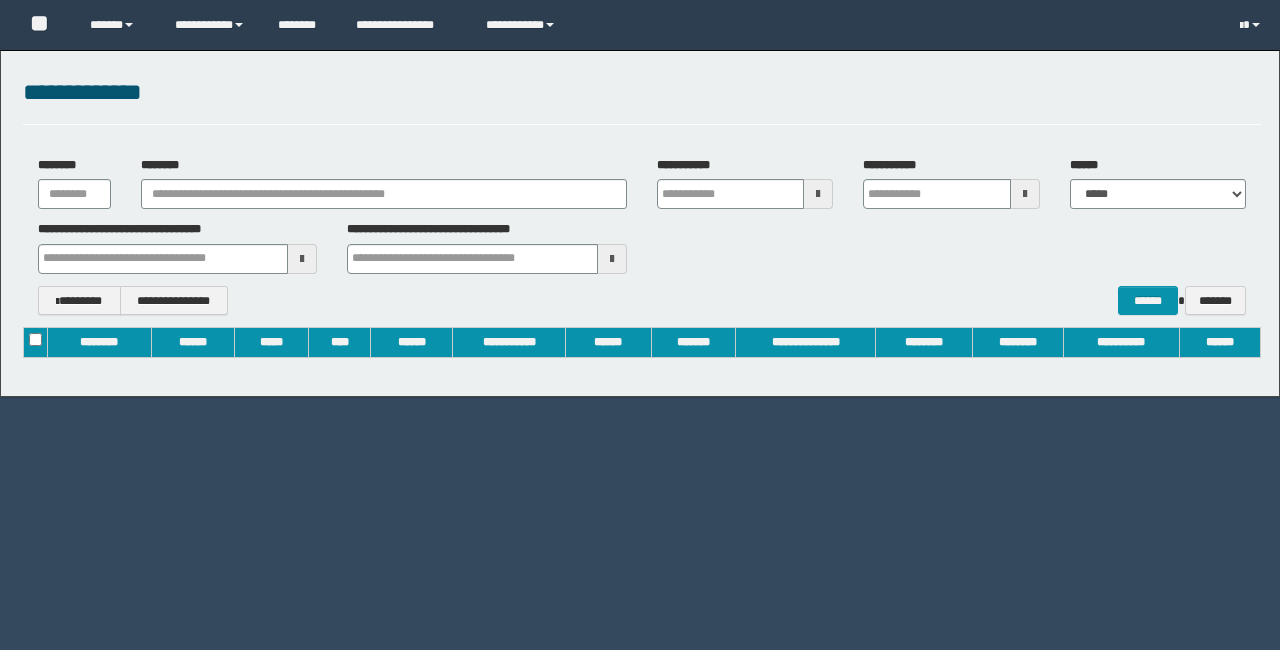 scroll, scrollTop: 0, scrollLeft: 0, axis: both 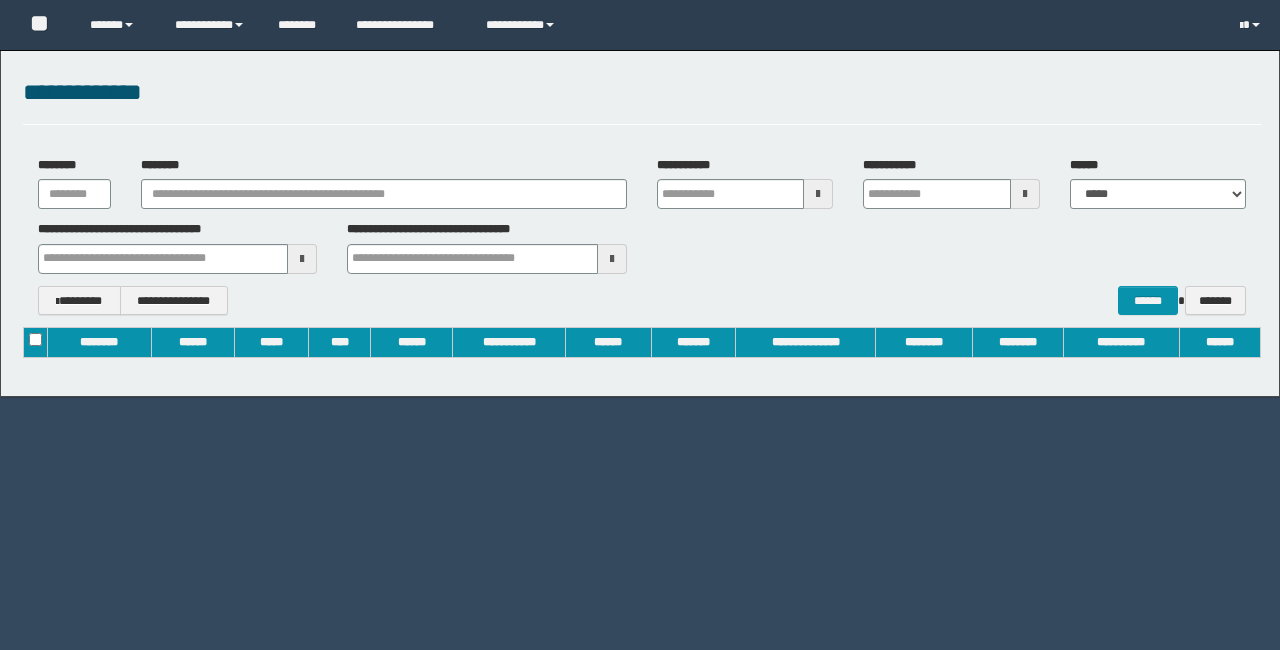 type on "**********" 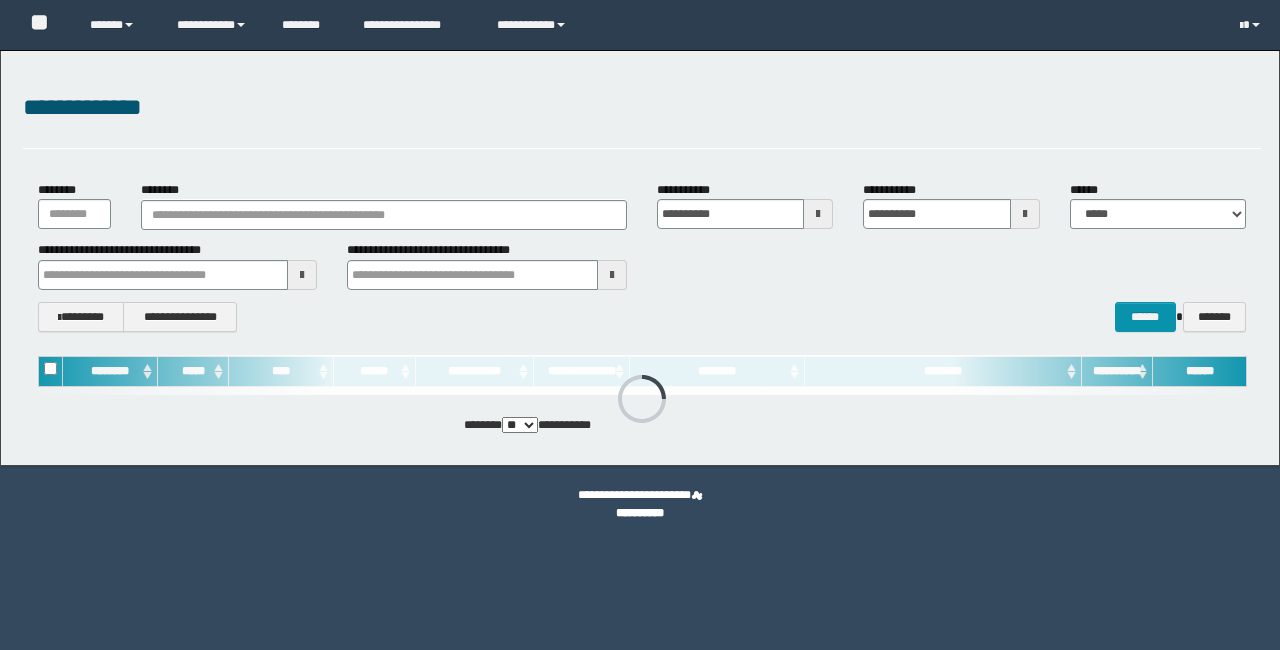scroll, scrollTop: 0, scrollLeft: 0, axis: both 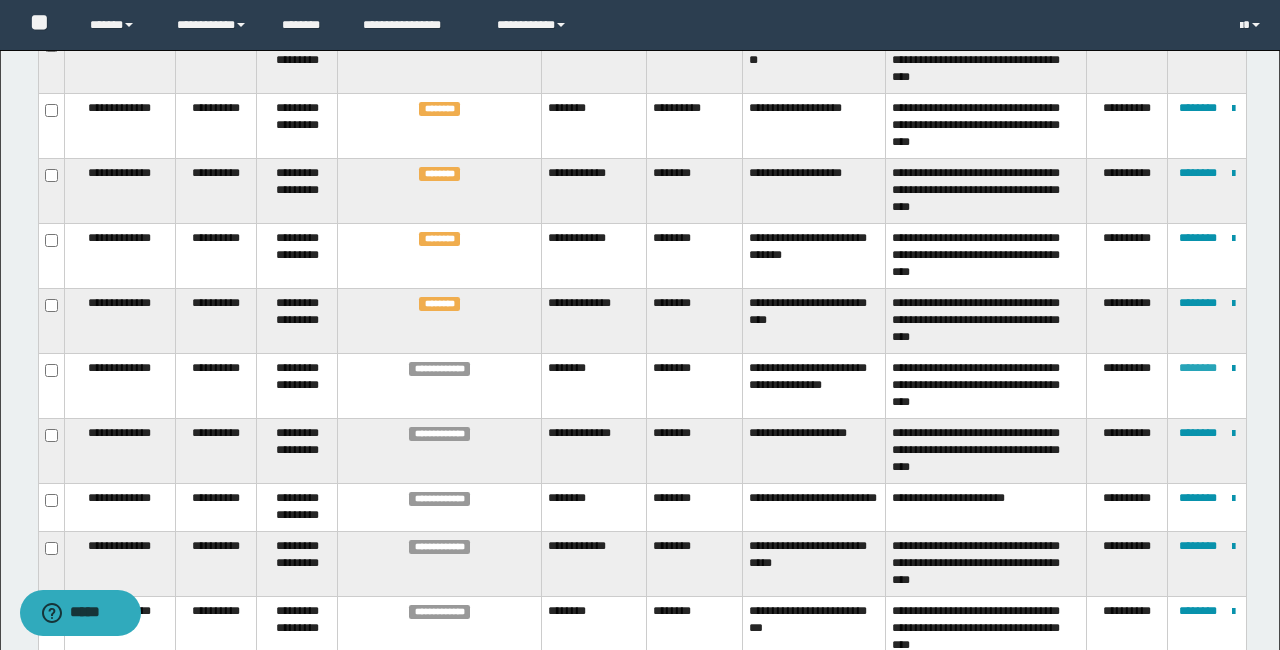 click on "********" at bounding box center [1198, 368] 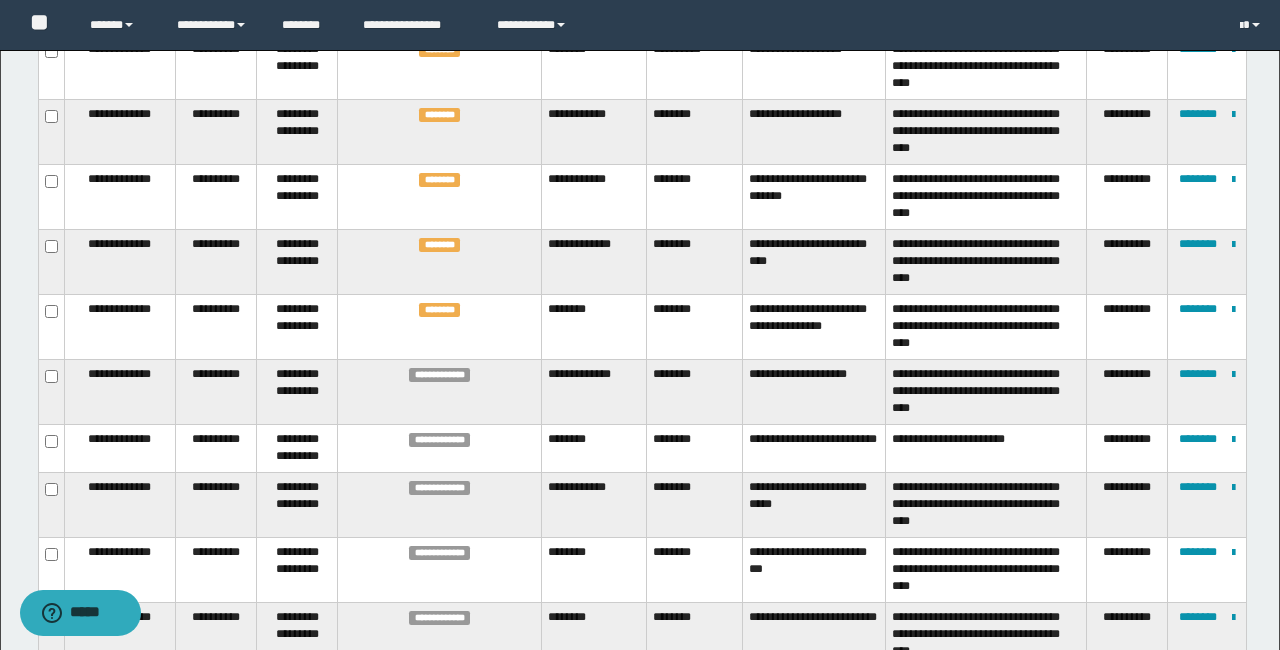 scroll, scrollTop: 548, scrollLeft: 0, axis: vertical 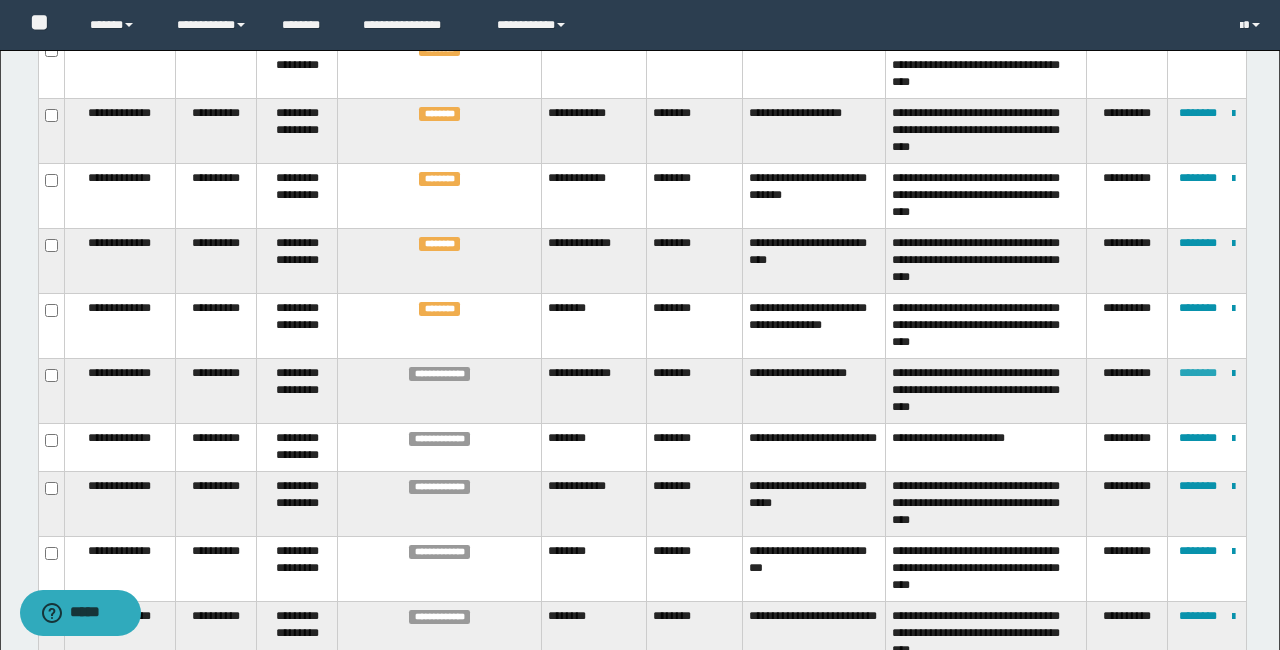 click on "********" at bounding box center [1198, 373] 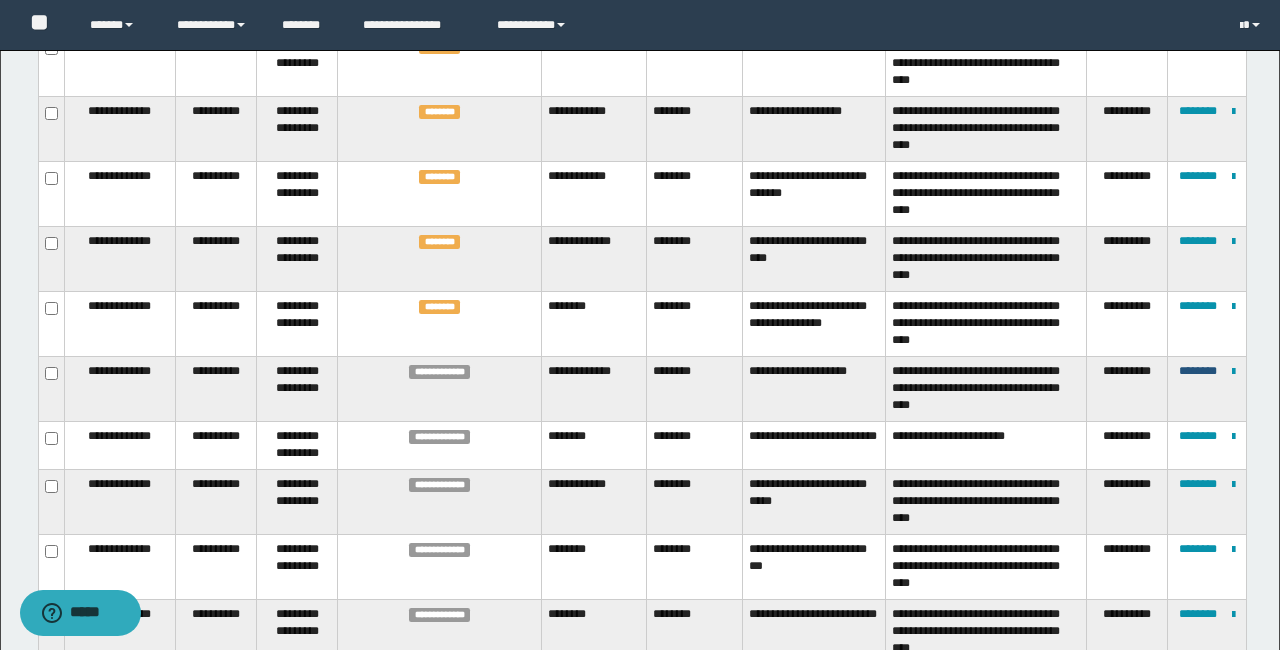 scroll, scrollTop: 552, scrollLeft: 0, axis: vertical 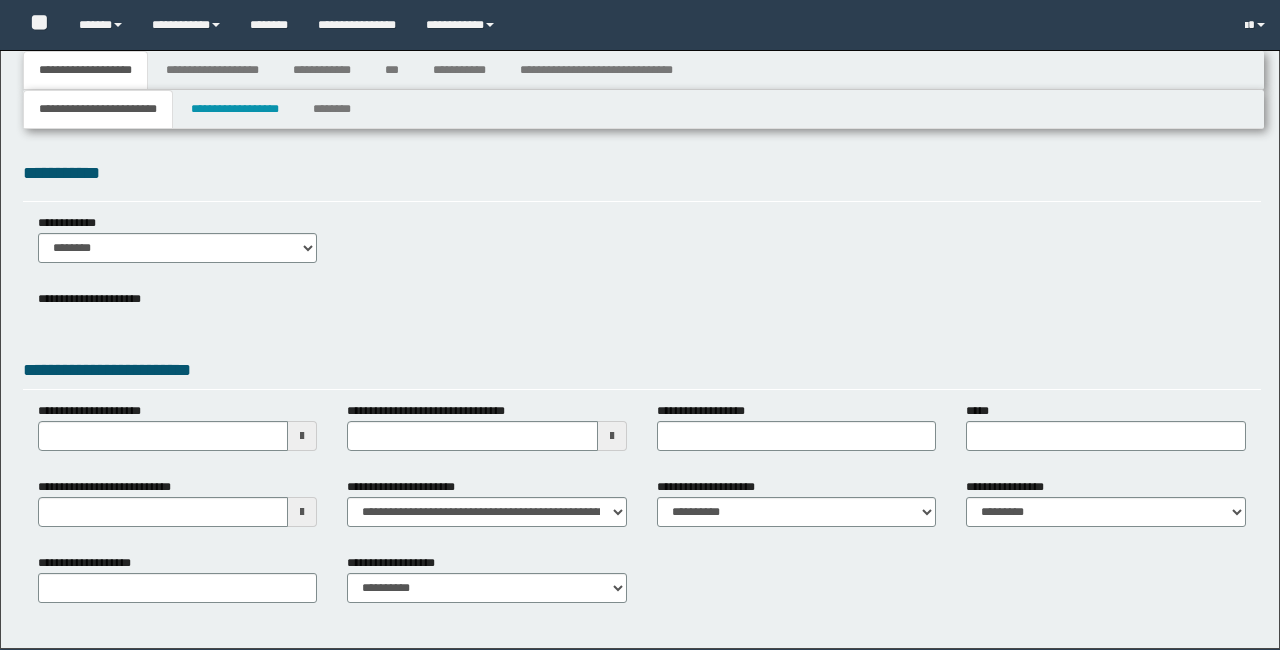 type 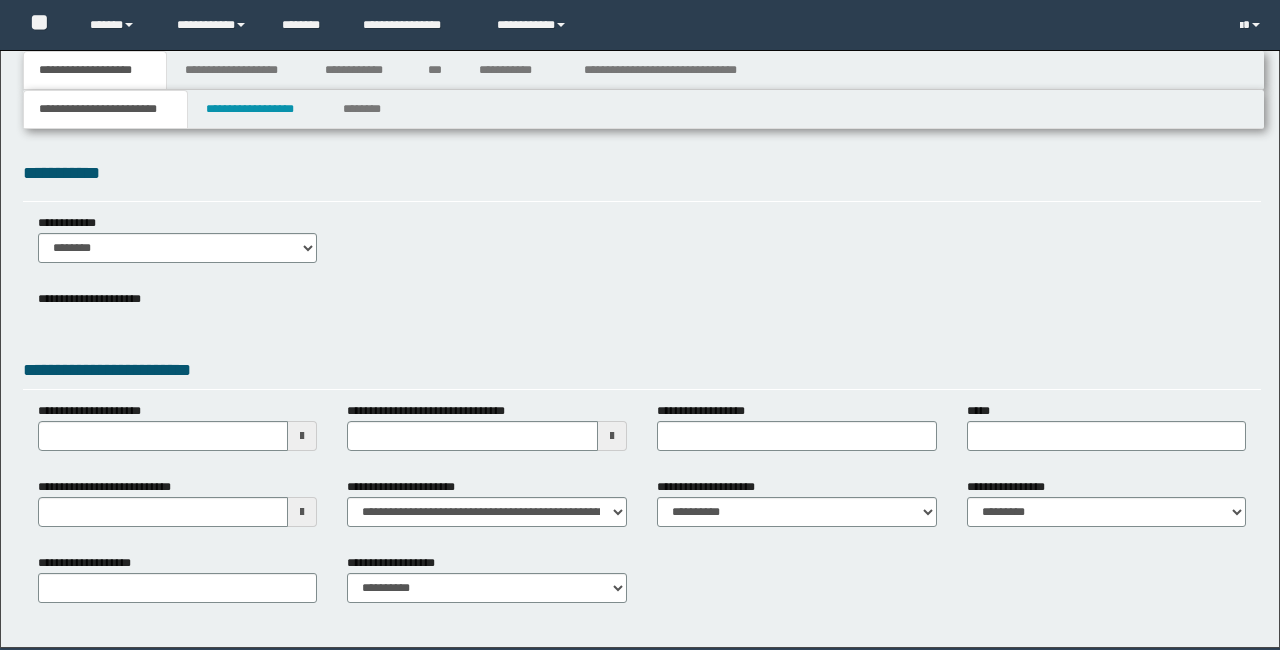 scroll, scrollTop: 0, scrollLeft: 0, axis: both 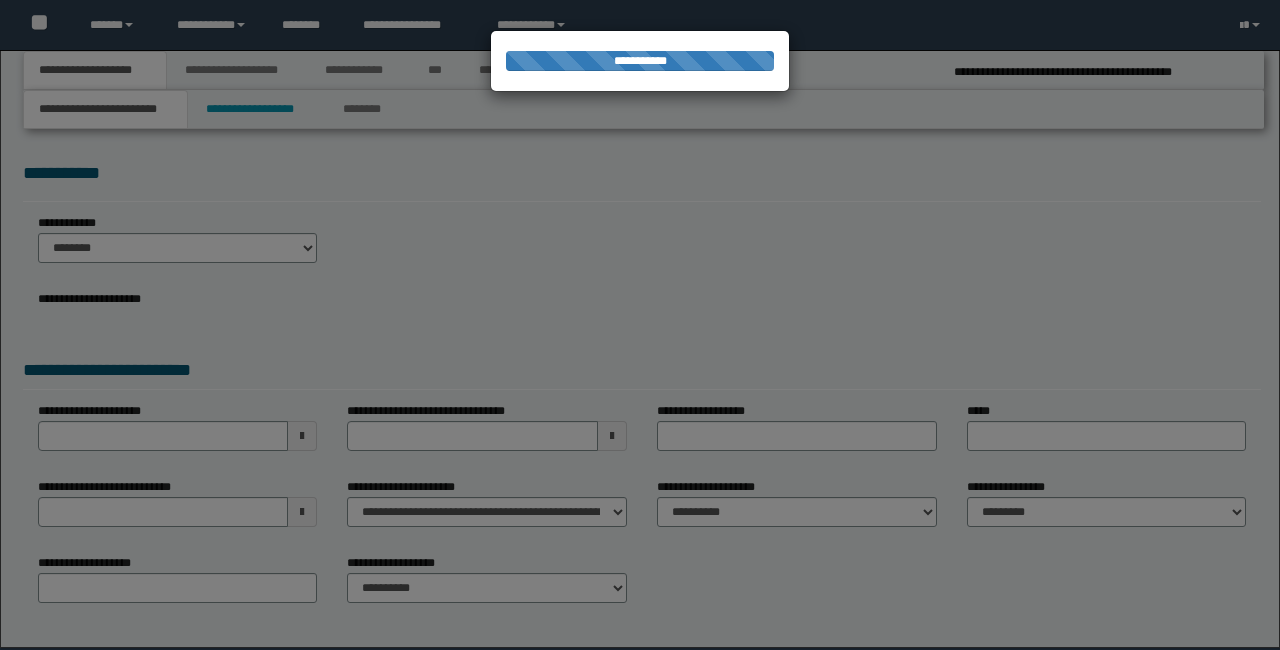 type on "**********" 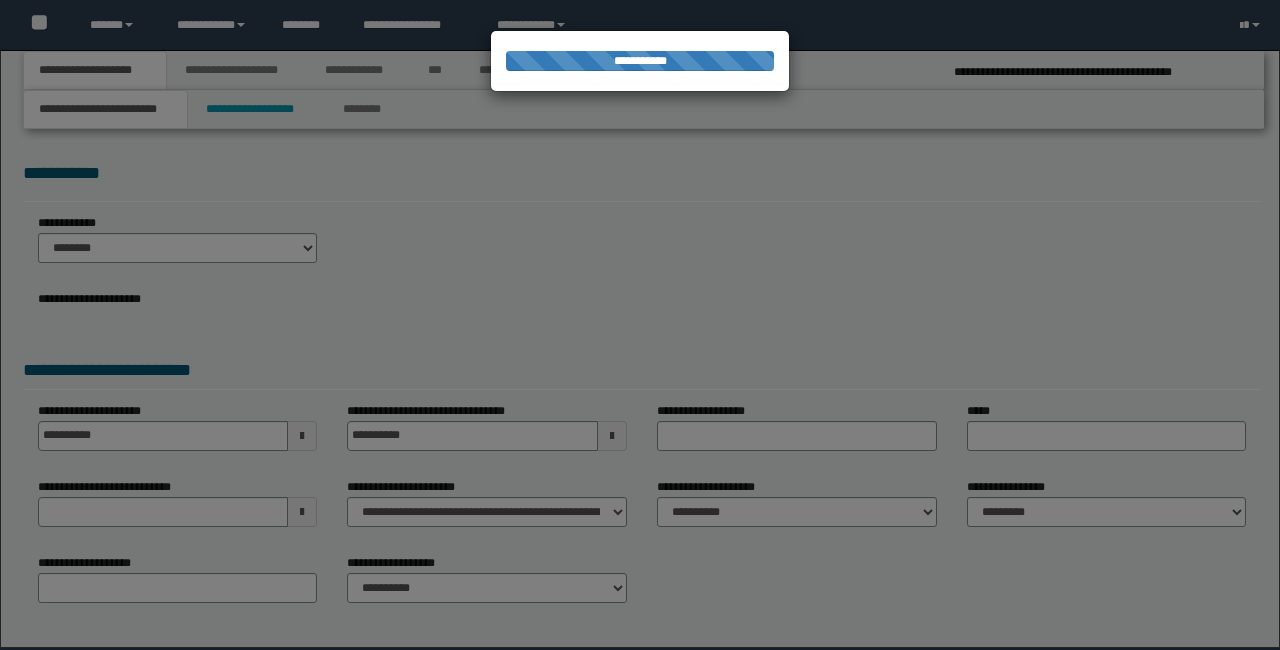type on "**********" 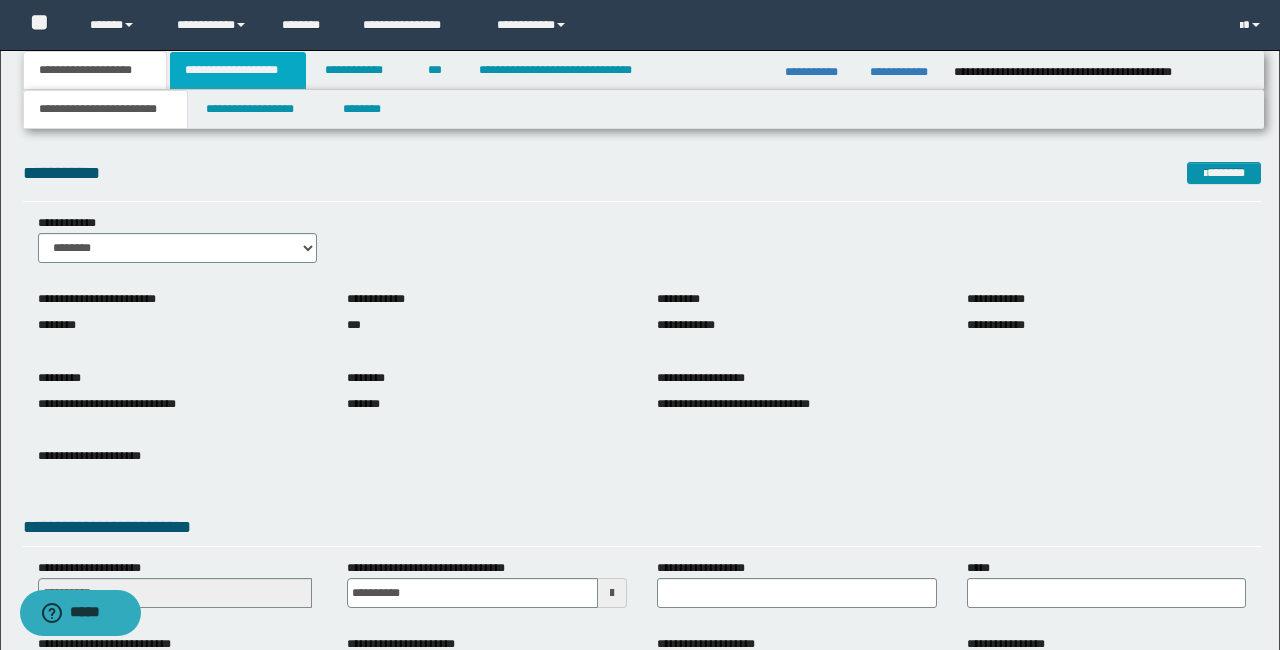 click on "**********" at bounding box center (238, 70) 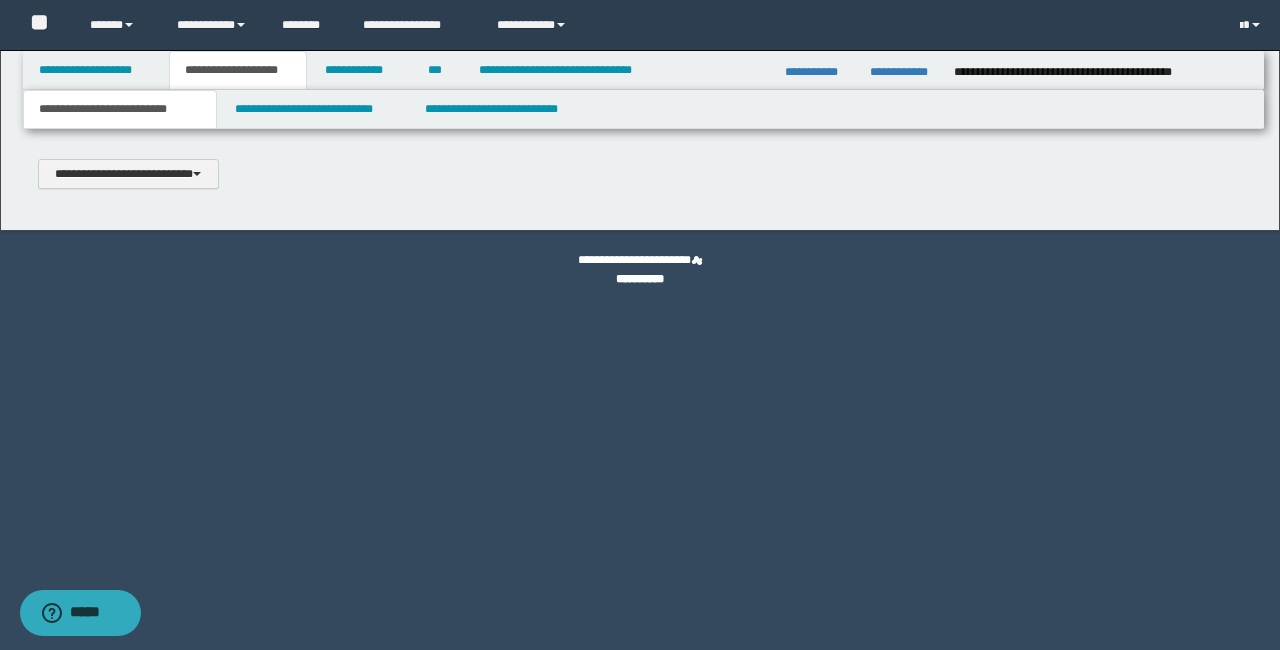 type 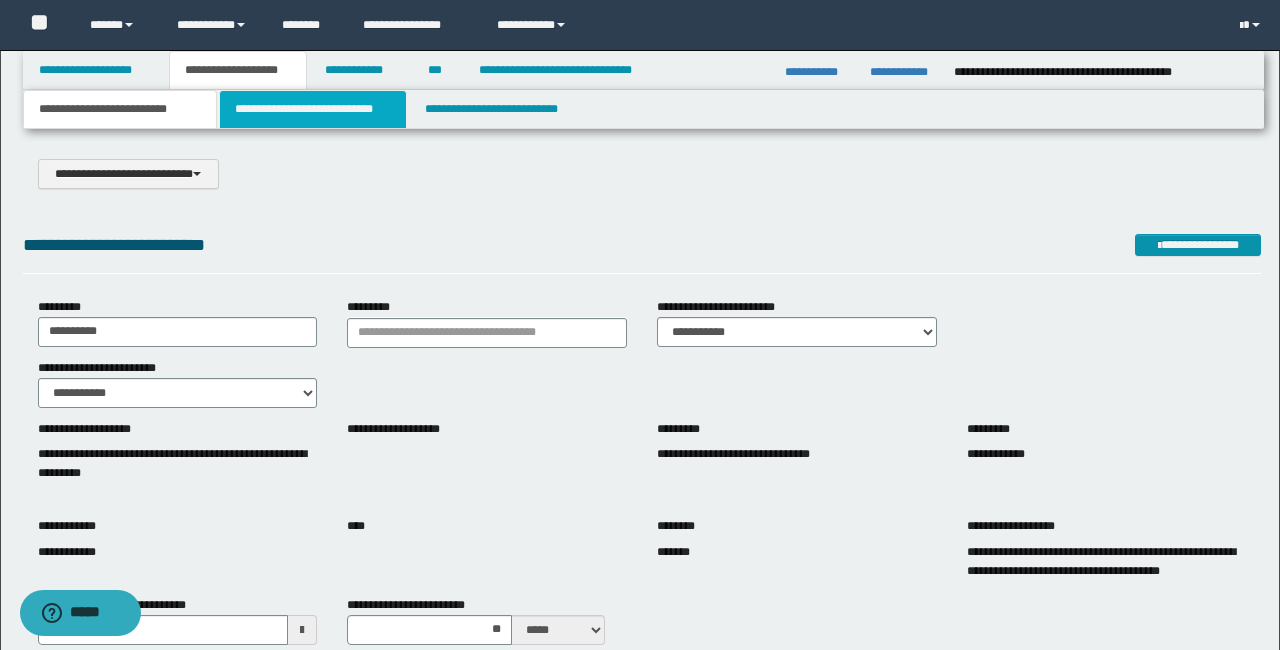click on "**********" at bounding box center (312, 109) 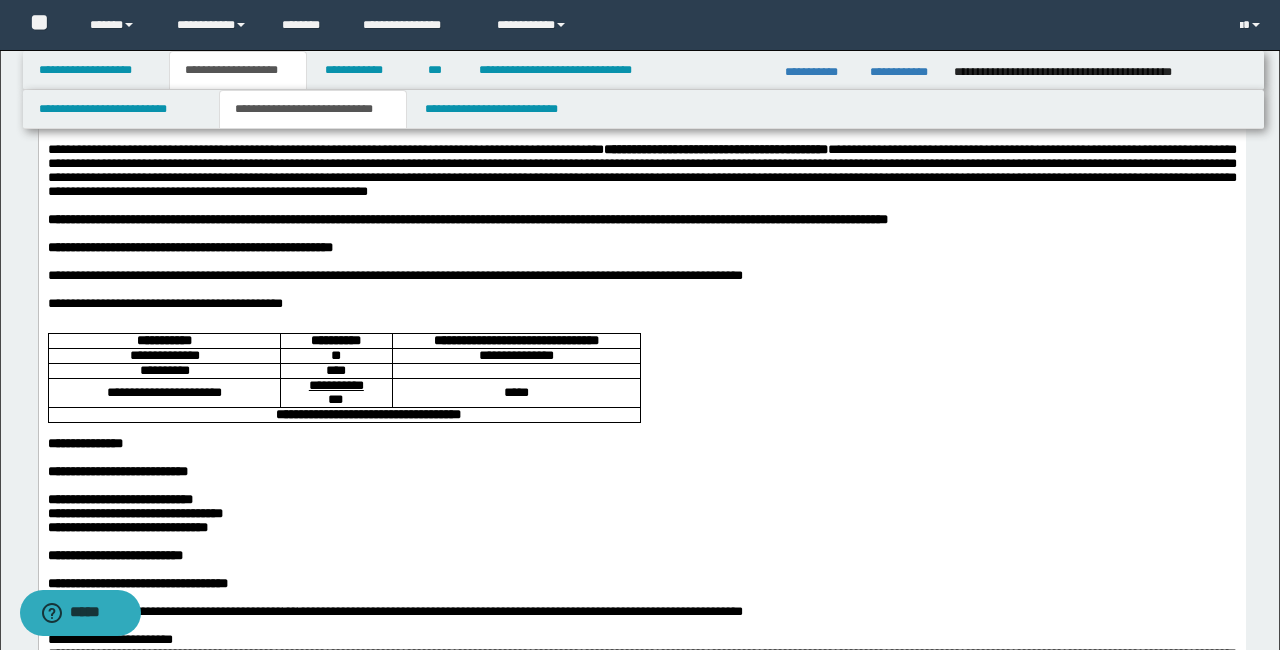 scroll, scrollTop: 122, scrollLeft: 0, axis: vertical 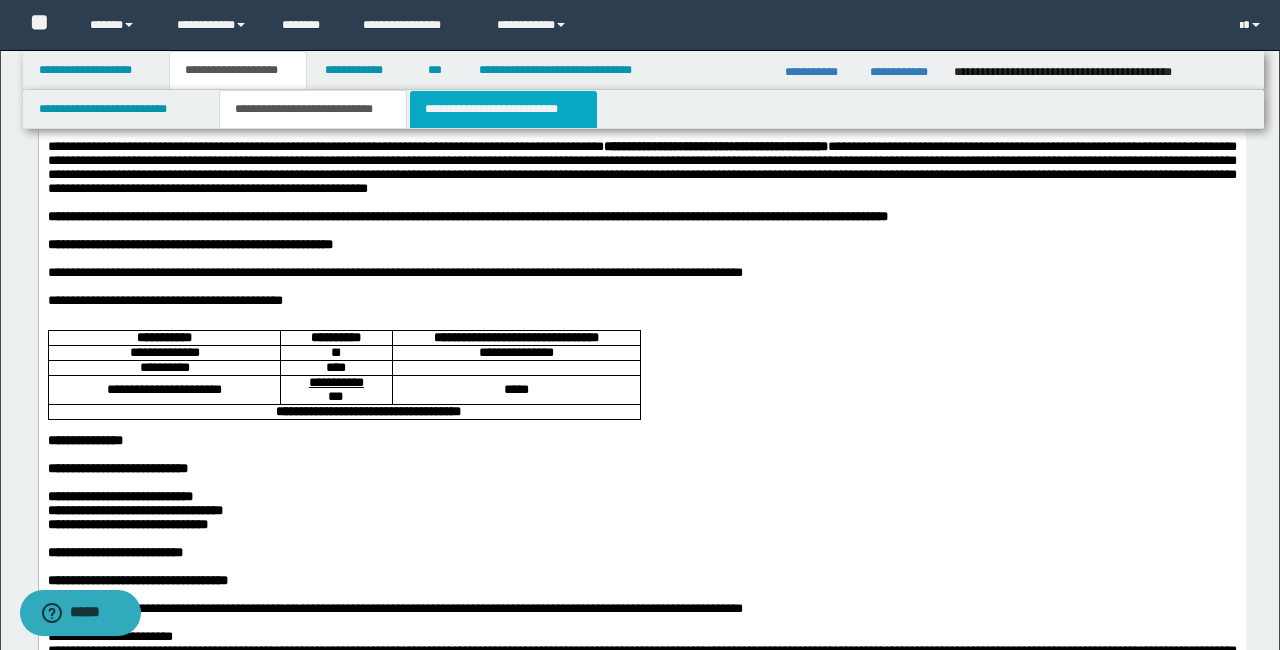 click on "**********" at bounding box center (503, 109) 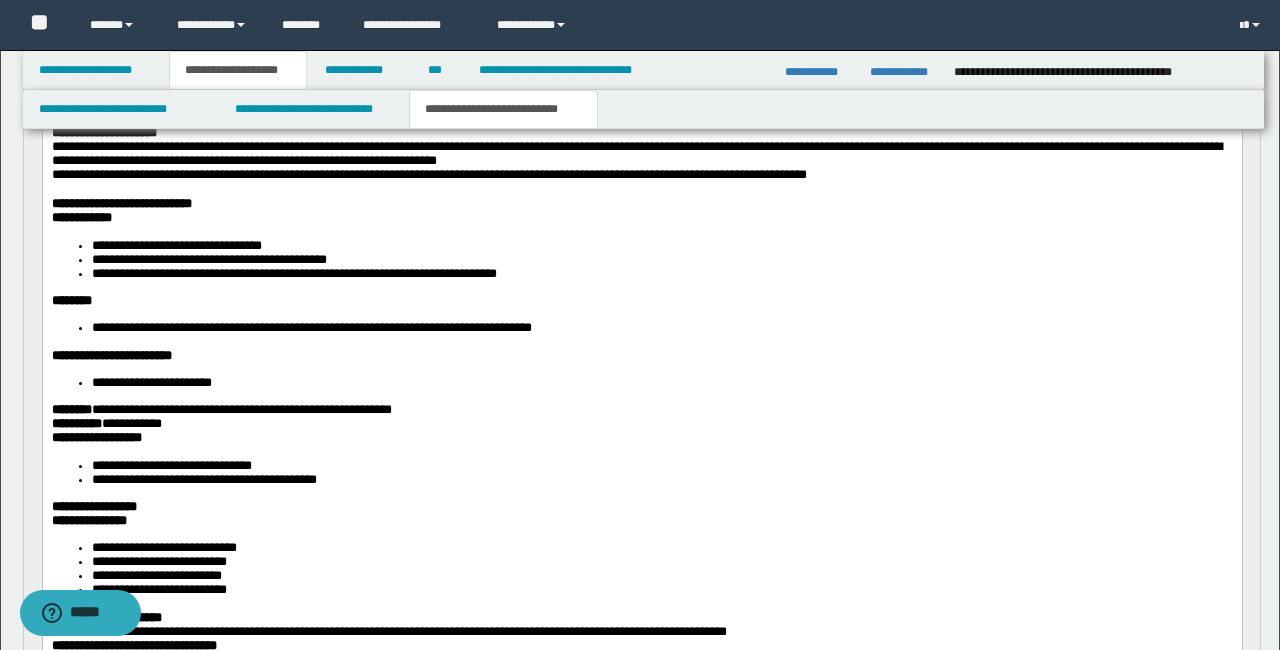 scroll, scrollTop: 736, scrollLeft: 0, axis: vertical 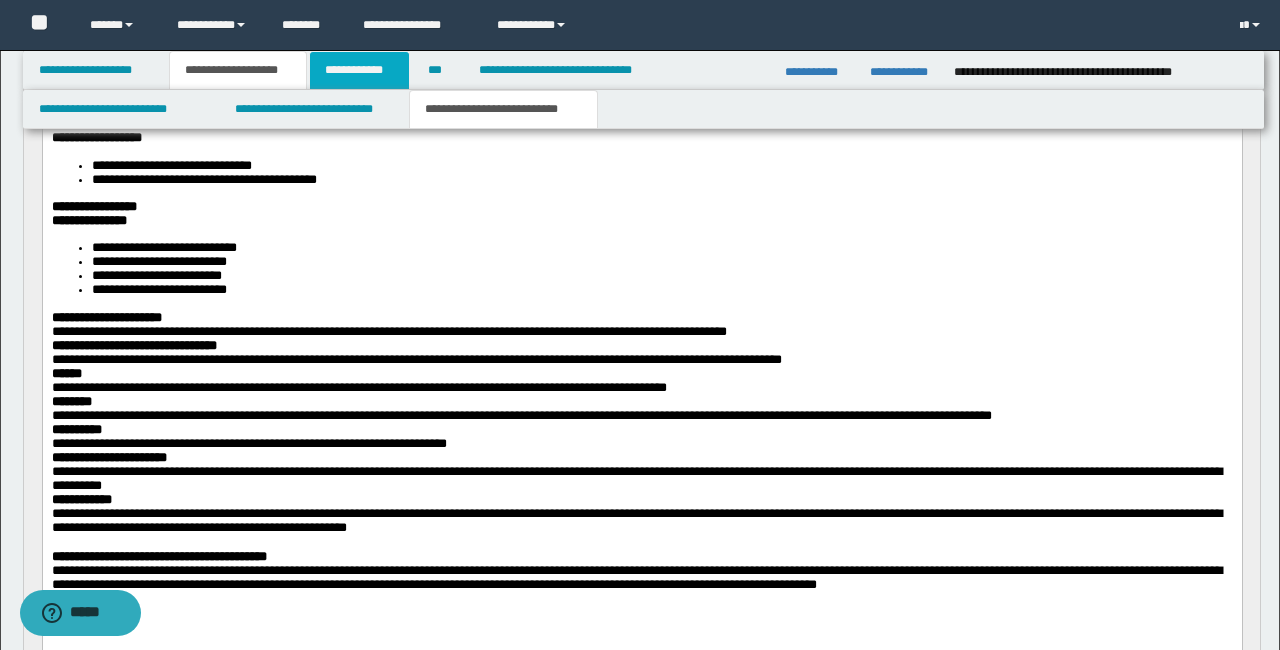 click on "**********" at bounding box center [359, 70] 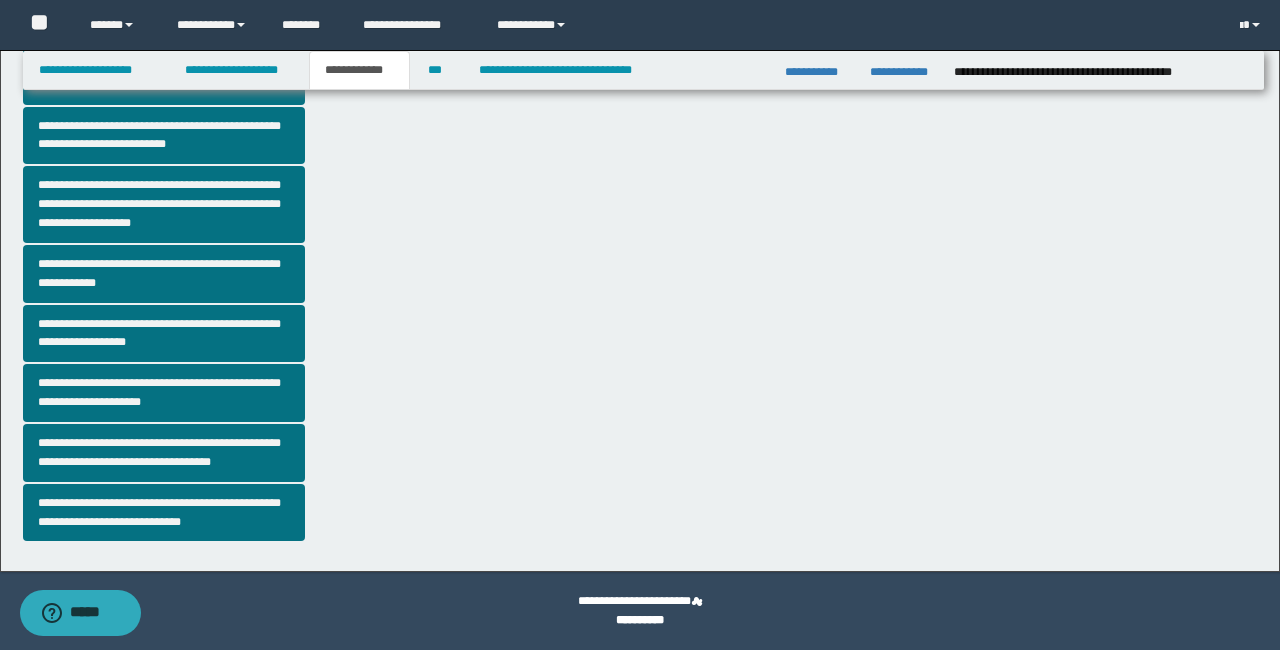 scroll, scrollTop: 498, scrollLeft: 0, axis: vertical 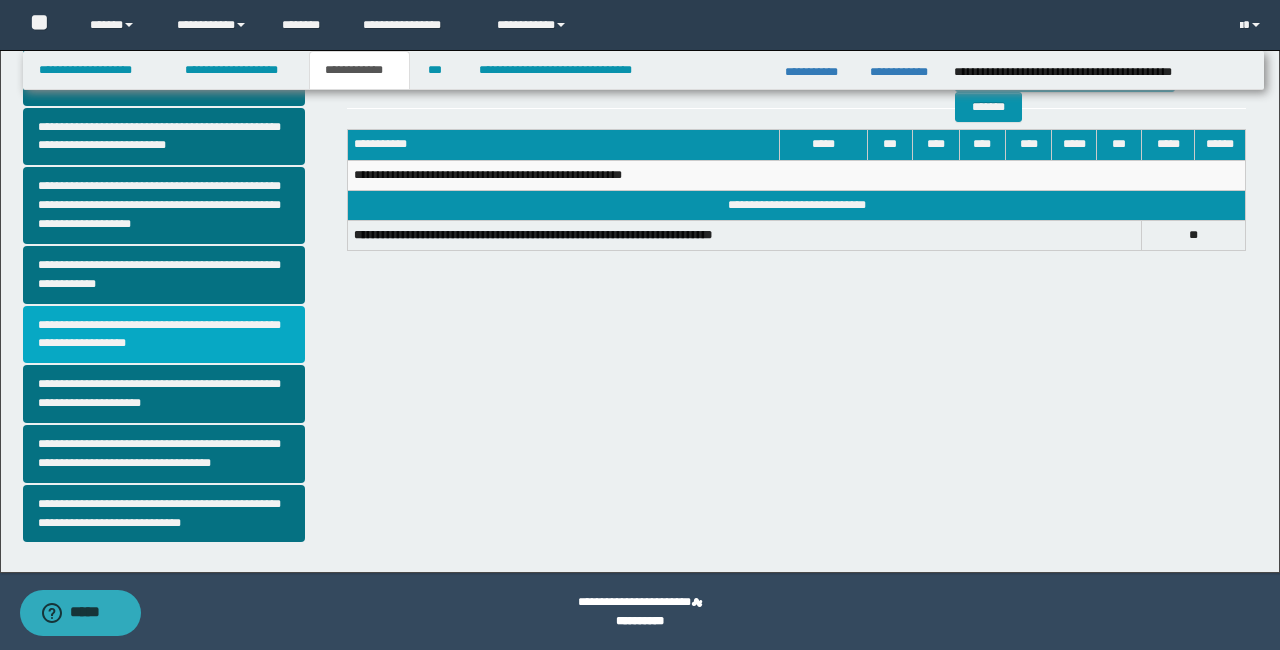 click on "**********" at bounding box center (164, 335) 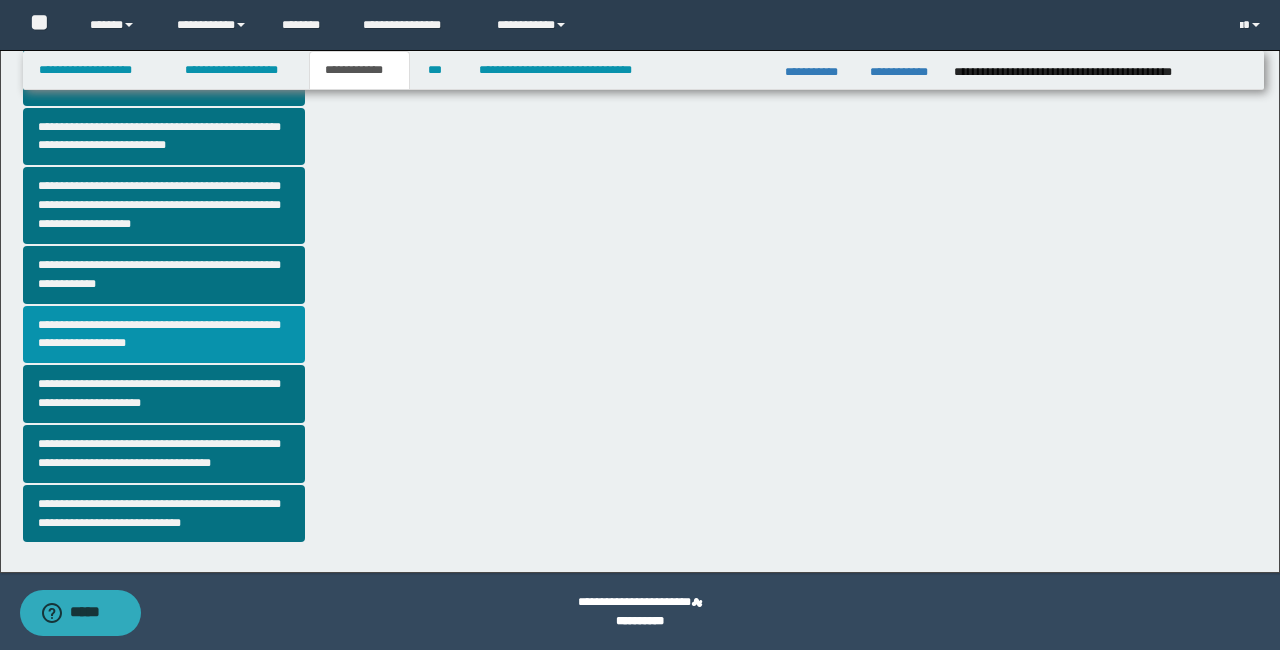 scroll, scrollTop: 0, scrollLeft: 0, axis: both 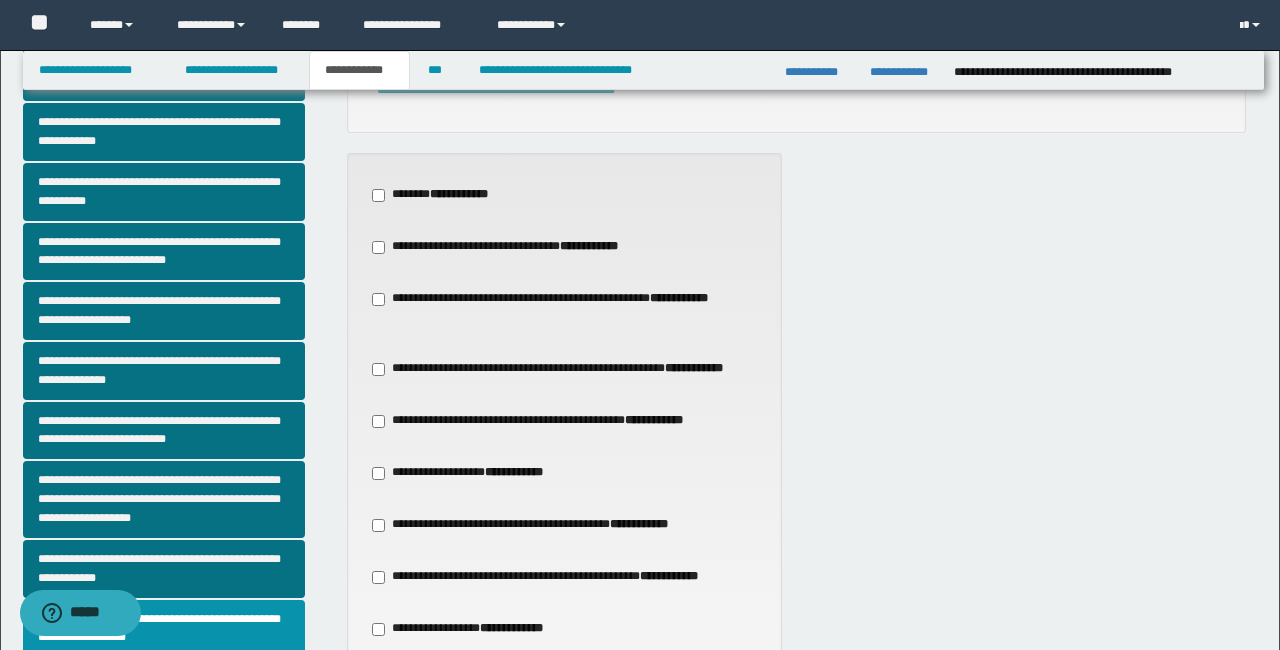 click on "**********" at bounding box center [554, 421] 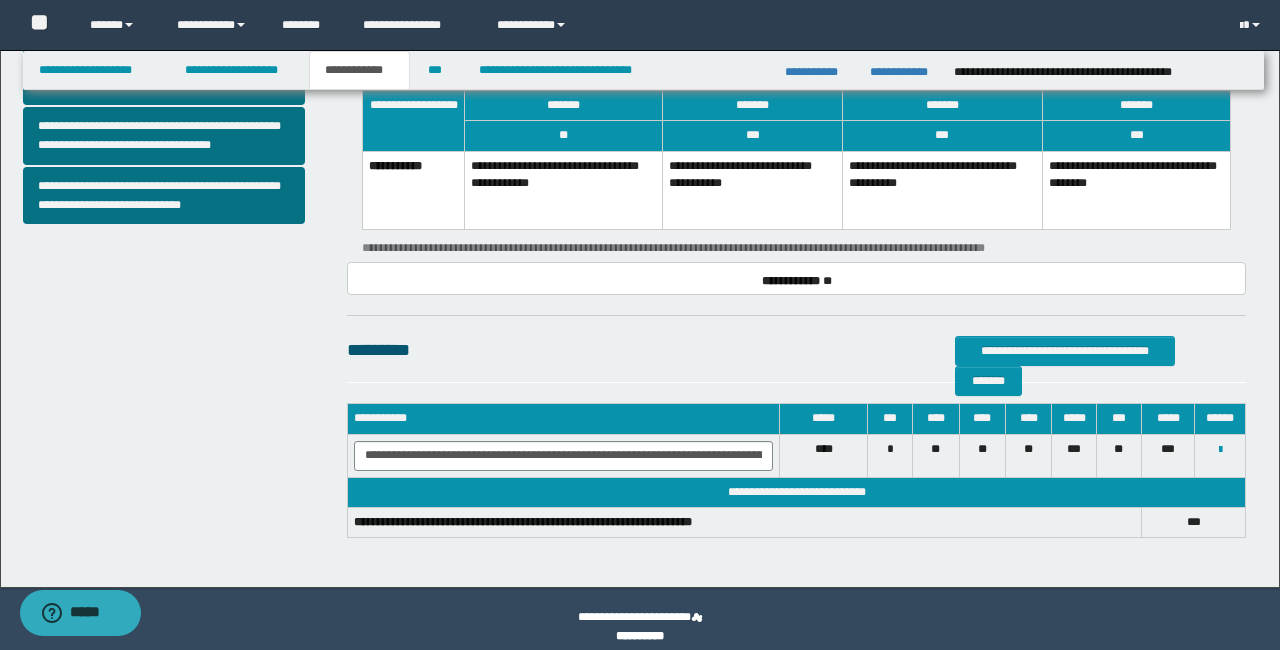 scroll, scrollTop: 815, scrollLeft: 0, axis: vertical 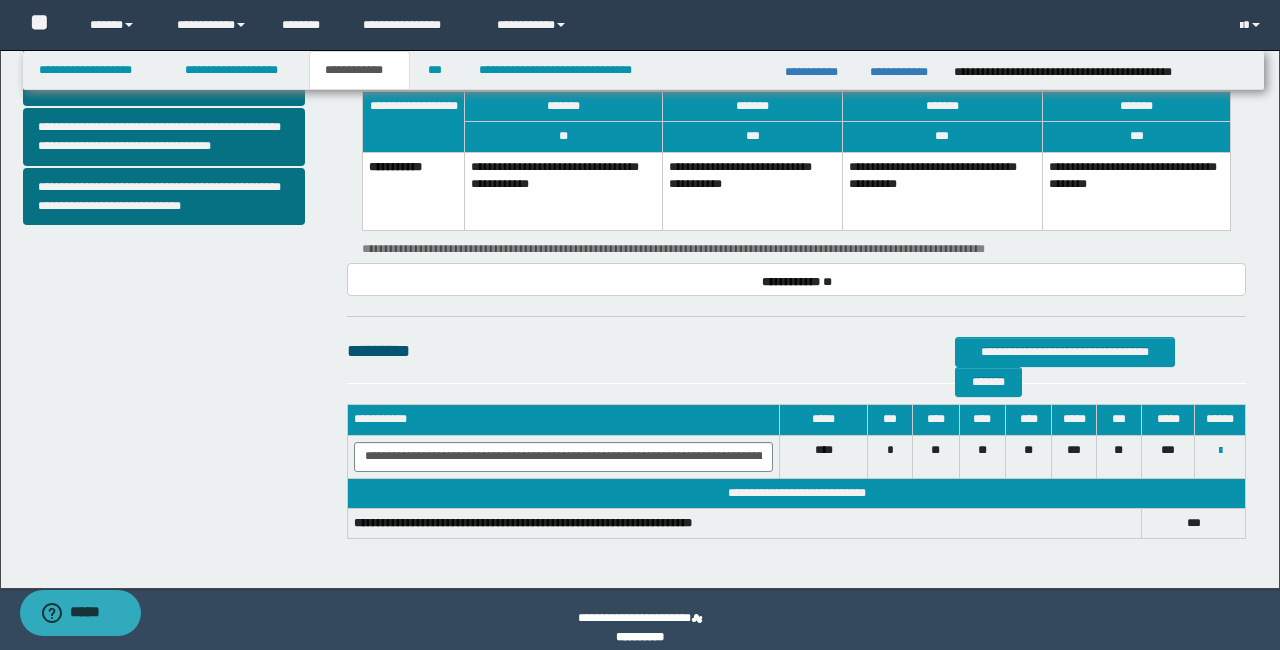 click on "**********" at bounding box center [752, 191] 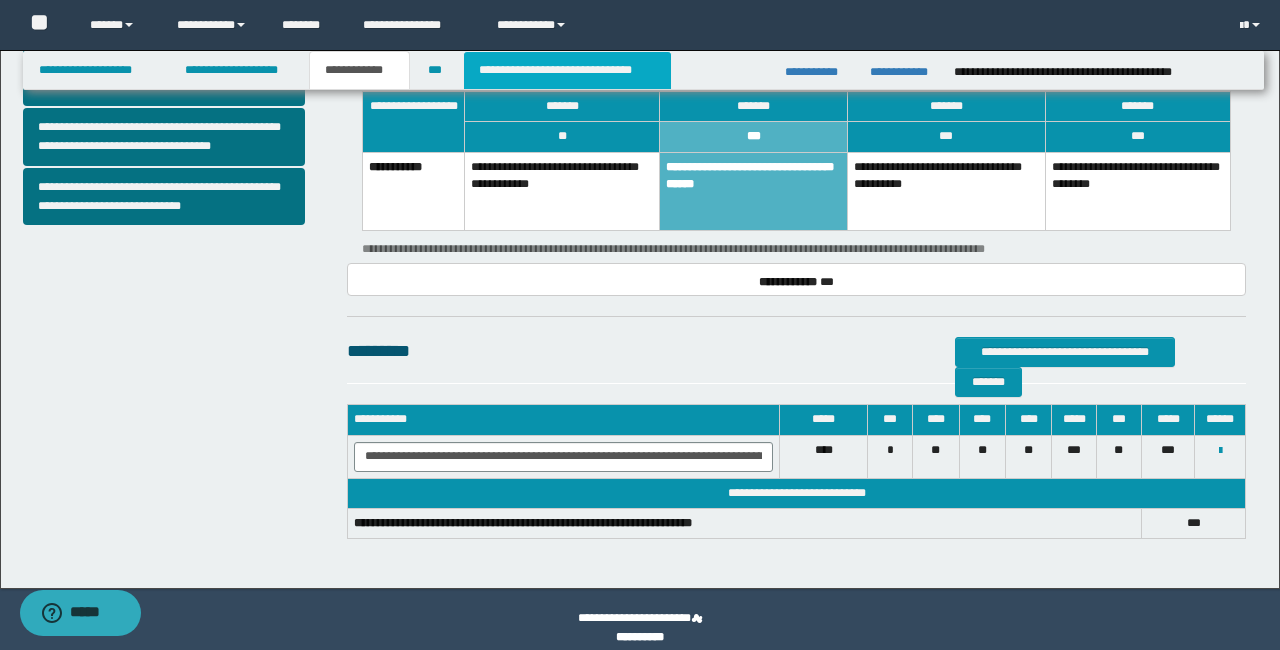 click on "**********" at bounding box center [567, 70] 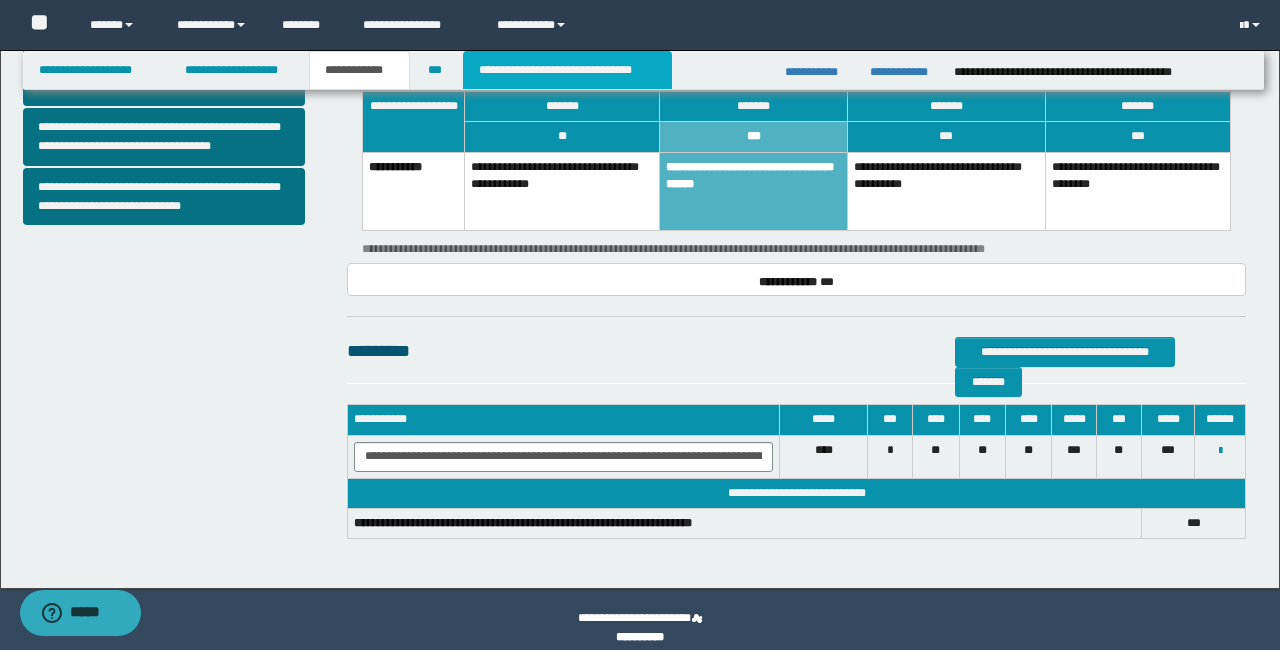 scroll, scrollTop: 0, scrollLeft: 0, axis: both 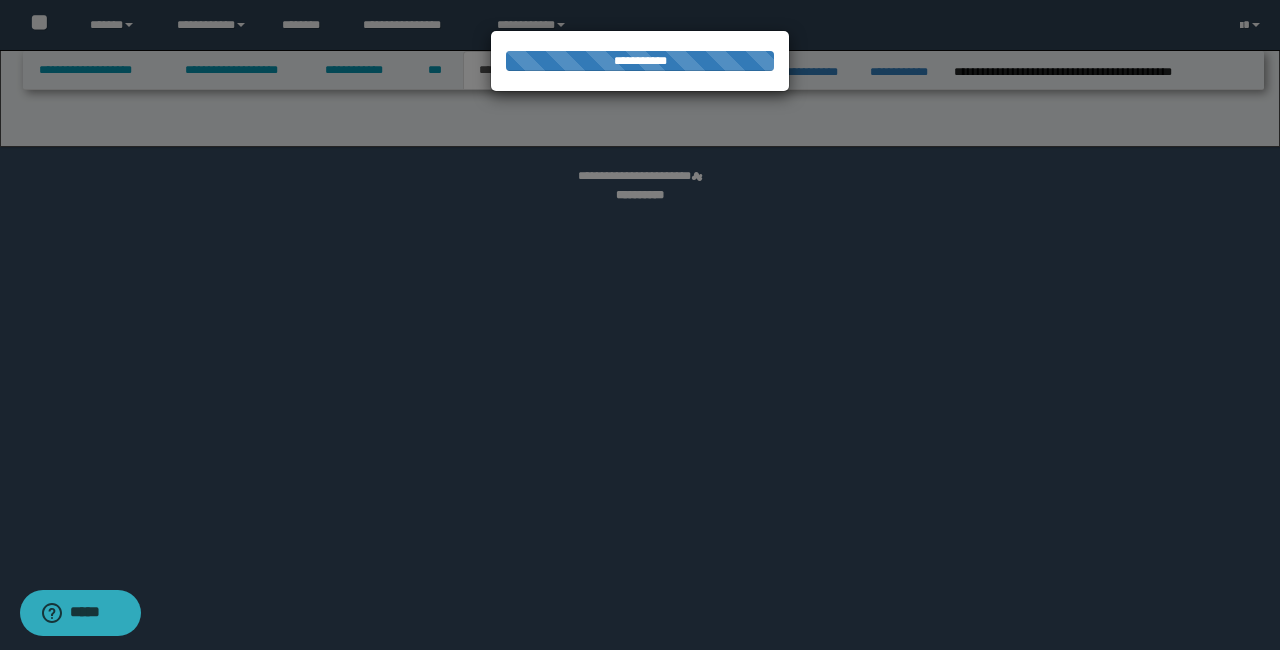 select on "*" 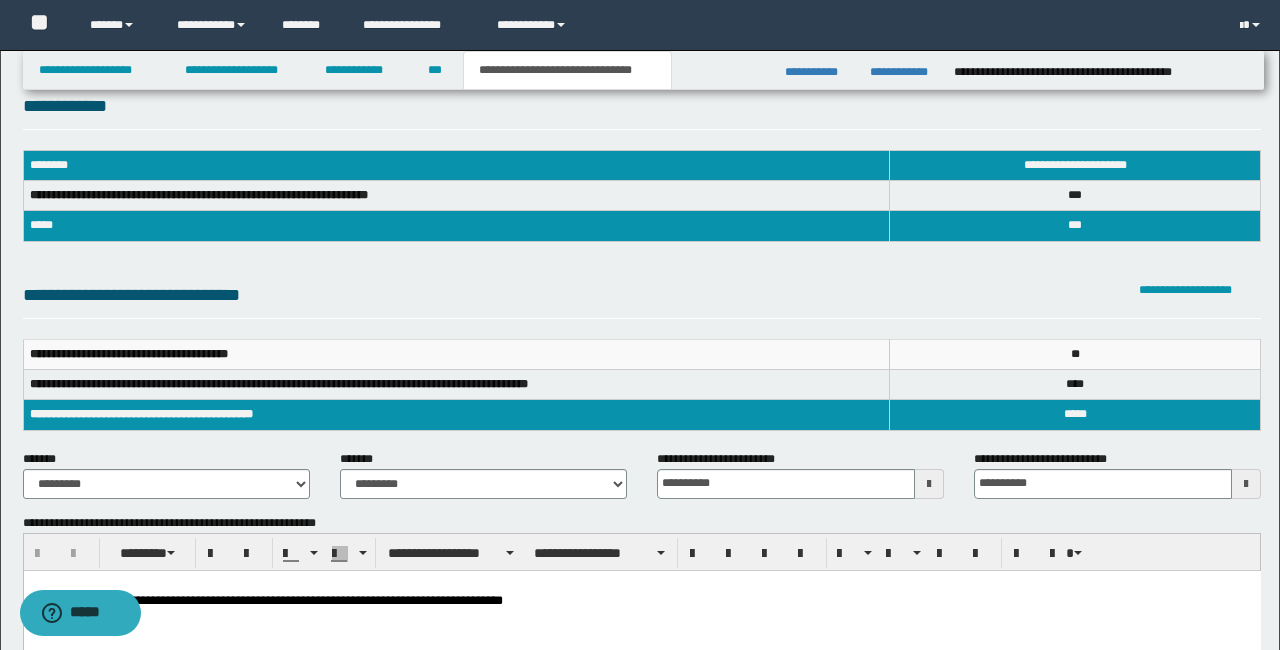 scroll, scrollTop: 0, scrollLeft: 0, axis: both 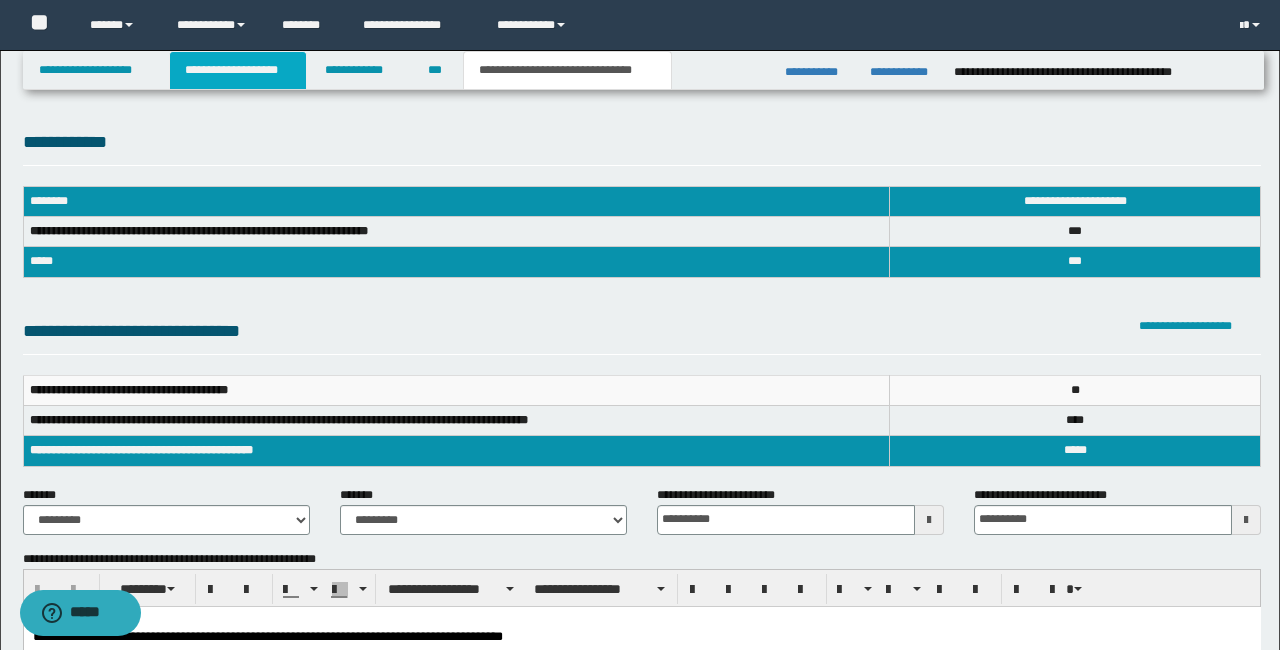 click on "**********" at bounding box center [238, 70] 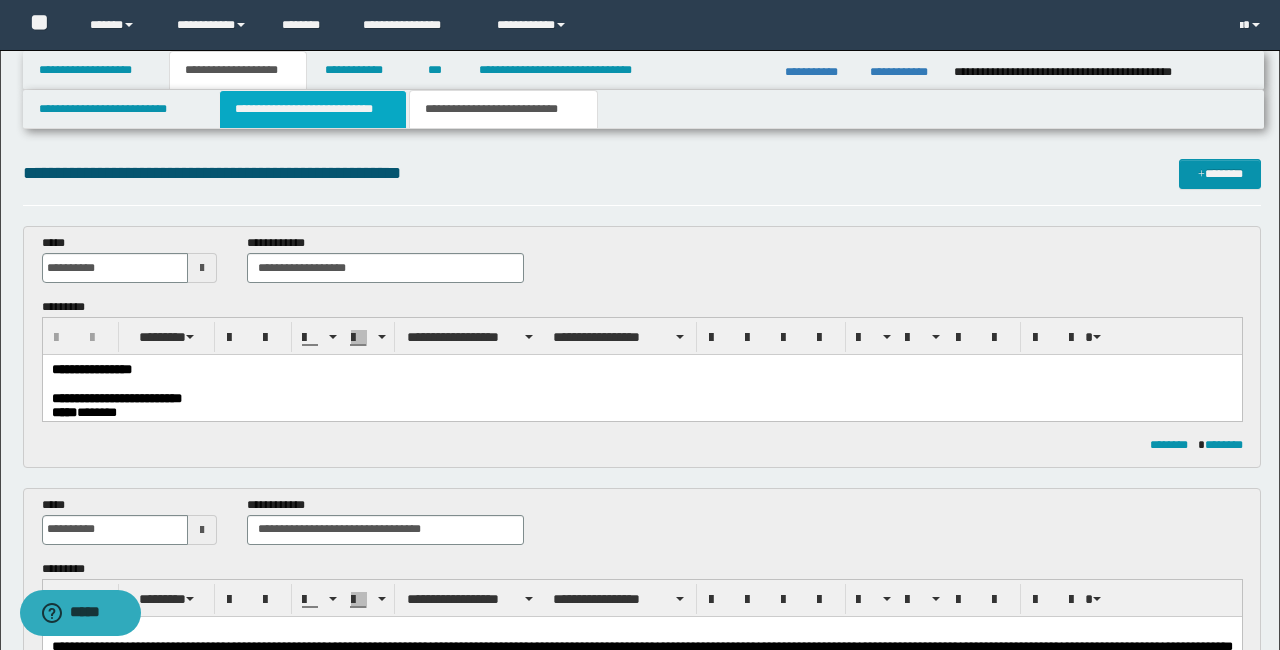 click on "**********" at bounding box center (312, 109) 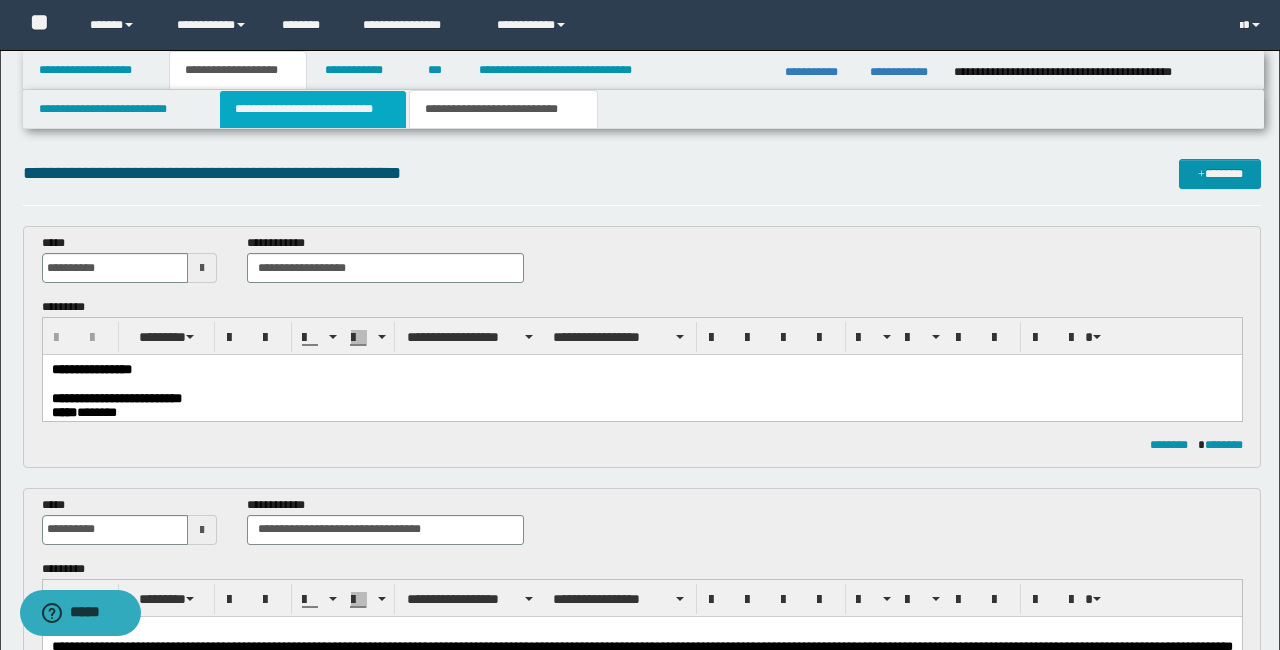 type 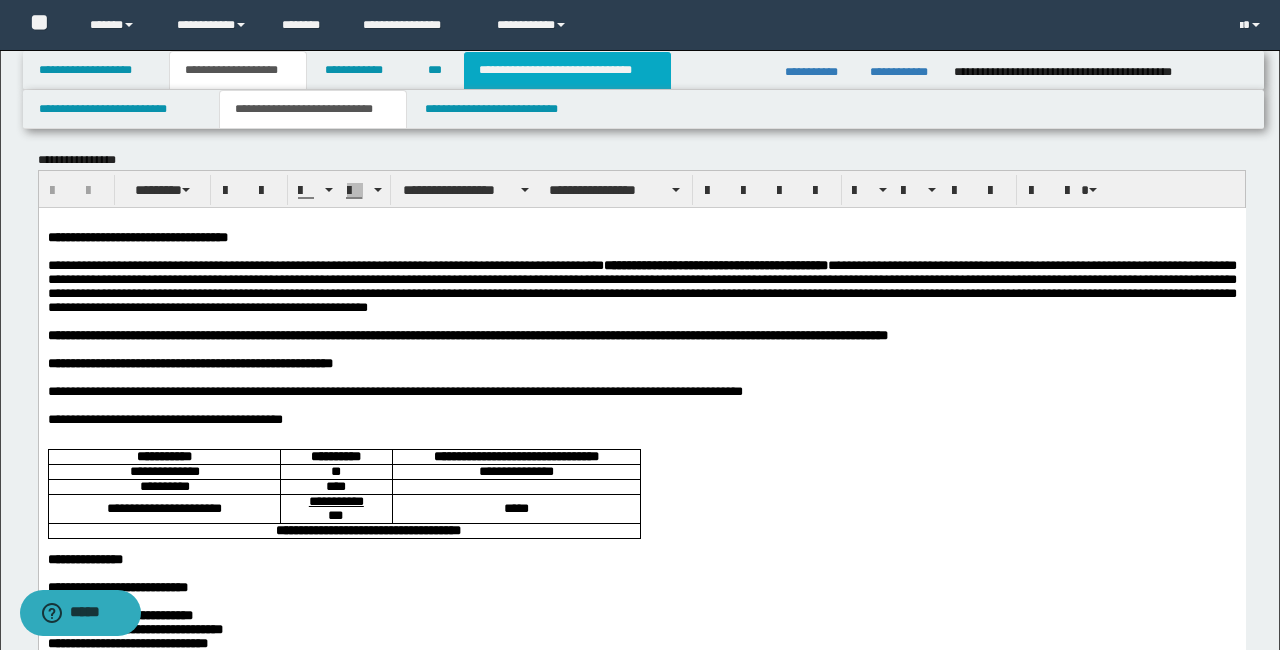 scroll, scrollTop: 9, scrollLeft: 0, axis: vertical 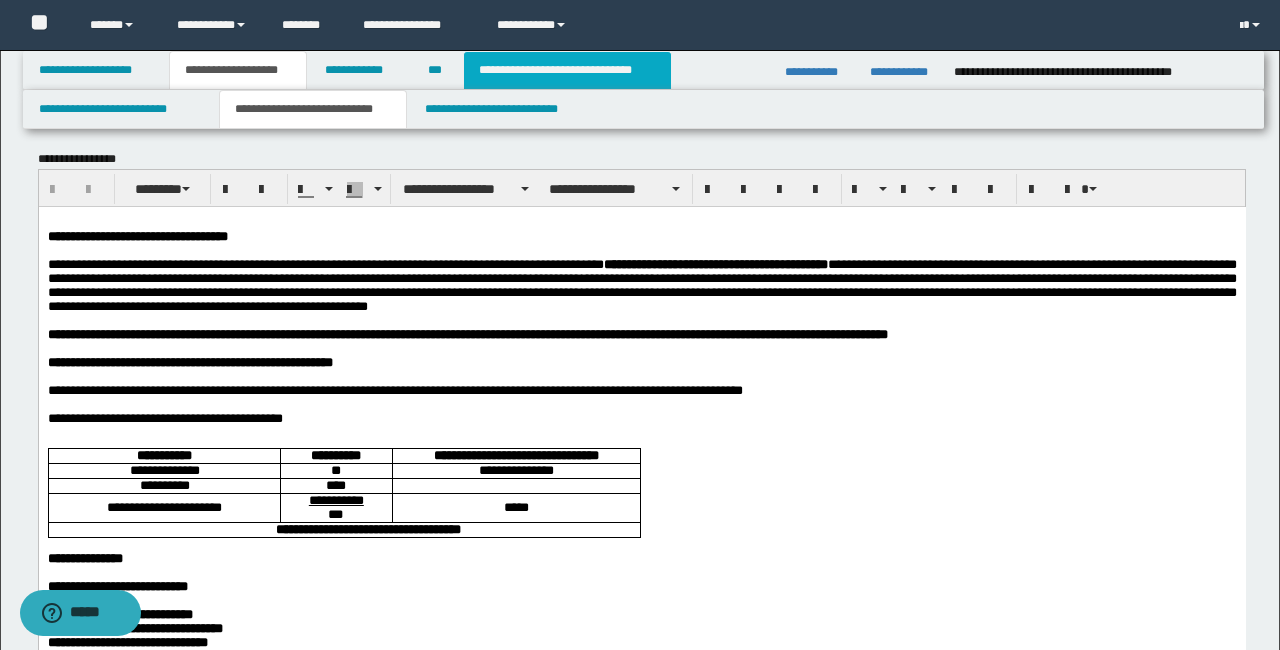 click on "**********" at bounding box center (567, 70) 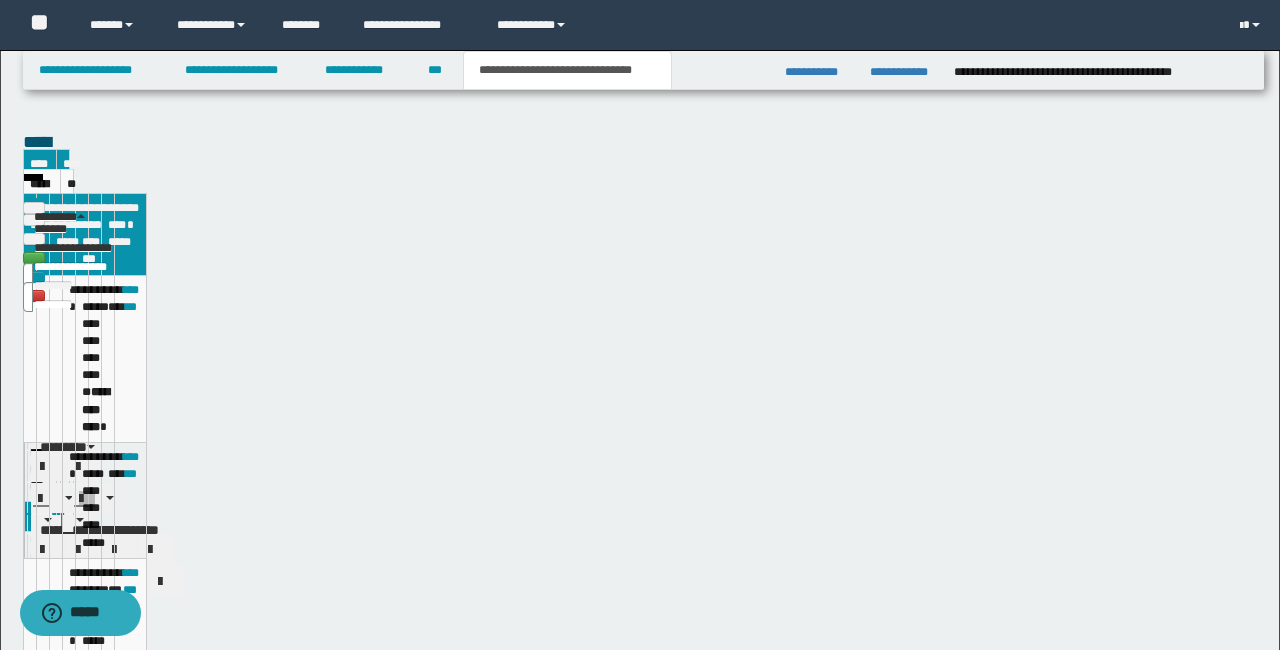 scroll, scrollTop: 0, scrollLeft: 0, axis: both 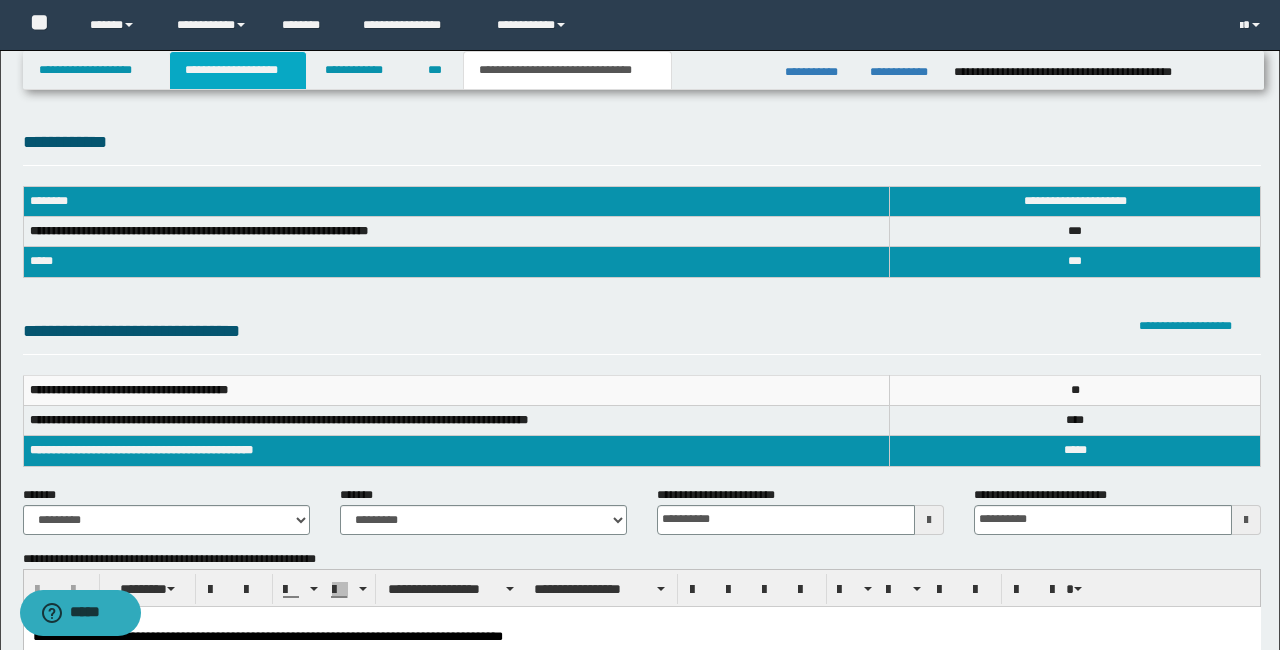 click on "**********" at bounding box center [238, 70] 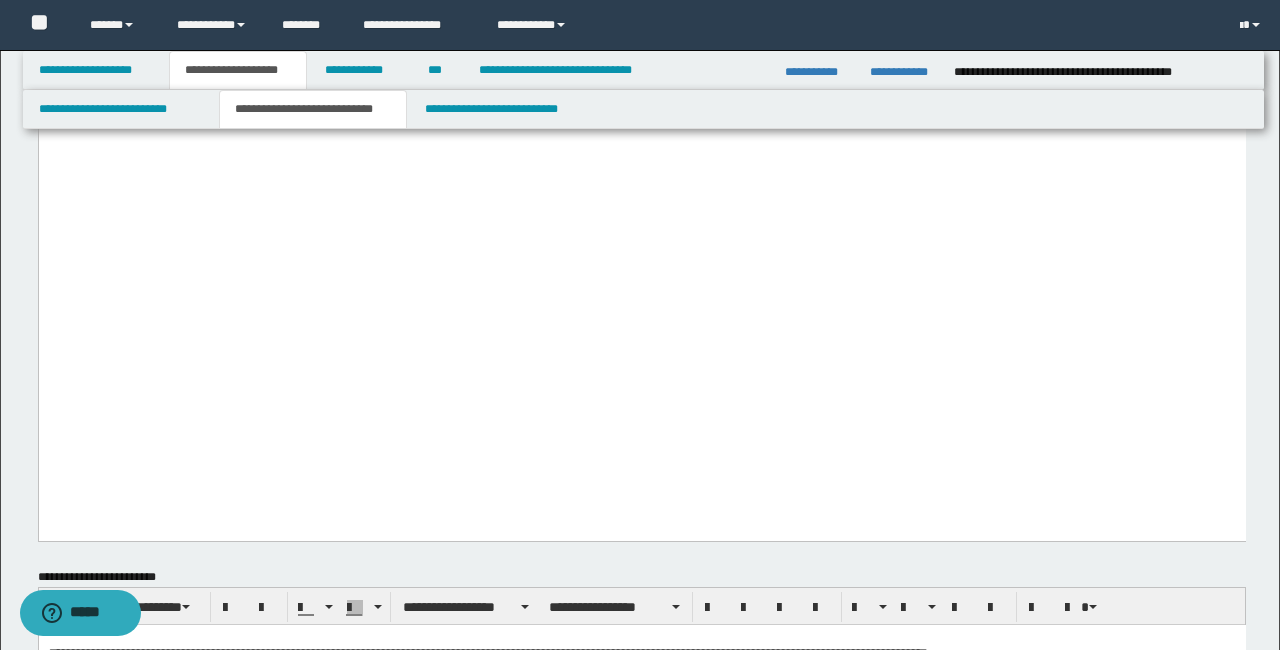 scroll, scrollTop: 2600, scrollLeft: 0, axis: vertical 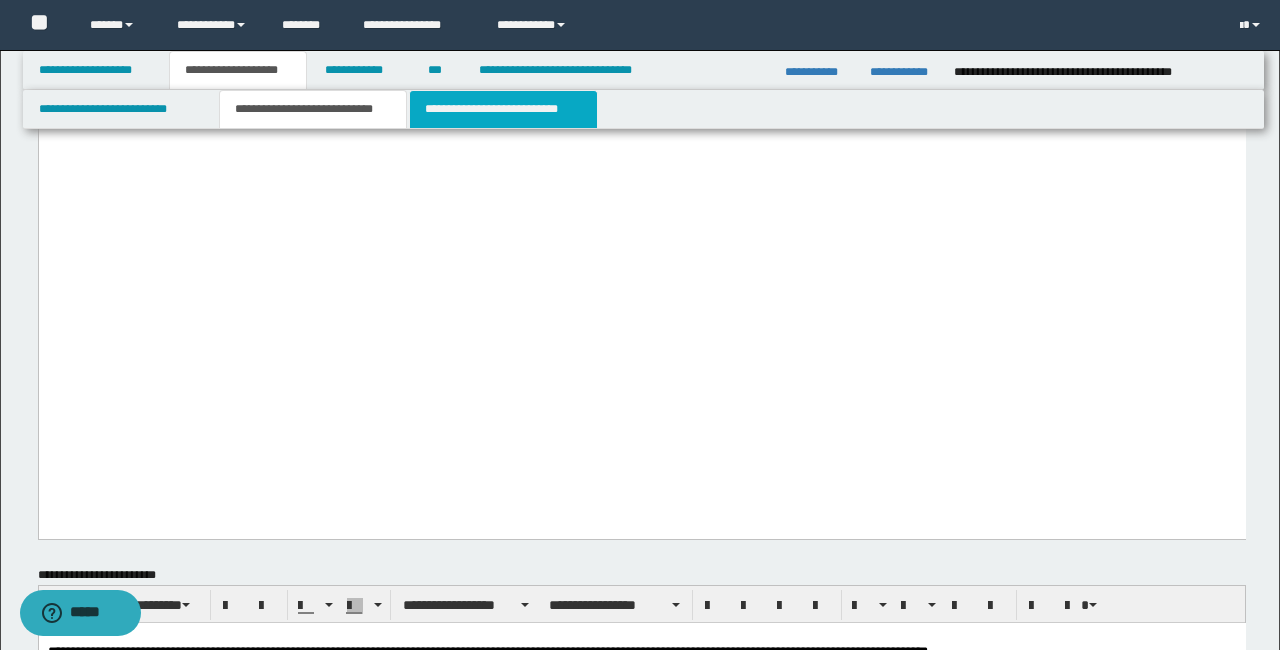 click on "**********" at bounding box center (503, 109) 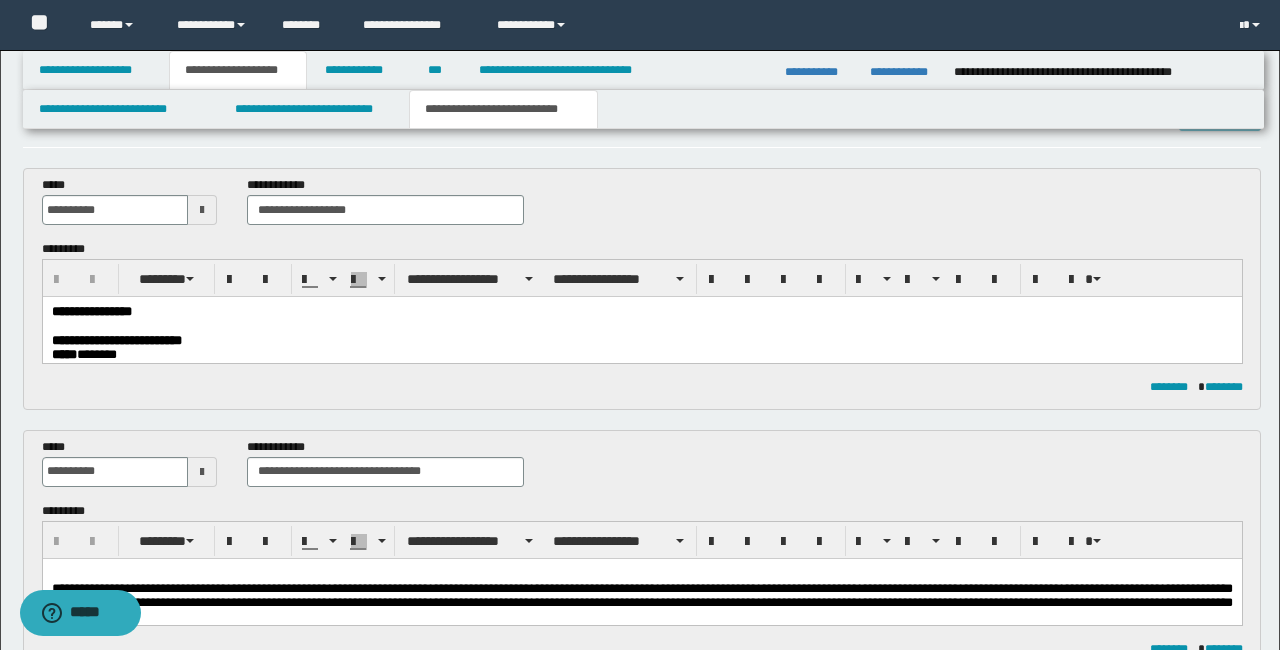 scroll, scrollTop: 55, scrollLeft: 0, axis: vertical 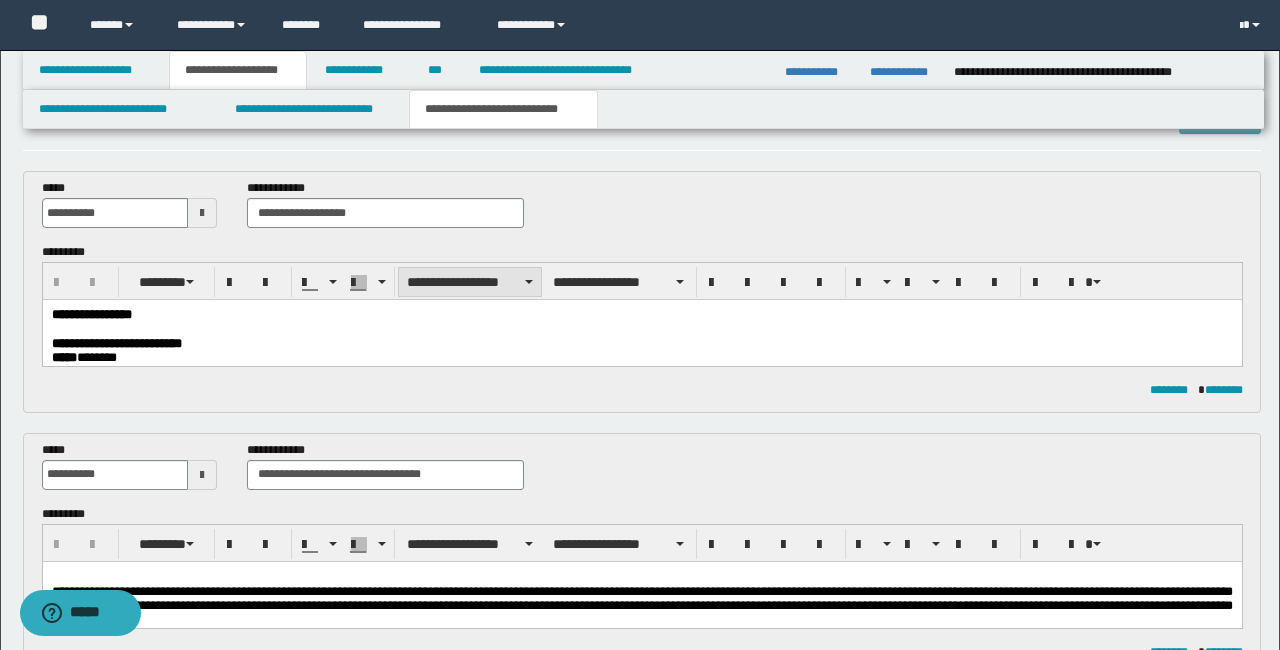 click on "**********" at bounding box center (470, 282) 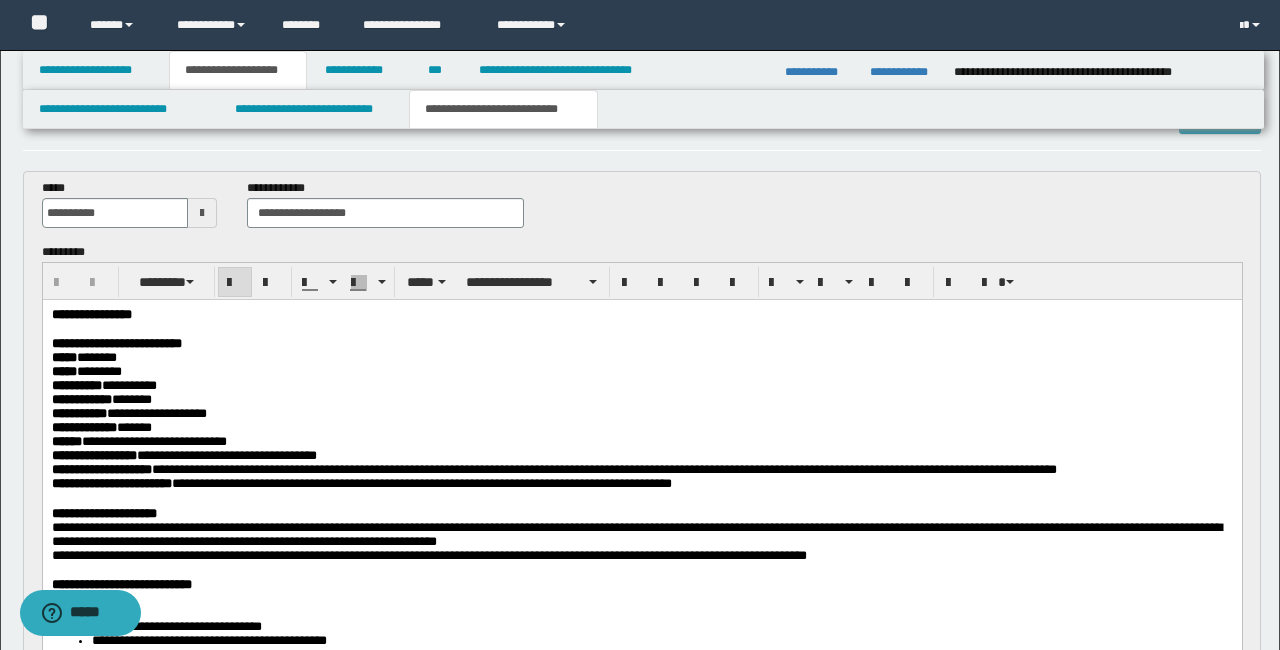 click on "**********" at bounding box center [641, 815] 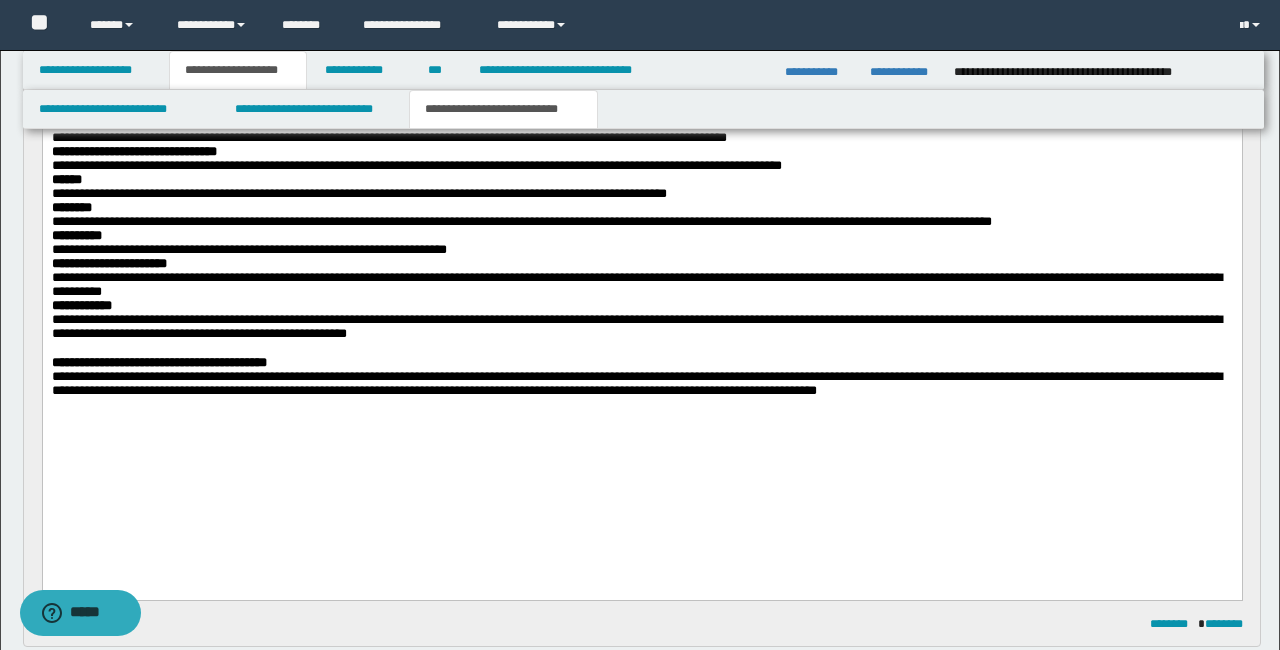 scroll, scrollTop: 890, scrollLeft: 0, axis: vertical 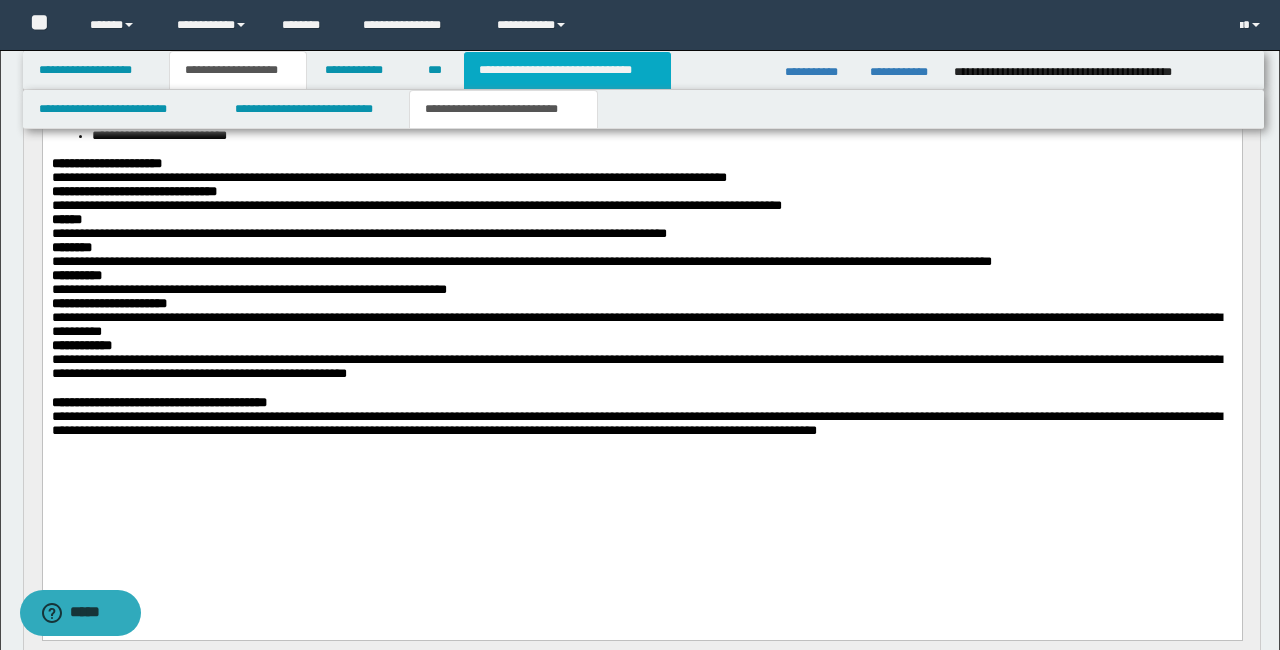 click on "**********" at bounding box center (567, 70) 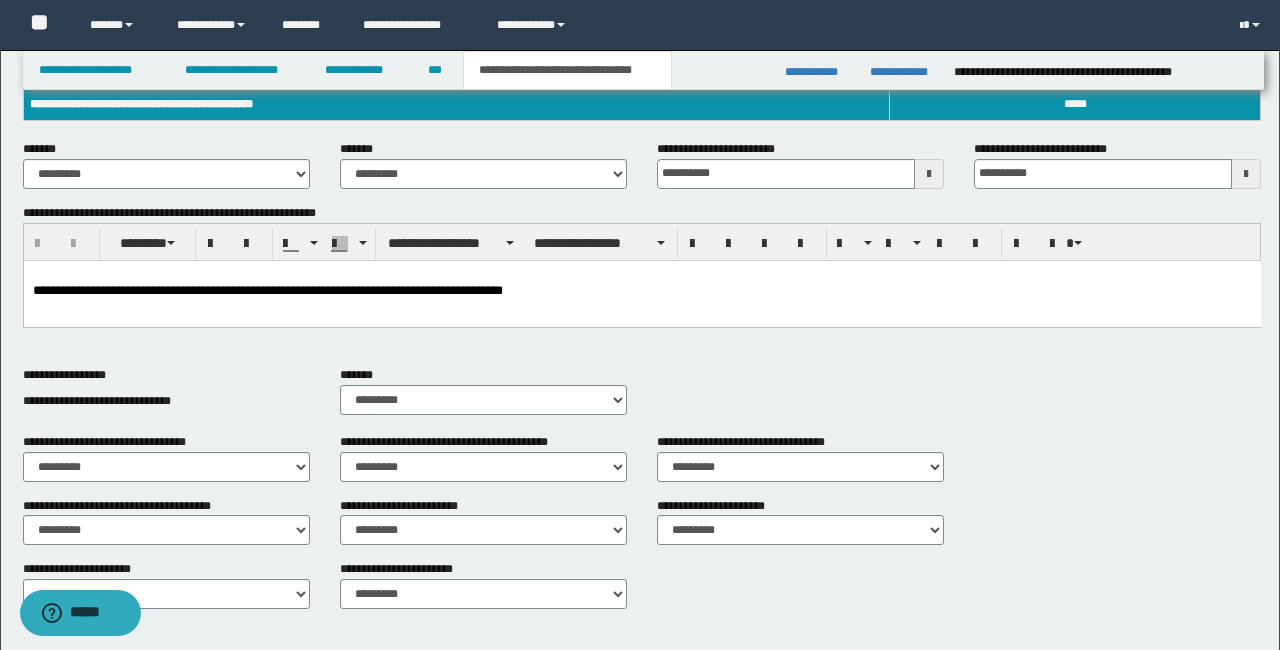 scroll, scrollTop: 345, scrollLeft: 0, axis: vertical 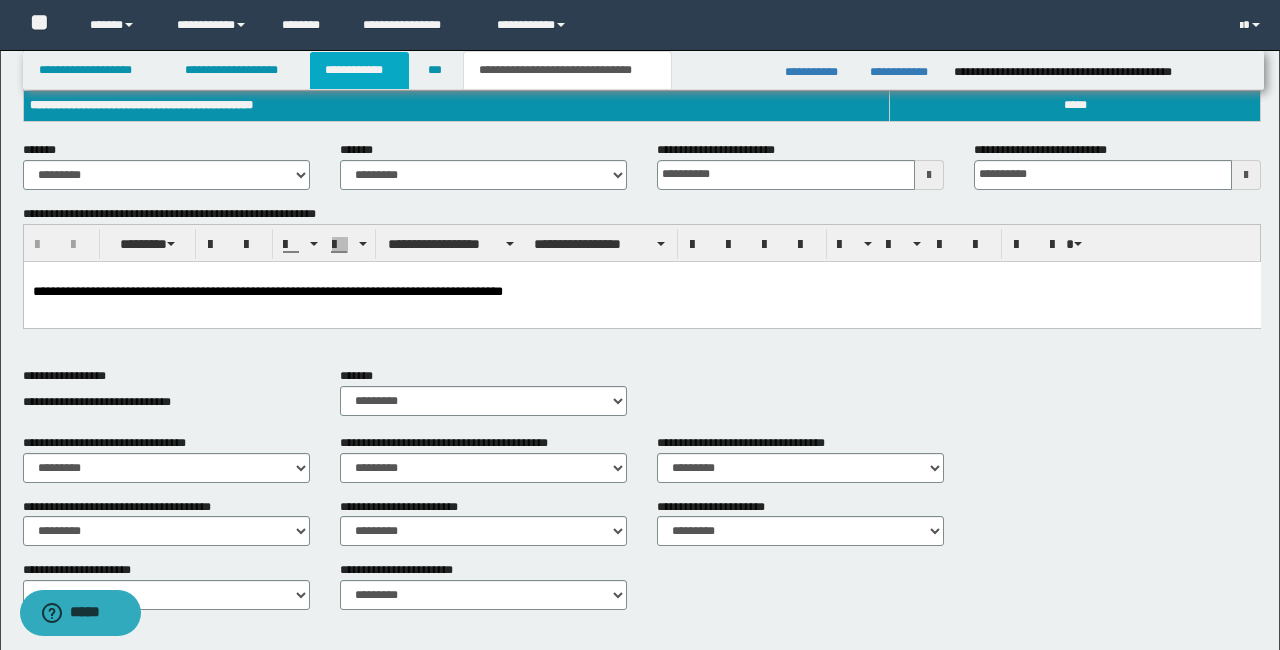 click on "**********" at bounding box center (359, 70) 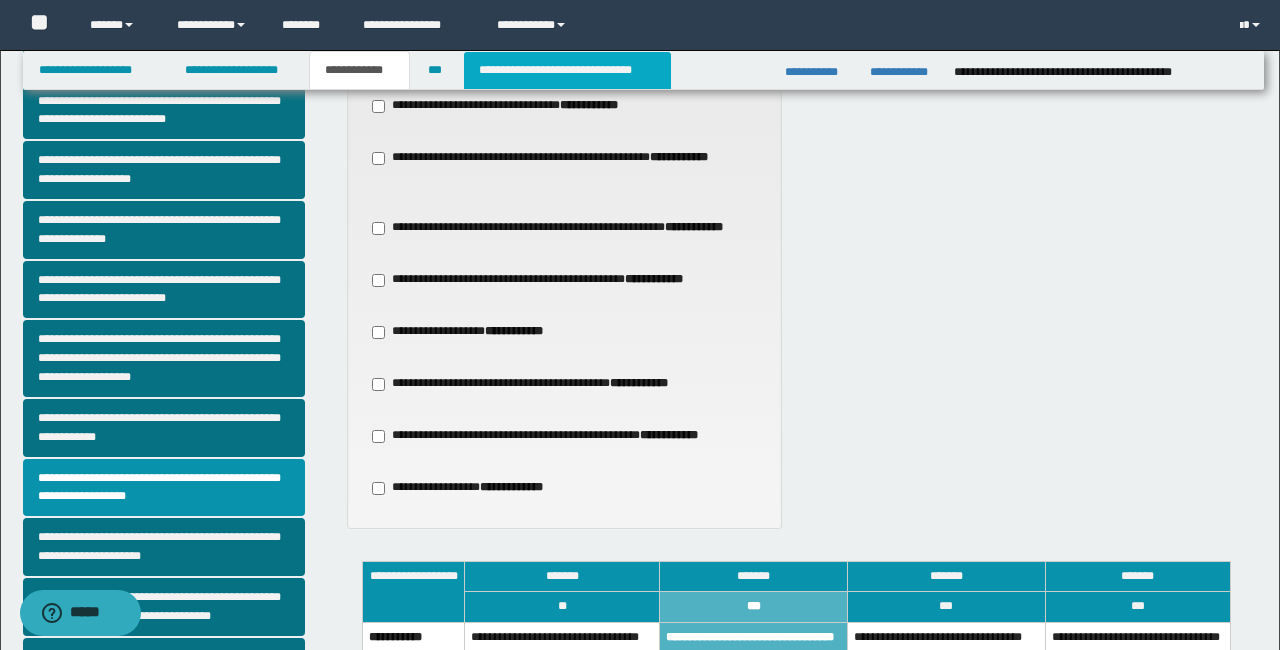 scroll, scrollTop: 343, scrollLeft: 0, axis: vertical 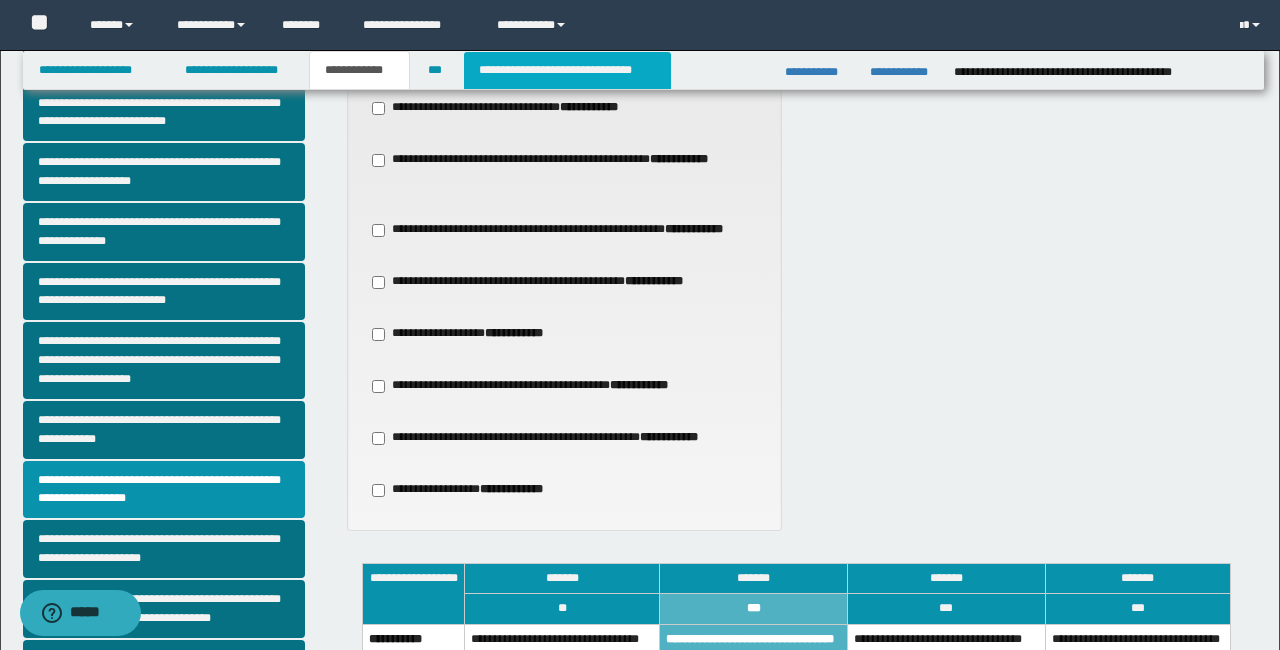 click on "**********" at bounding box center [567, 70] 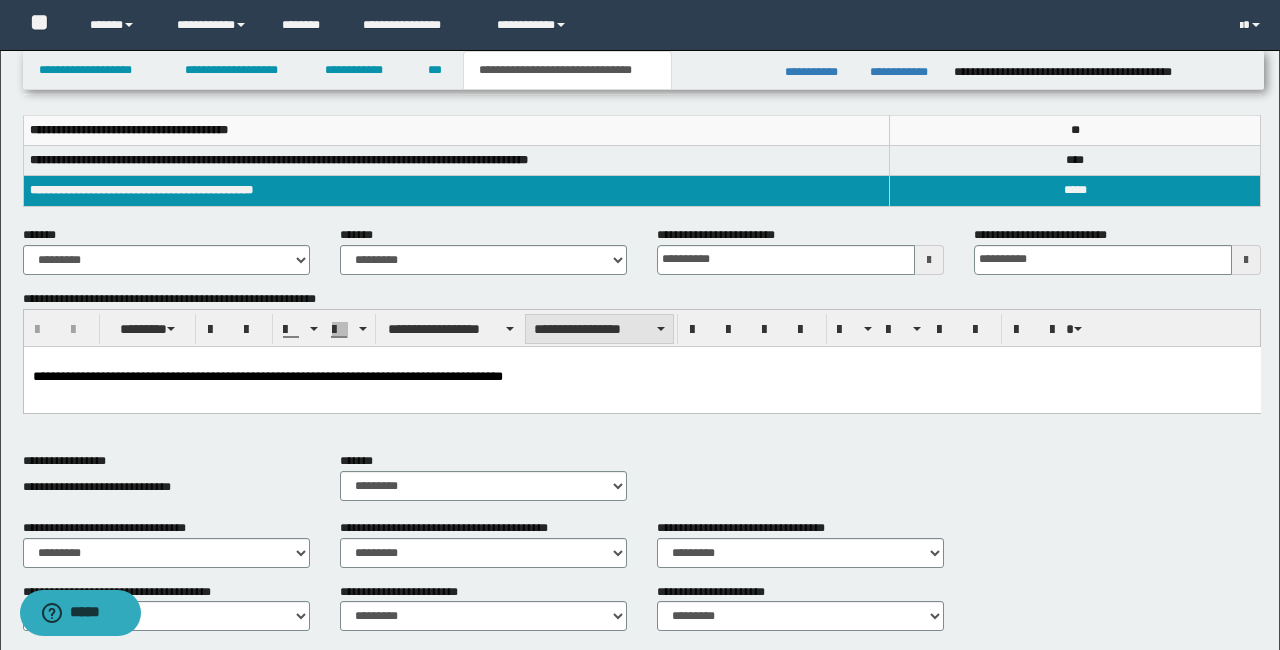 scroll, scrollTop: 262, scrollLeft: 0, axis: vertical 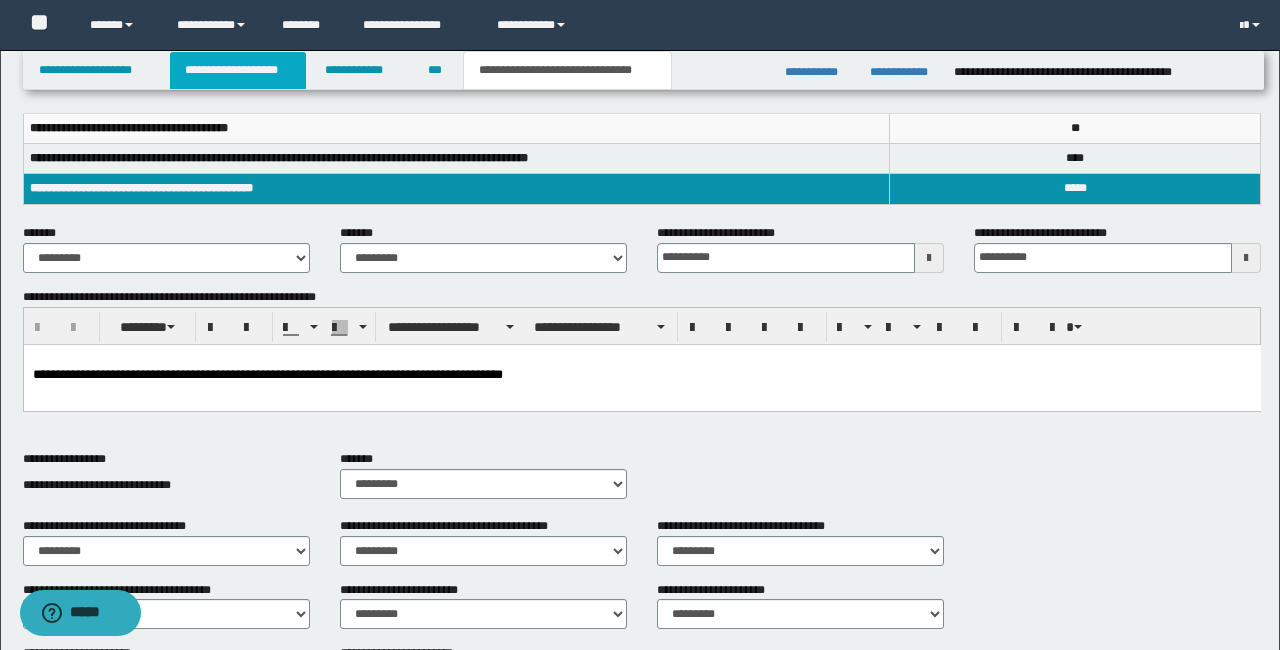 click on "**********" at bounding box center (238, 70) 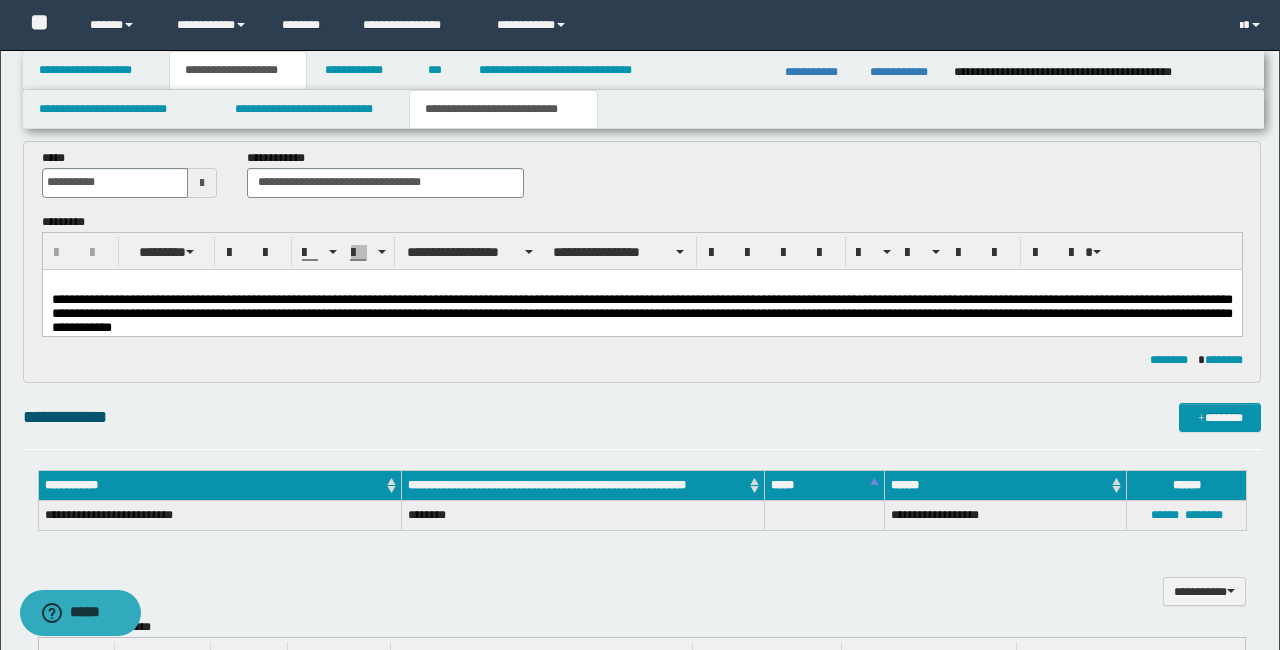 scroll, scrollTop: 1458, scrollLeft: 0, axis: vertical 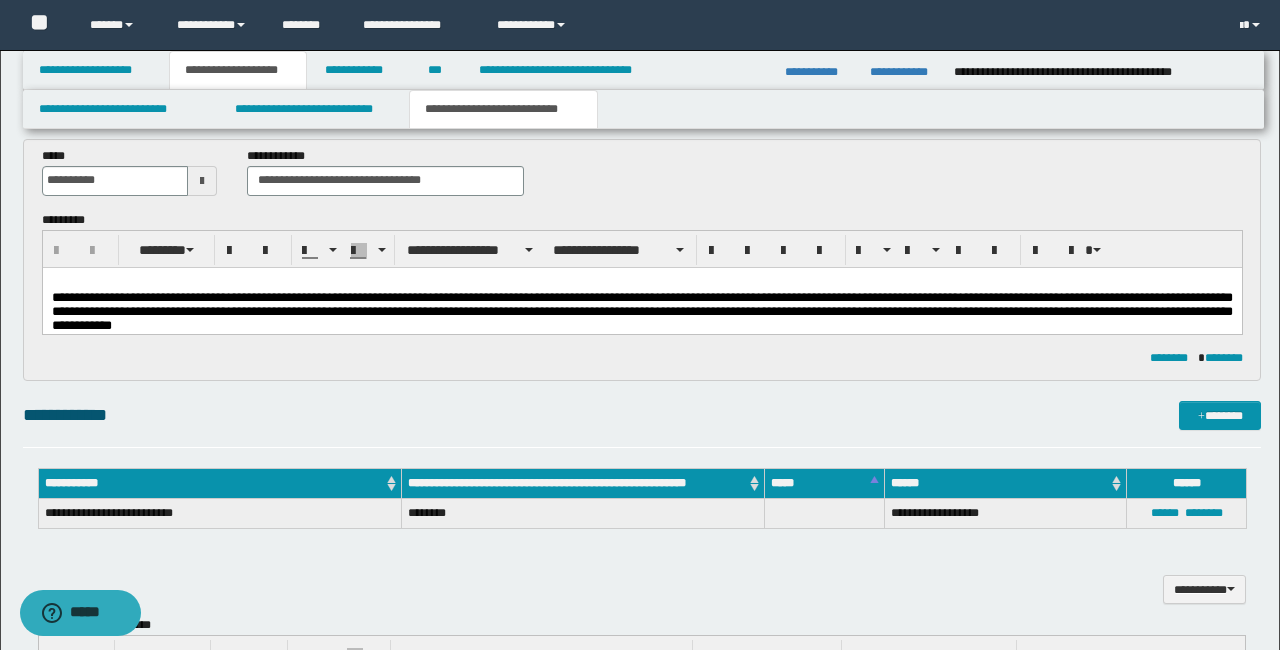 click on "**********" at bounding box center (641, 310) 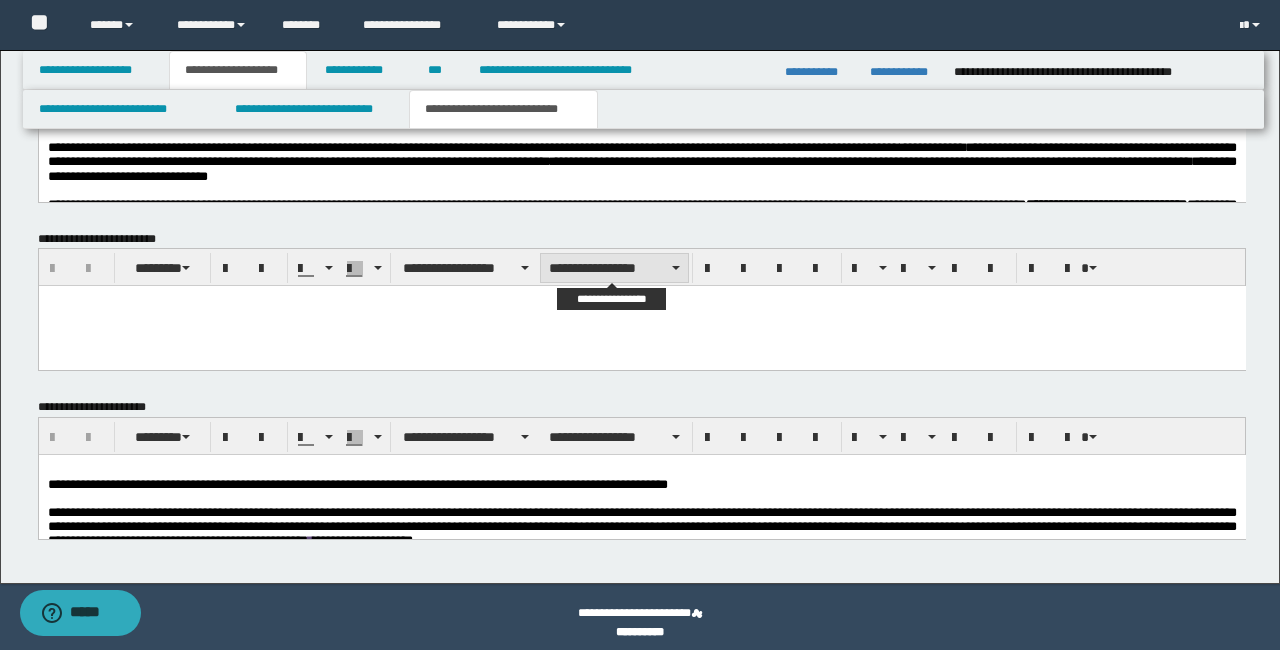 scroll, scrollTop: 2136, scrollLeft: 0, axis: vertical 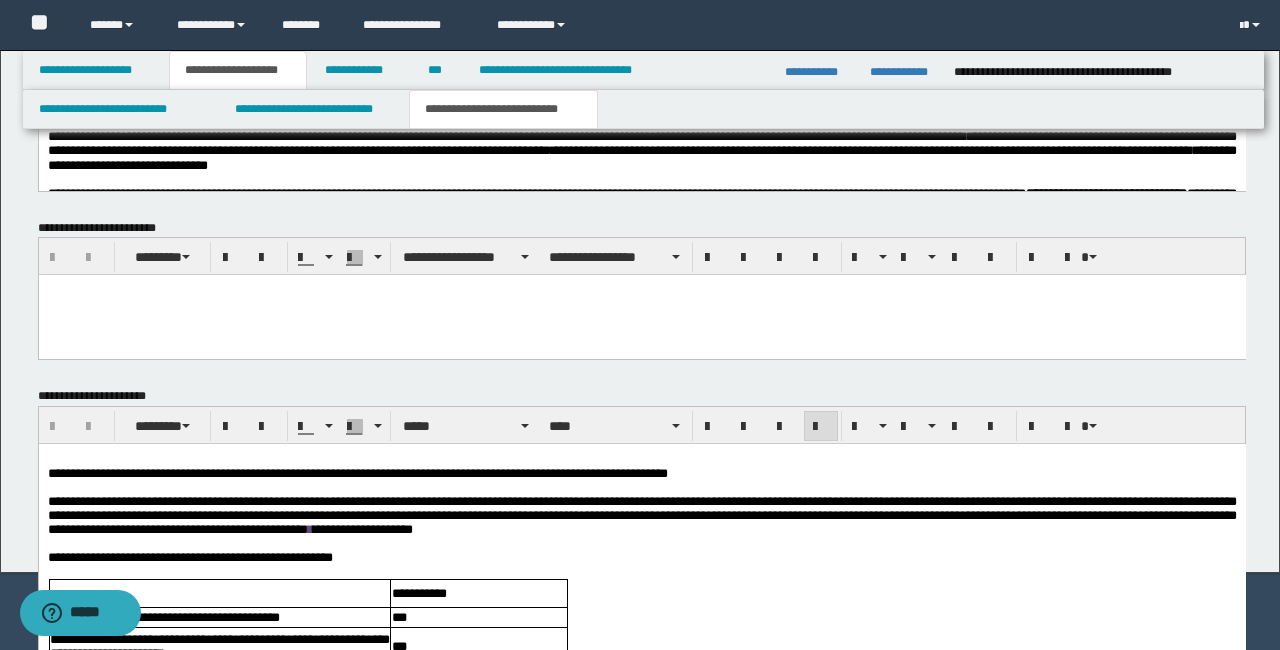 click at bounding box center (641, 487) 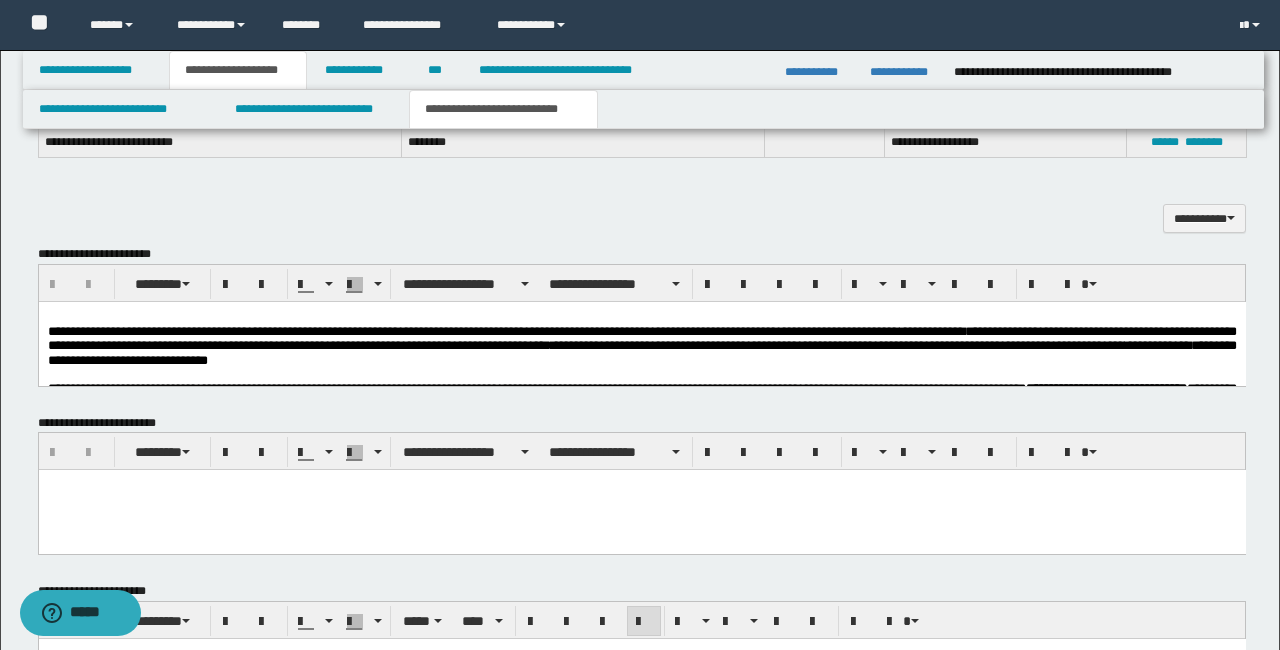 scroll, scrollTop: 1938, scrollLeft: 0, axis: vertical 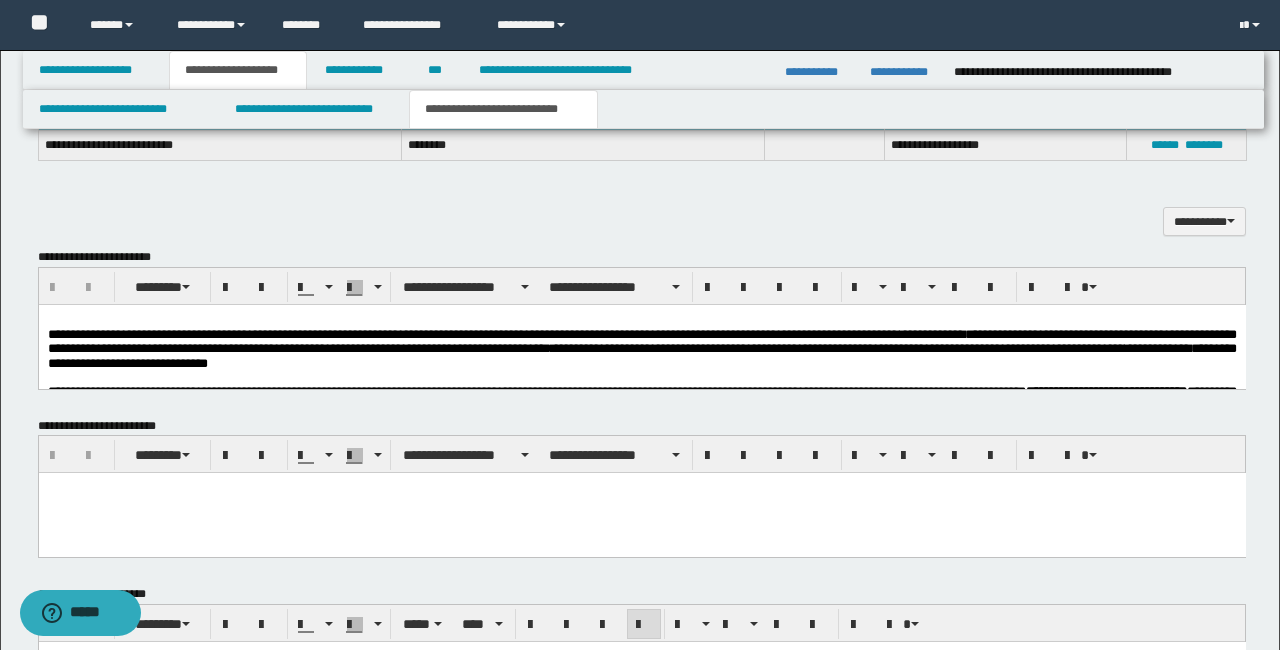 click on "**********" at bounding box center (641, 349) 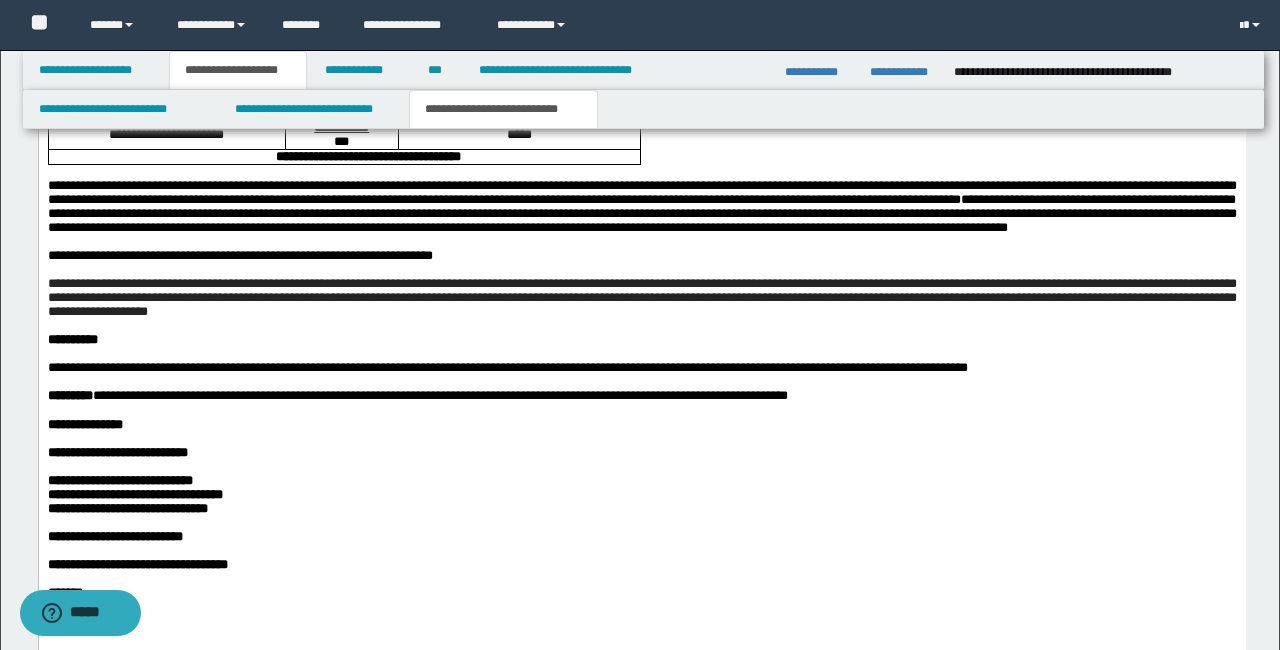scroll, scrollTop: 3045, scrollLeft: 0, axis: vertical 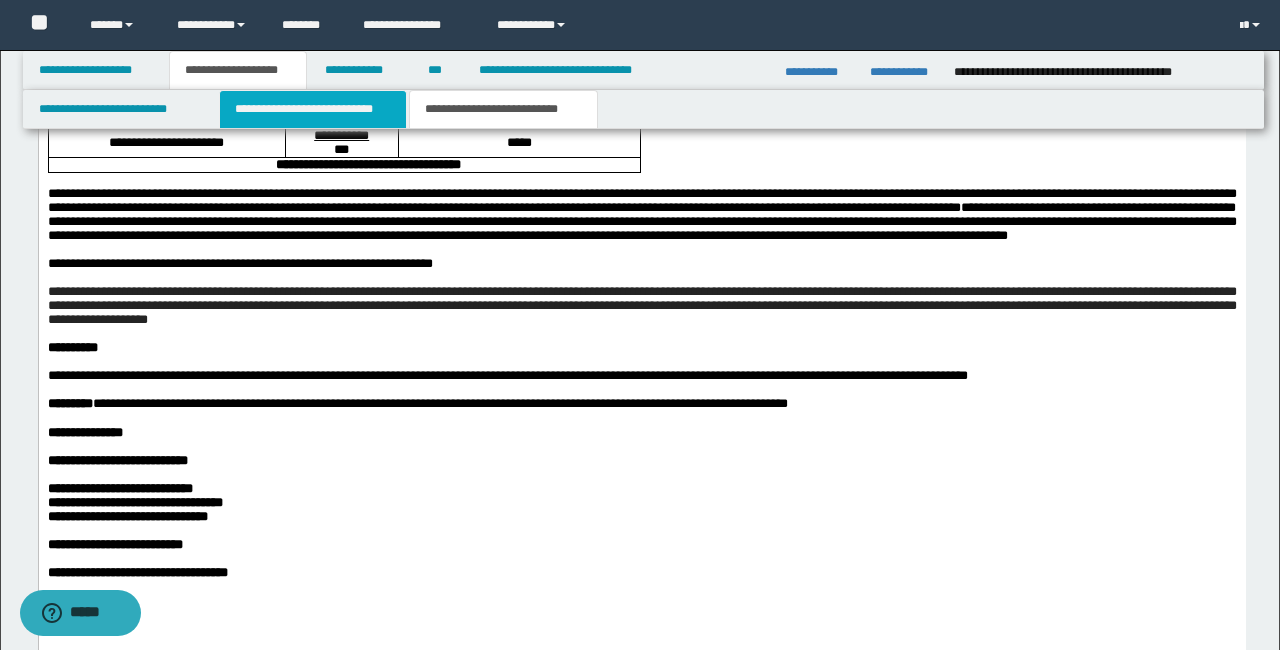 click on "**********" at bounding box center (312, 109) 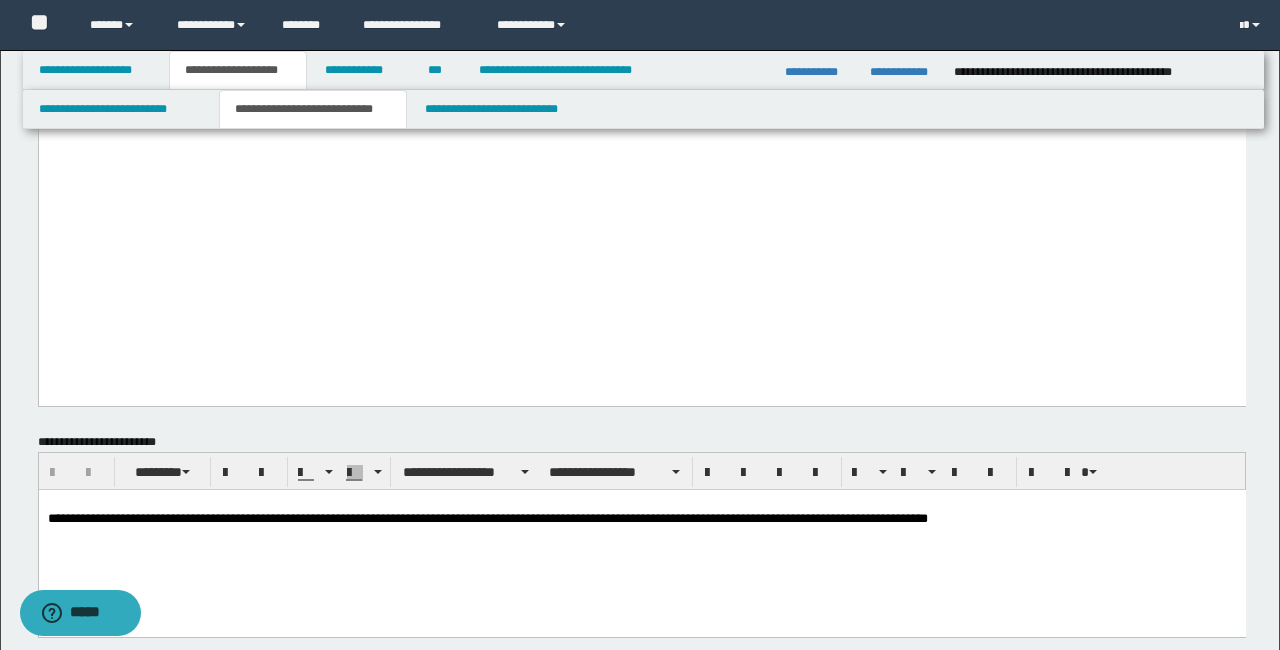 scroll, scrollTop: 2732, scrollLeft: 0, axis: vertical 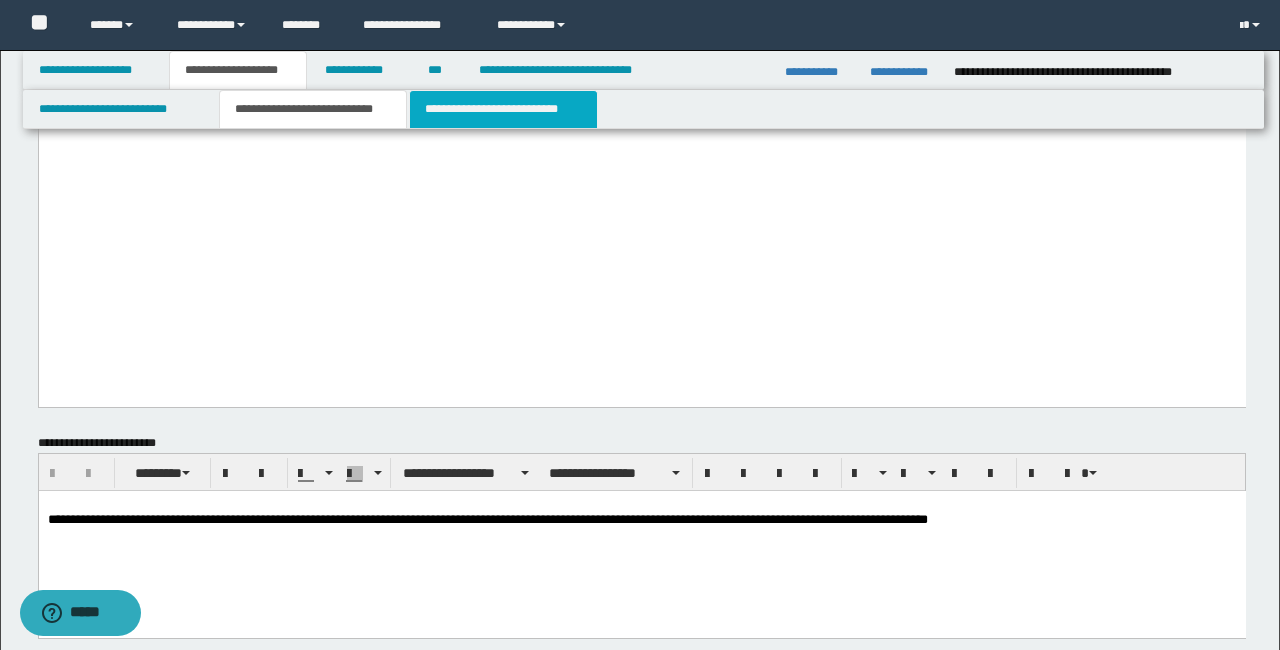 click on "**********" at bounding box center [503, 109] 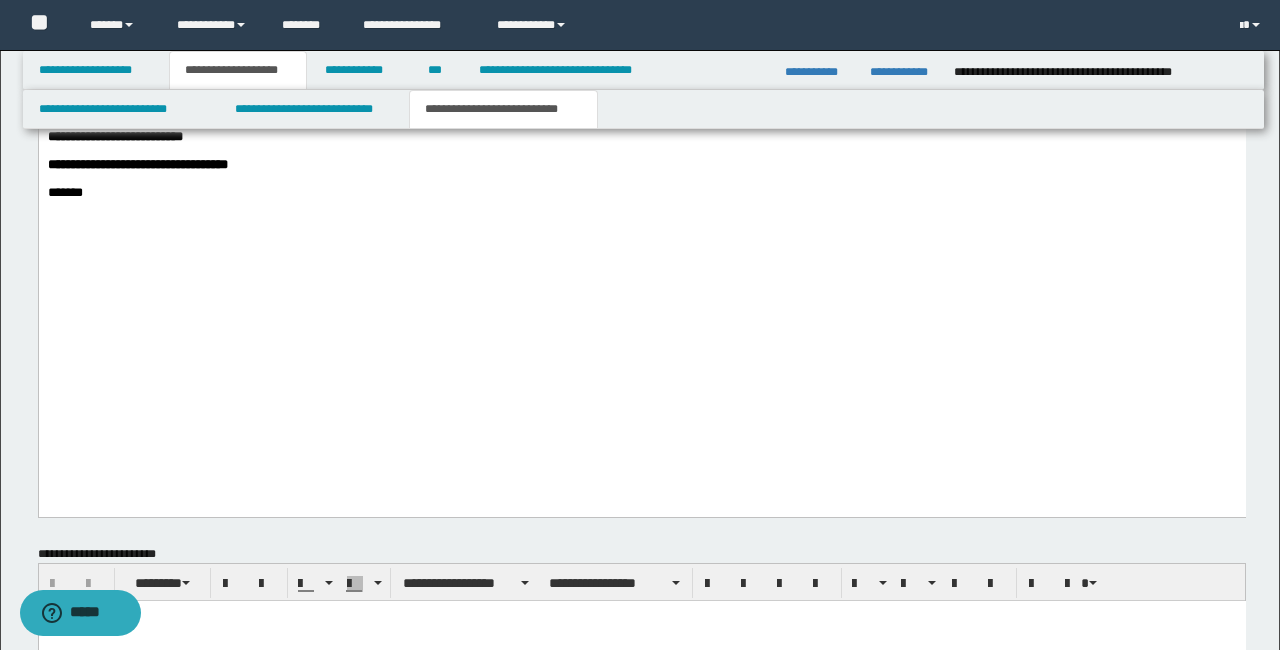 scroll, scrollTop: 3450, scrollLeft: 0, axis: vertical 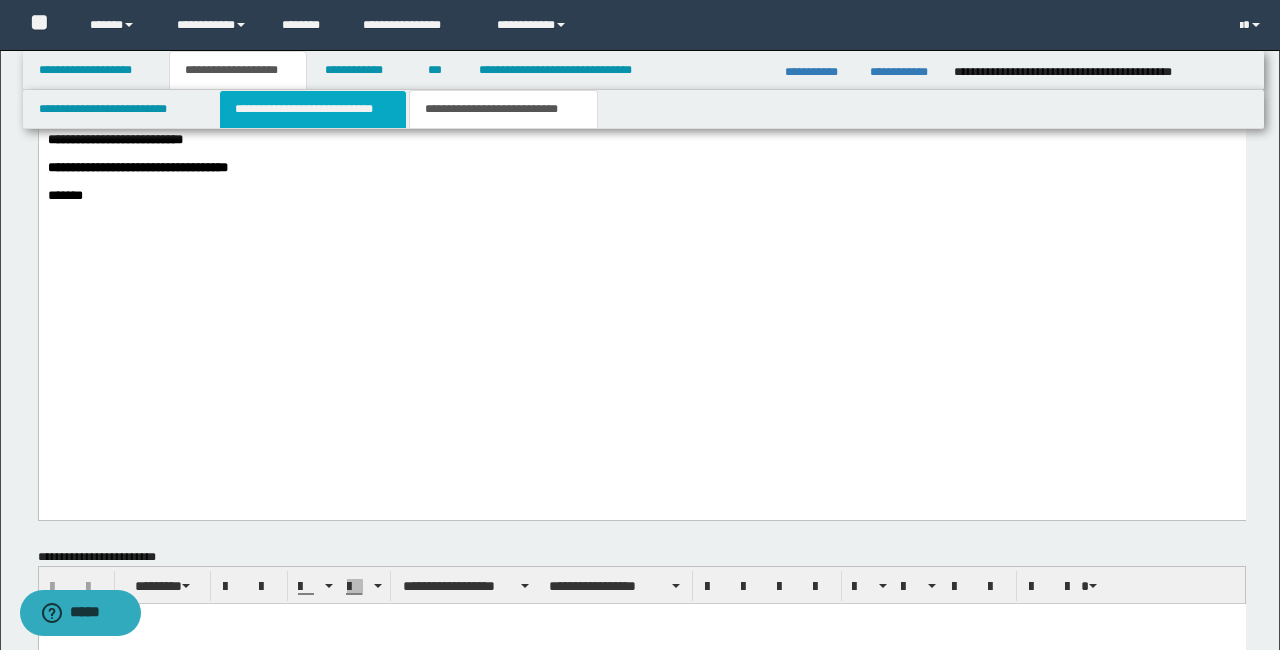 click on "**********" at bounding box center [312, 109] 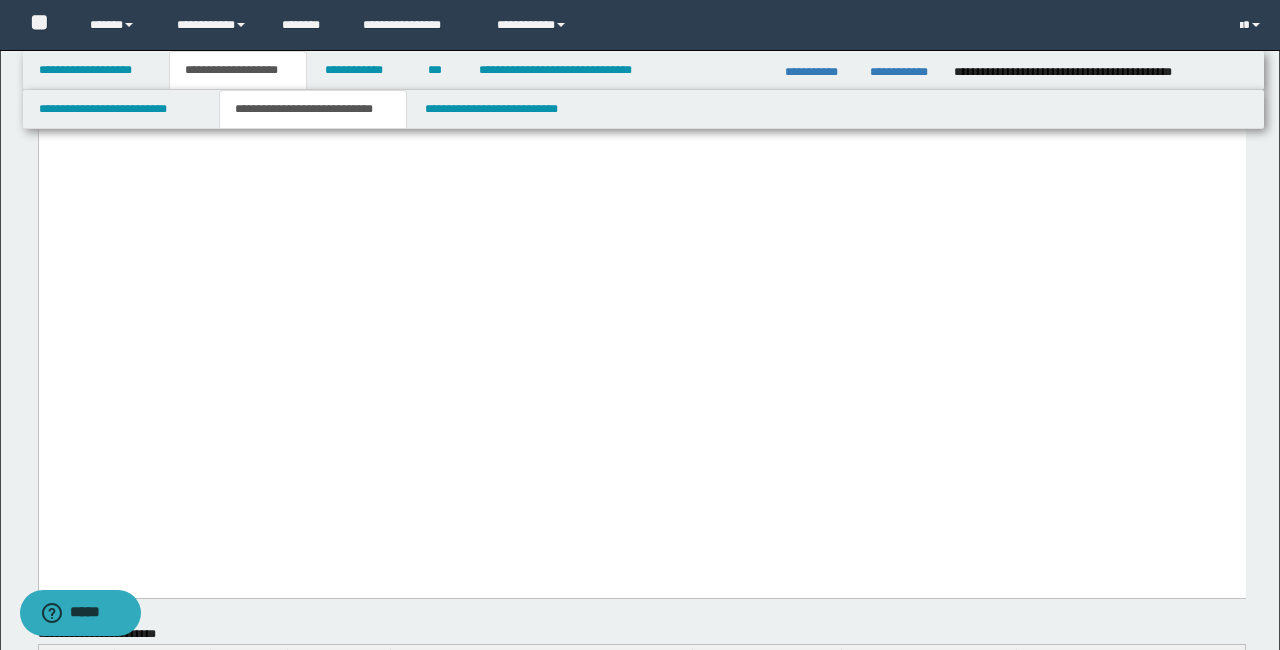 scroll, scrollTop: 2626, scrollLeft: 0, axis: vertical 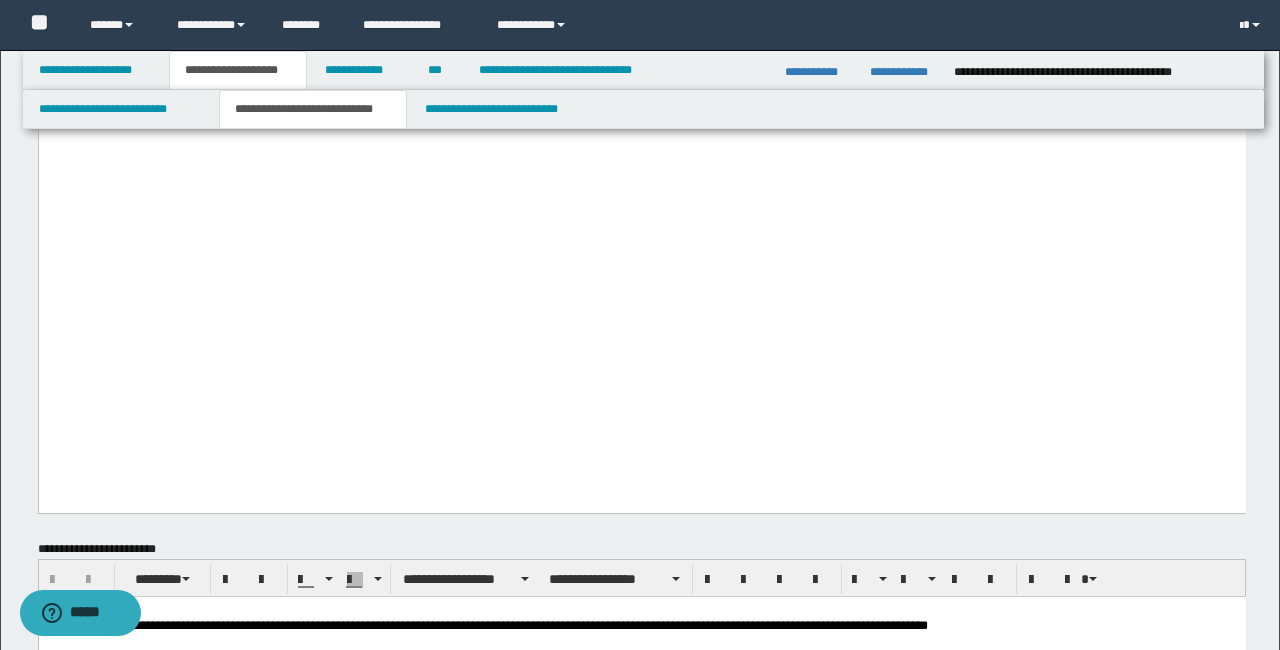 drag, startPoint x: 1197, startPoint y: 303, endPoint x: 656, endPoint y: 302, distance: 541.0009 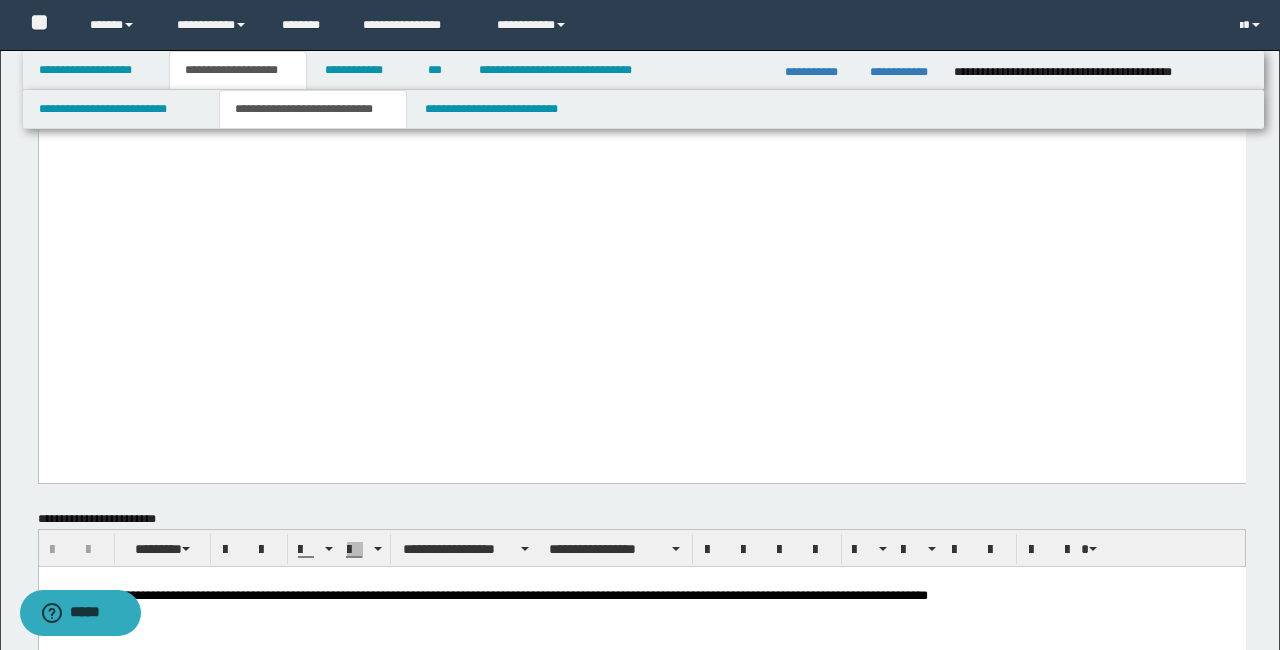click on "**********" at bounding box center (641, -1204) 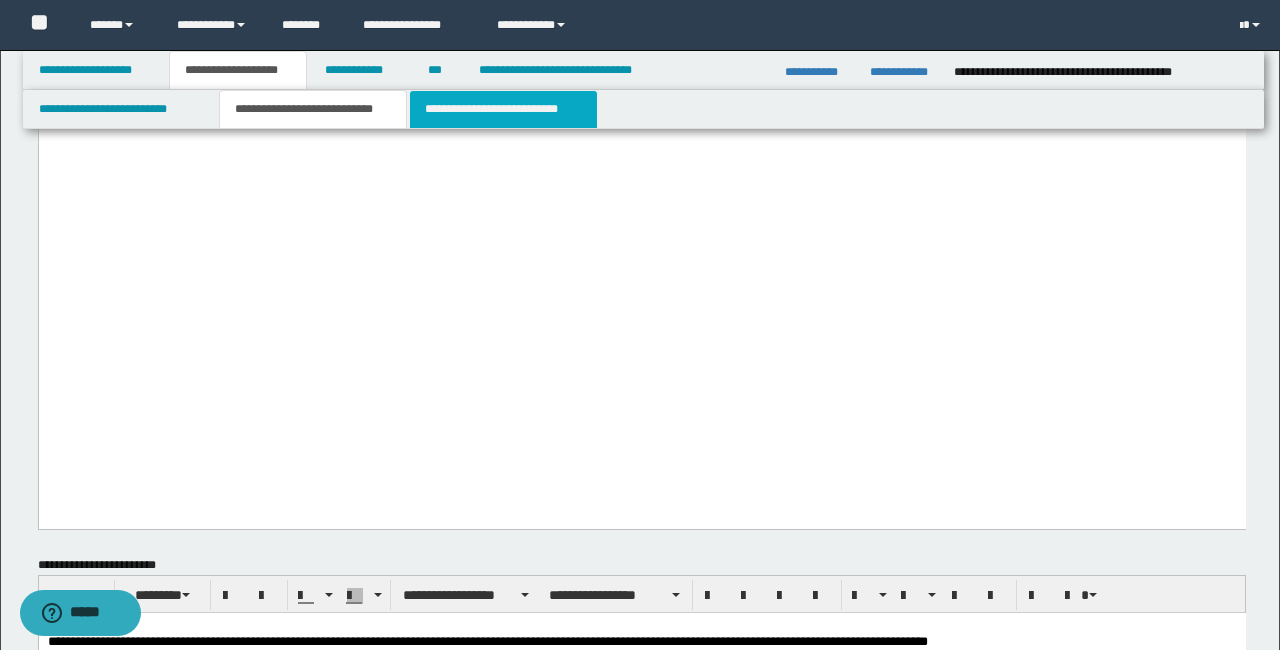 scroll, scrollTop: 2623, scrollLeft: 0, axis: vertical 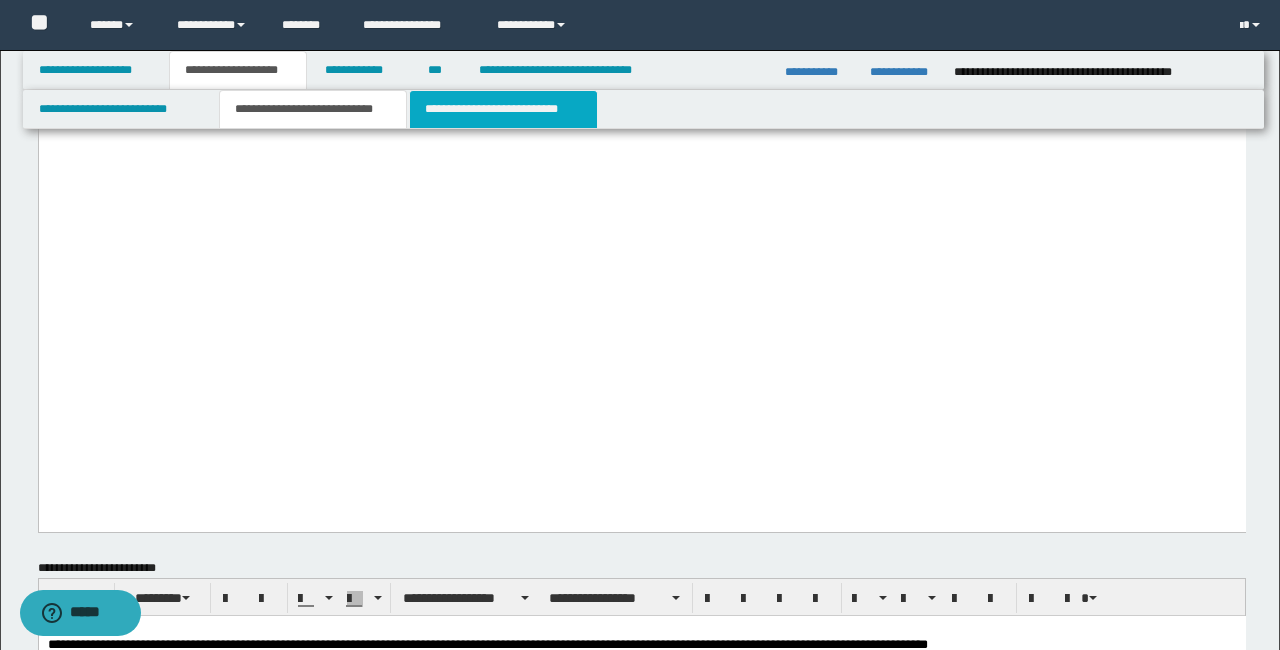 click on "**********" at bounding box center (503, 109) 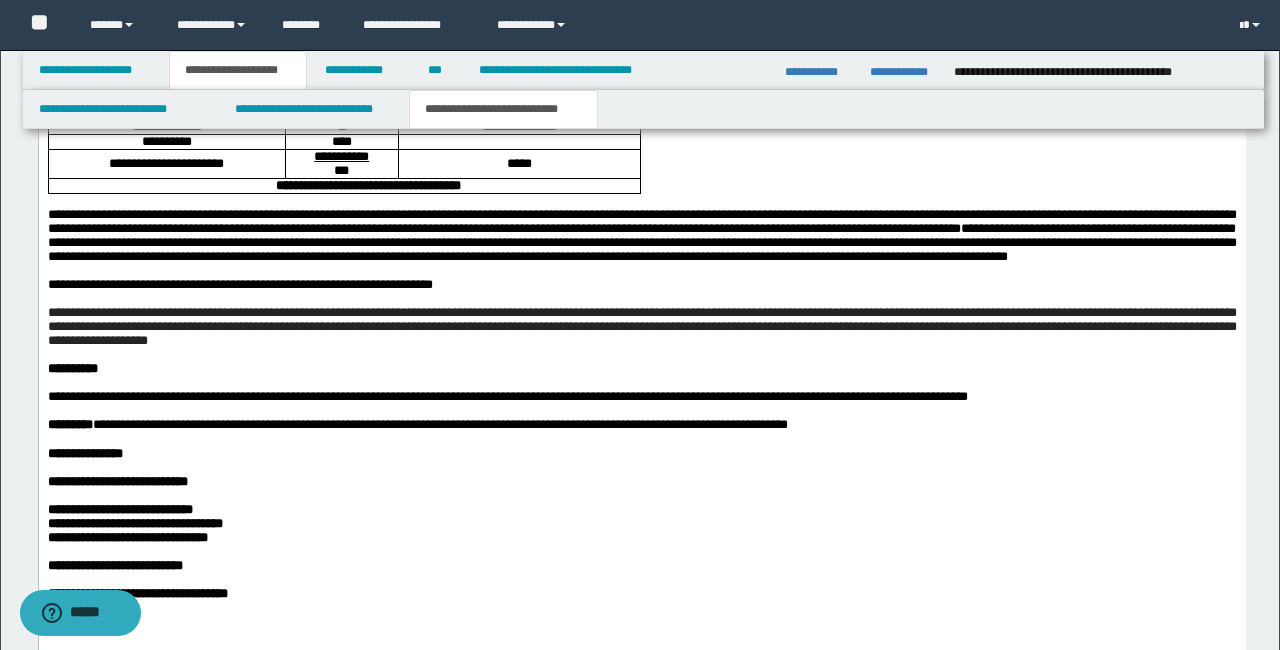 scroll, scrollTop: 3052, scrollLeft: 0, axis: vertical 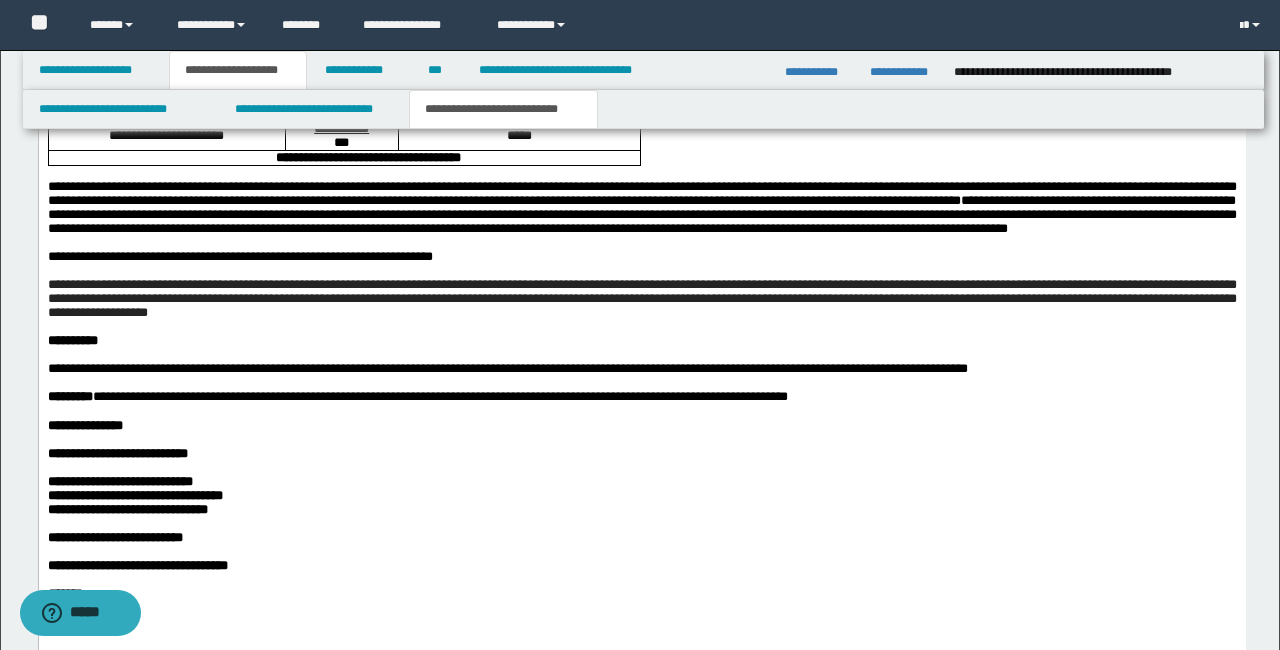 drag, startPoint x: 136, startPoint y: 247, endPoint x: 457, endPoint y: 248, distance: 321.00156 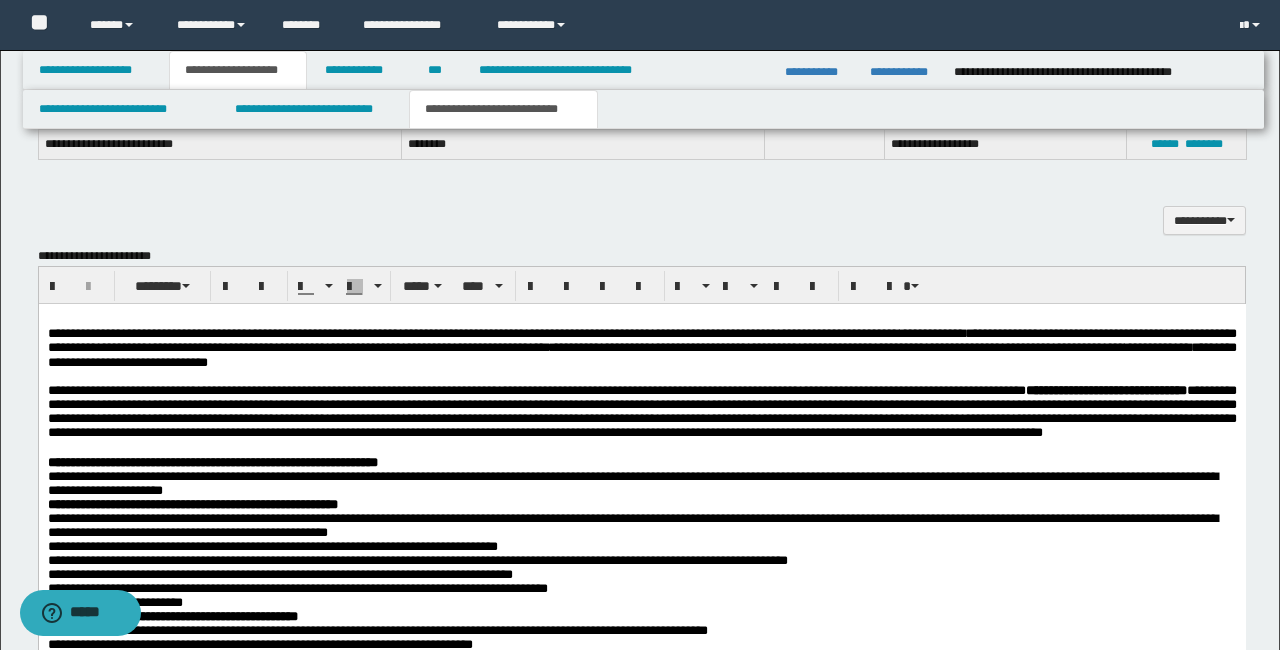 scroll, scrollTop: 1928, scrollLeft: 0, axis: vertical 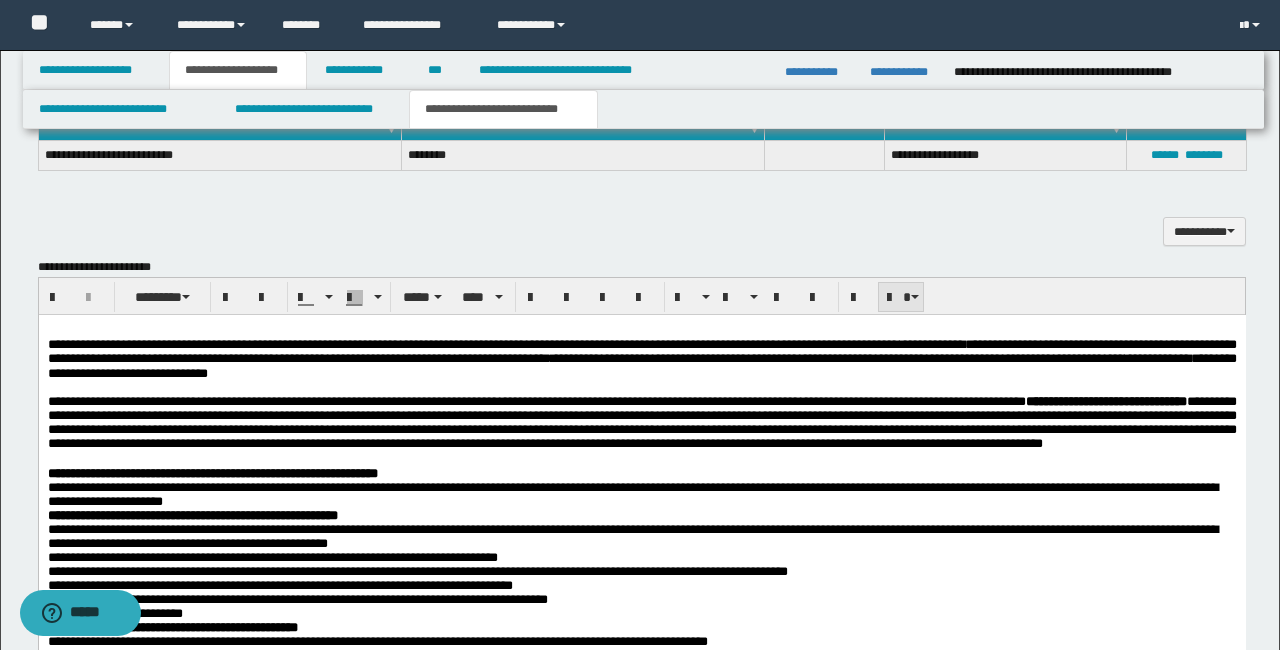 click at bounding box center [895, 298] 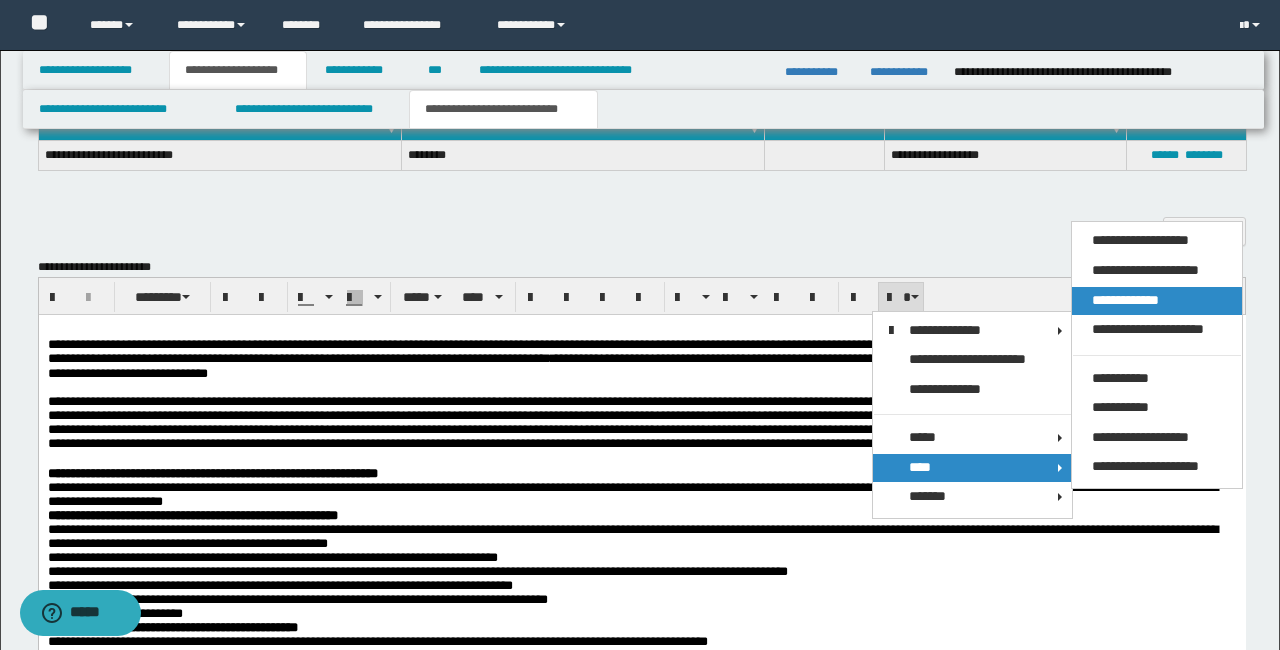 click on "**********" at bounding box center [1125, 300] 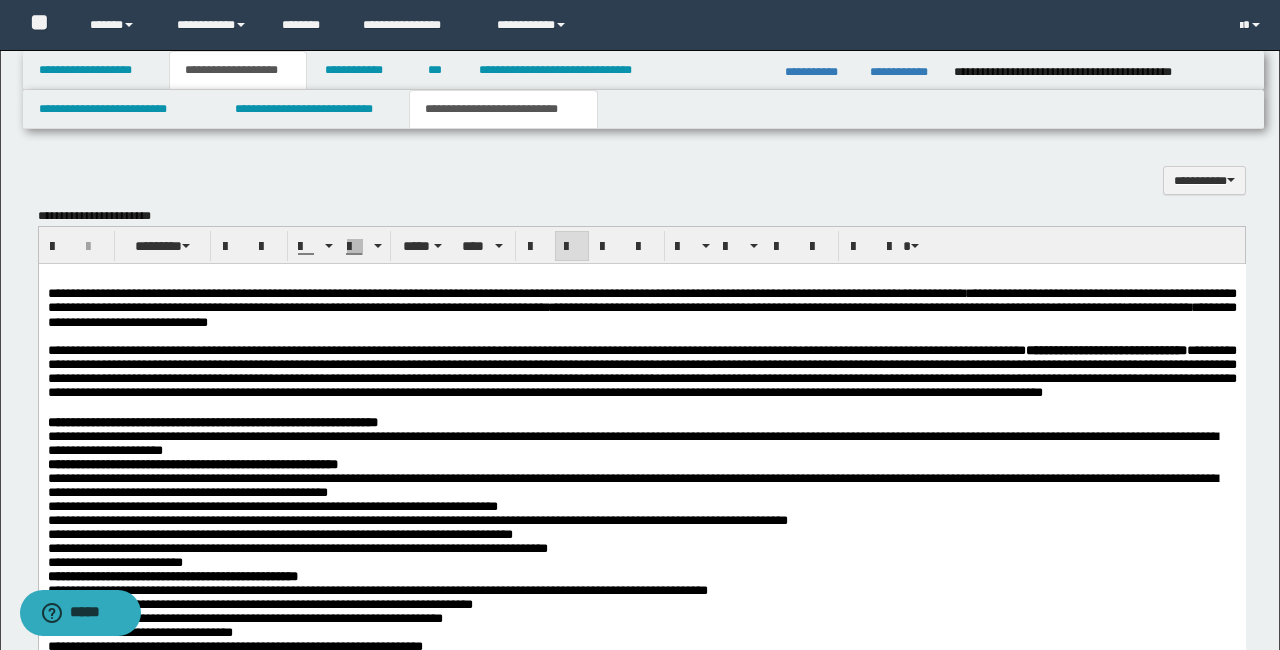 scroll, scrollTop: 1986, scrollLeft: 0, axis: vertical 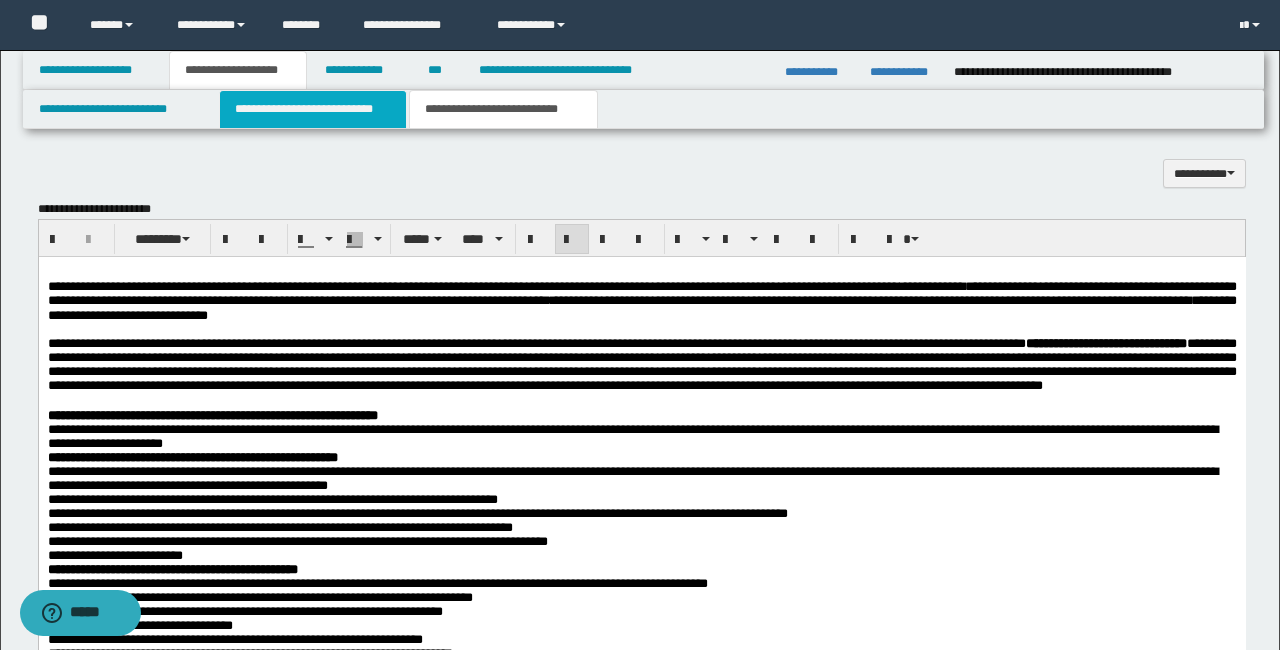 click on "**********" at bounding box center (312, 109) 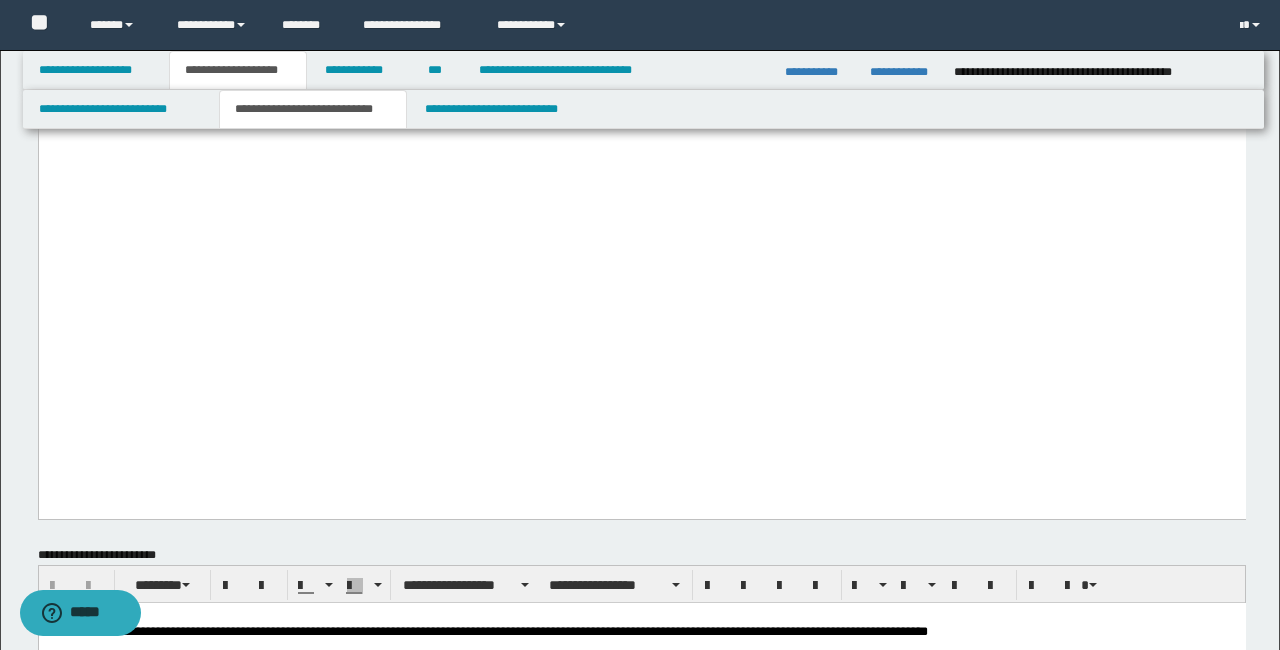 scroll, scrollTop: 2566, scrollLeft: 0, axis: vertical 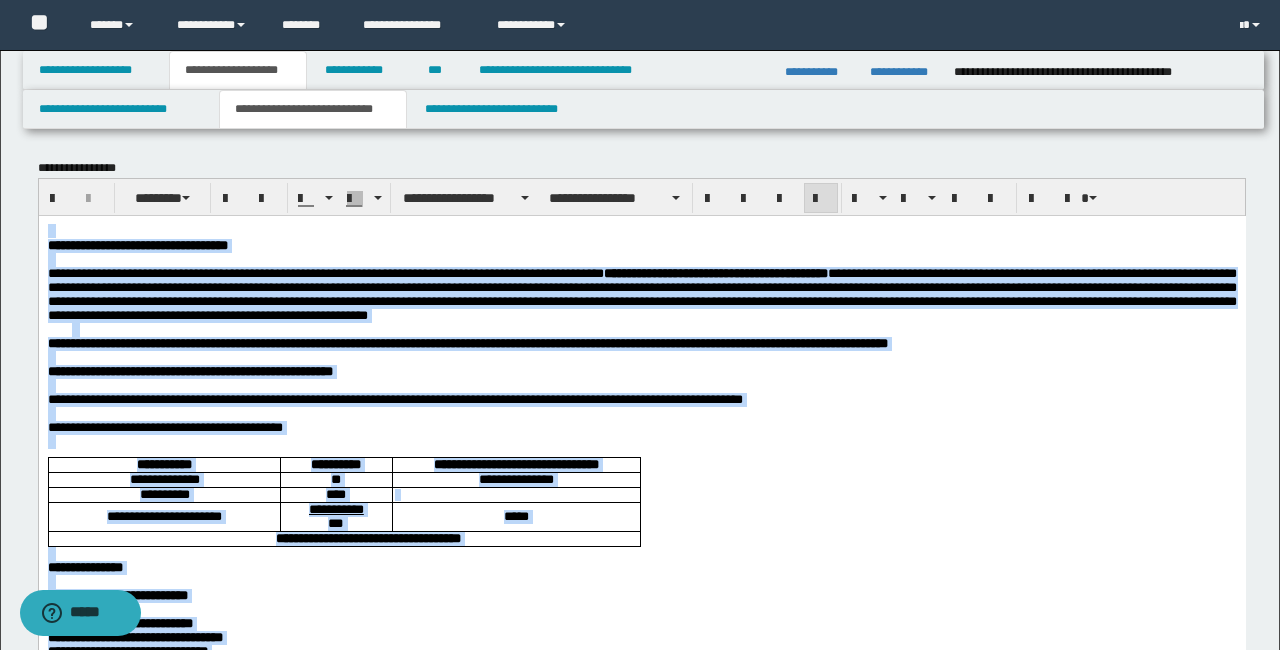 drag, startPoint x: 1221, startPoint y: 3074, endPoint x: 150, endPoint y: 171, distance: 3094.2607 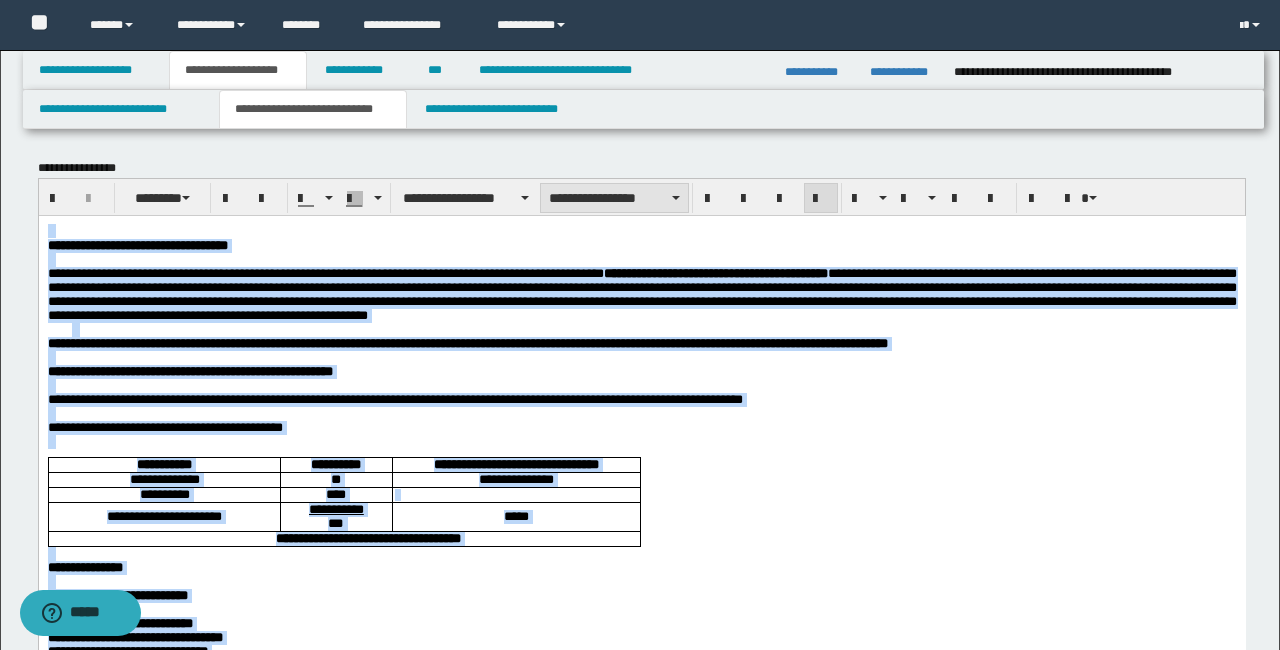 click on "**********" at bounding box center [614, 198] 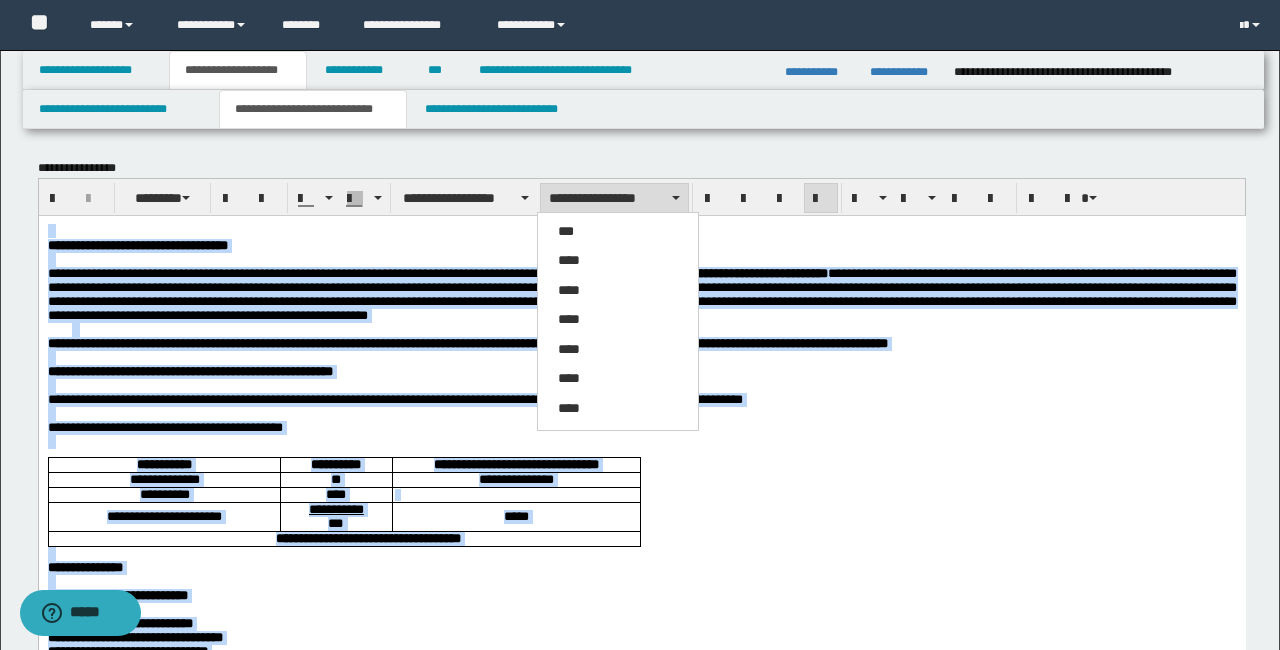 click on "**********" at bounding box center (641, 1443) 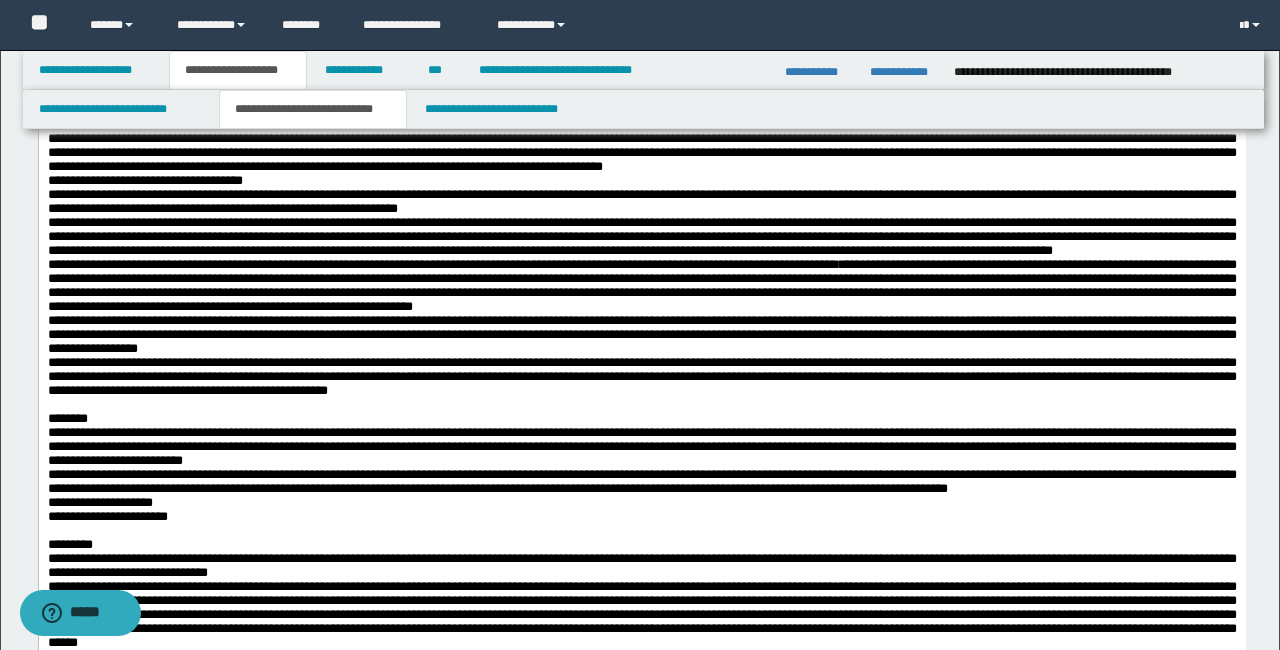 scroll, scrollTop: 1599, scrollLeft: 0, axis: vertical 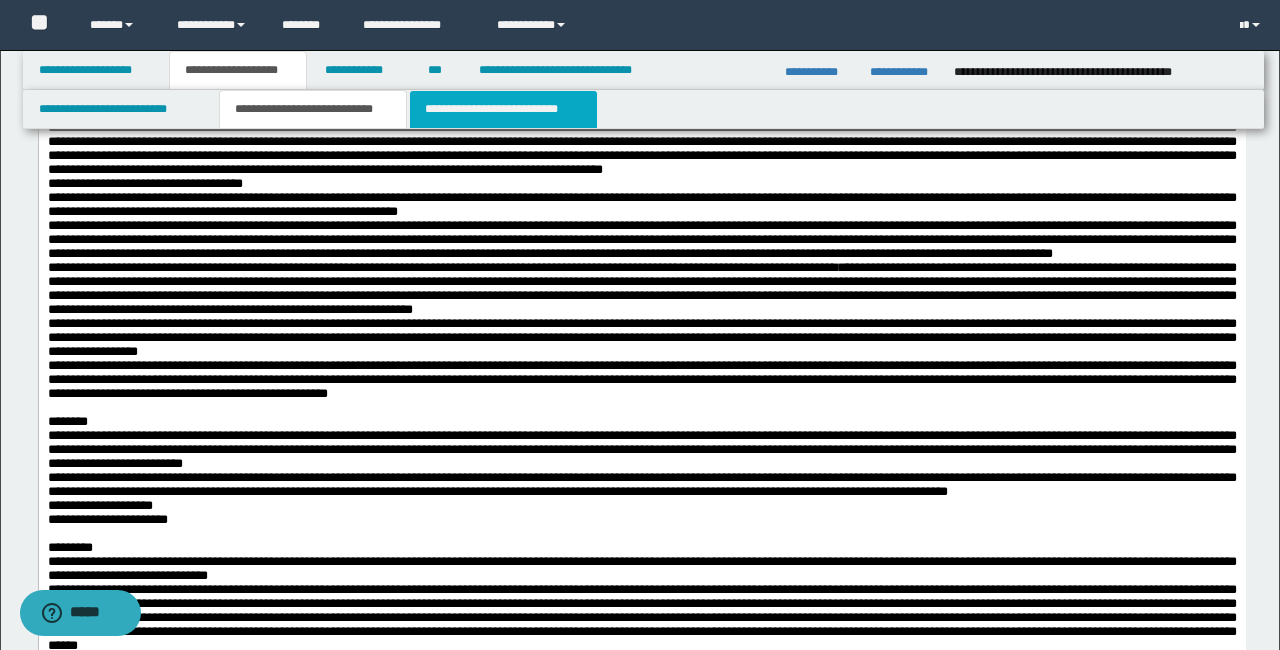 click on "**********" at bounding box center (503, 109) 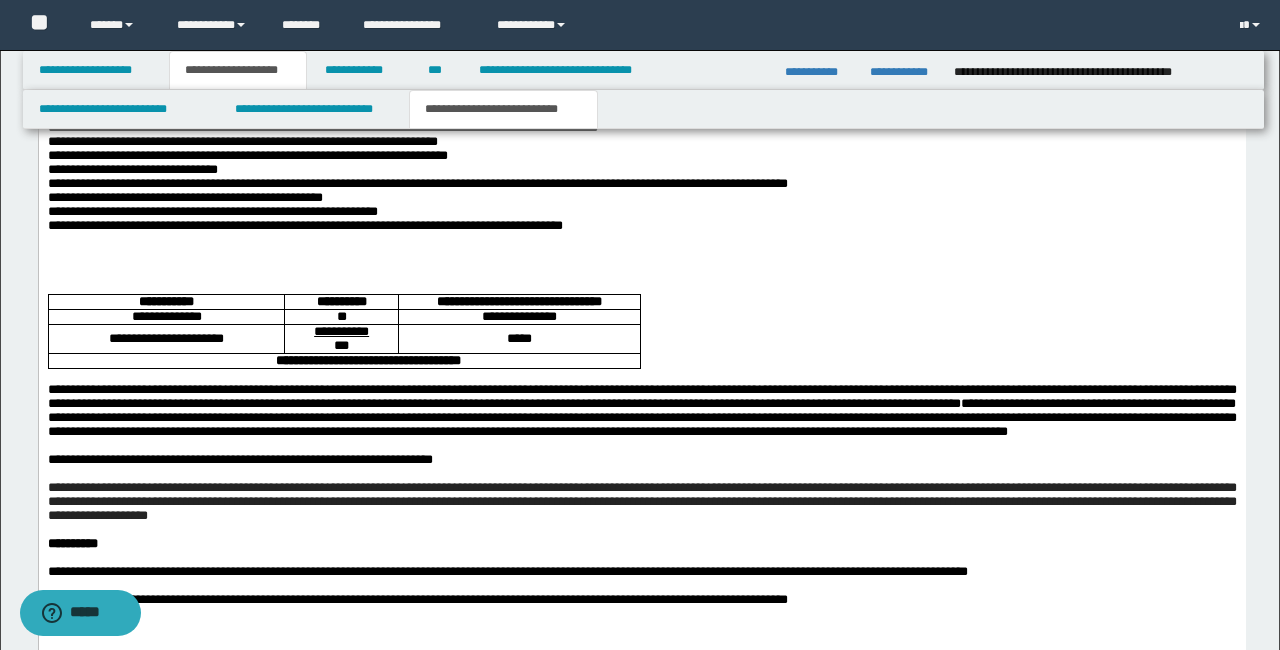 scroll, scrollTop: 2842, scrollLeft: 0, axis: vertical 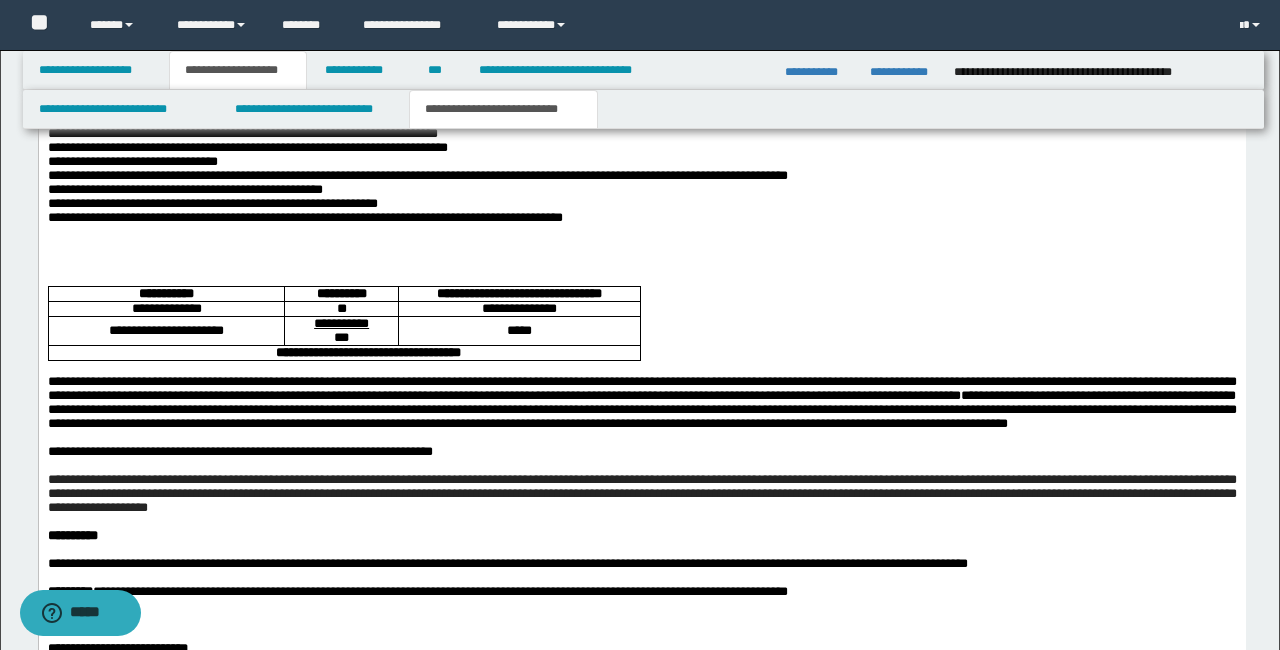 click at bounding box center (641, 248) 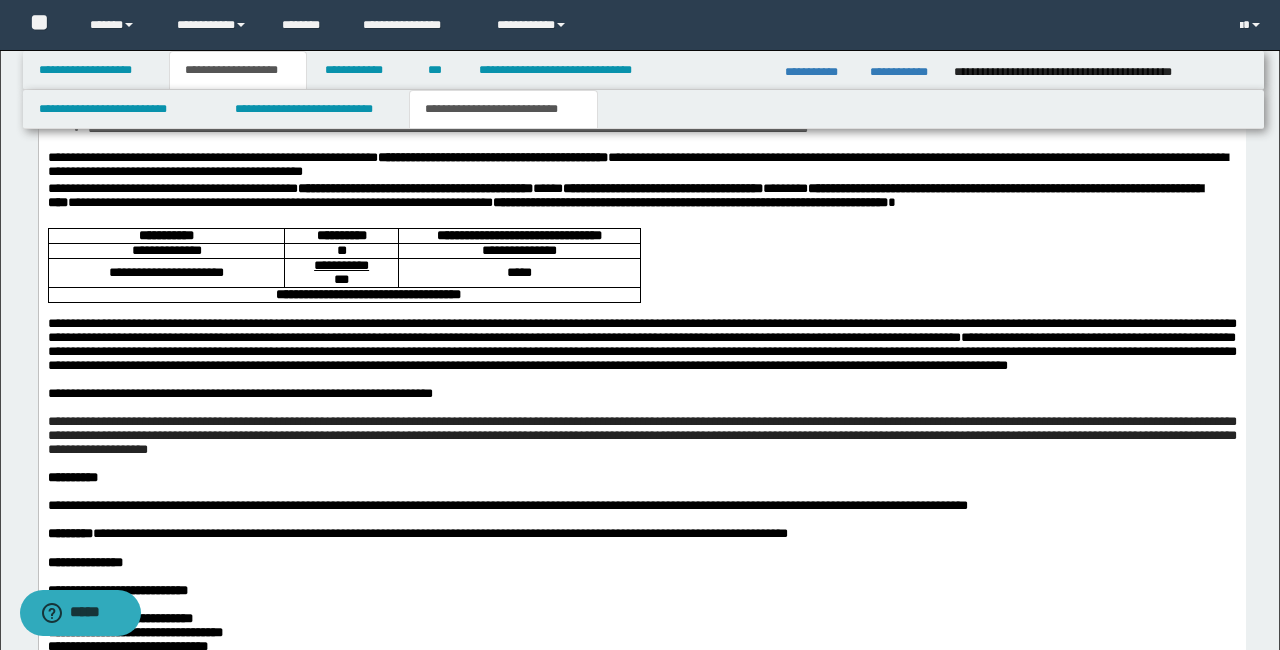 scroll, scrollTop: 3077, scrollLeft: 0, axis: vertical 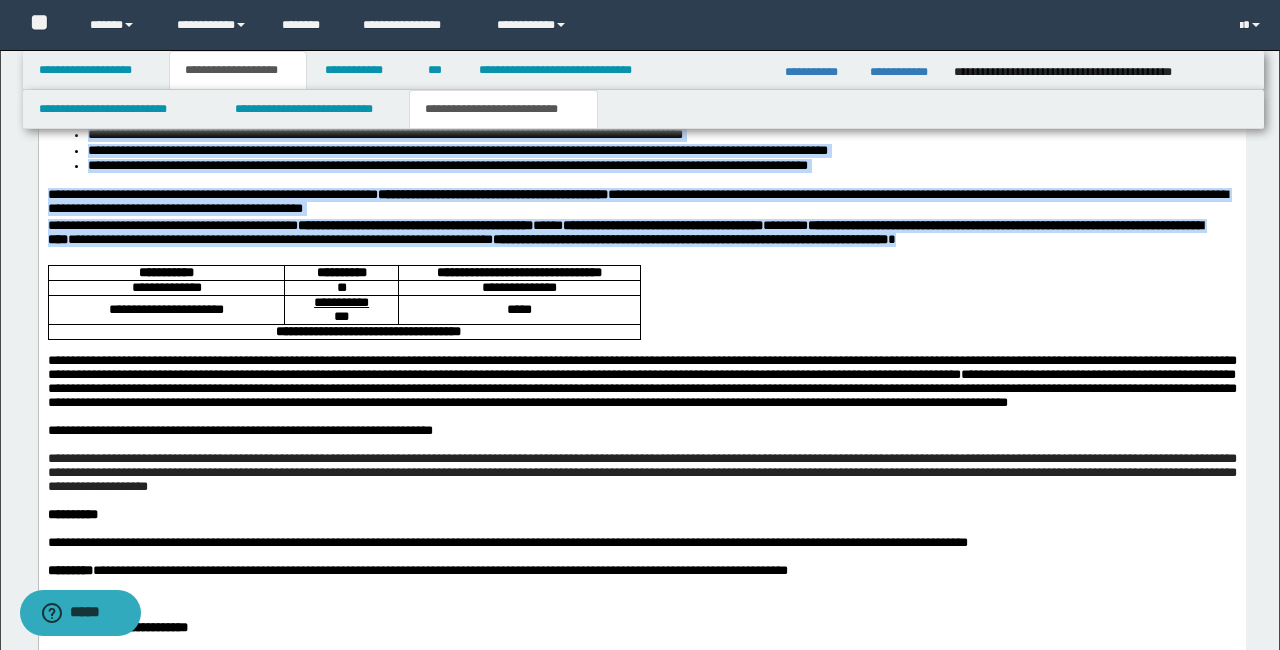 drag, startPoint x: 1079, startPoint y: 371, endPoint x: 72, endPoint y: -657, distance: 1439.039 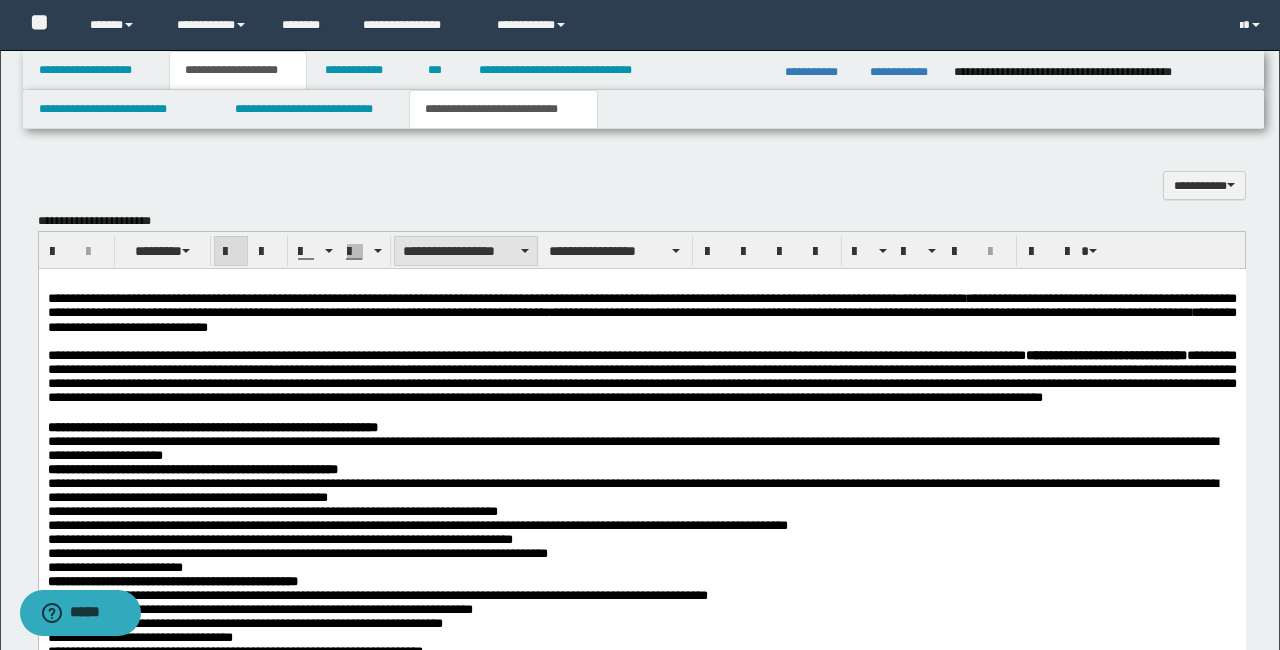 scroll, scrollTop: 1969, scrollLeft: 0, axis: vertical 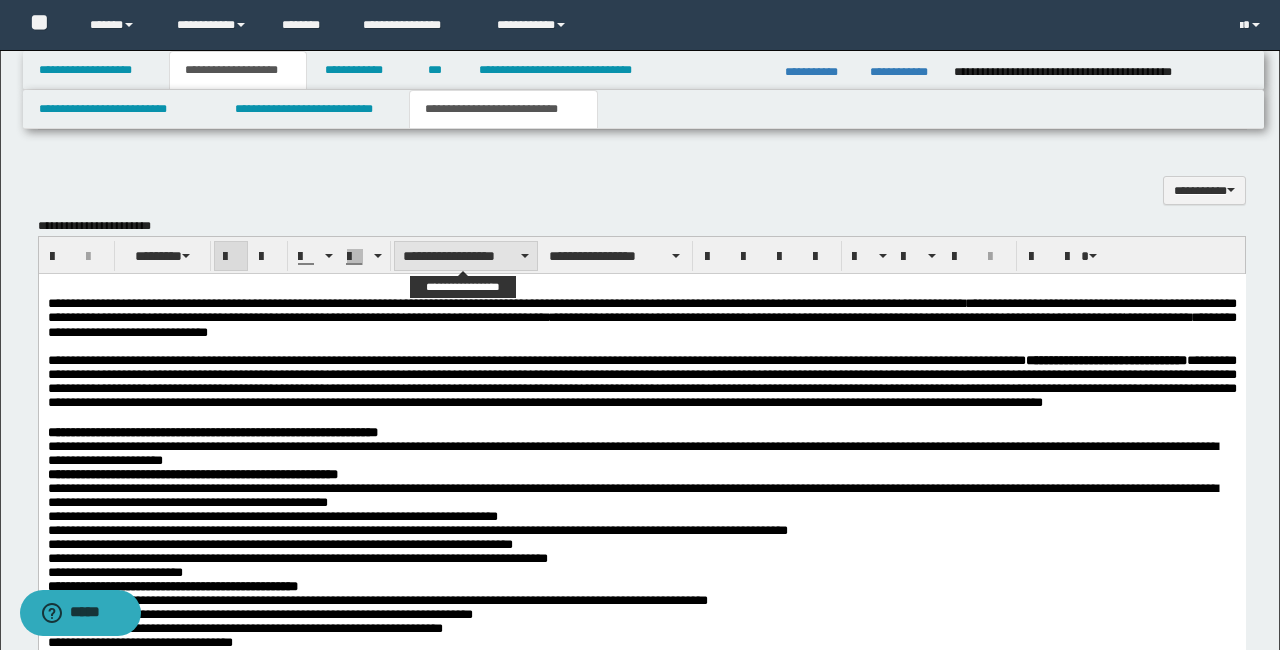 click on "**********" at bounding box center [466, 256] 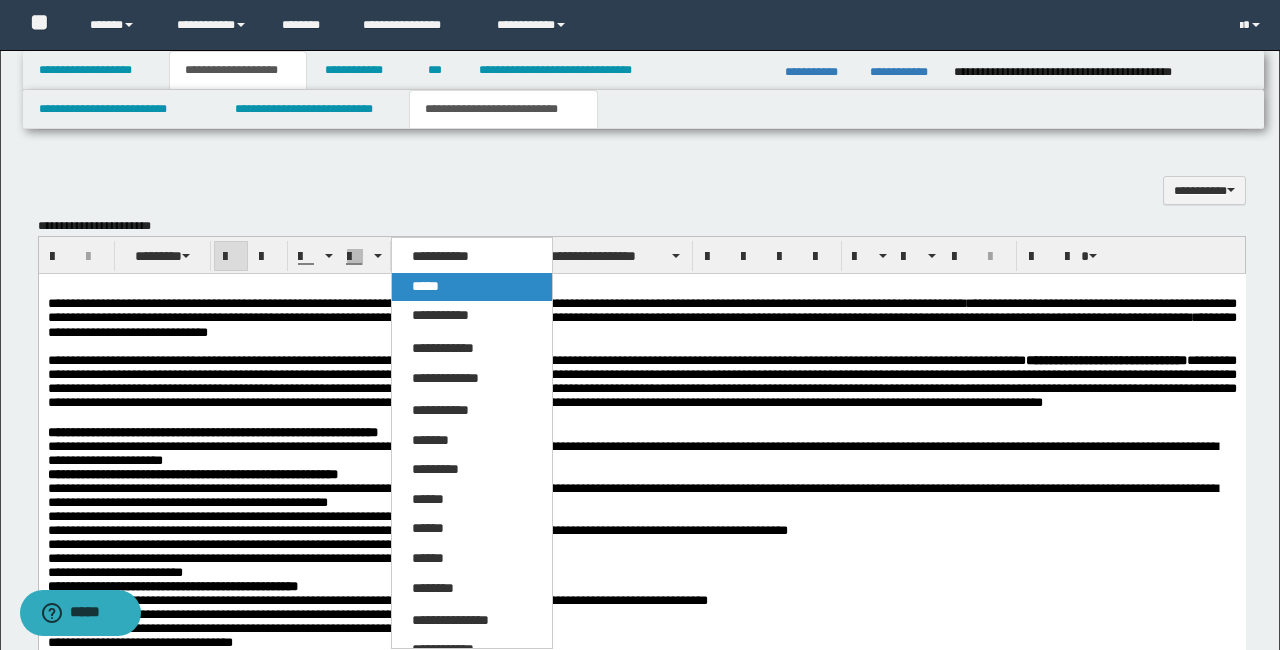 click on "*****" at bounding box center (472, 287) 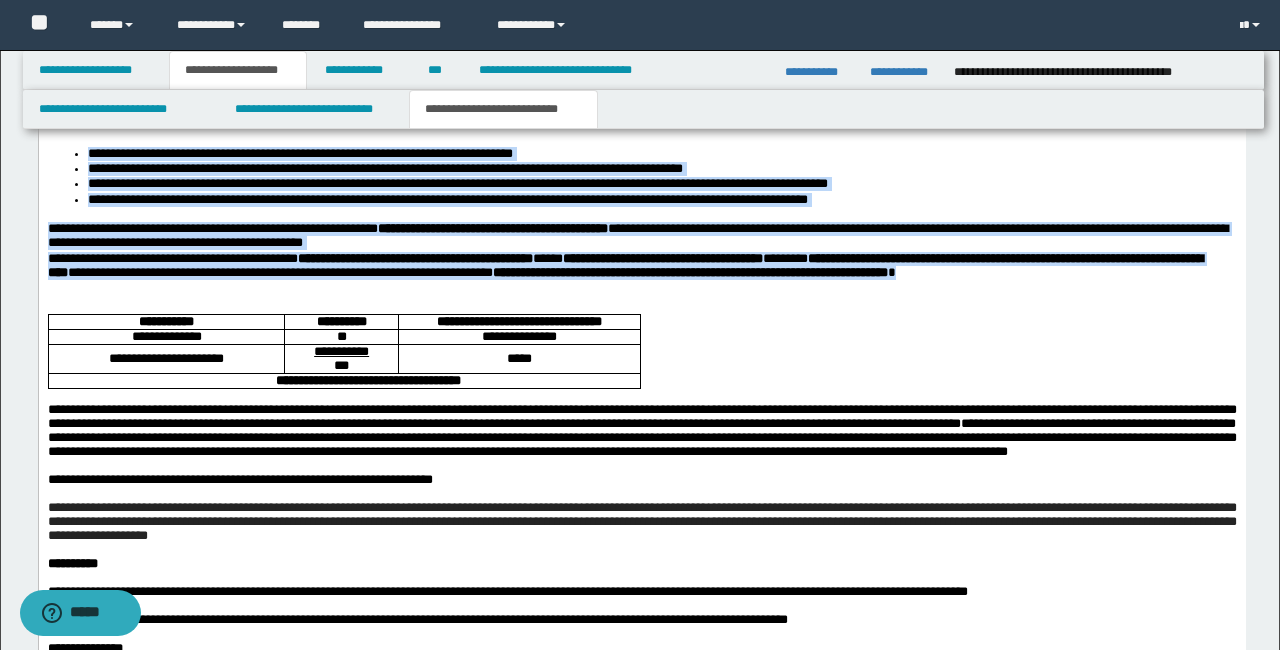 scroll, scrollTop: 3078, scrollLeft: 0, axis: vertical 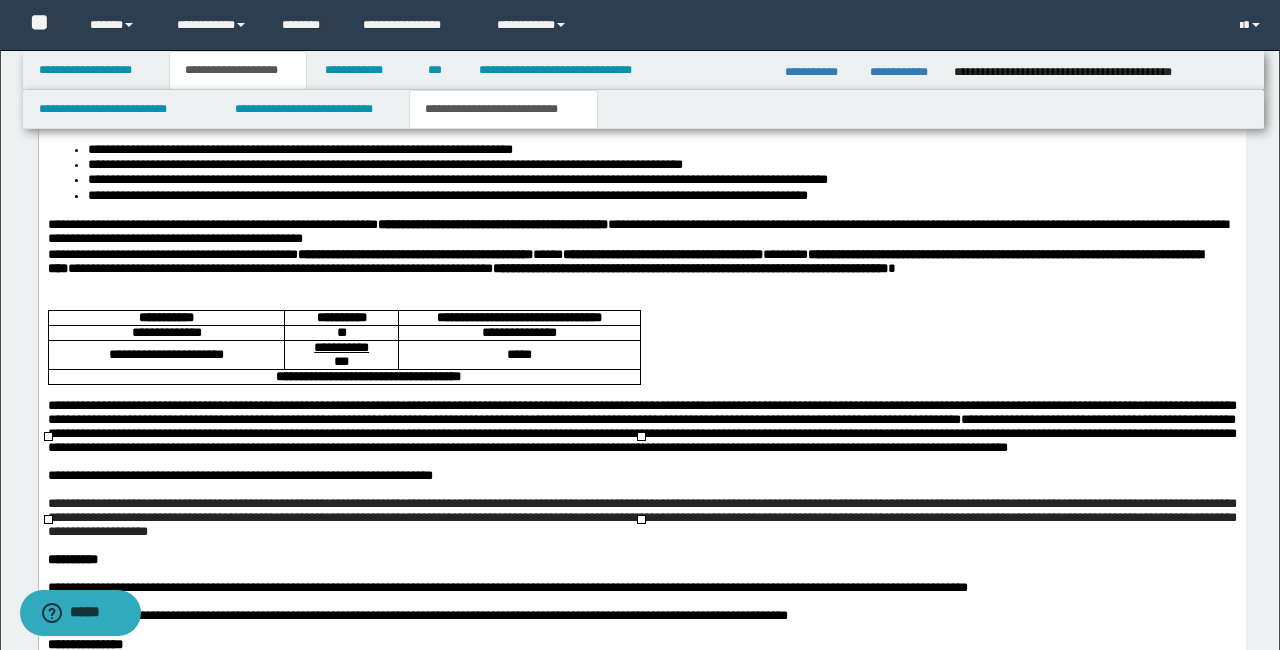 click on "*****" at bounding box center [518, 355] 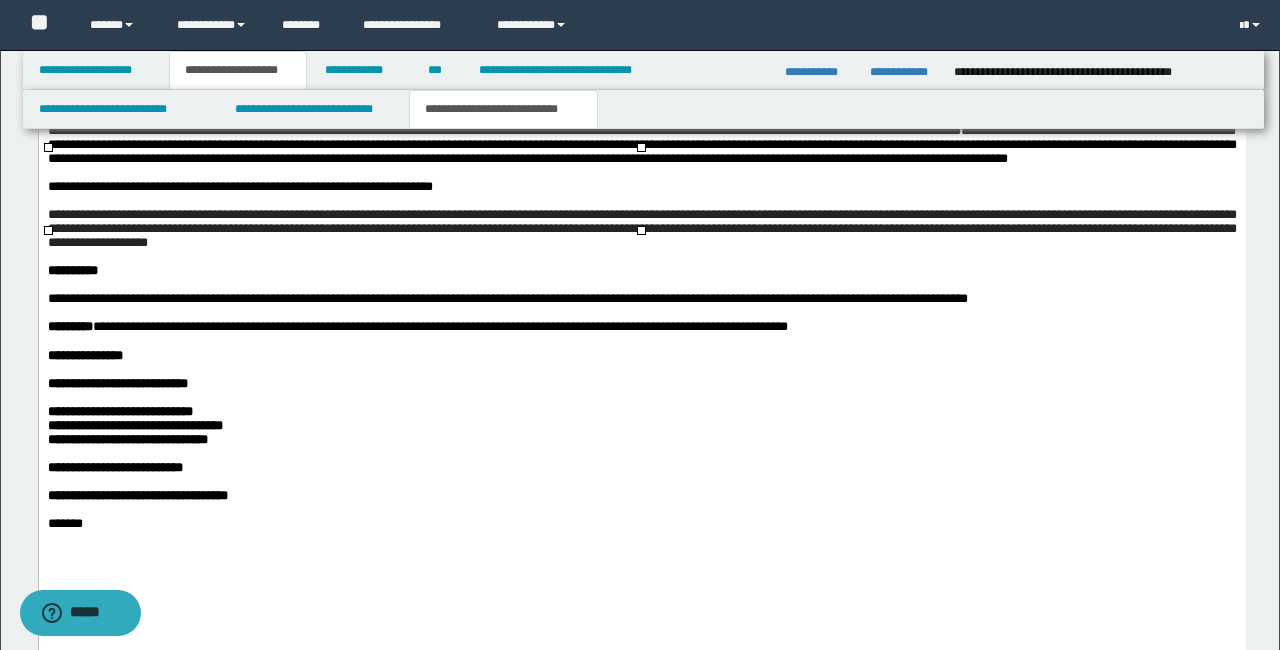 scroll, scrollTop: 3372, scrollLeft: 0, axis: vertical 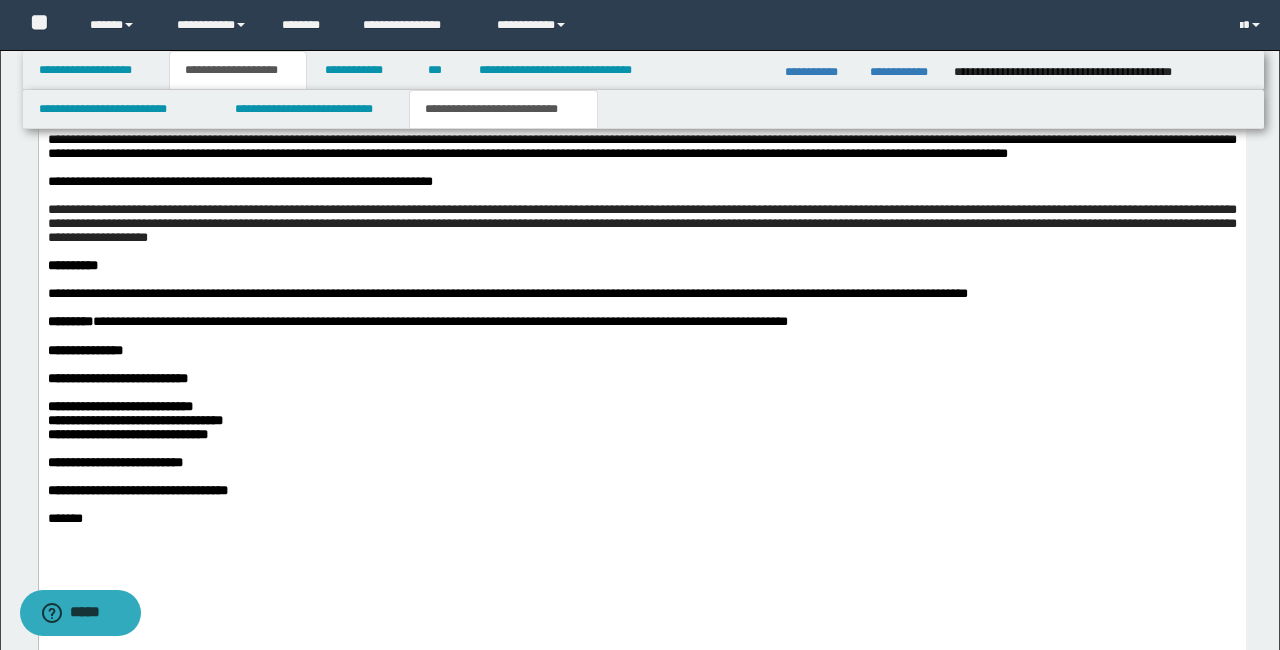 click on "**********" at bounding box center (119, 407) 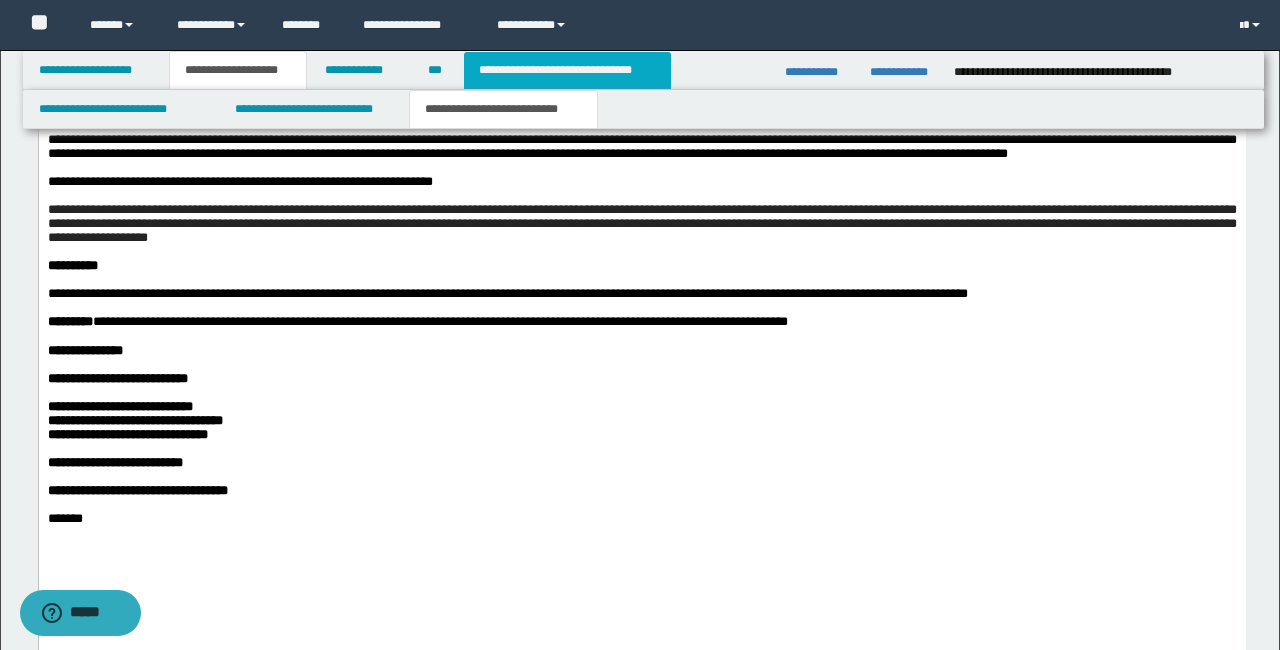 click on "**********" at bounding box center (567, 70) 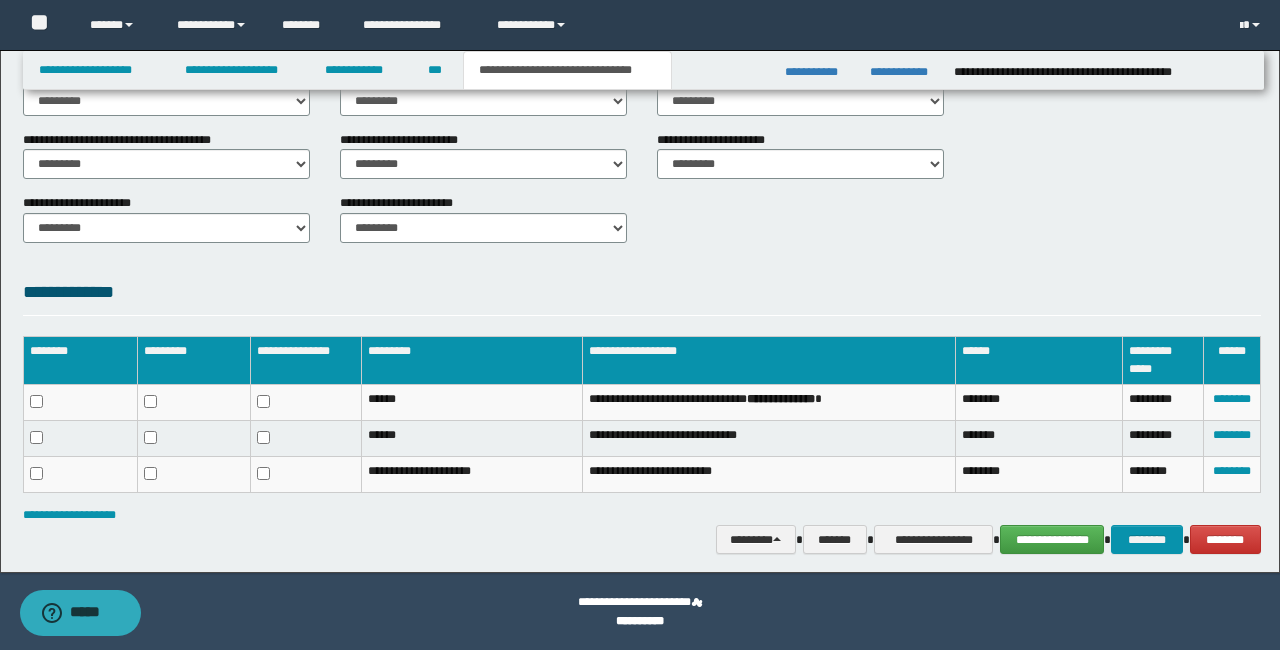 scroll, scrollTop: 0, scrollLeft: 0, axis: both 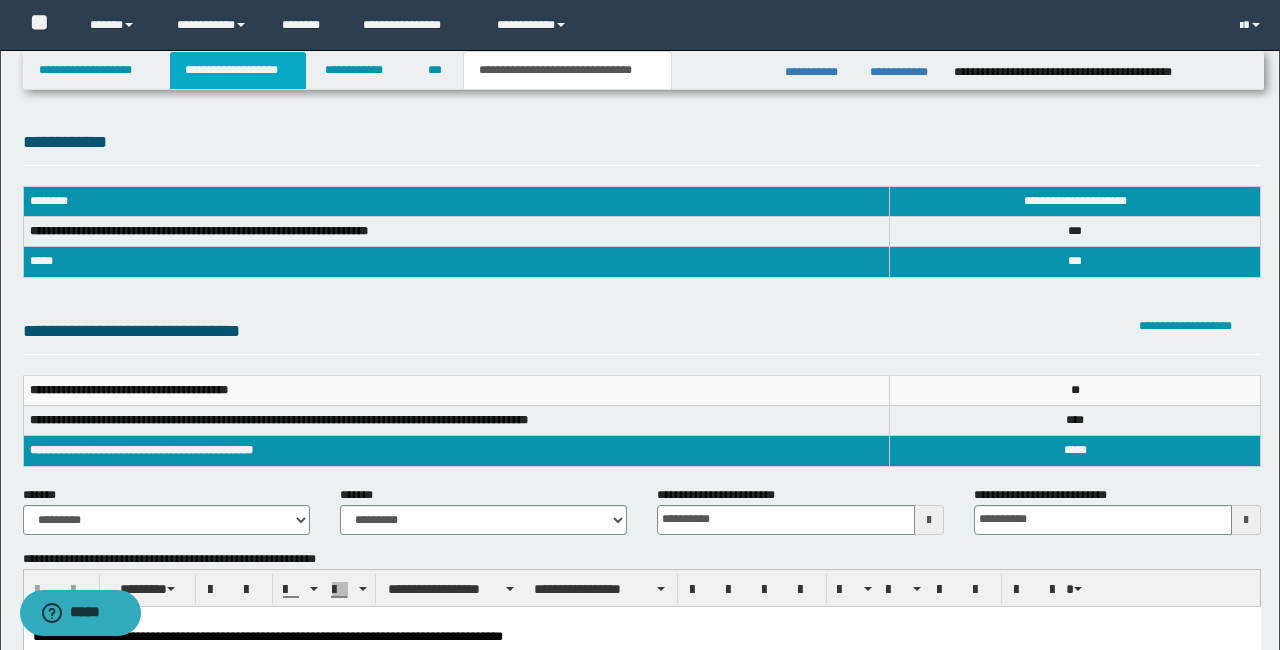 click on "**********" at bounding box center (238, 70) 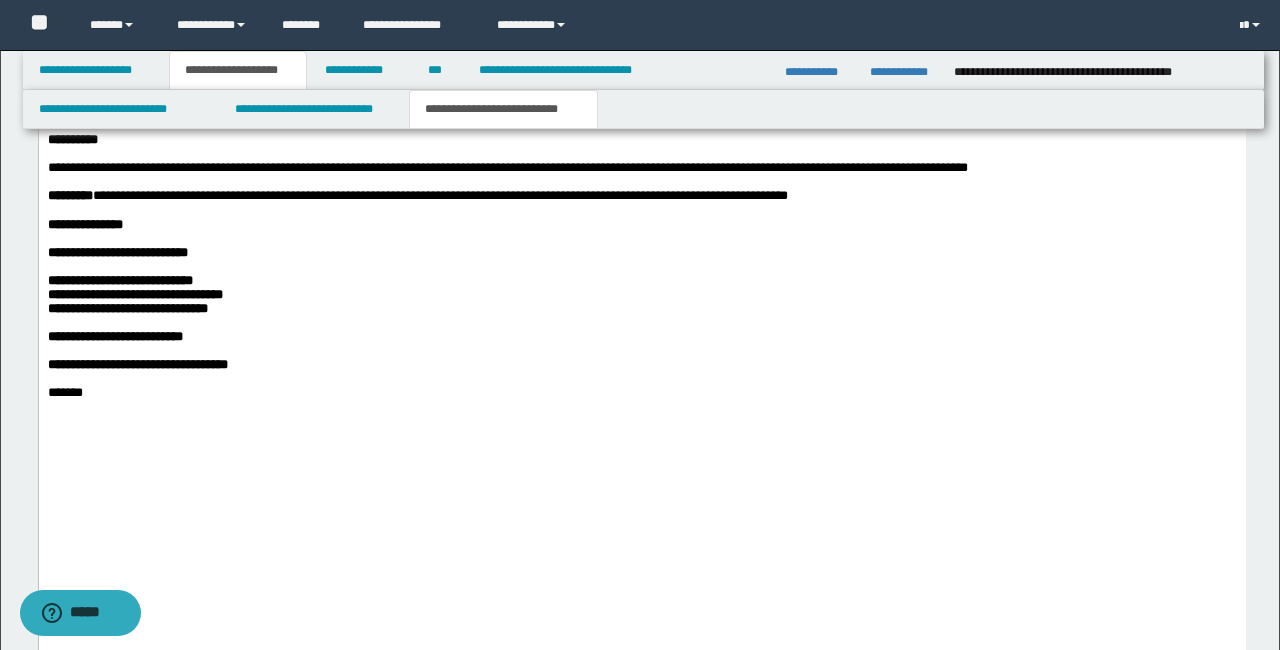 scroll, scrollTop: 3500, scrollLeft: 0, axis: vertical 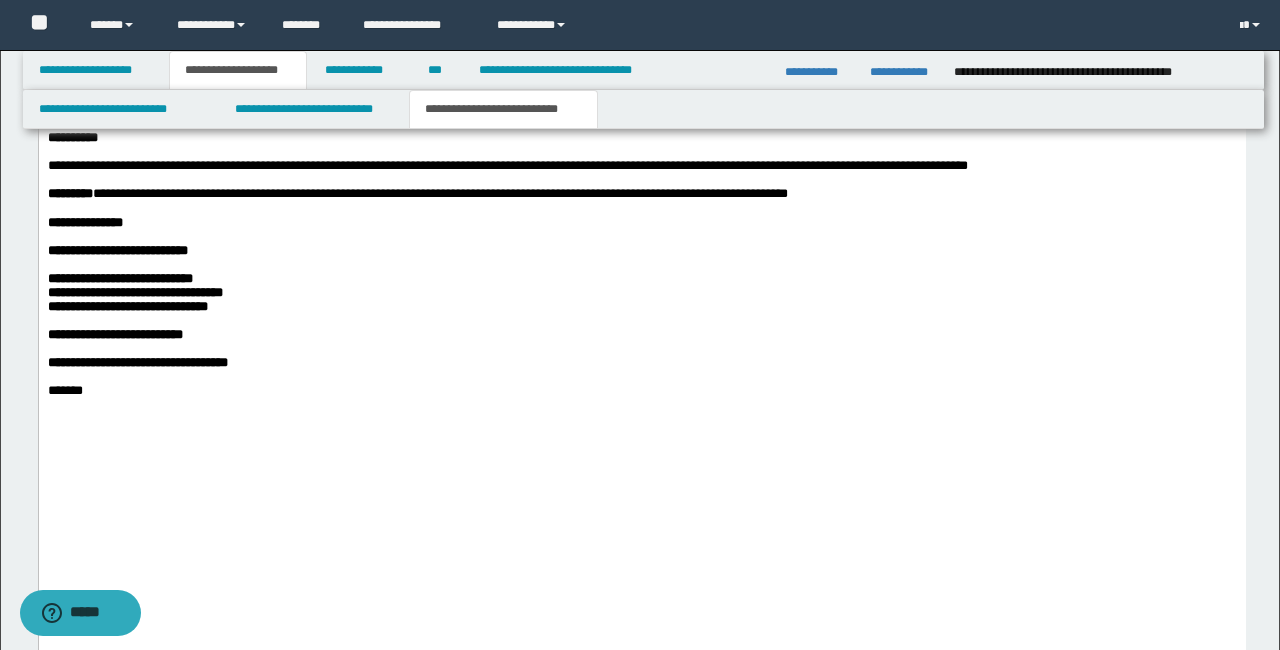 click on "**********" at bounding box center (127, 307) 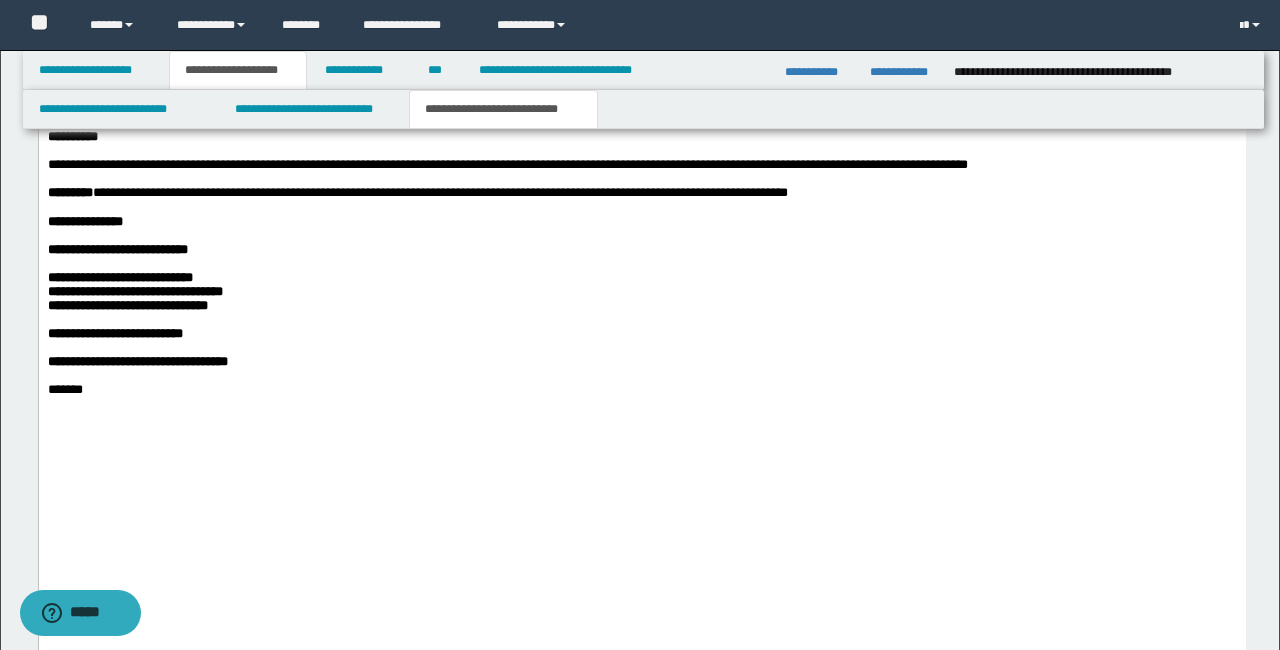 scroll, scrollTop: 3500, scrollLeft: 0, axis: vertical 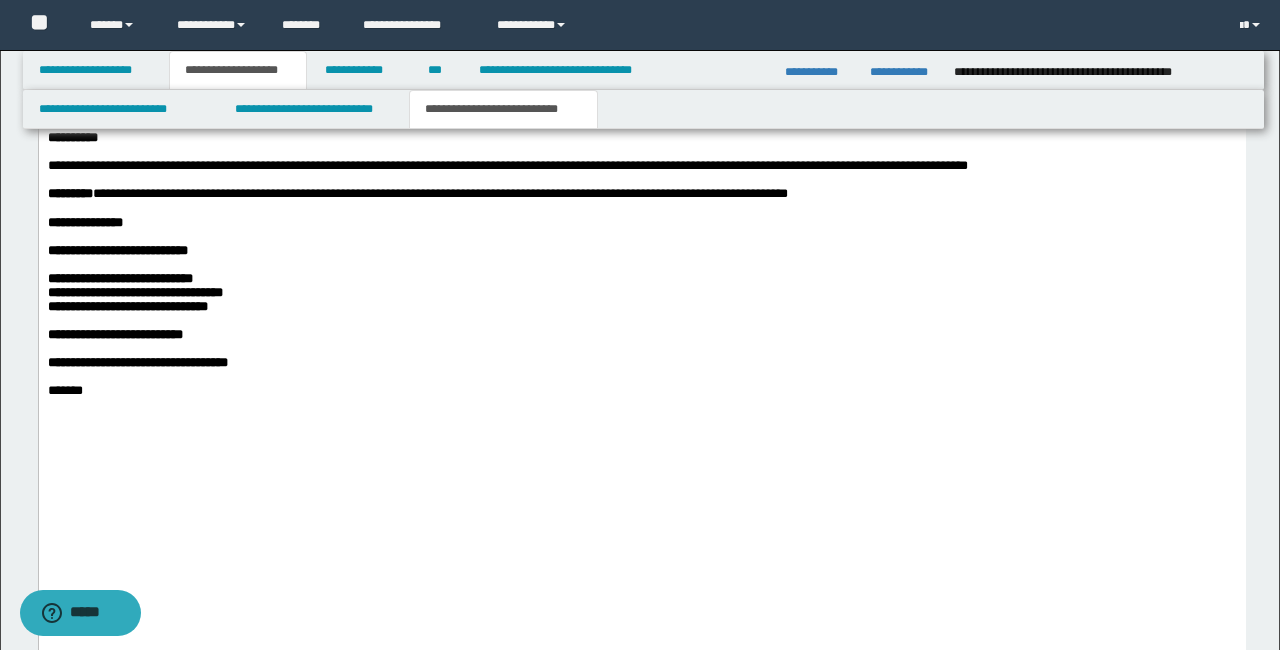 click on "**********" at bounding box center [417, 194] 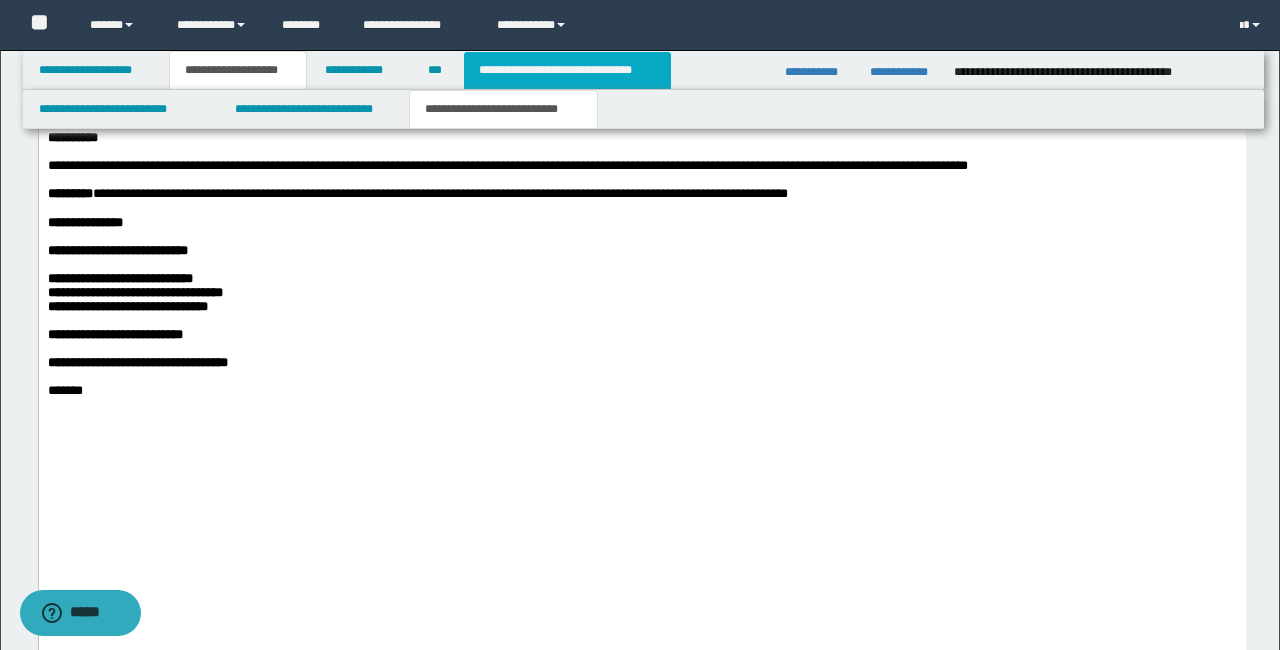 click on "**********" at bounding box center (567, 70) 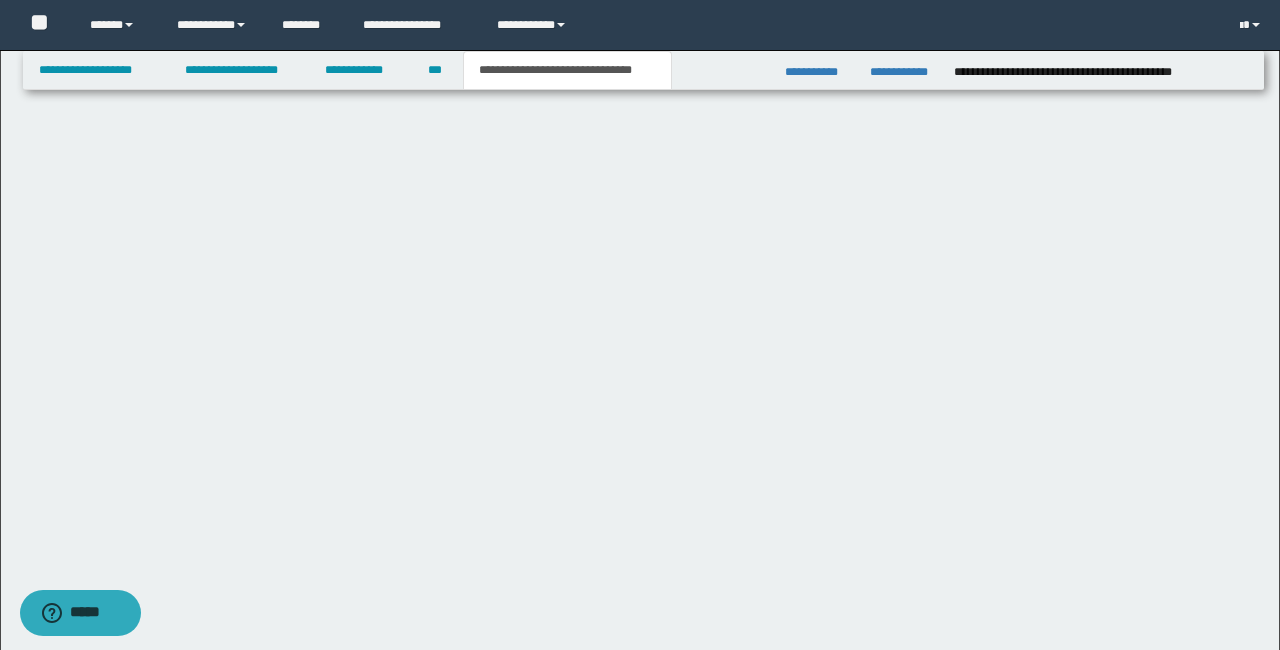 scroll, scrollTop: 712, scrollLeft: 0, axis: vertical 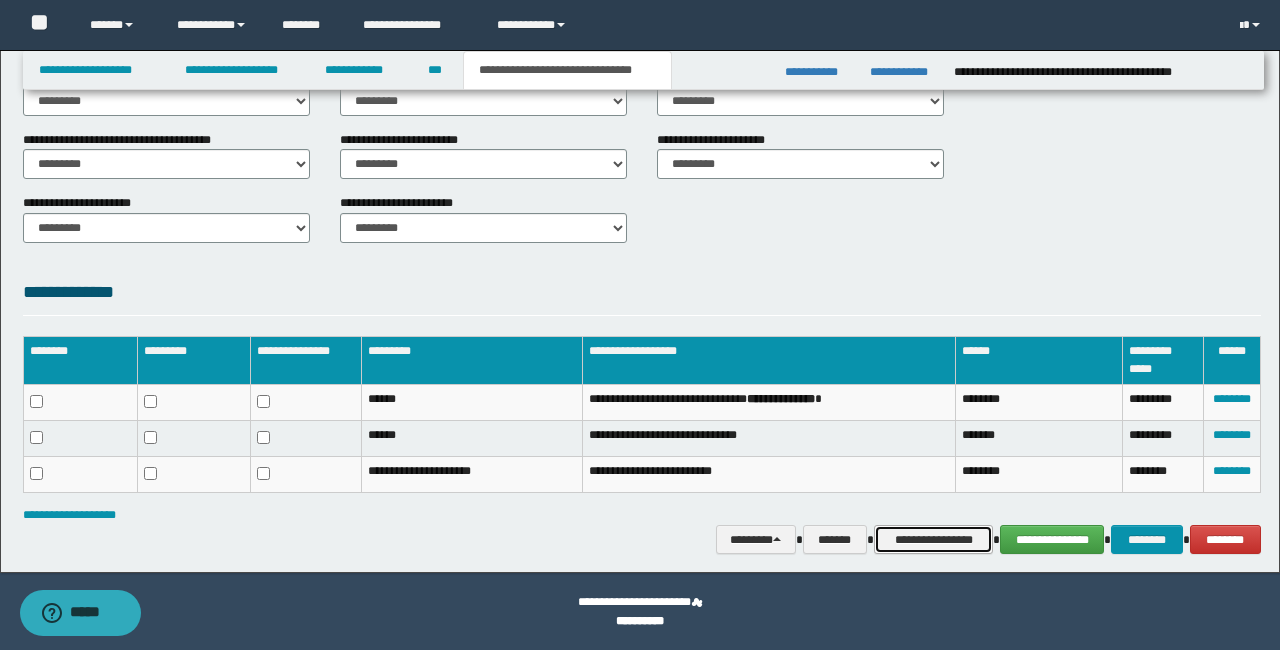 click on "**********" at bounding box center (933, 540) 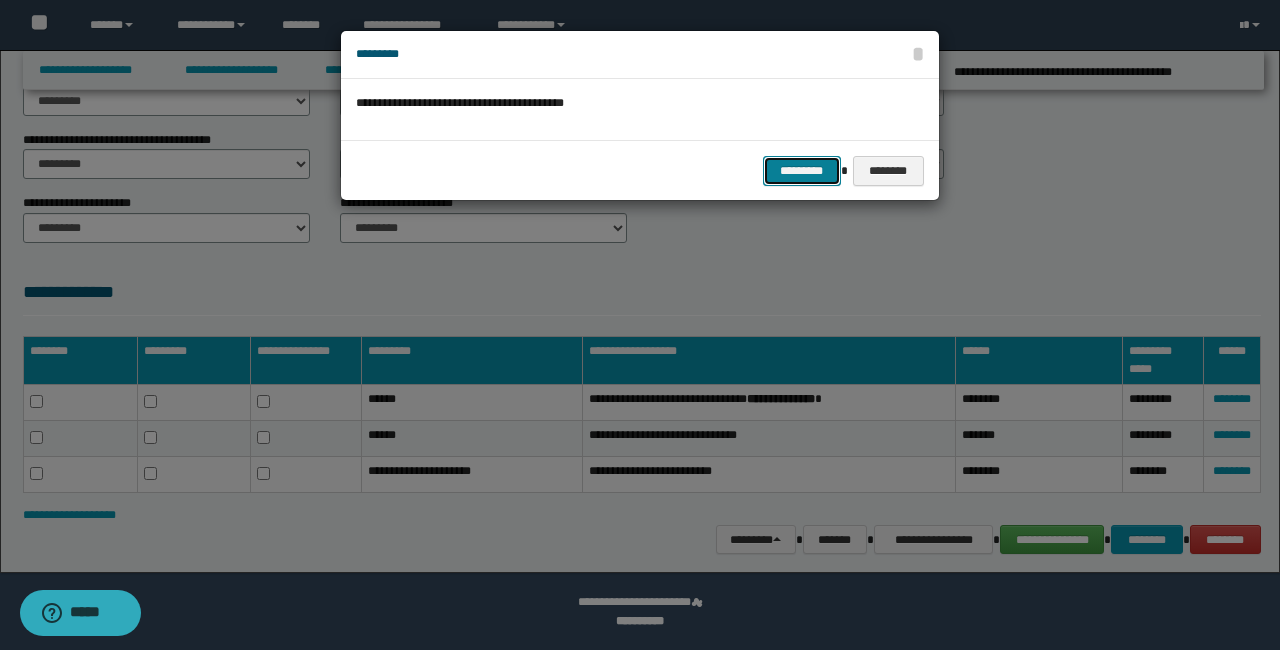 click on "*********" at bounding box center (802, 171) 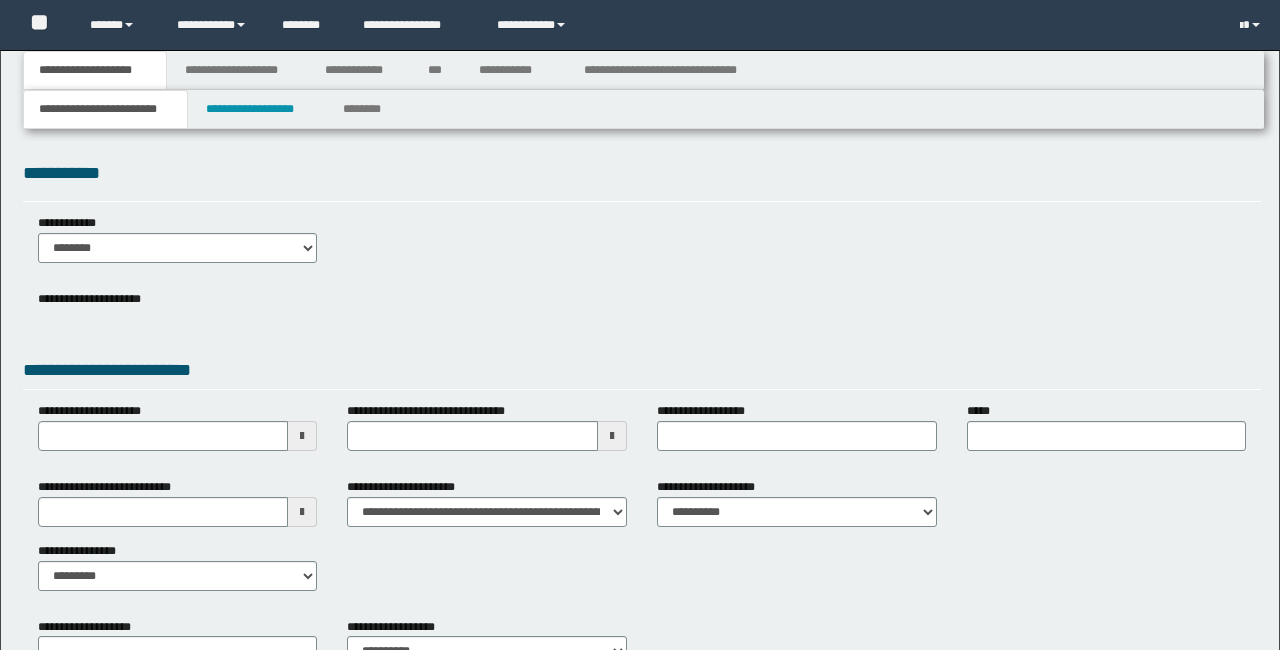 scroll, scrollTop: 0, scrollLeft: 0, axis: both 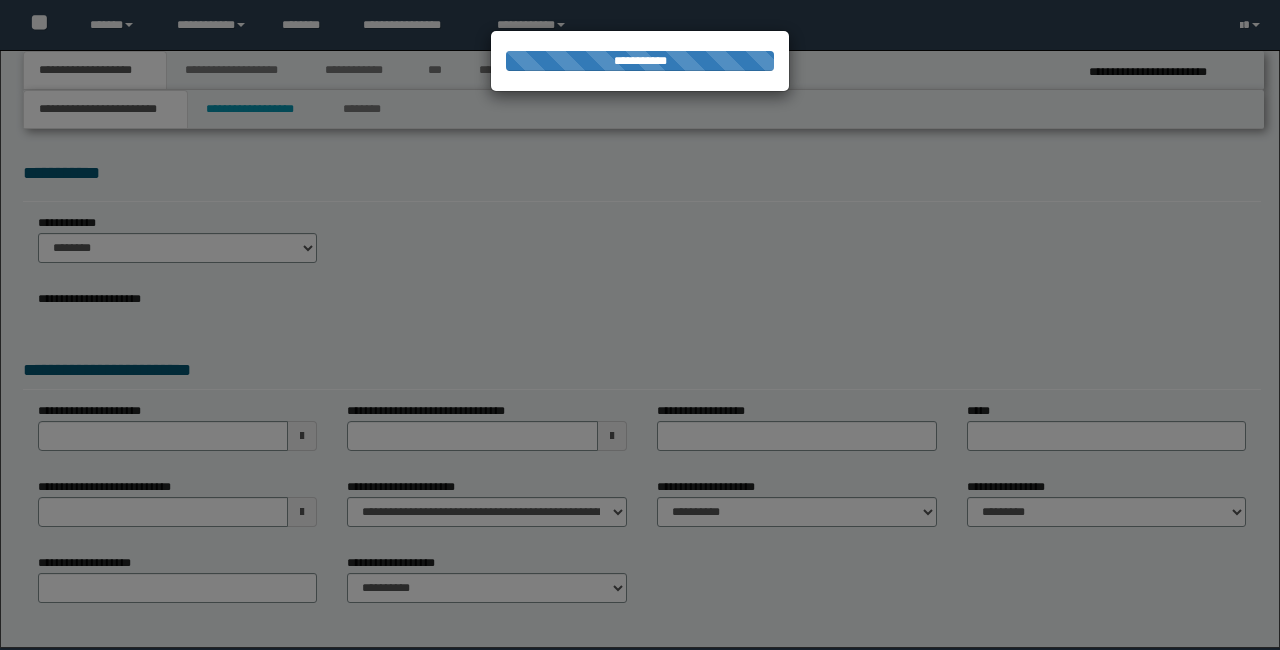 select on "*" 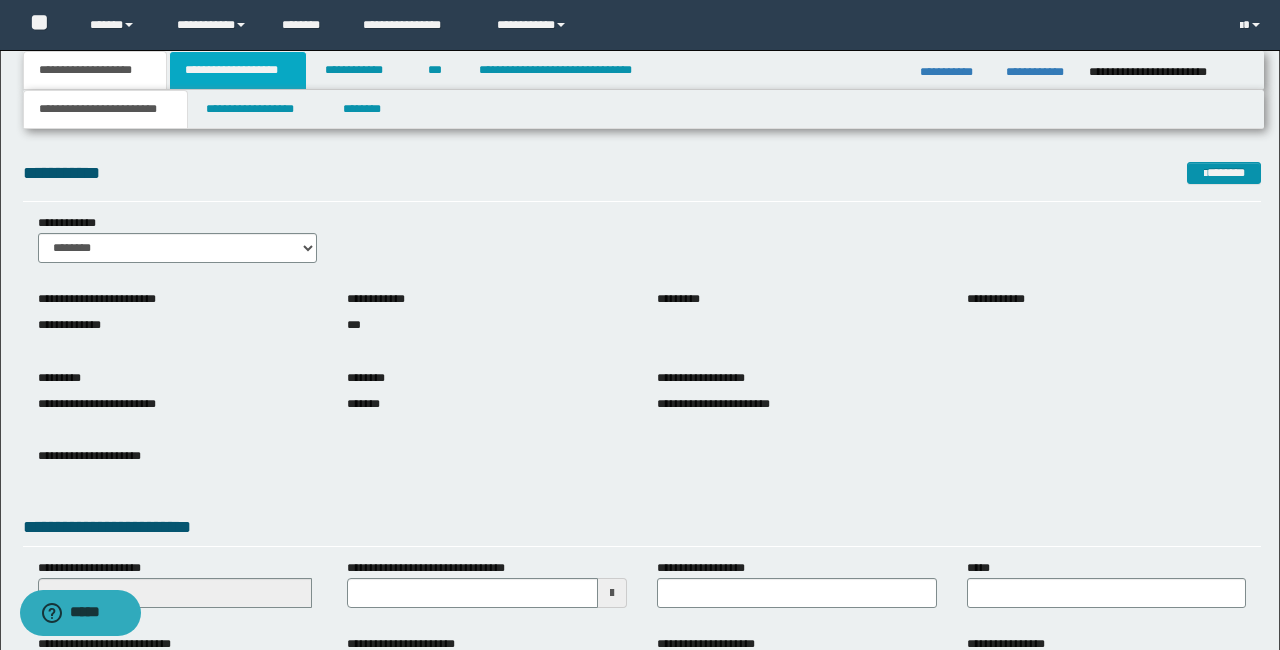 click on "**********" at bounding box center (238, 70) 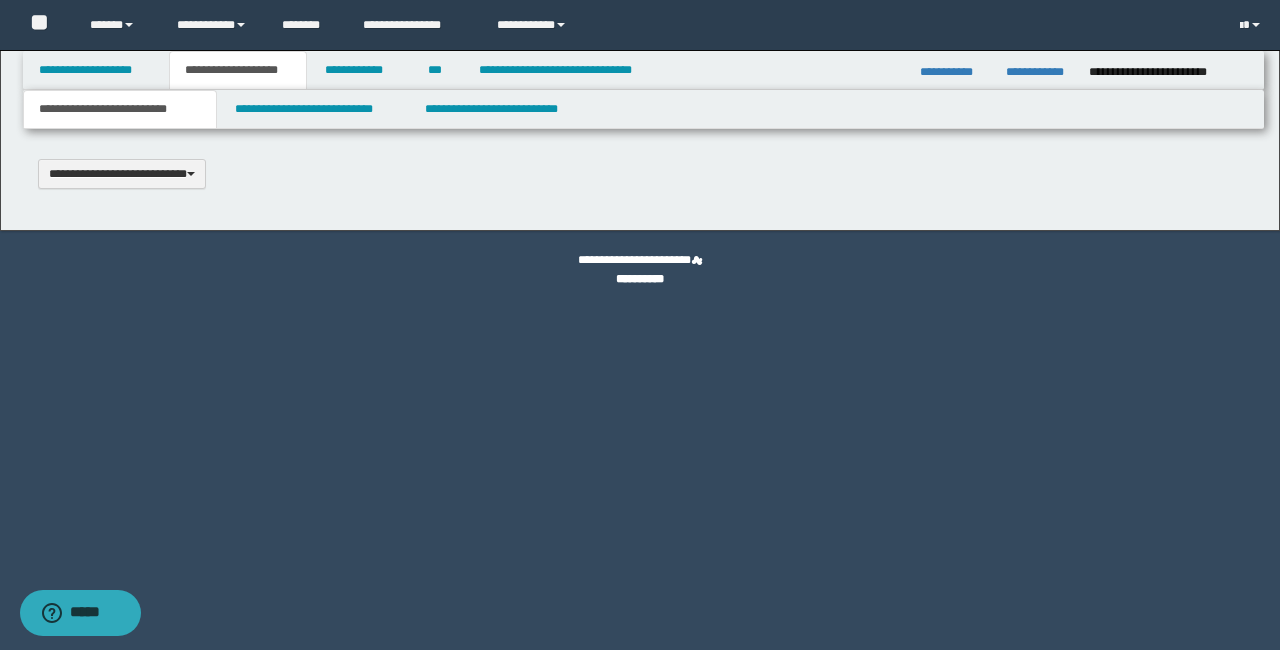 type 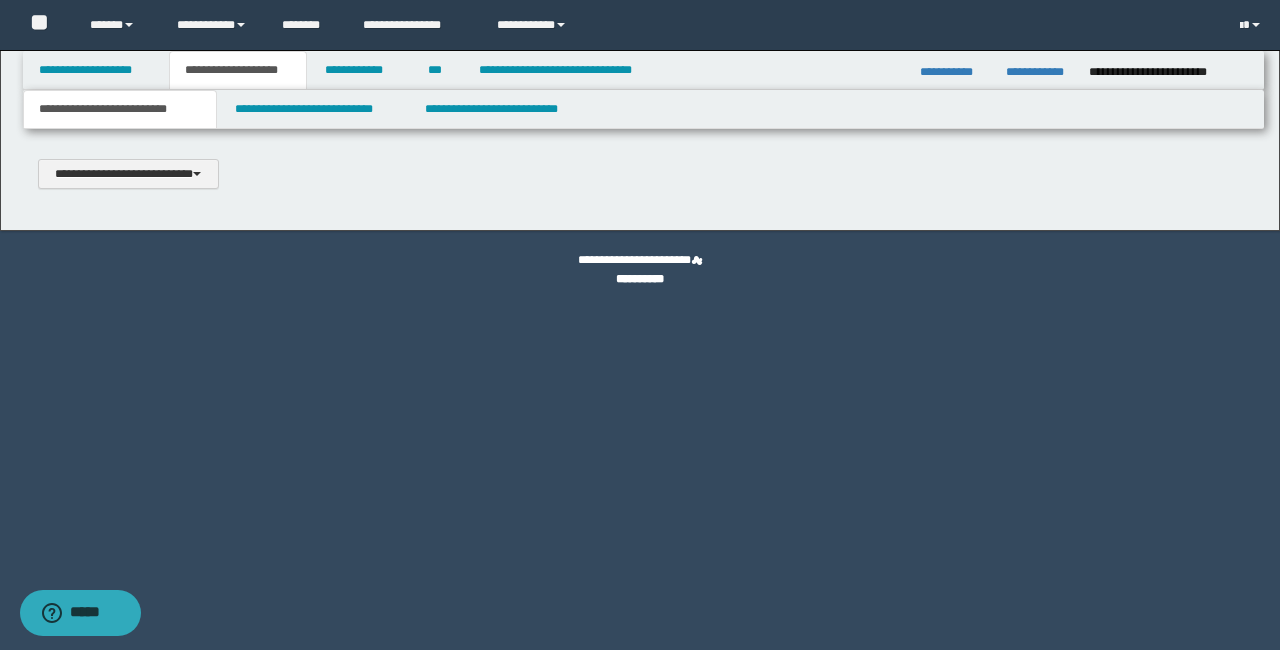 scroll, scrollTop: 0, scrollLeft: 0, axis: both 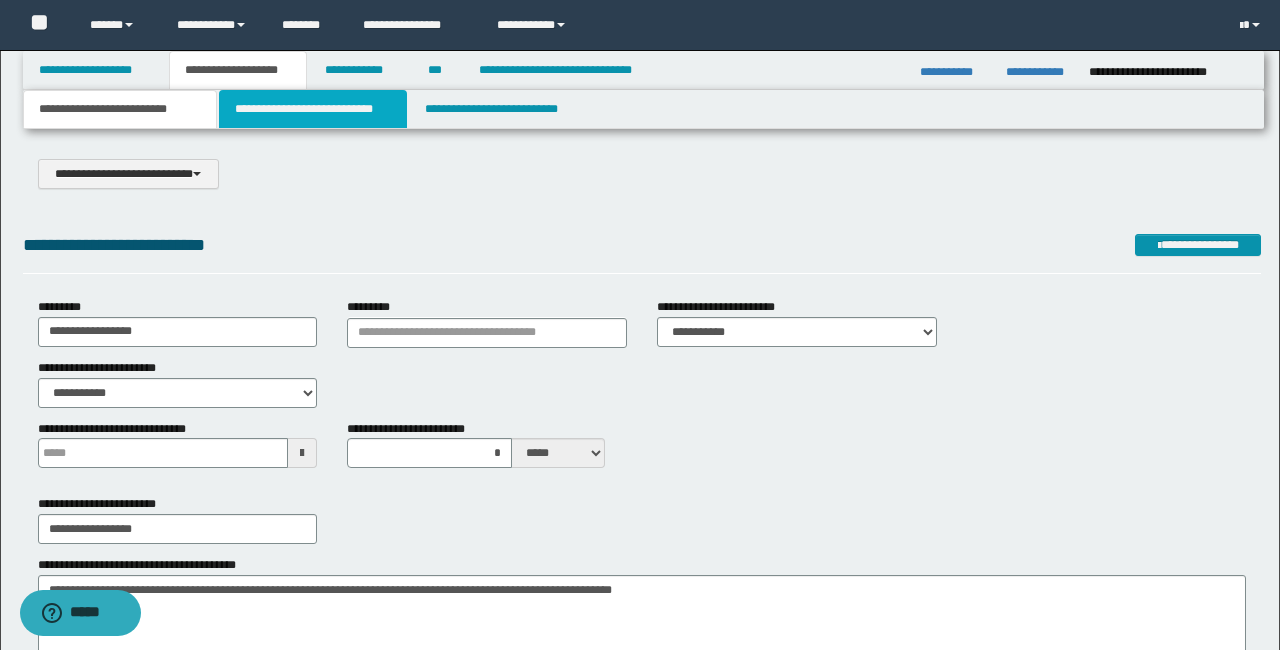 click on "**********" at bounding box center [312, 109] 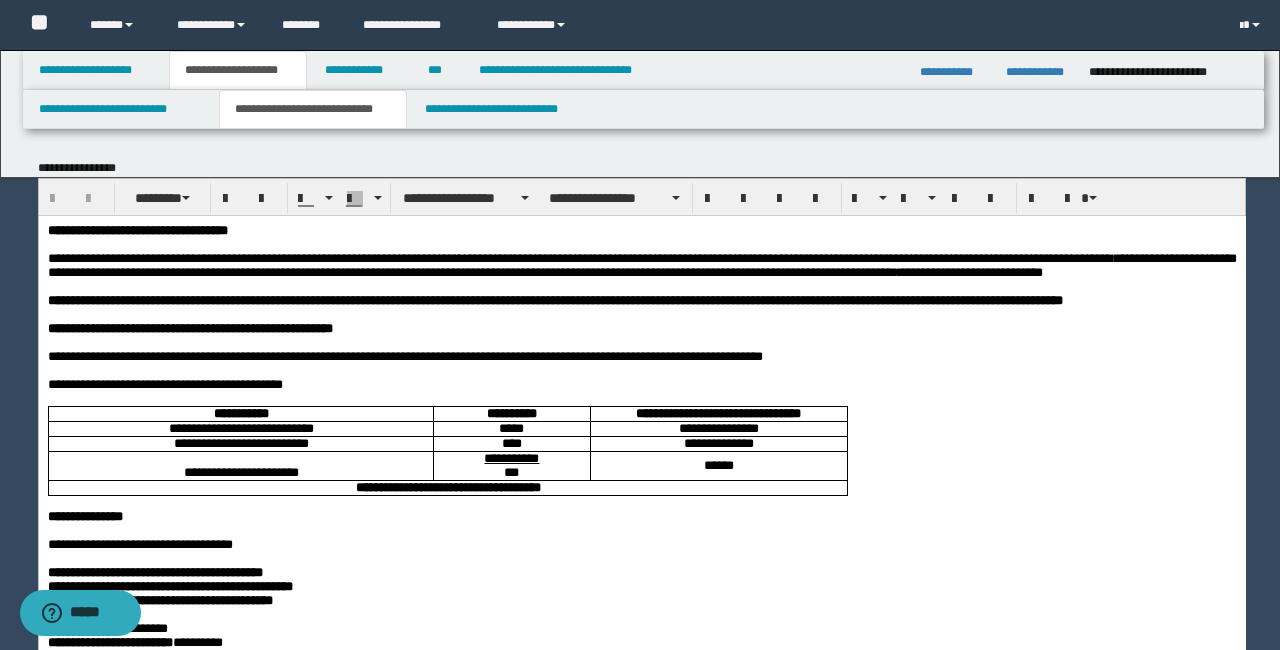 scroll, scrollTop: 0, scrollLeft: 0, axis: both 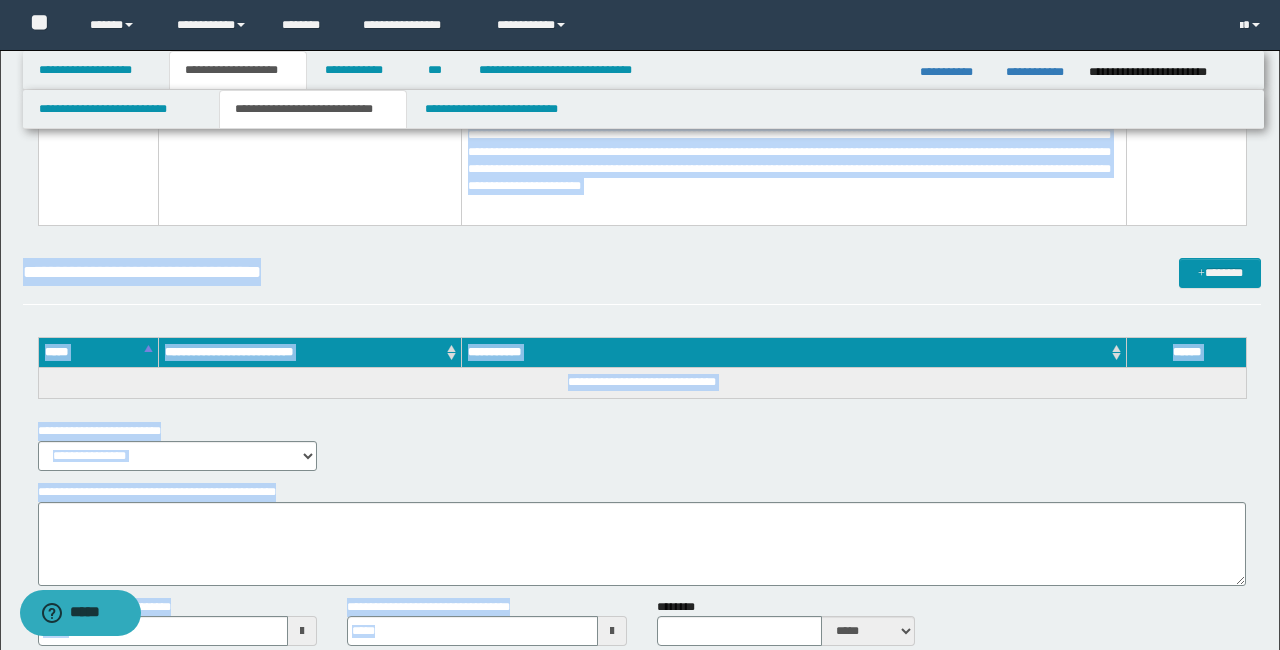 type 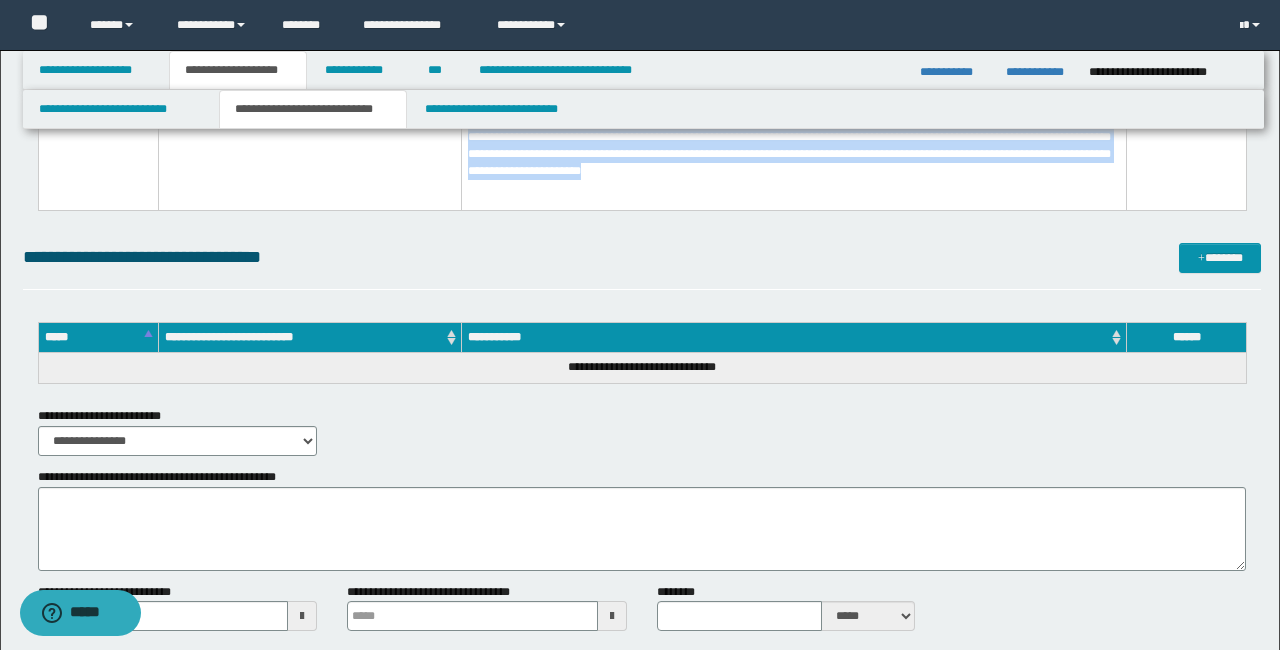 scroll, scrollTop: 5588, scrollLeft: 0, axis: vertical 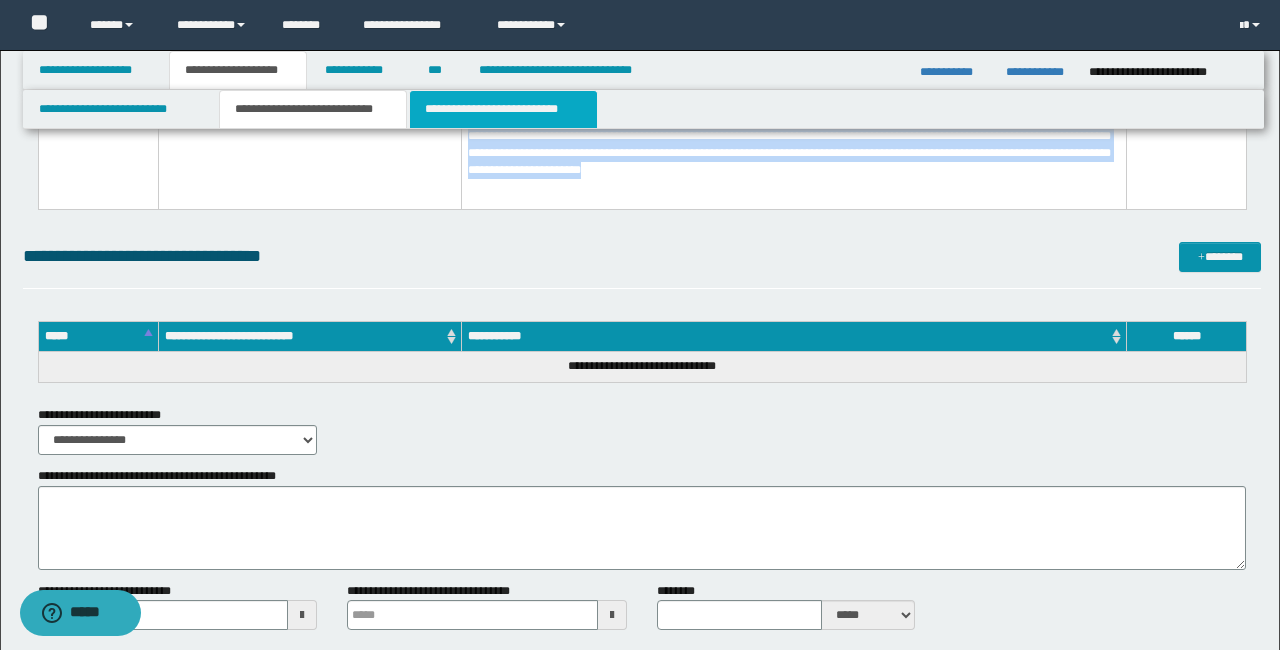 click on "**********" at bounding box center [503, 109] 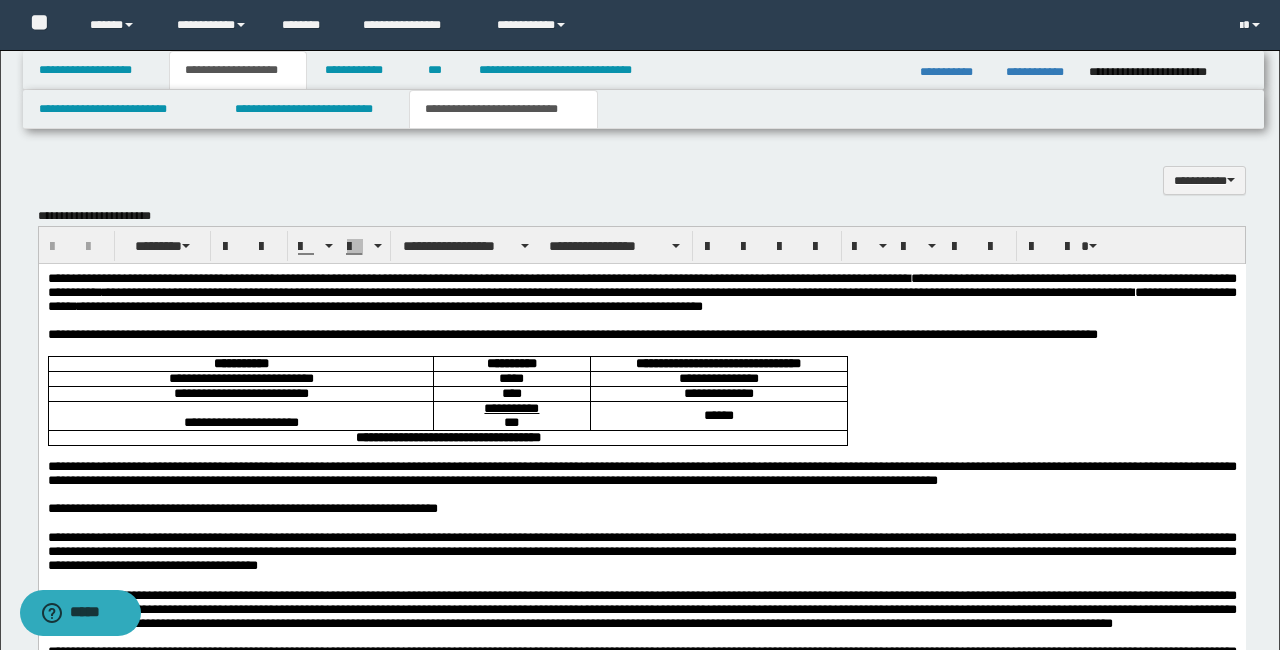 scroll, scrollTop: 1538, scrollLeft: 0, axis: vertical 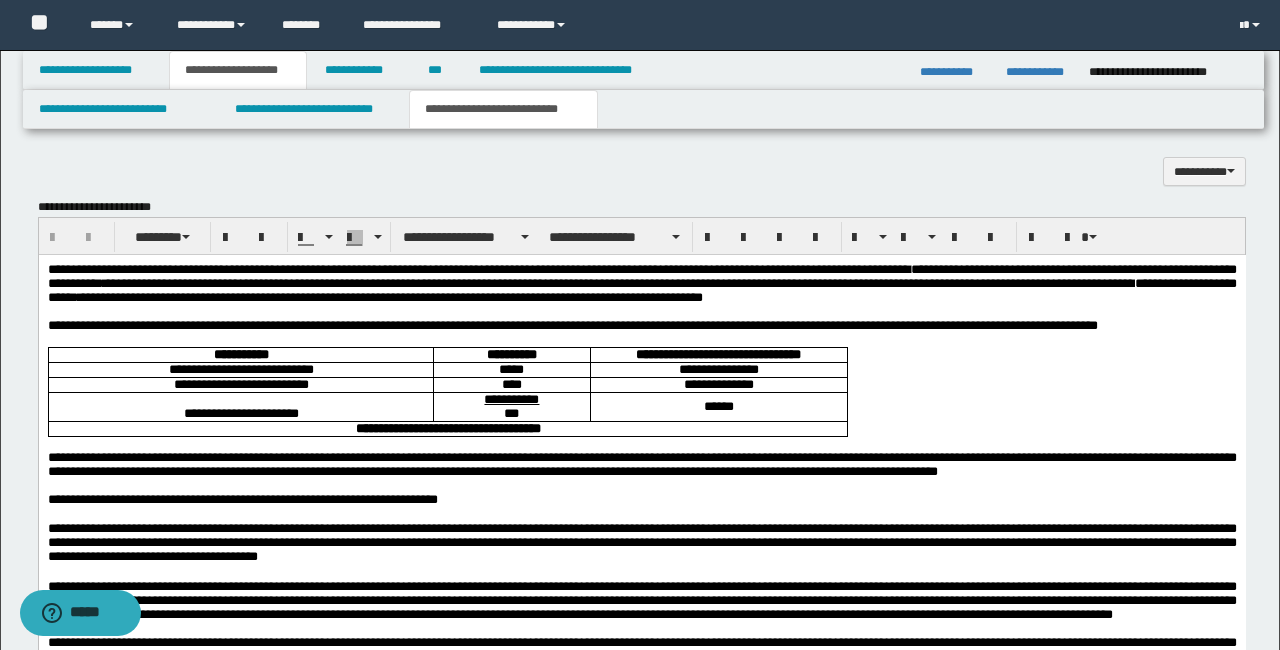 click on "**********" at bounding box center (641, 326) 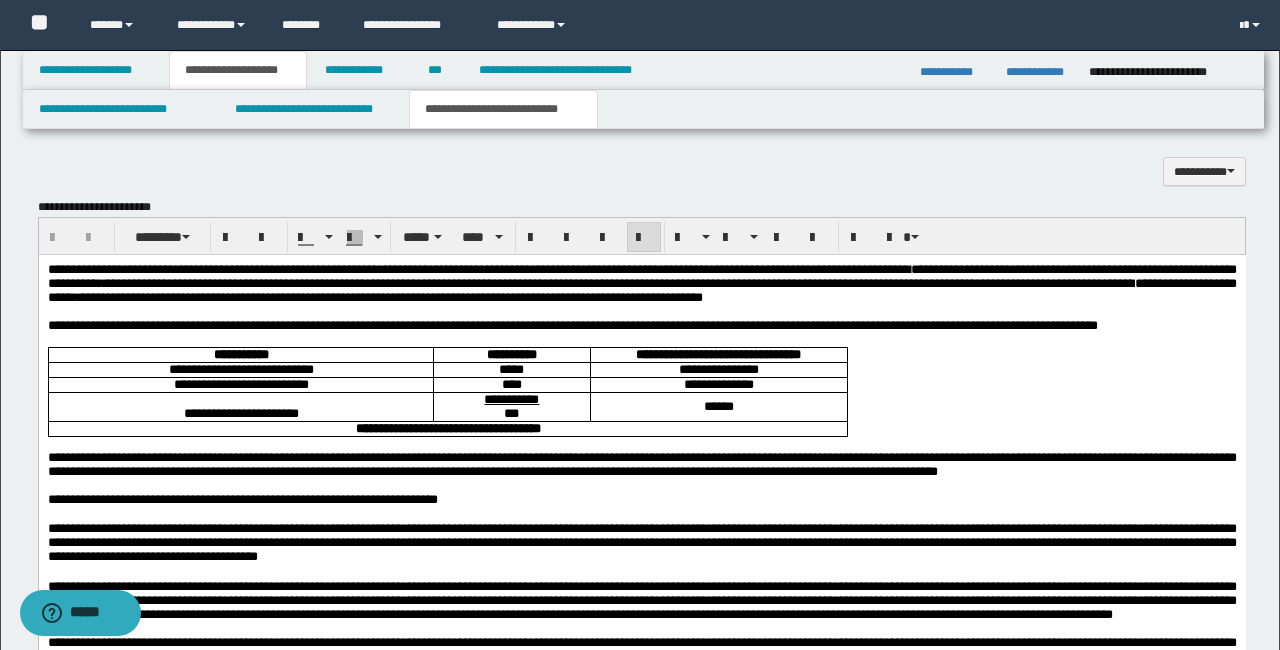 type 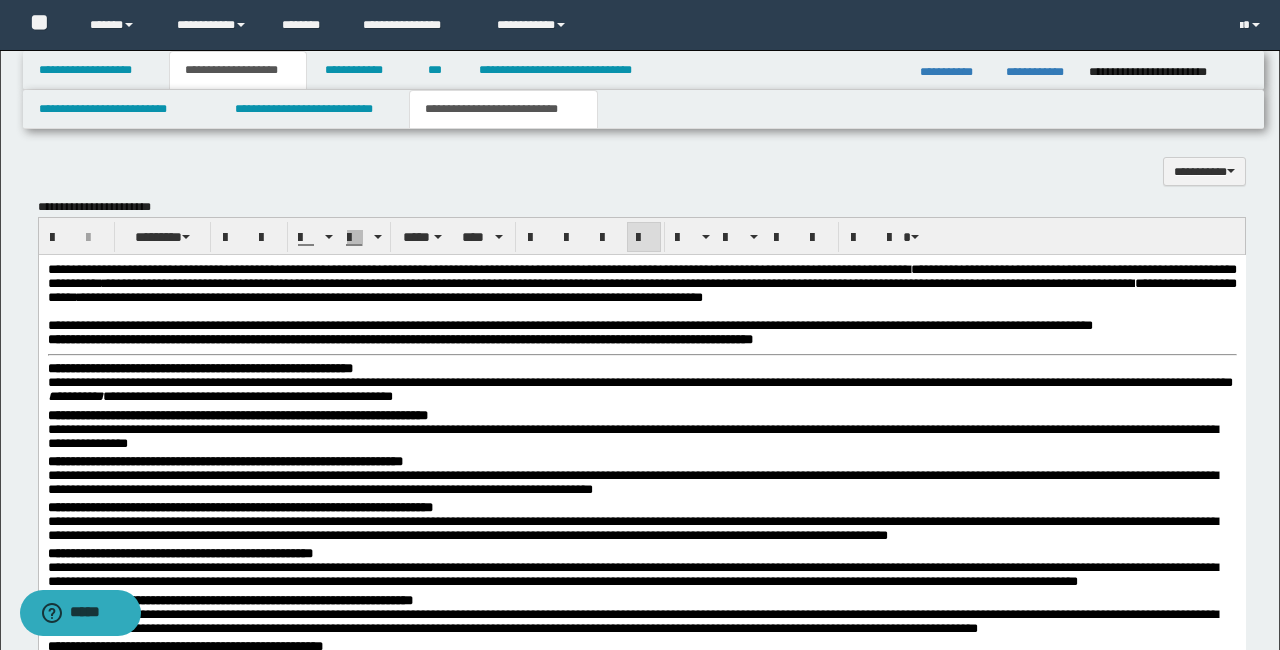 click on "**********" at bounding box center [641, 326] 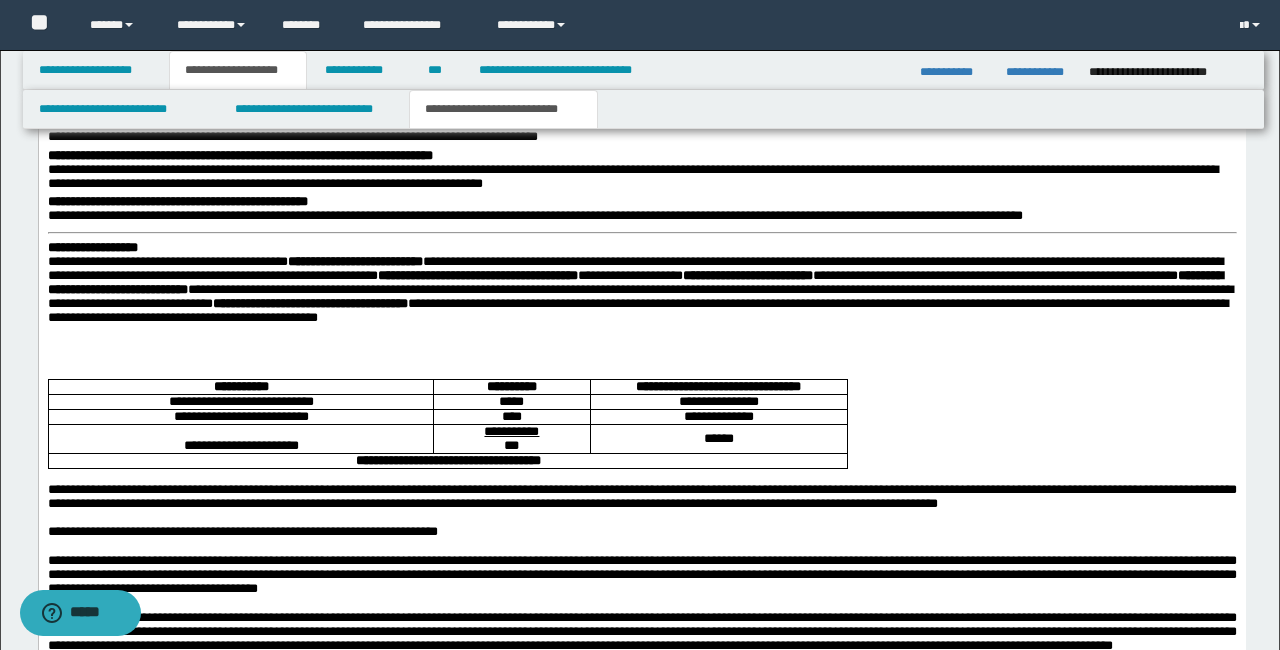 scroll, scrollTop: 2233, scrollLeft: 0, axis: vertical 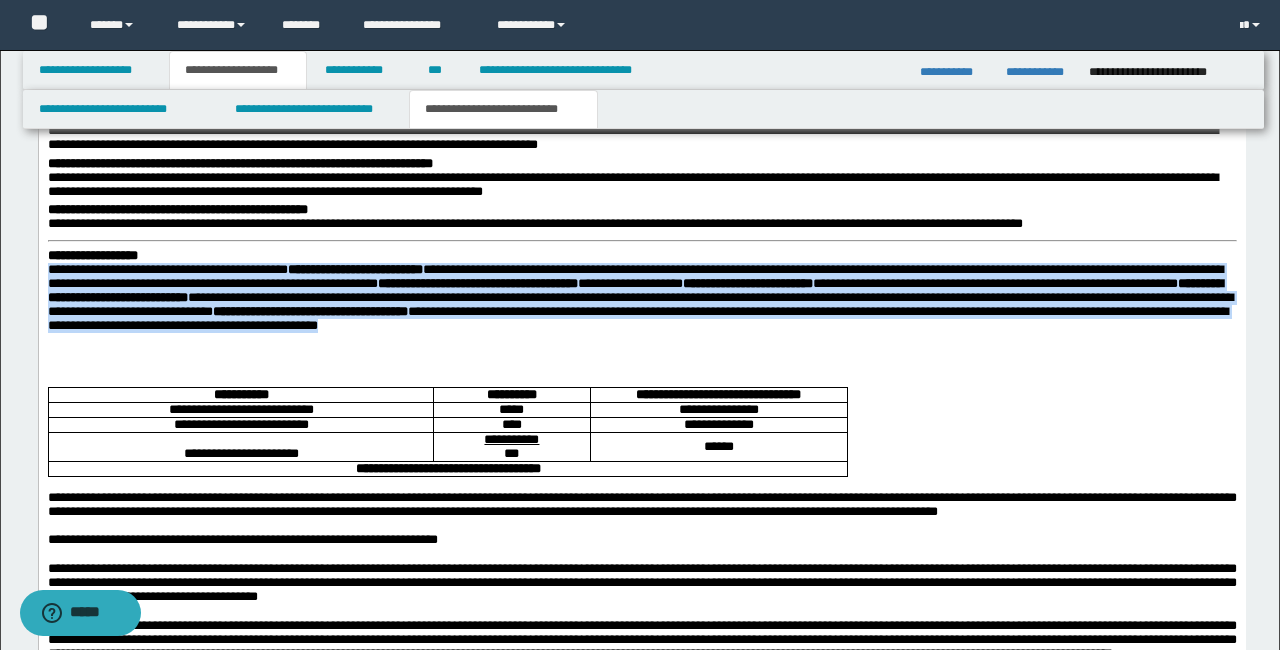 drag, startPoint x: 835, startPoint y: 384, endPoint x: 36, endPoint y: 320, distance: 801.5591 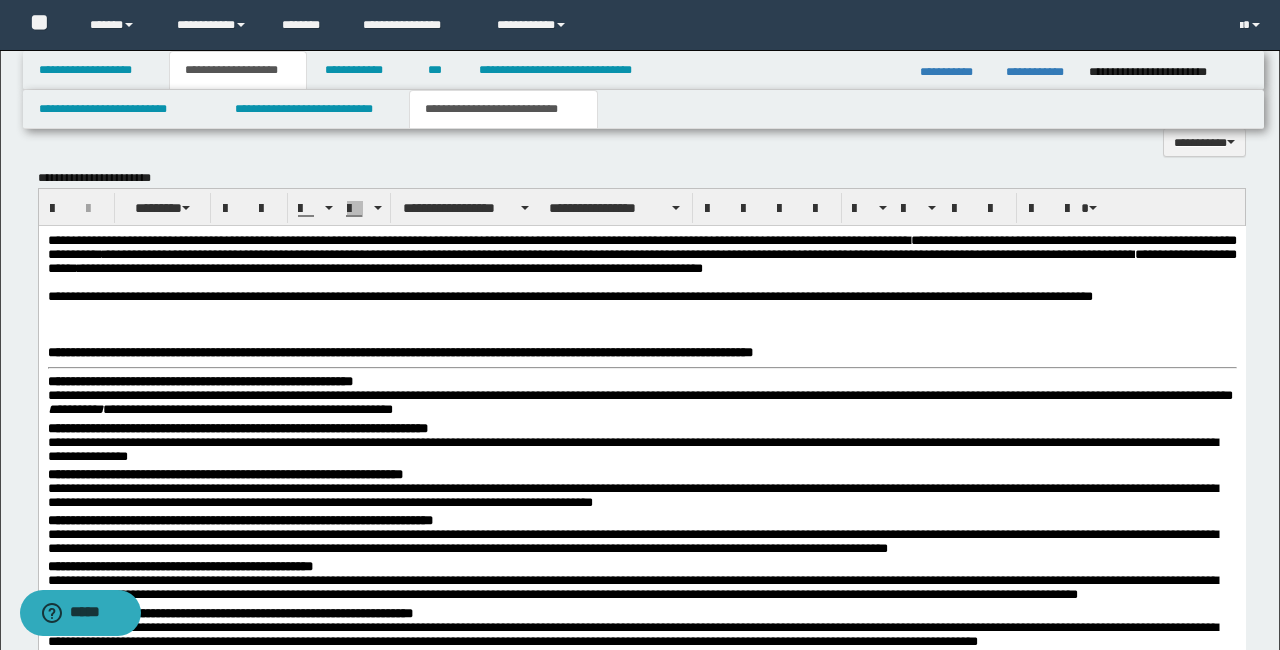 scroll, scrollTop: 1562, scrollLeft: 0, axis: vertical 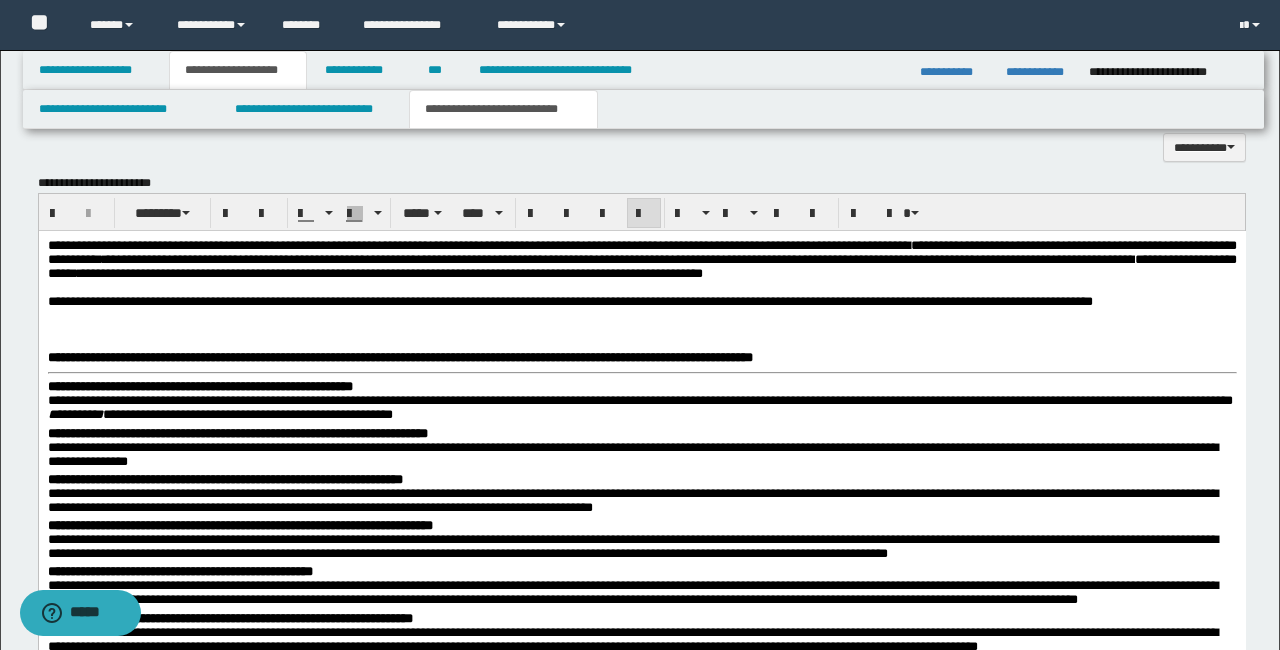click on "**********" at bounding box center [641, 302] 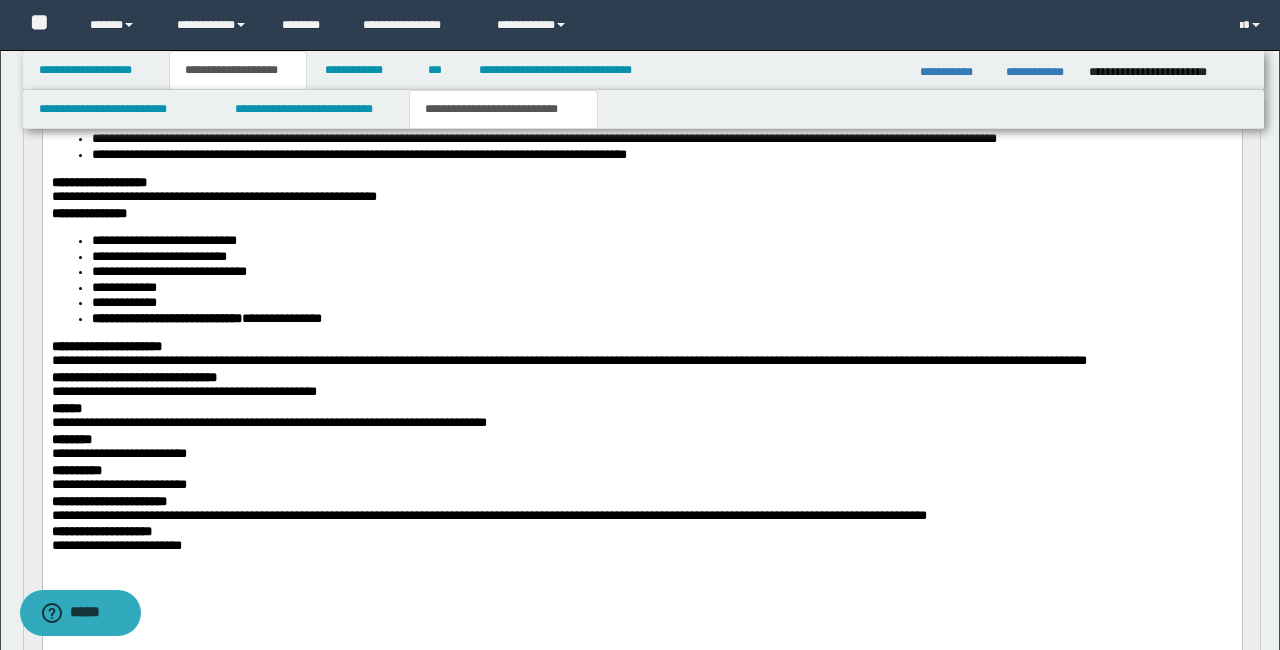 scroll, scrollTop: 409, scrollLeft: 0, axis: vertical 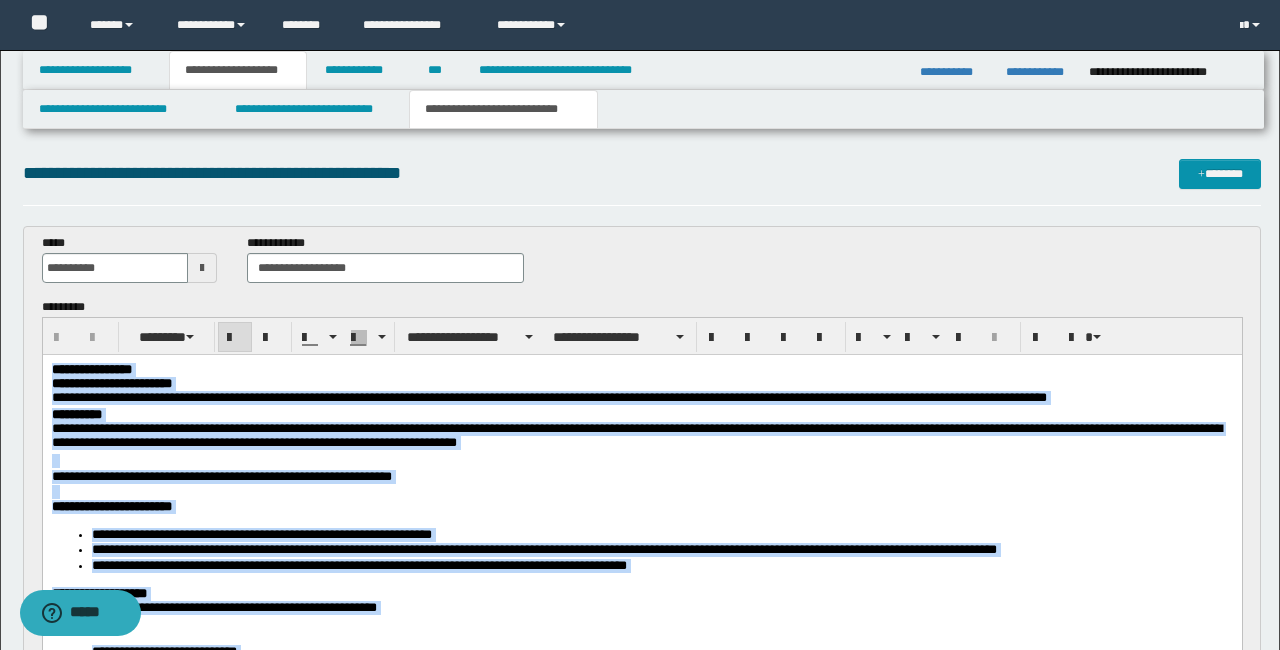drag, startPoint x: 234, startPoint y: 962, endPoint x: 86, endPoint y: -40, distance: 1012.87115 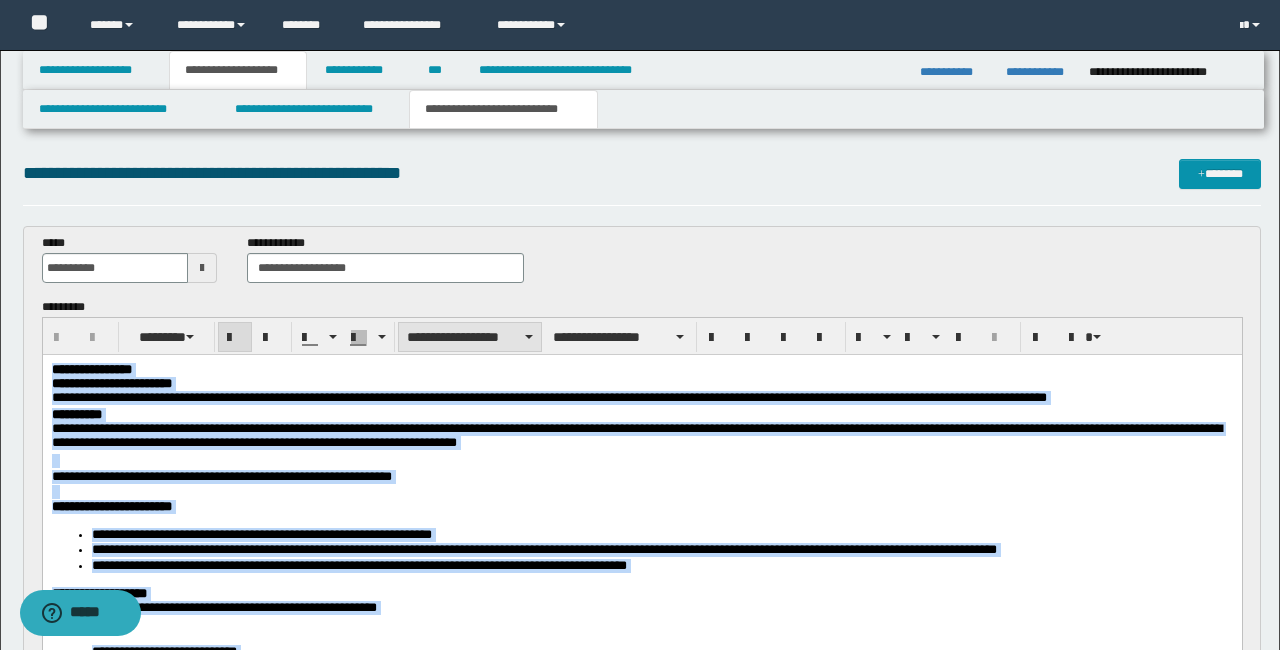 click on "**********" at bounding box center [470, 337] 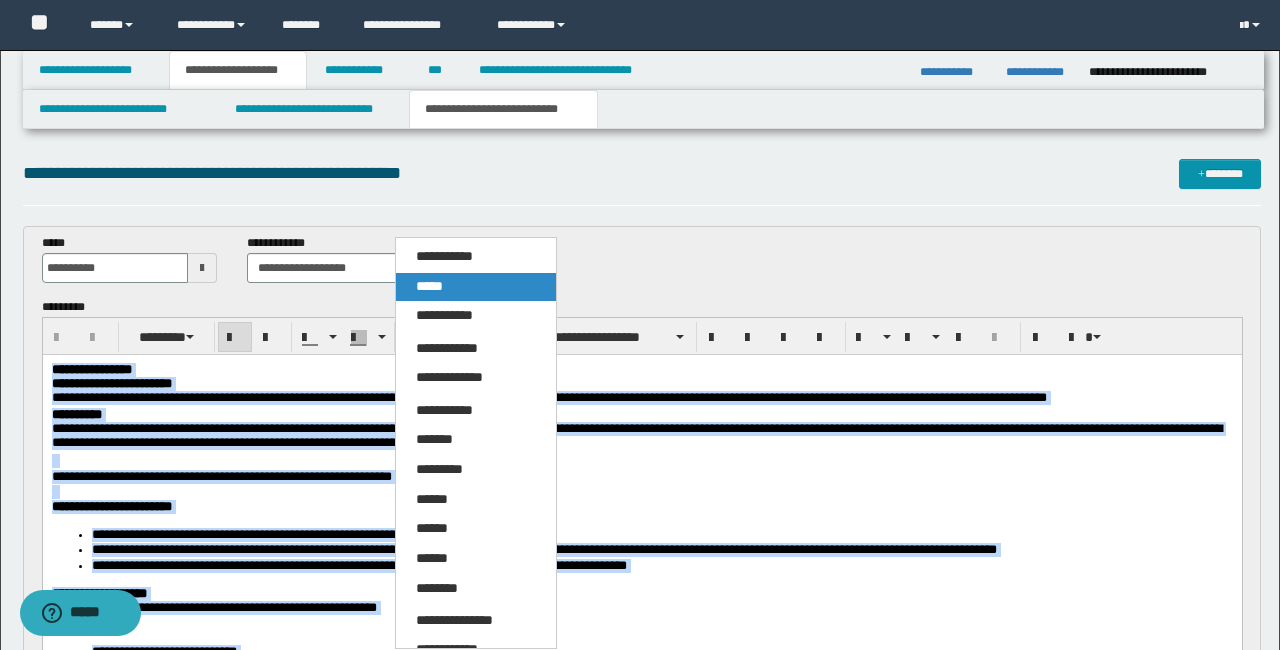 click on "*****" at bounding box center [476, 287] 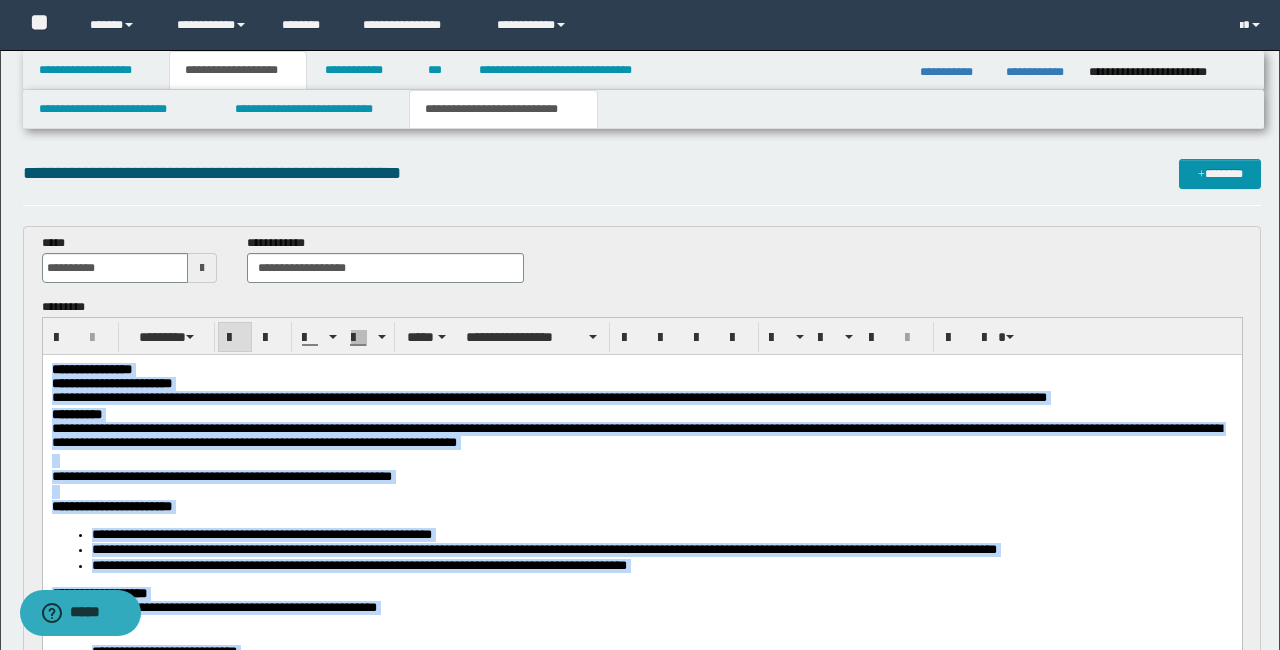 drag, startPoint x: 392, startPoint y: 380, endPoint x: 253, endPoint y: 369, distance: 139.43457 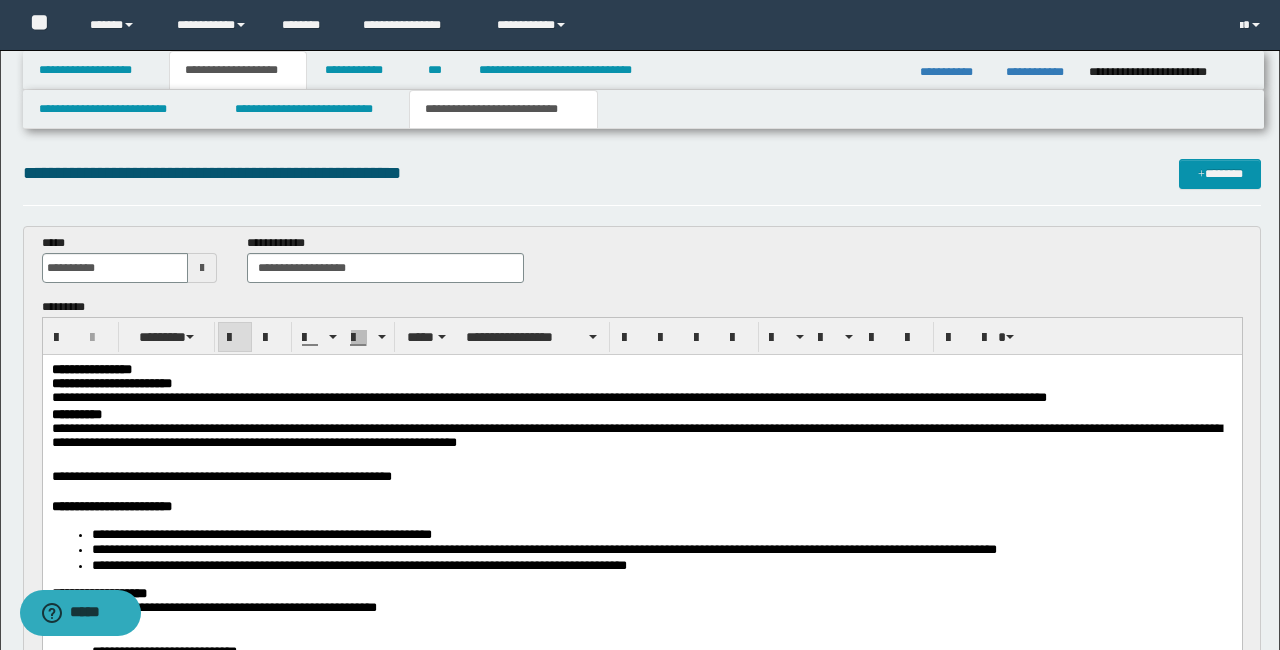 click on "**********" at bounding box center [641, 370] 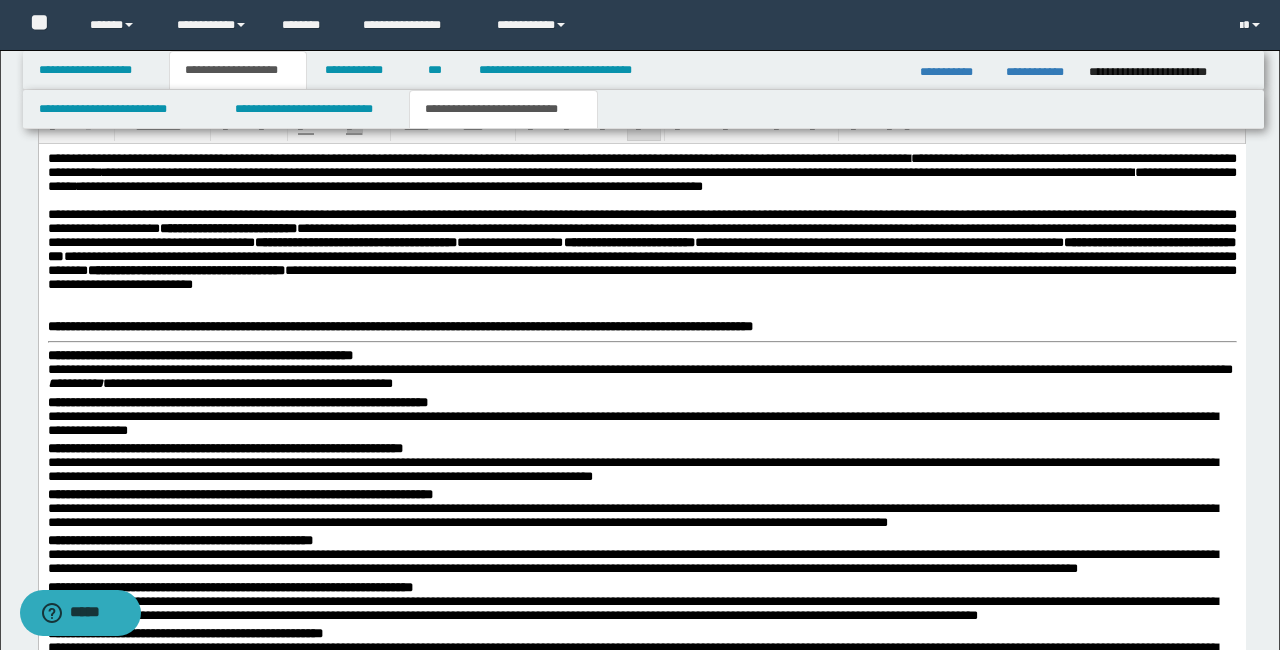 scroll, scrollTop: 1681, scrollLeft: 0, axis: vertical 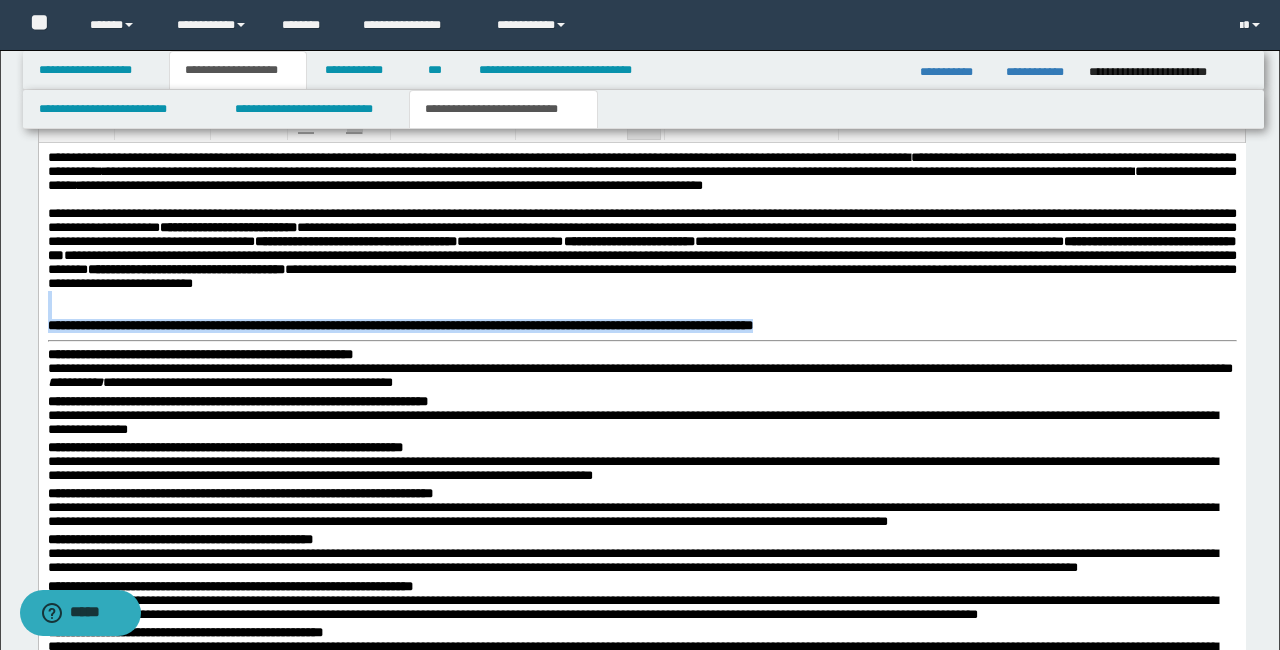 drag, startPoint x: 1192, startPoint y: 372, endPoint x: 326, endPoint y: 344, distance: 866.4525 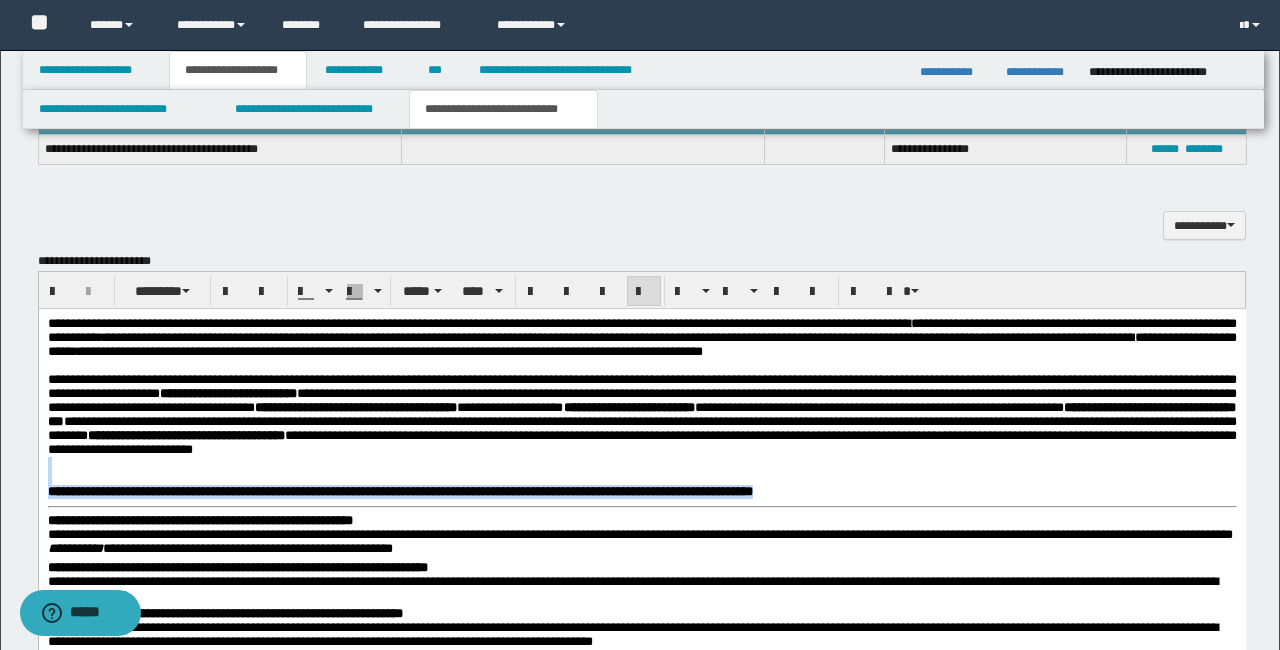 scroll, scrollTop: 1529, scrollLeft: 0, axis: vertical 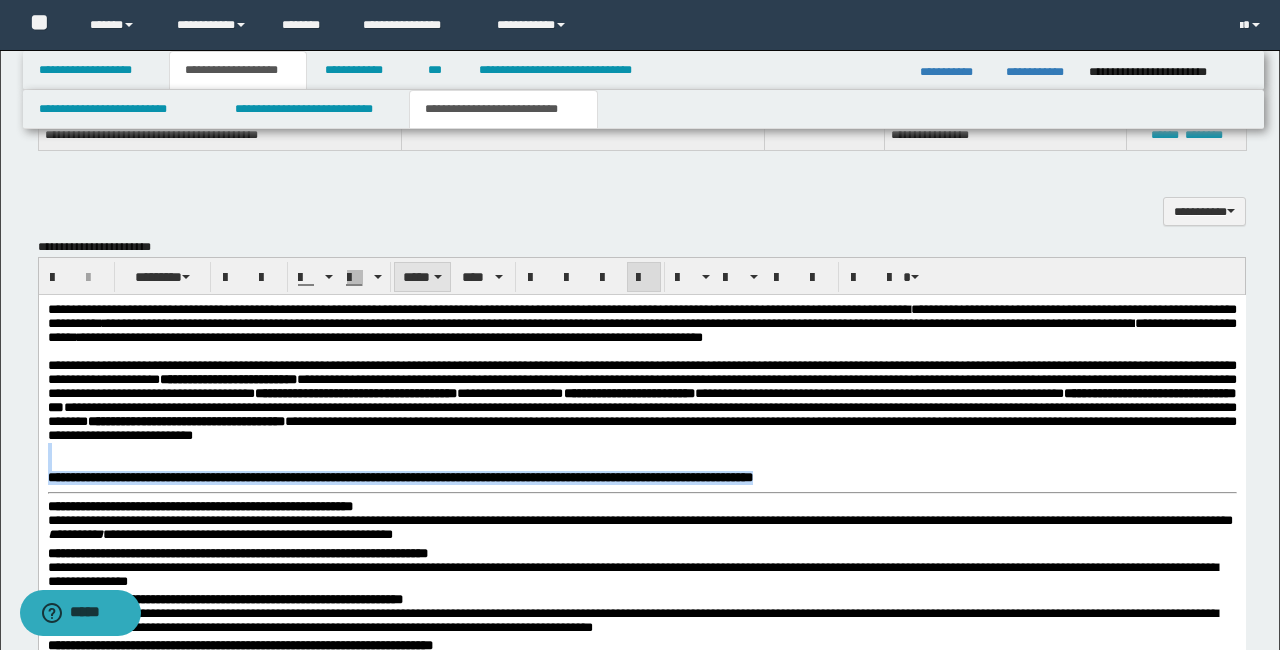 click on "*****" at bounding box center [422, 277] 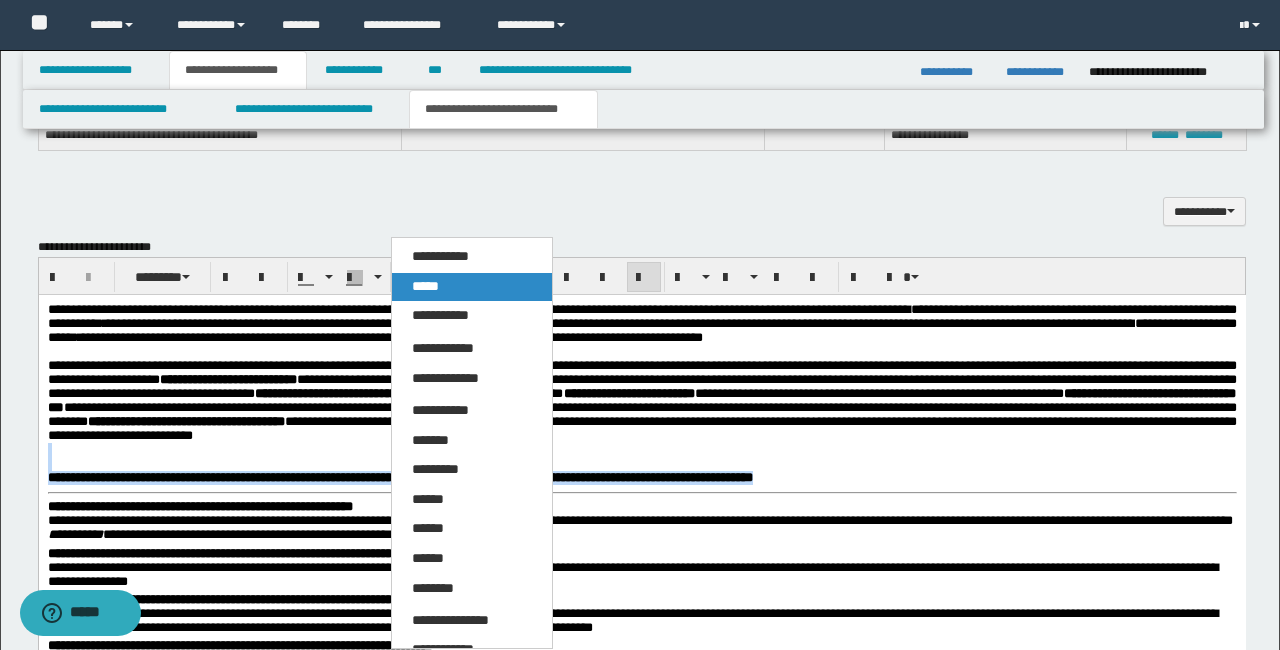 click on "*****" at bounding box center (425, 286) 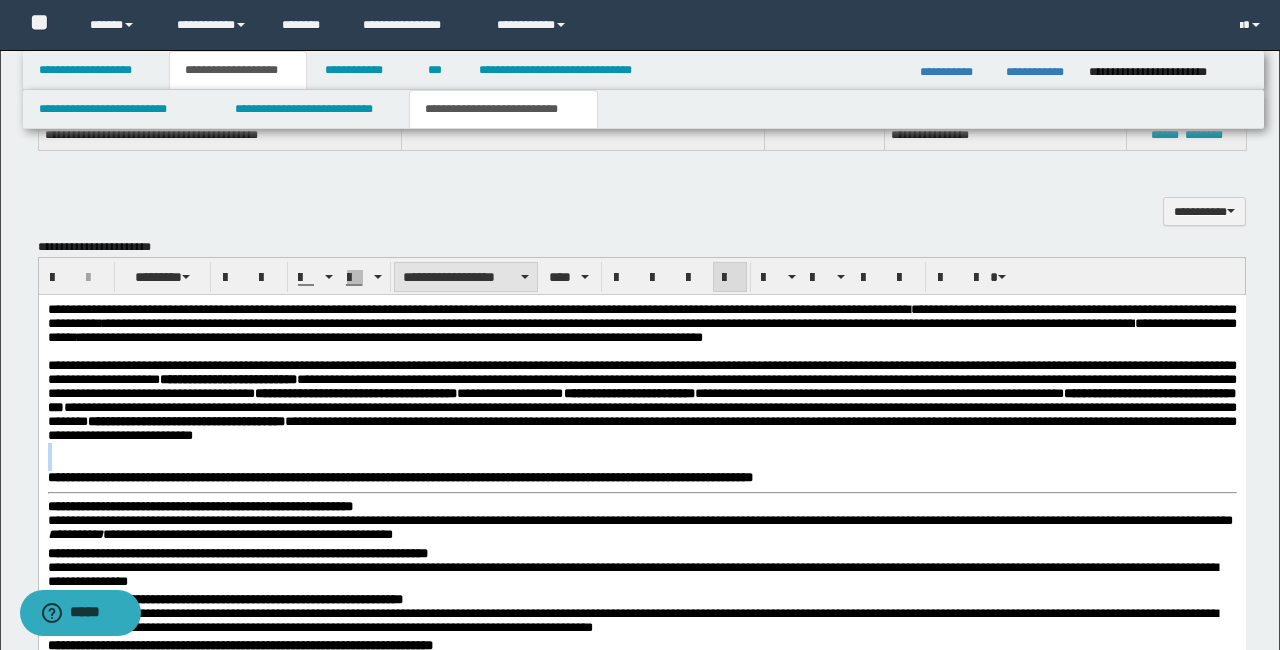 click on "**********" at bounding box center (466, 277) 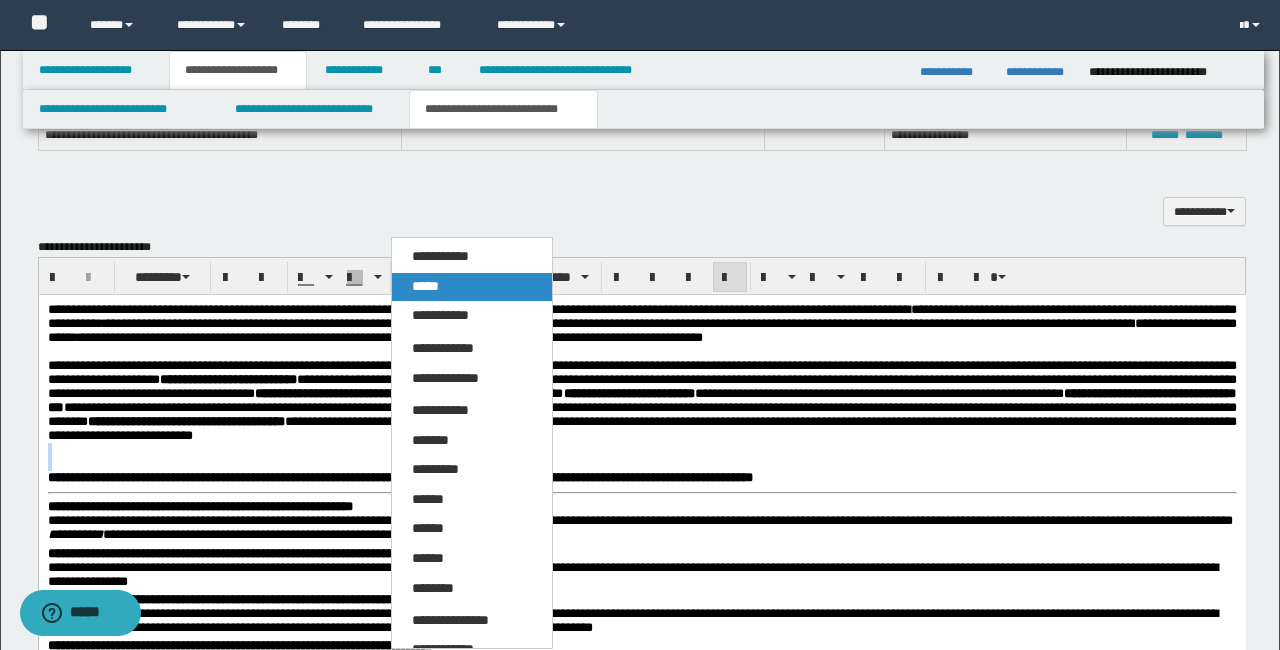 click on "*****" at bounding box center [472, 287] 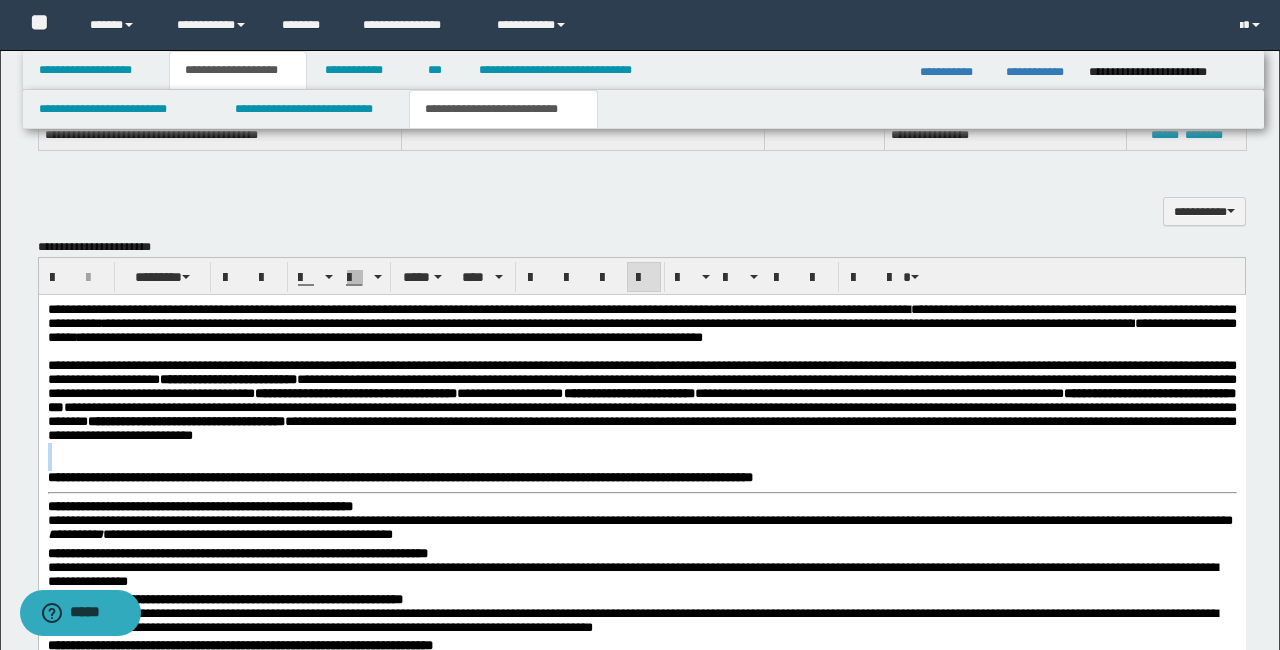 click at bounding box center (641, 464) 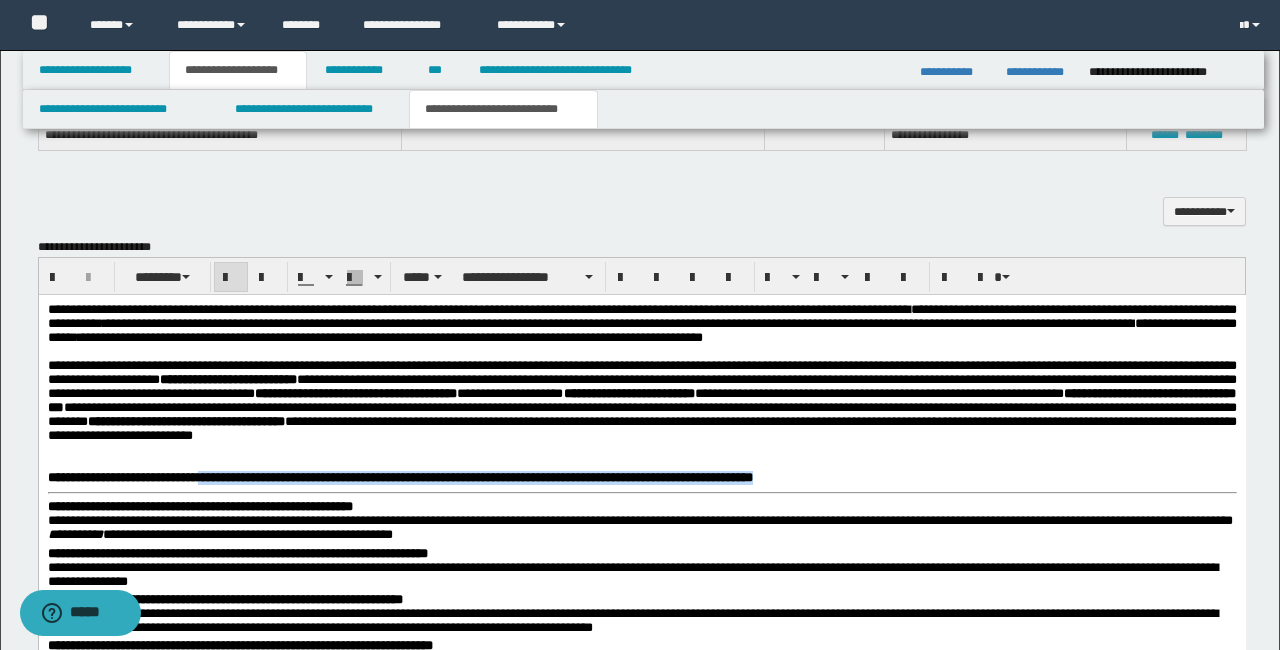 drag, startPoint x: 1178, startPoint y: 529, endPoint x: 294, endPoint y: 521, distance: 884.0362 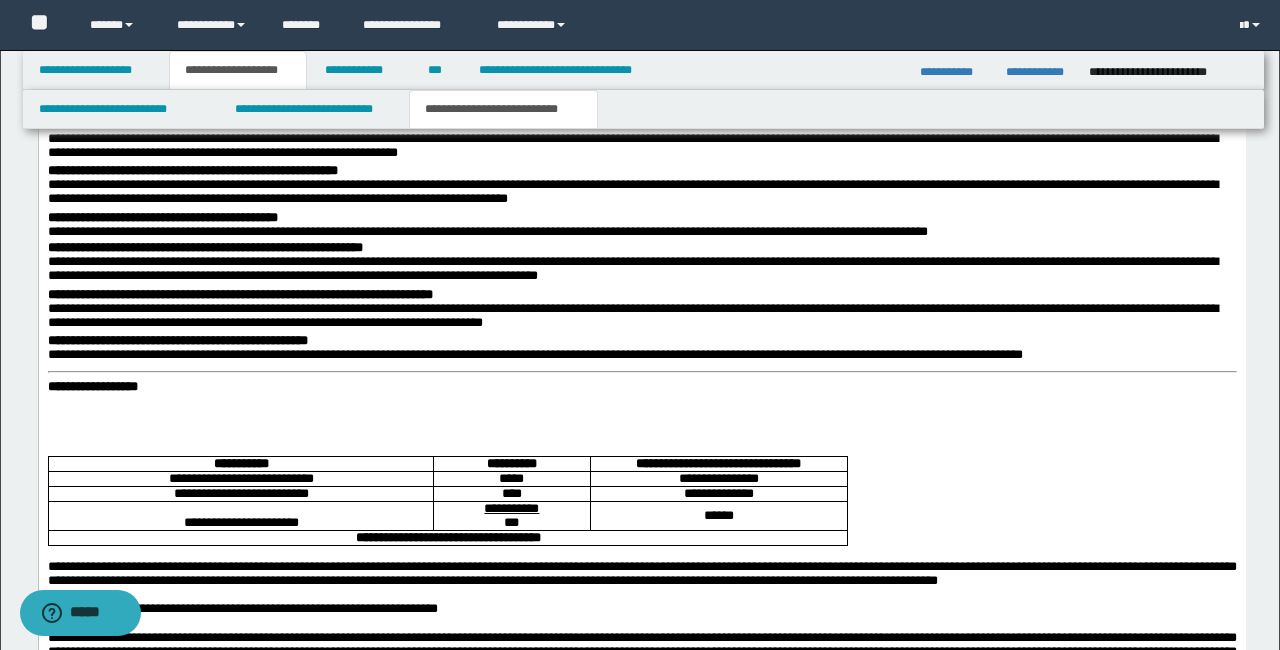 scroll, scrollTop: 2187, scrollLeft: 0, axis: vertical 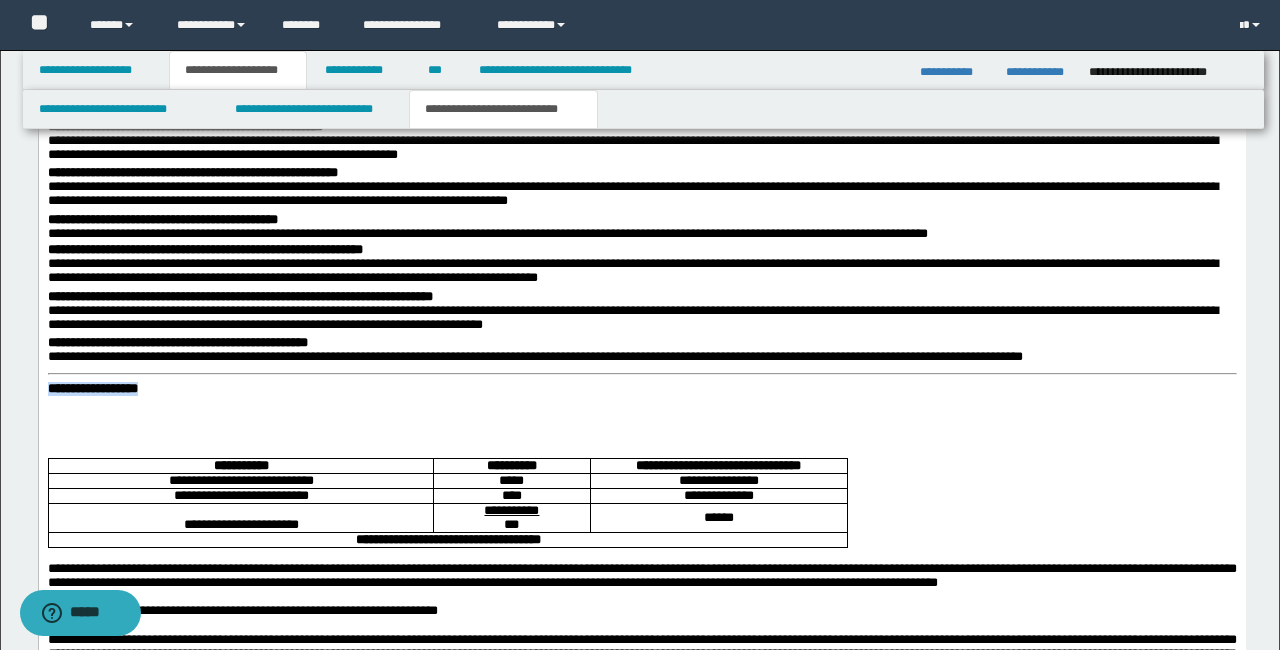 drag, startPoint x: 151, startPoint y: 443, endPoint x: 74, endPoint y: 440, distance: 77.05842 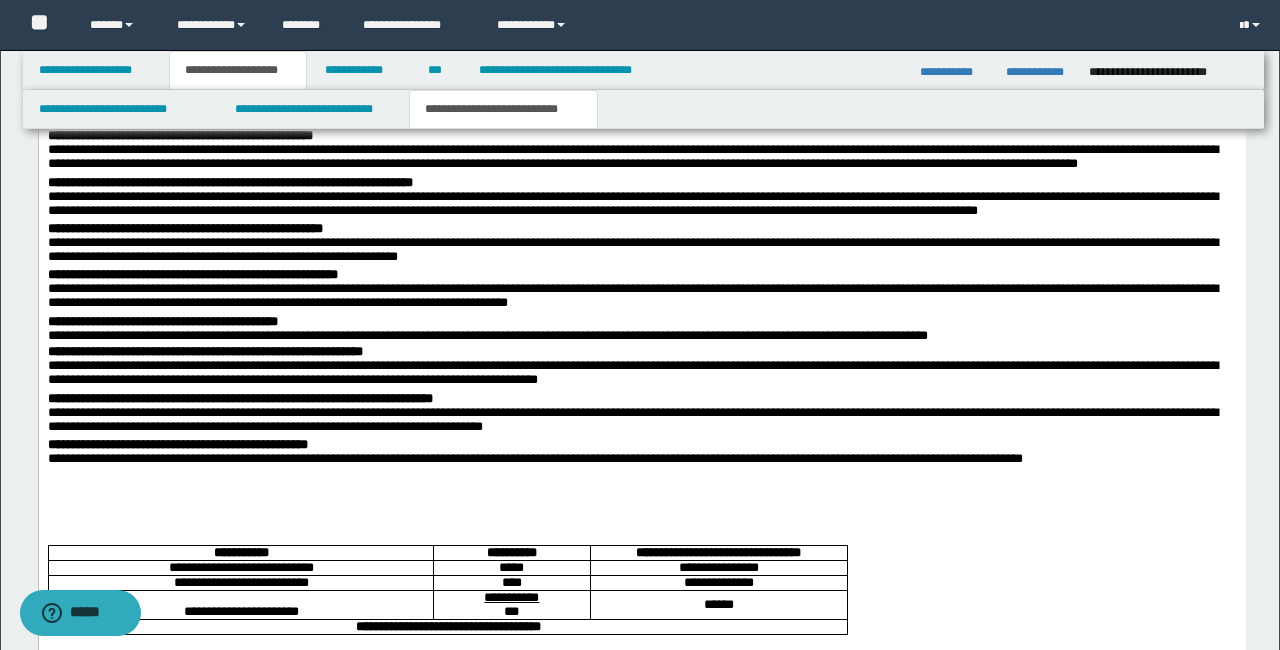 scroll, scrollTop: 2084, scrollLeft: 0, axis: vertical 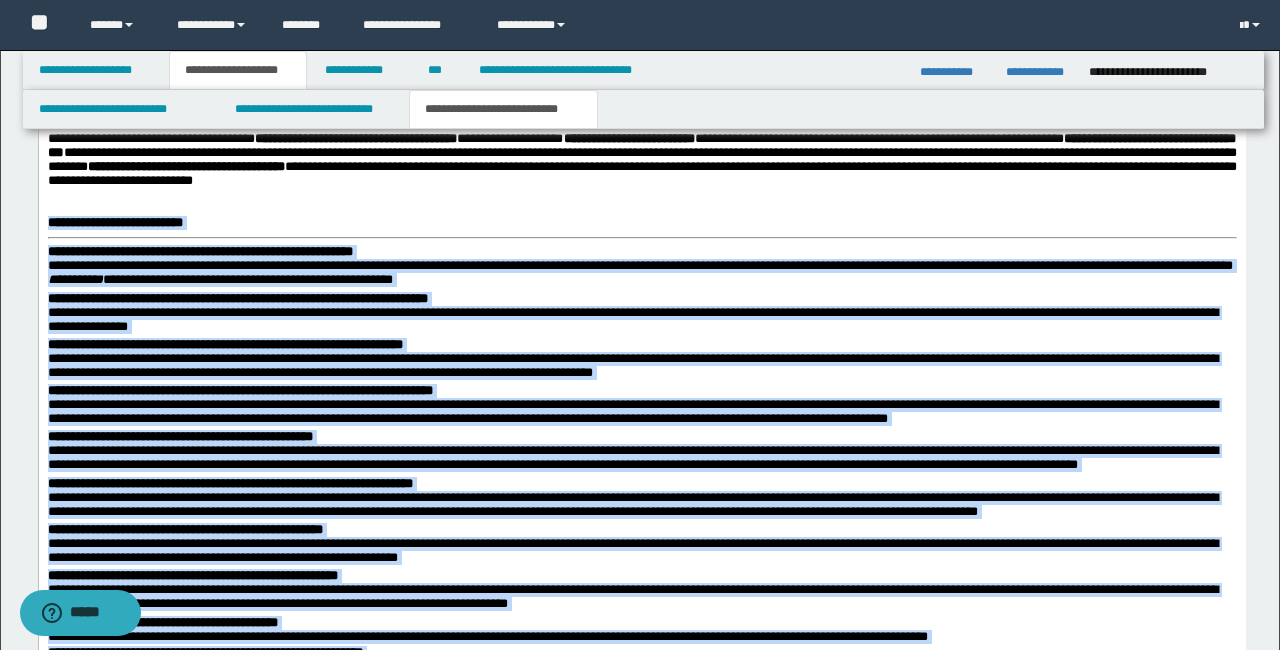 drag, startPoint x: 1144, startPoint y: 816, endPoint x: 38, endPoint y: 266, distance: 1235.2069 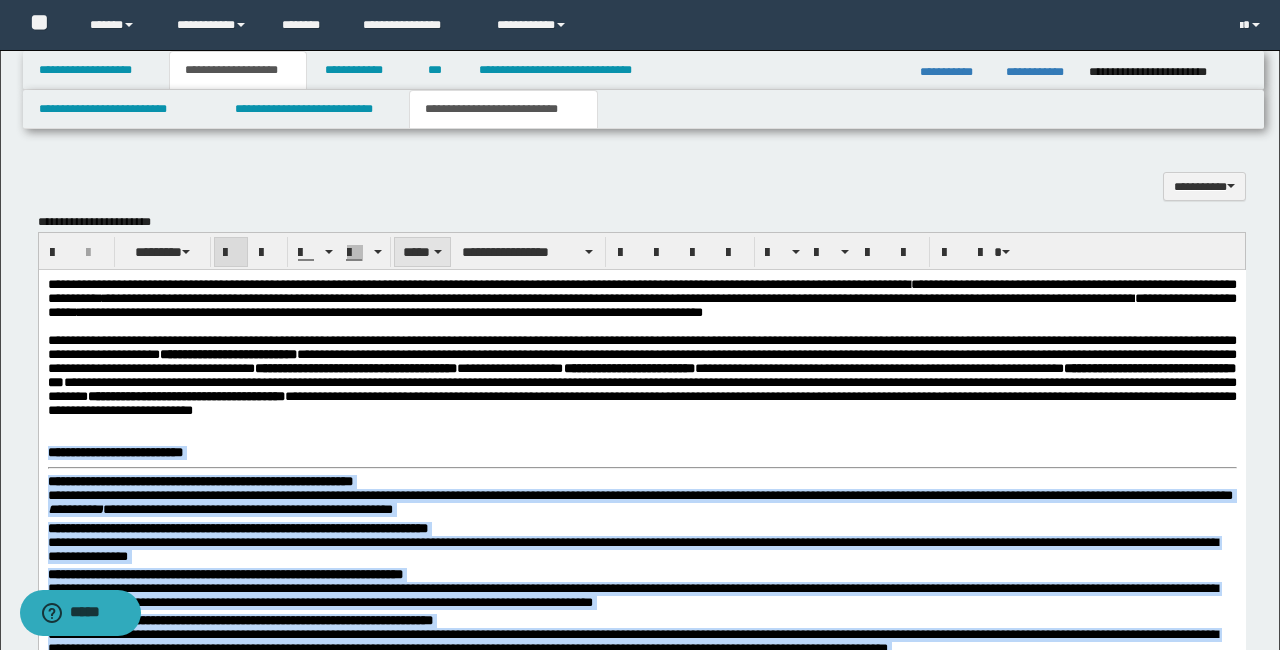 scroll, scrollTop: 1548, scrollLeft: 0, axis: vertical 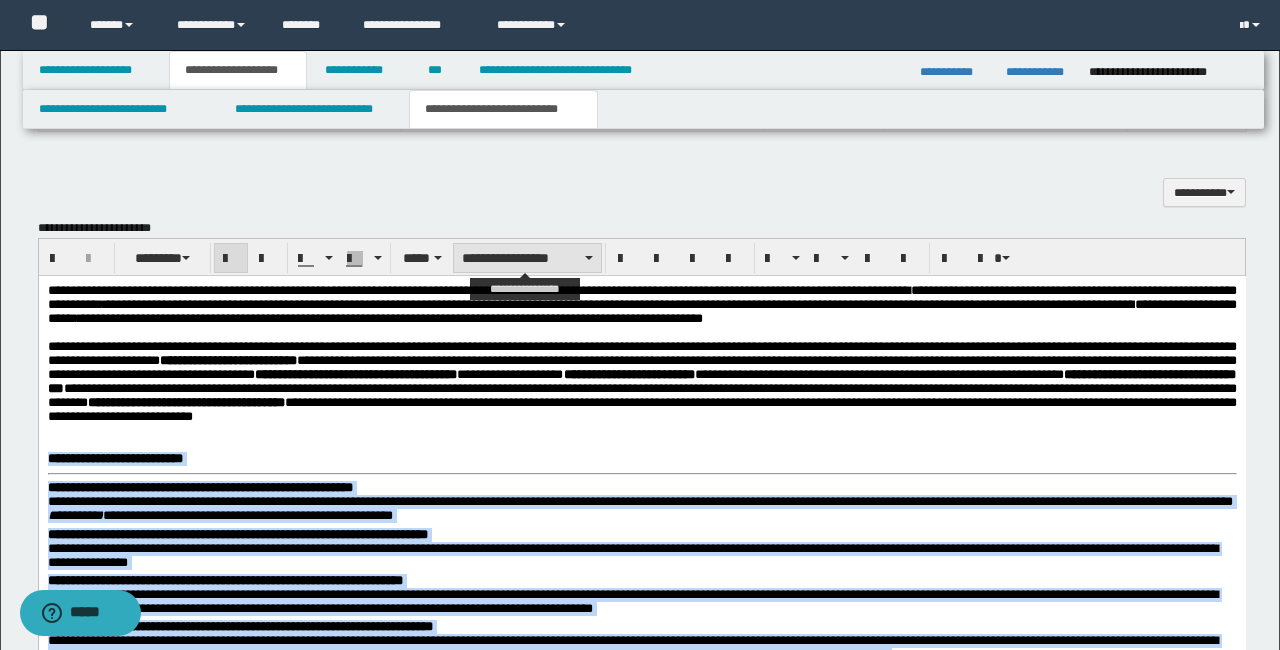 click on "**********" at bounding box center (527, 258) 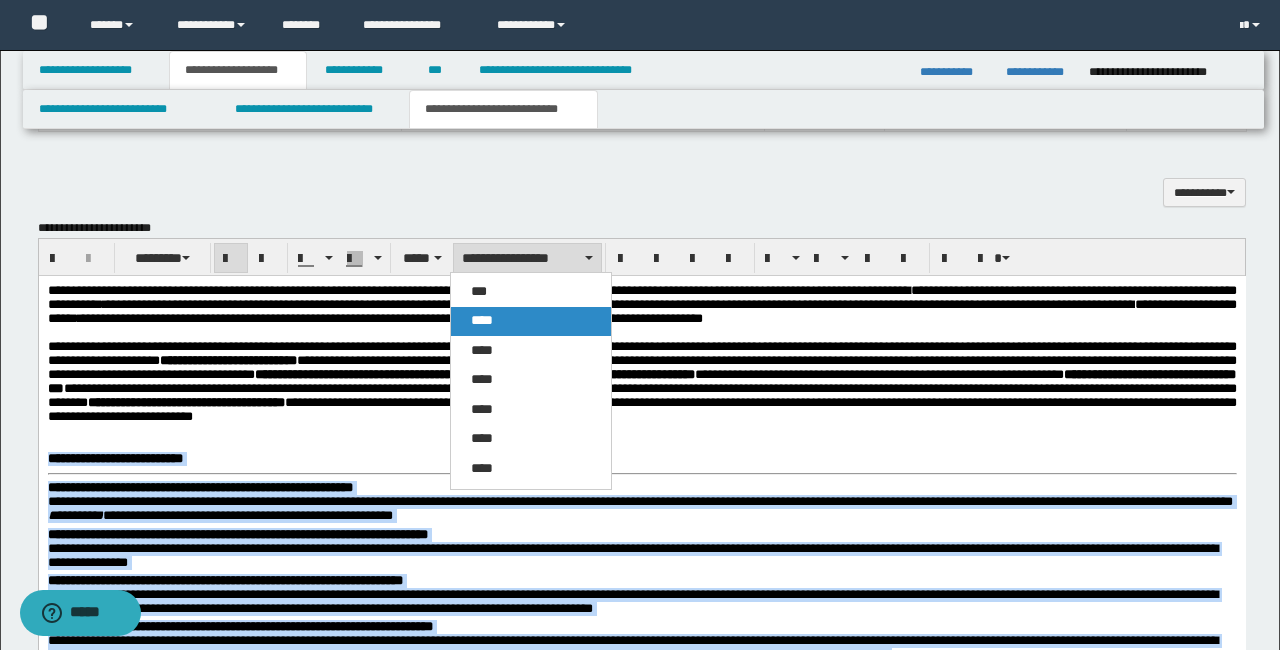 click on "****" at bounding box center (482, 320) 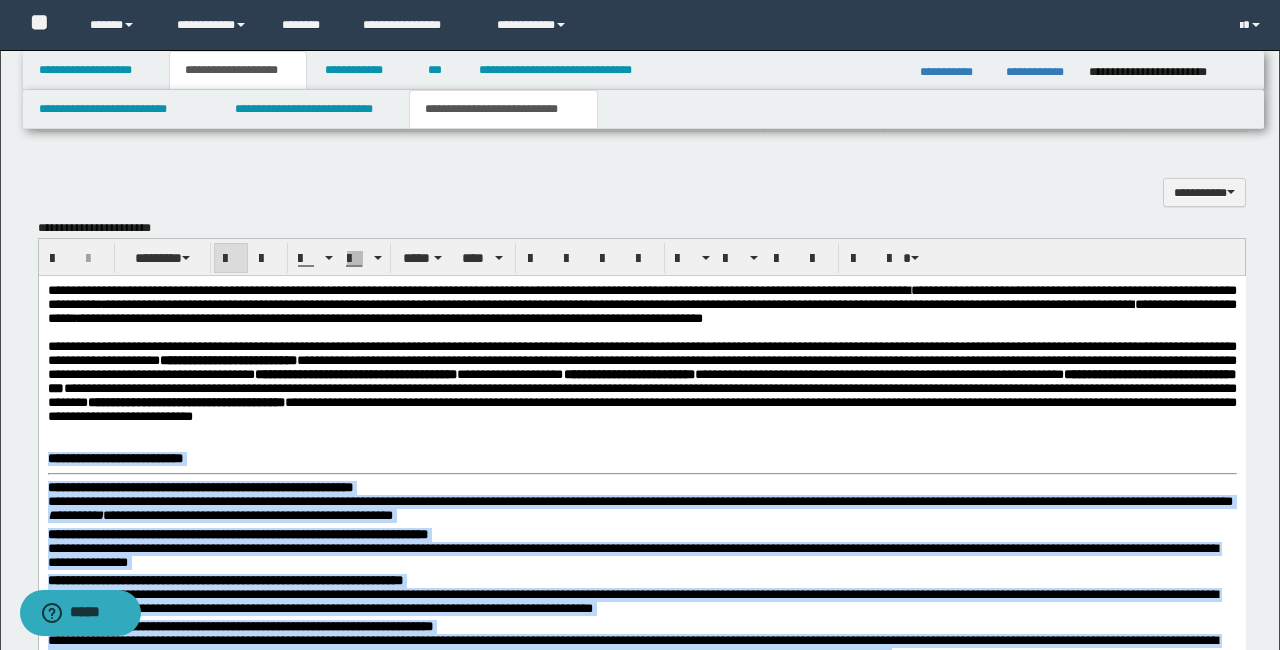 click at bounding box center (231, 259) 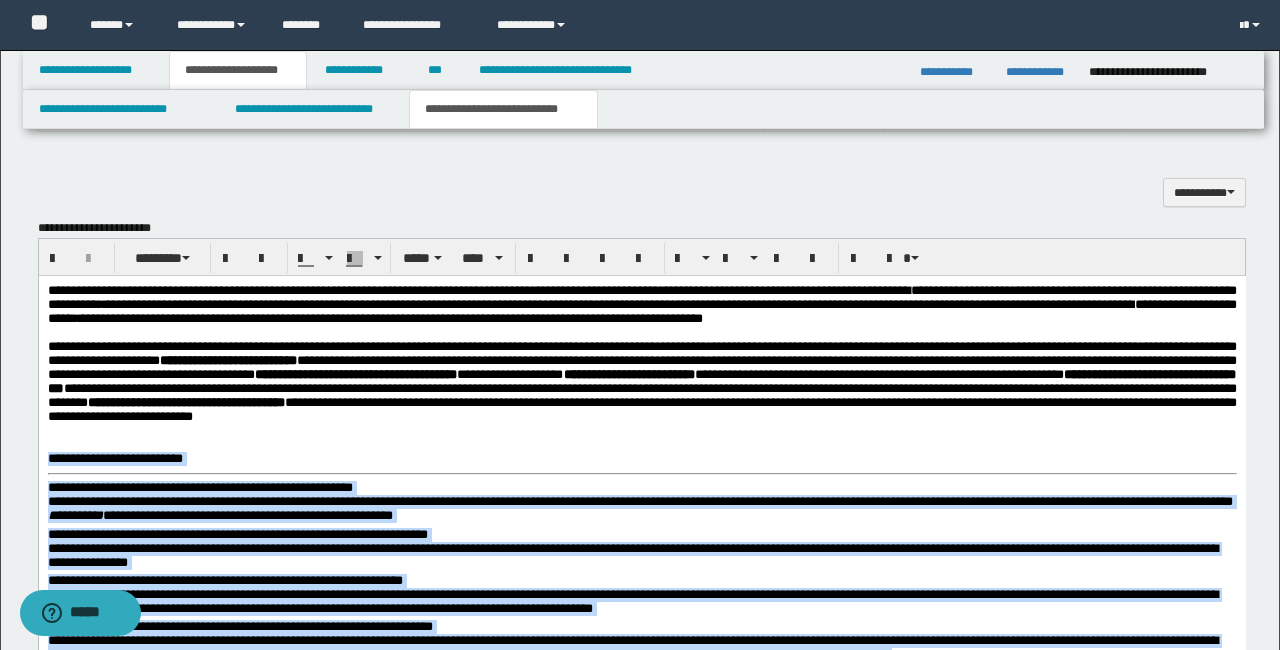 click on "**********" at bounding box center (199, 487) 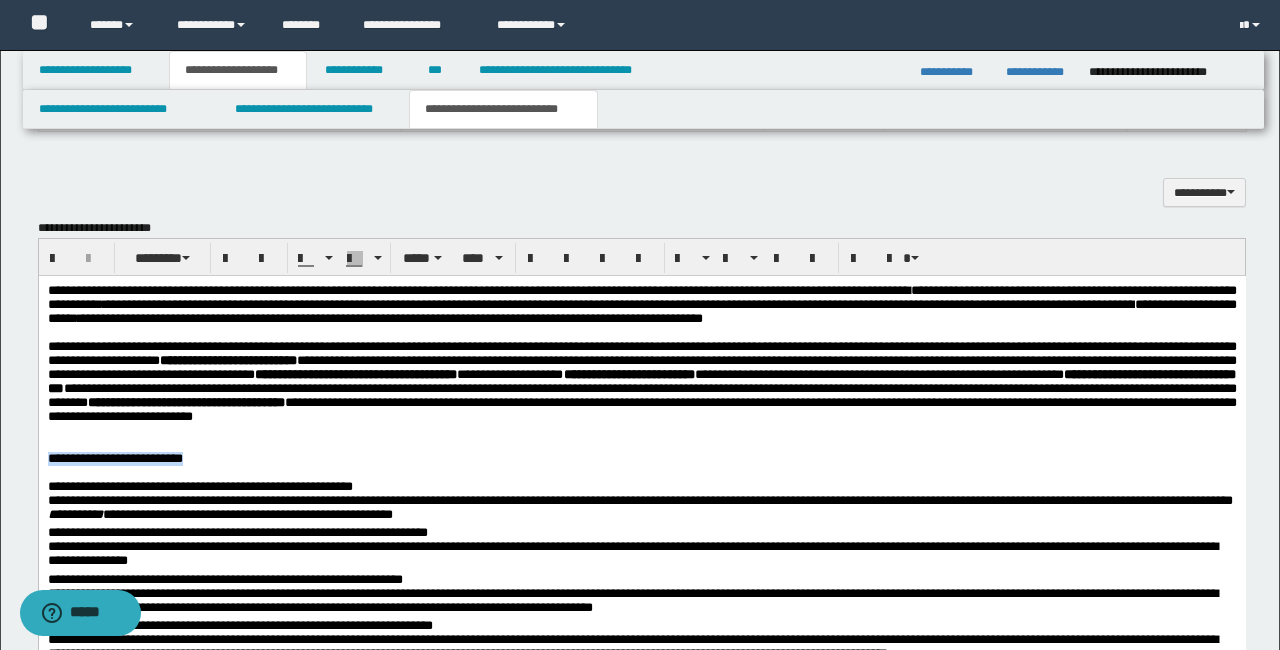 drag, startPoint x: 286, startPoint y: 506, endPoint x: 42, endPoint y: 504, distance: 244.0082 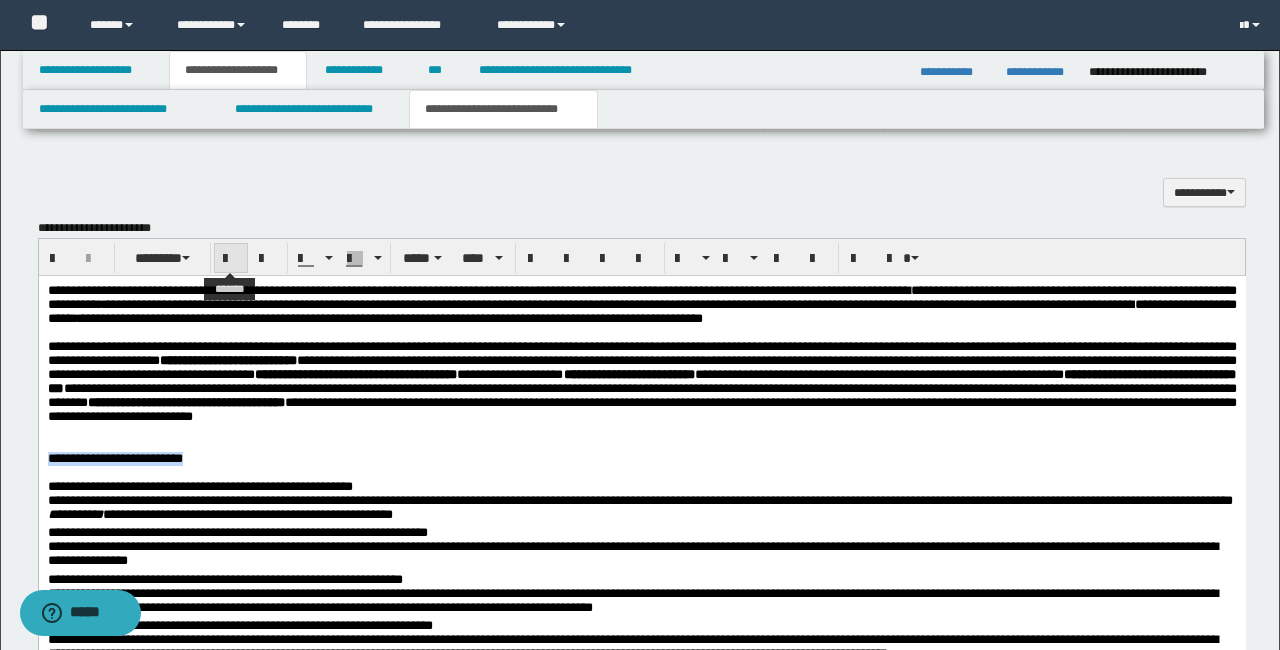 click at bounding box center (231, 259) 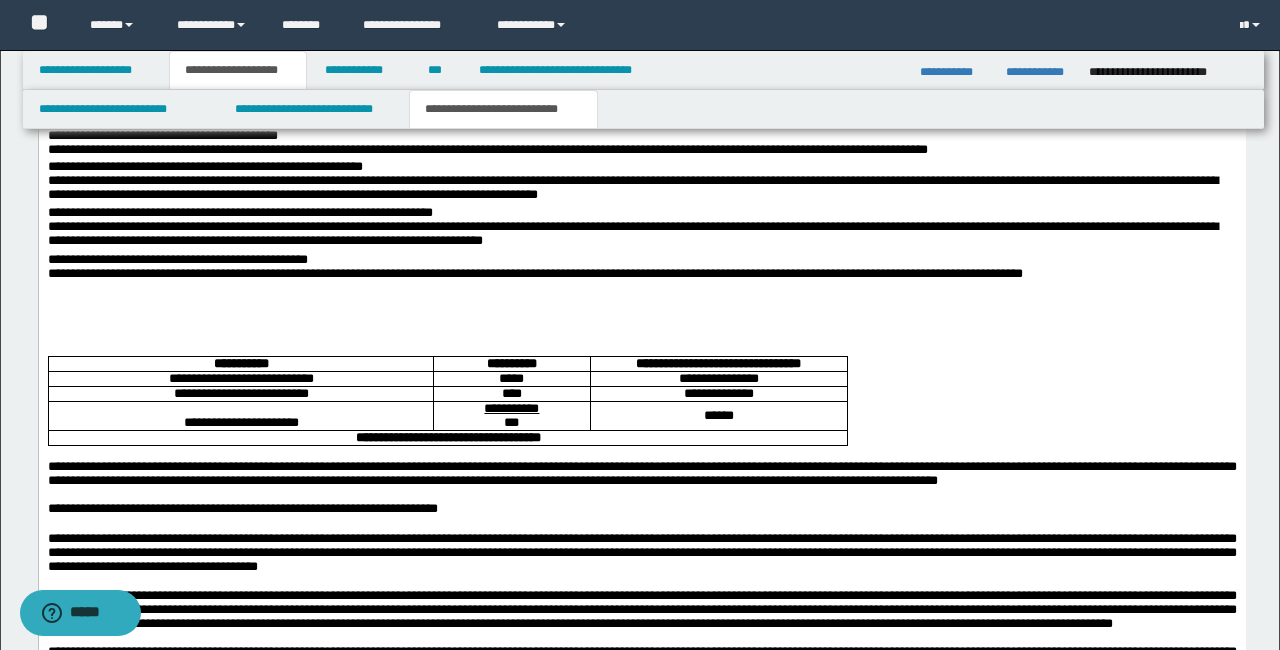 scroll, scrollTop: 2293, scrollLeft: 0, axis: vertical 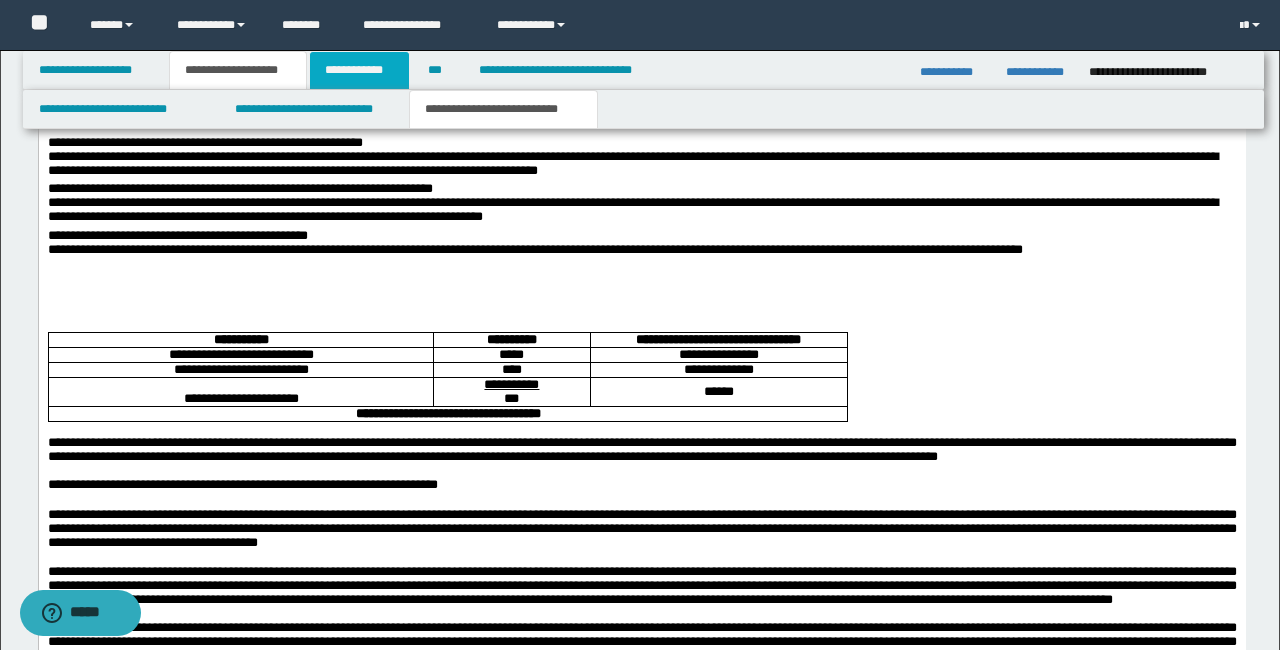 click on "**********" at bounding box center (359, 70) 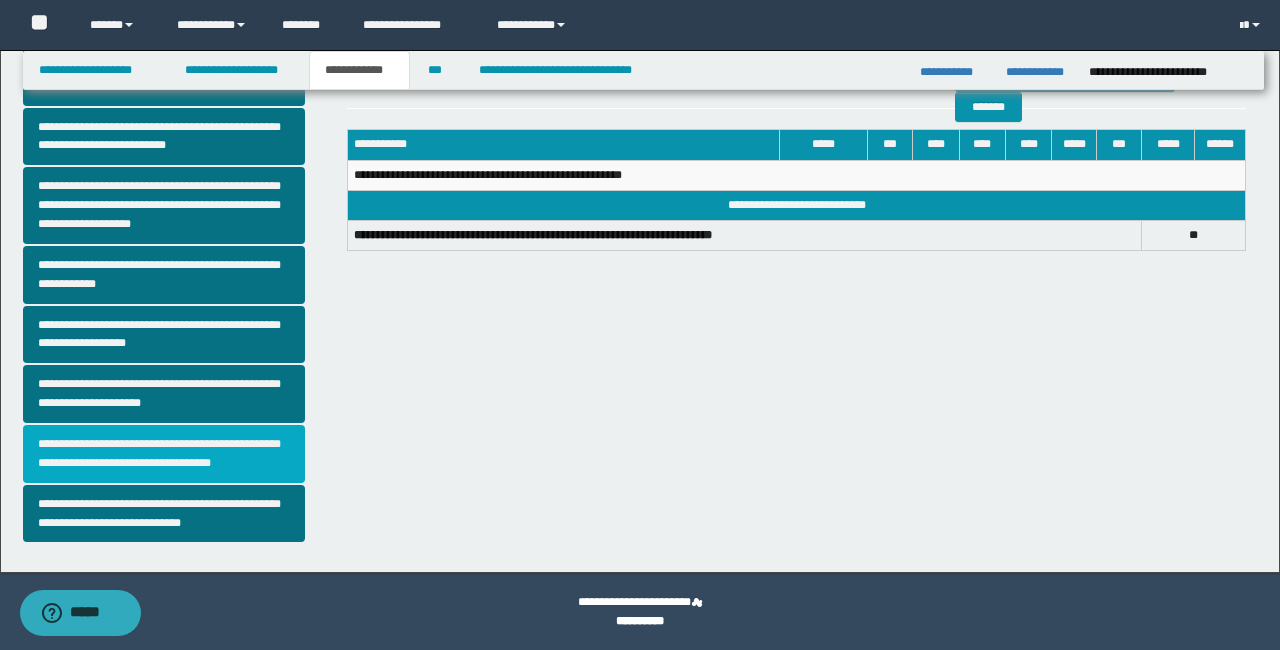 click on "**********" at bounding box center (164, 454) 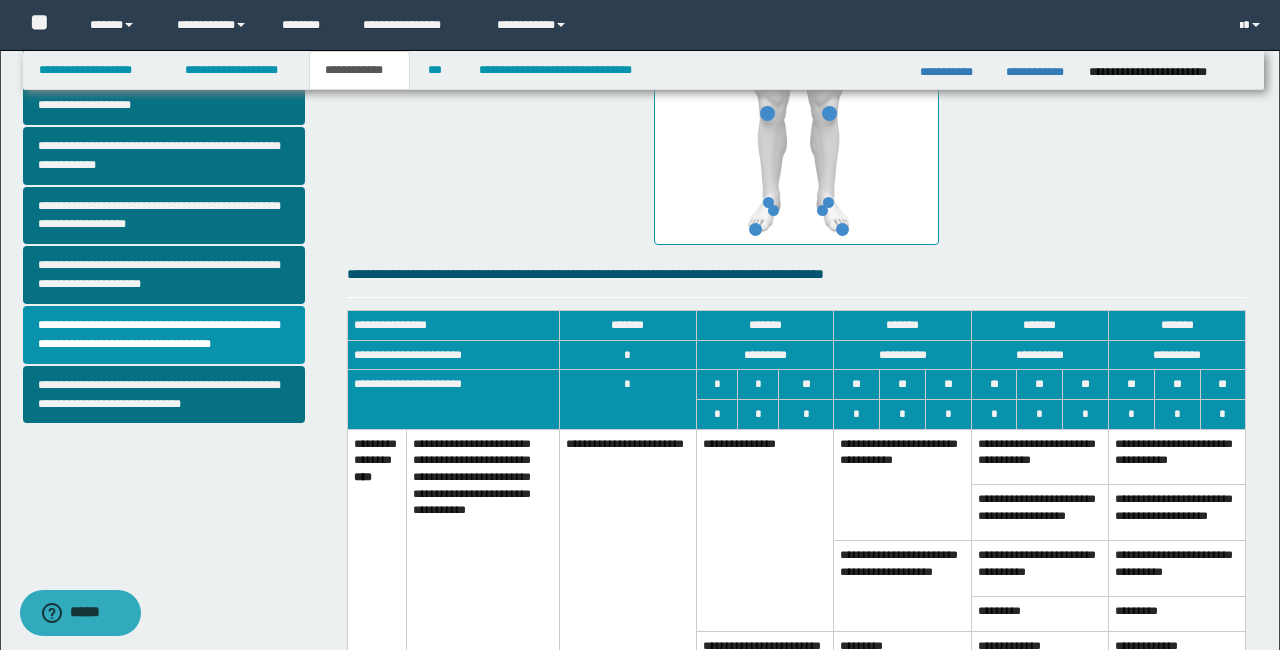 scroll, scrollTop: 617, scrollLeft: 0, axis: vertical 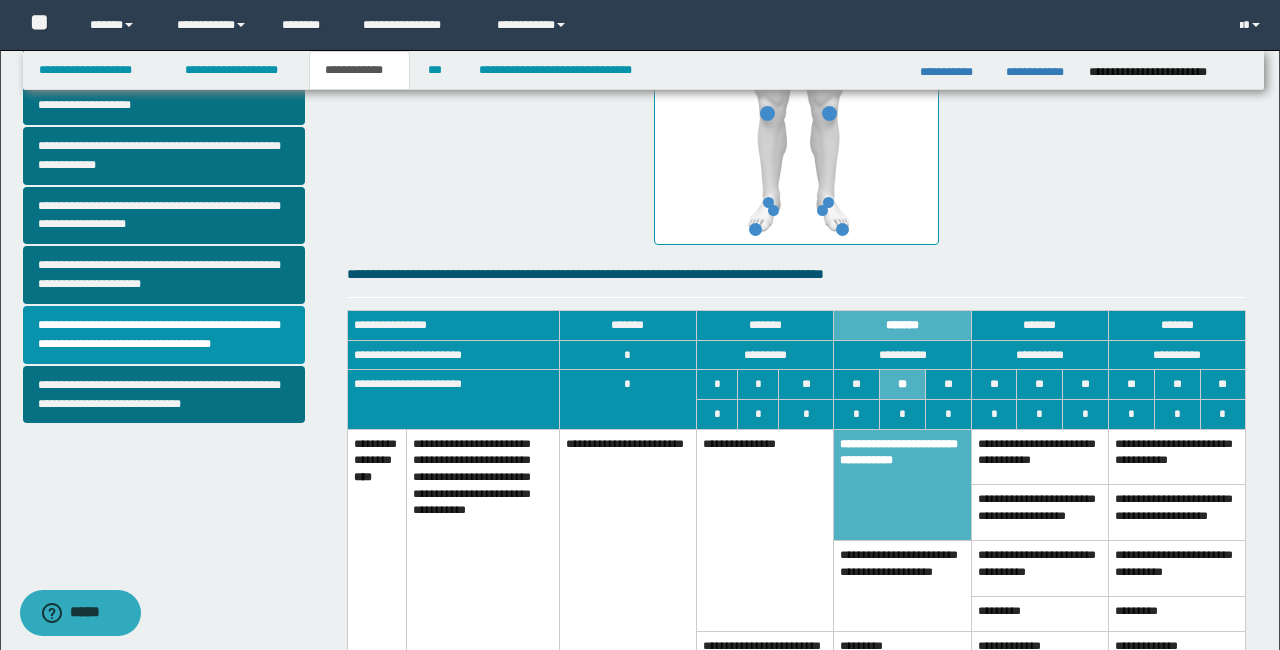 click on "**********" at bounding box center (902, 586) 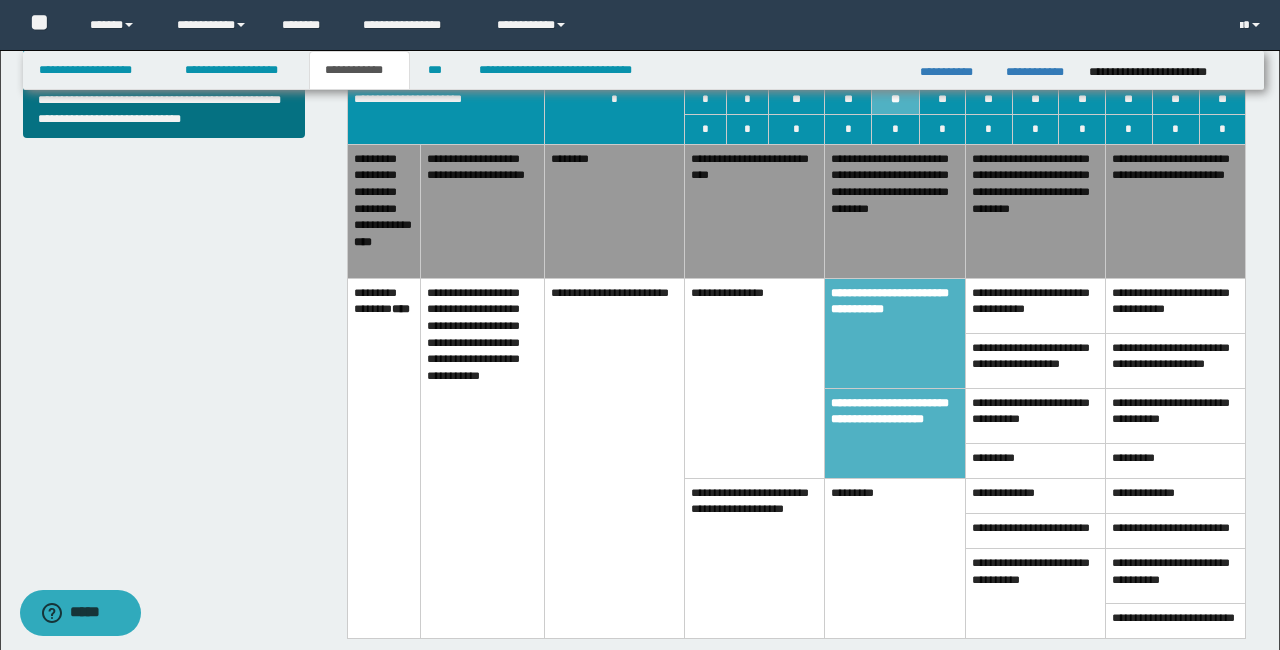 scroll, scrollTop: 900, scrollLeft: 0, axis: vertical 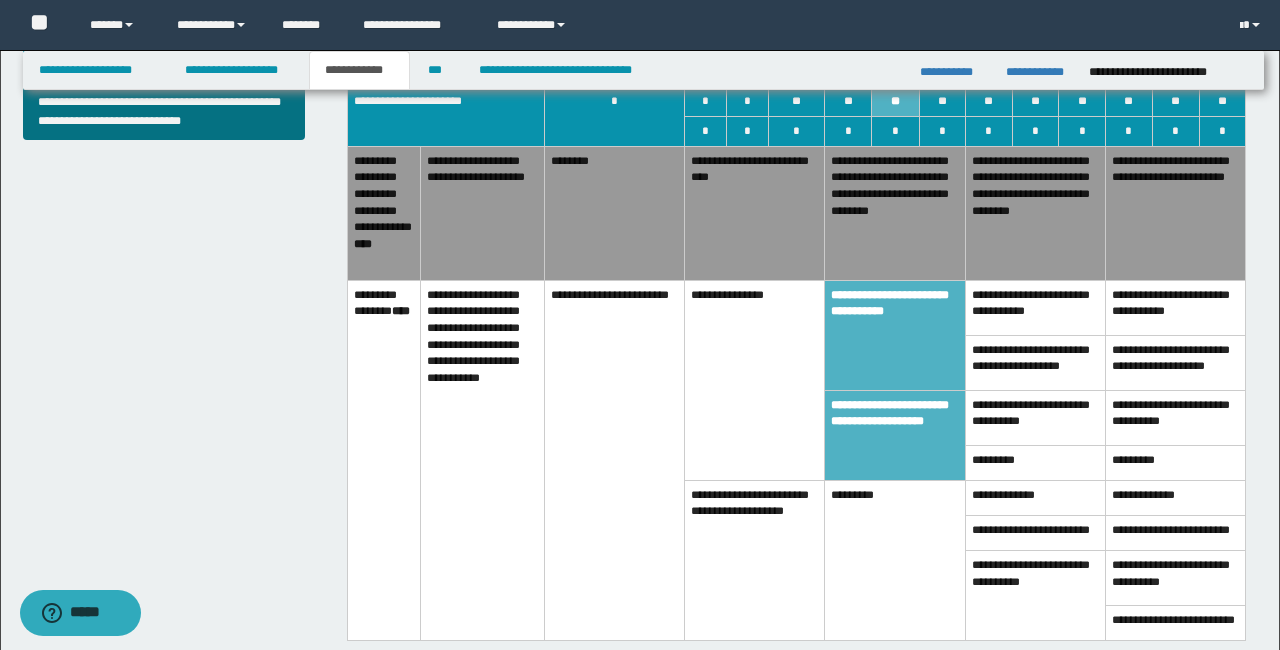click on "*********" at bounding box center (895, 560) 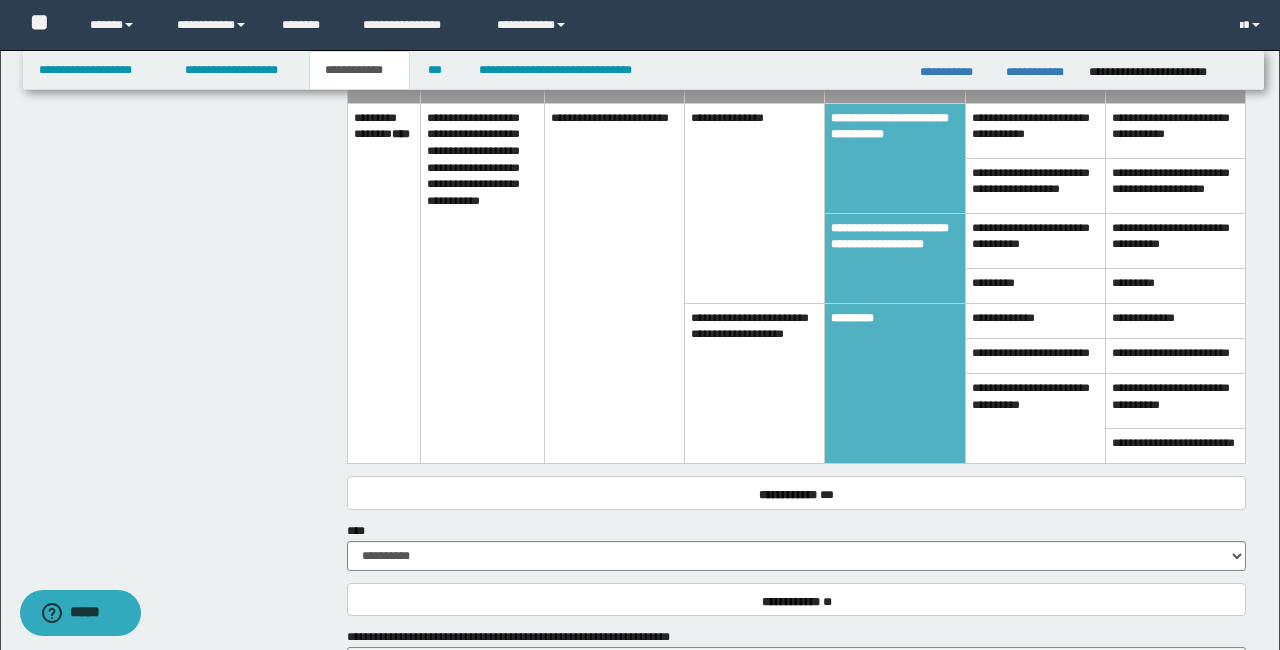 scroll, scrollTop: 1482, scrollLeft: 0, axis: vertical 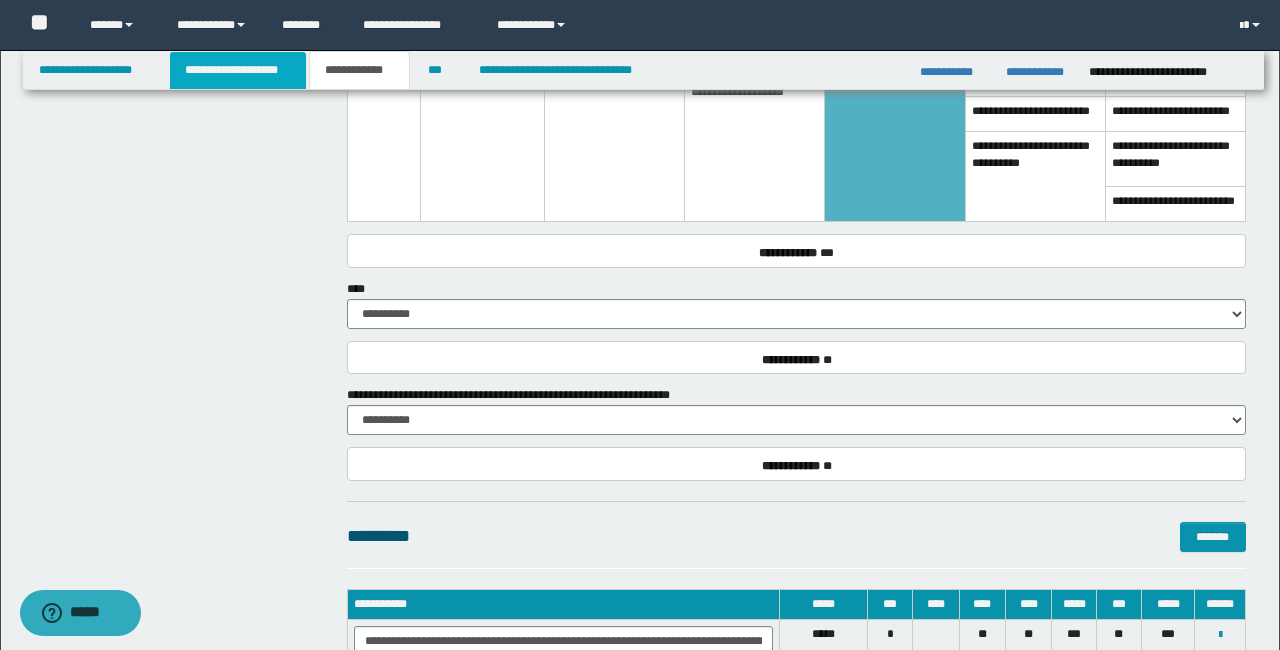 click on "**********" at bounding box center (238, 70) 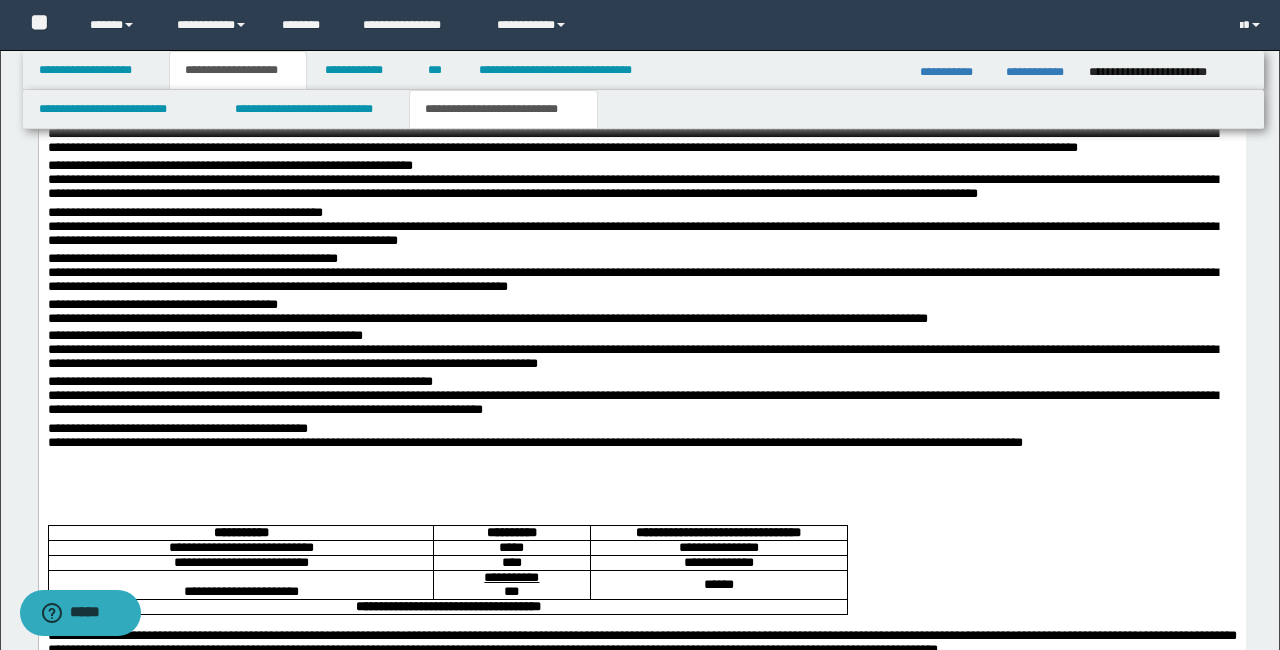 scroll, scrollTop: 2099, scrollLeft: 0, axis: vertical 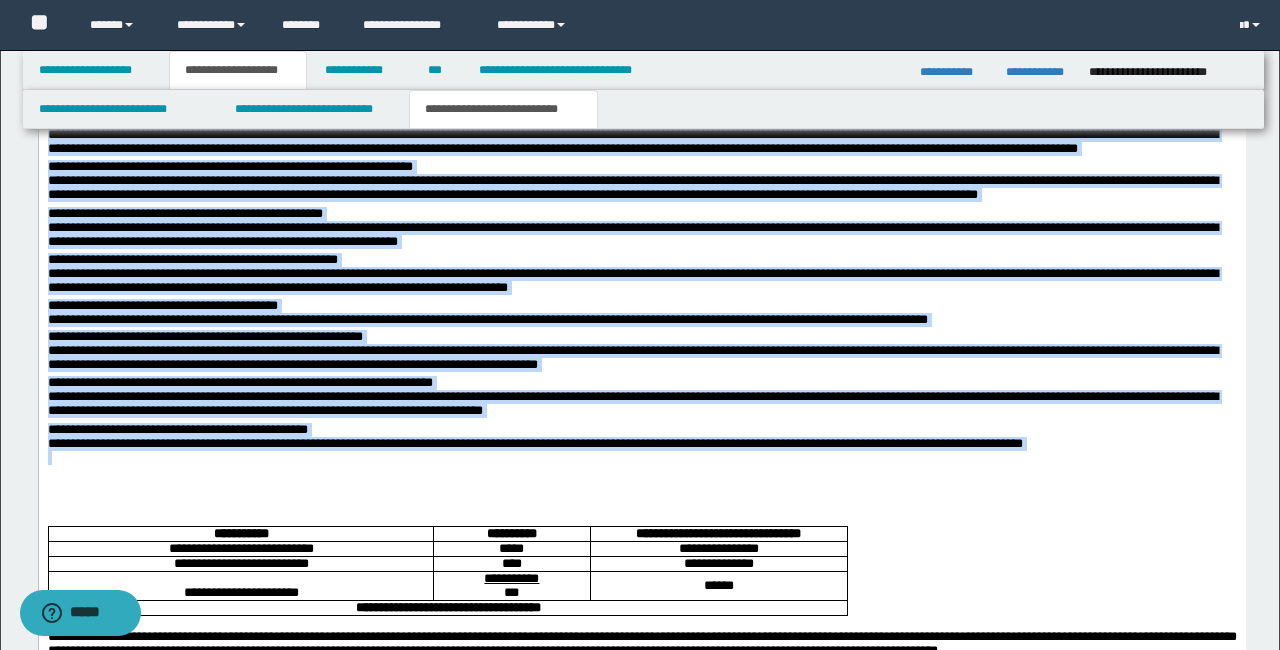 drag, startPoint x: 1105, startPoint y: 495, endPoint x: 1078, endPoint y: 507, distance: 29.546574 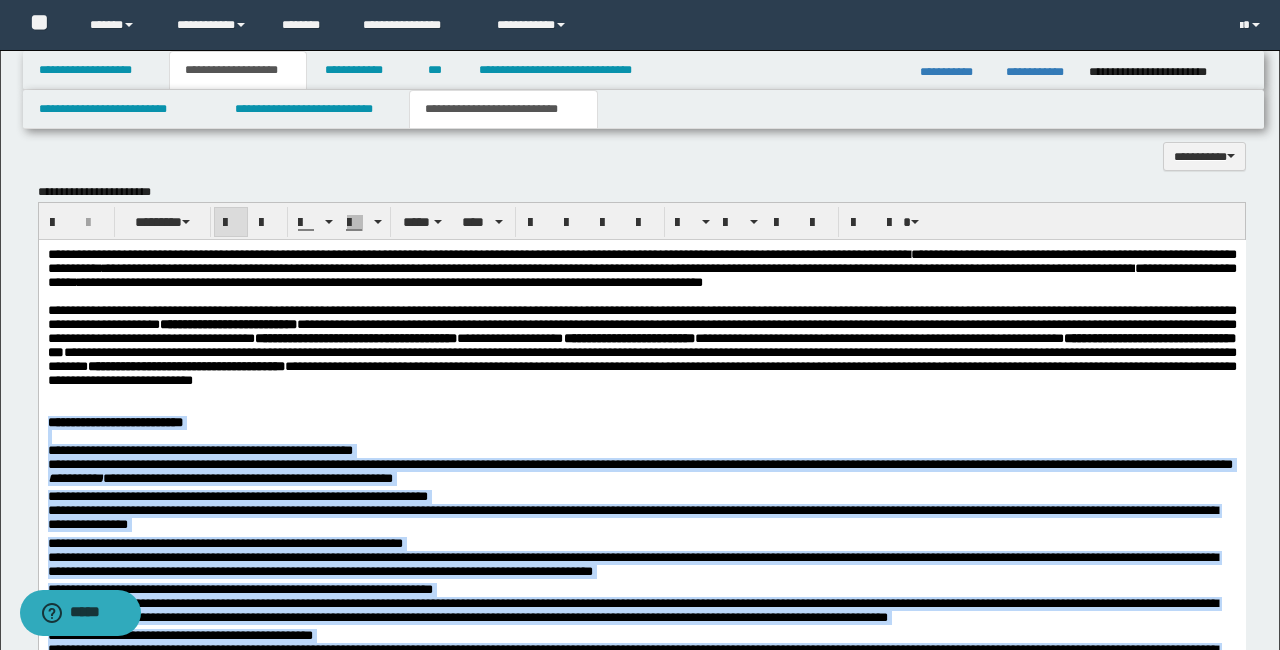scroll, scrollTop: 1581, scrollLeft: 0, axis: vertical 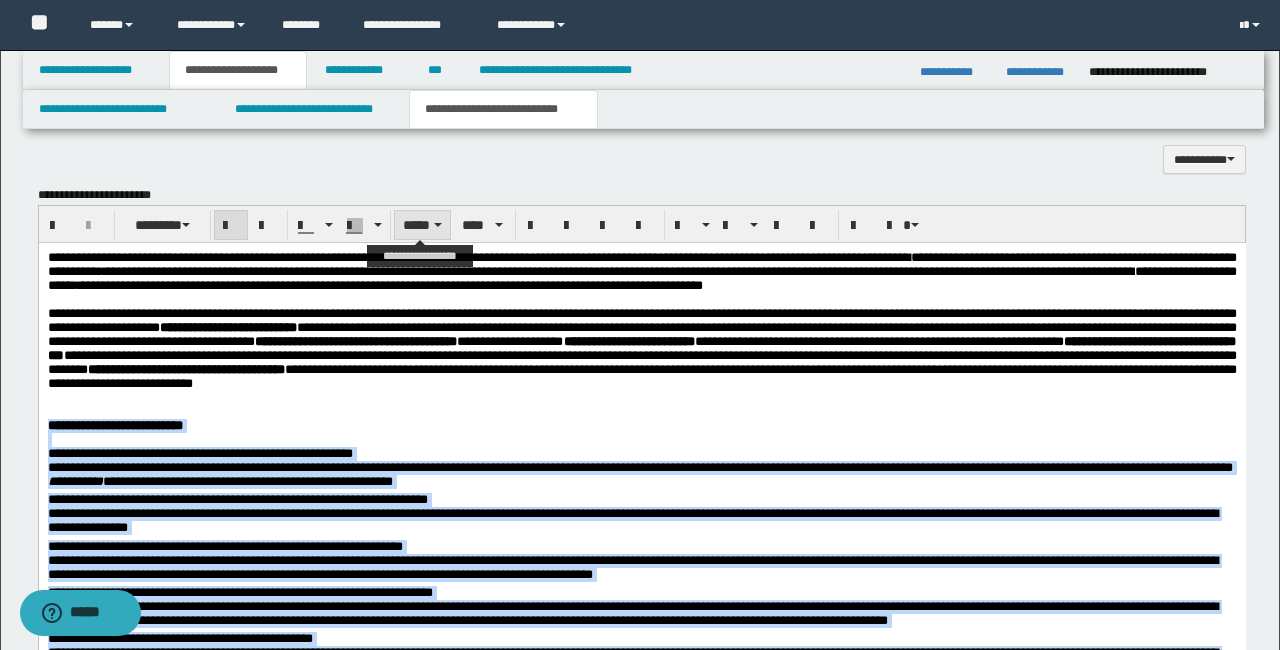 click on "*****" at bounding box center (422, 225) 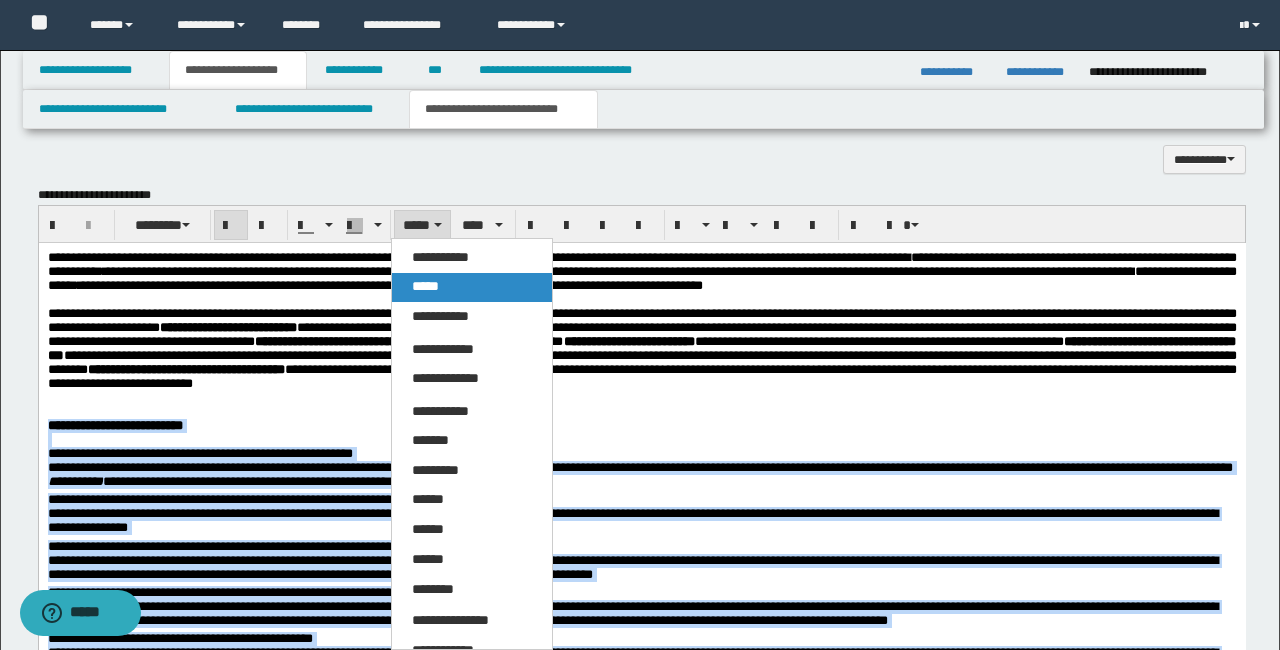 click on "*****" at bounding box center [425, 286] 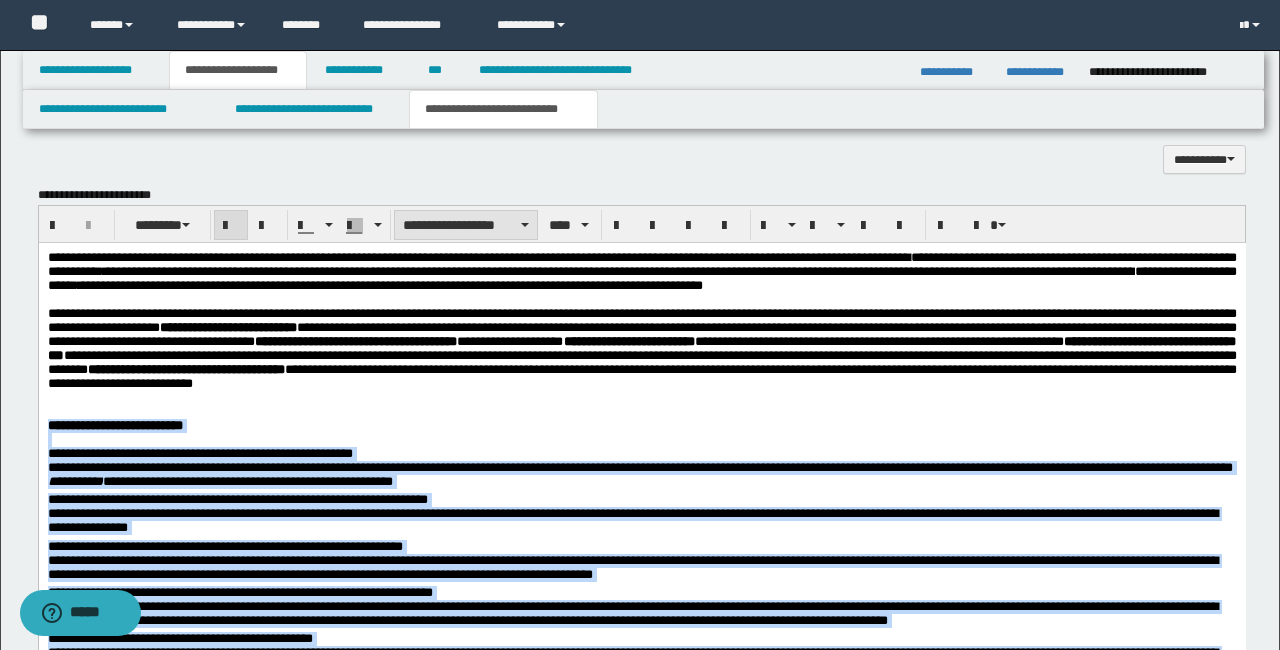 click on "**********" at bounding box center [466, 225] 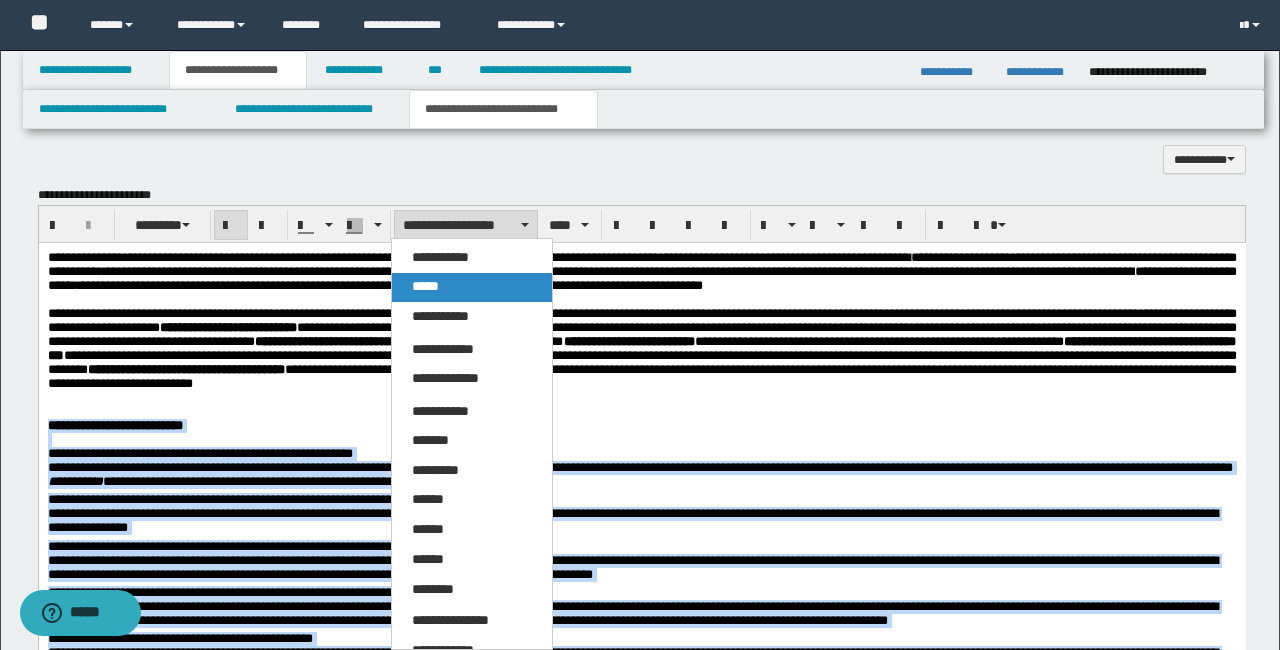 click on "*****" at bounding box center [472, 287] 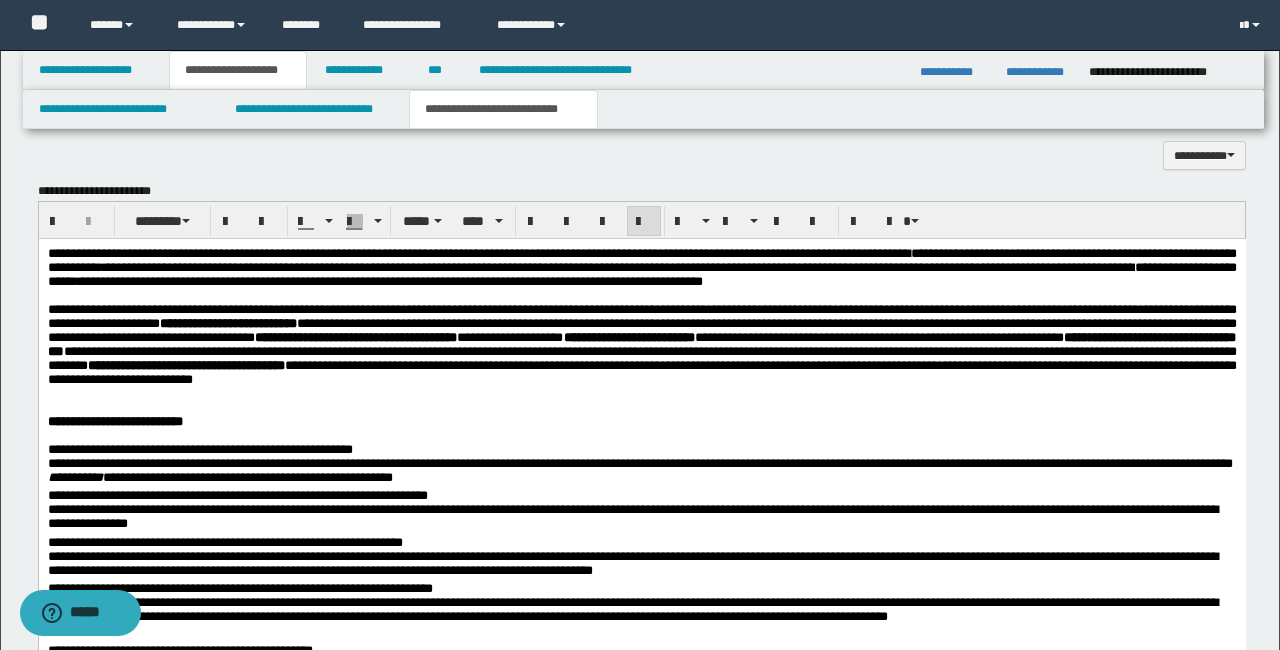 click on "**********" at bounding box center (641, 344) 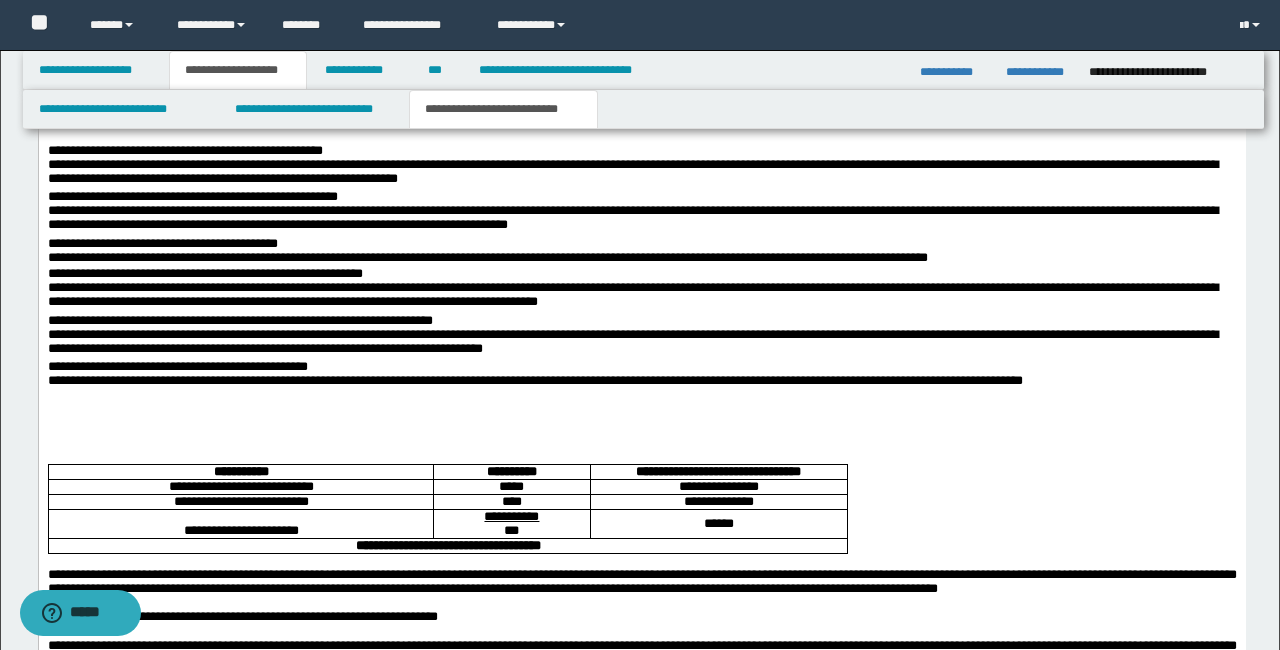 scroll, scrollTop: 2201, scrollLeft: 0, axis: vertical 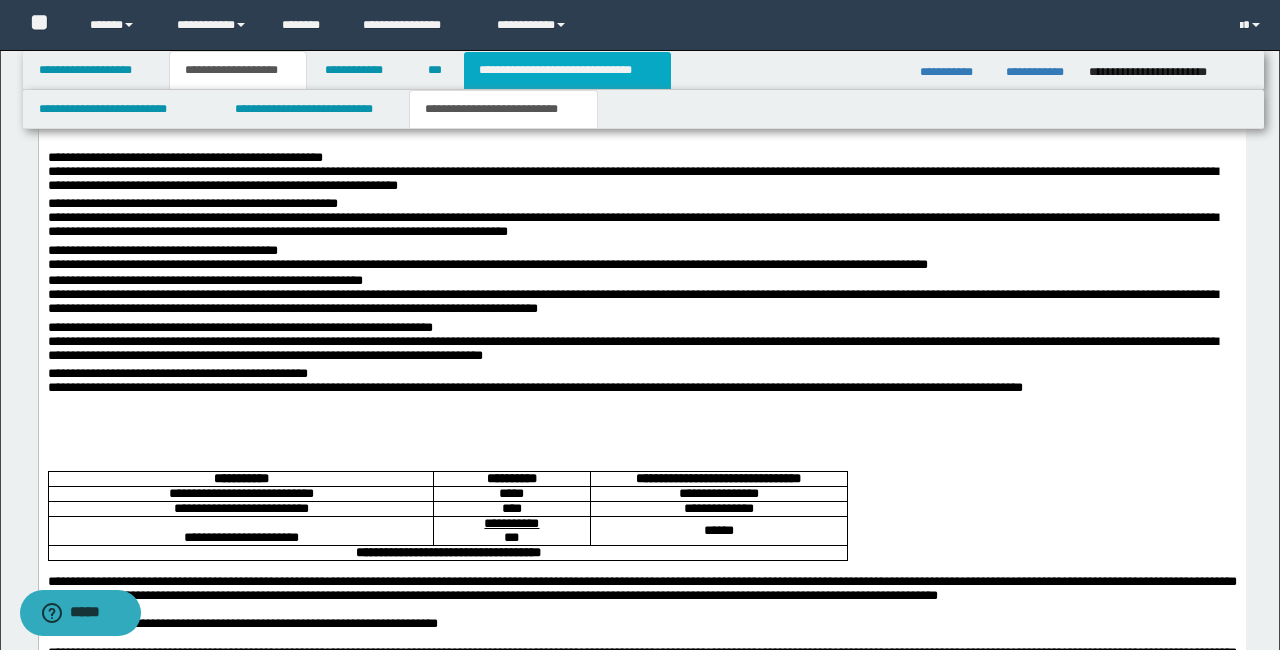 click on "**********" at bounding box center [567, 70] 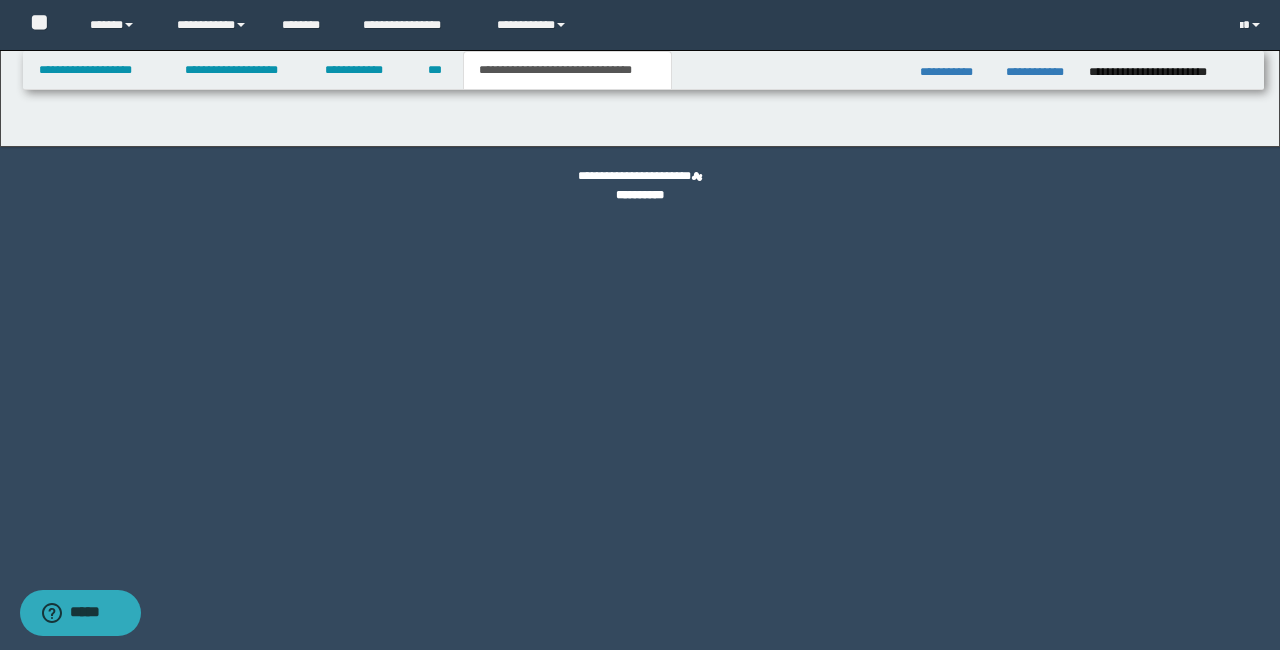 scroll, scrollTop: 0, scrollLeft: 0, axis: both 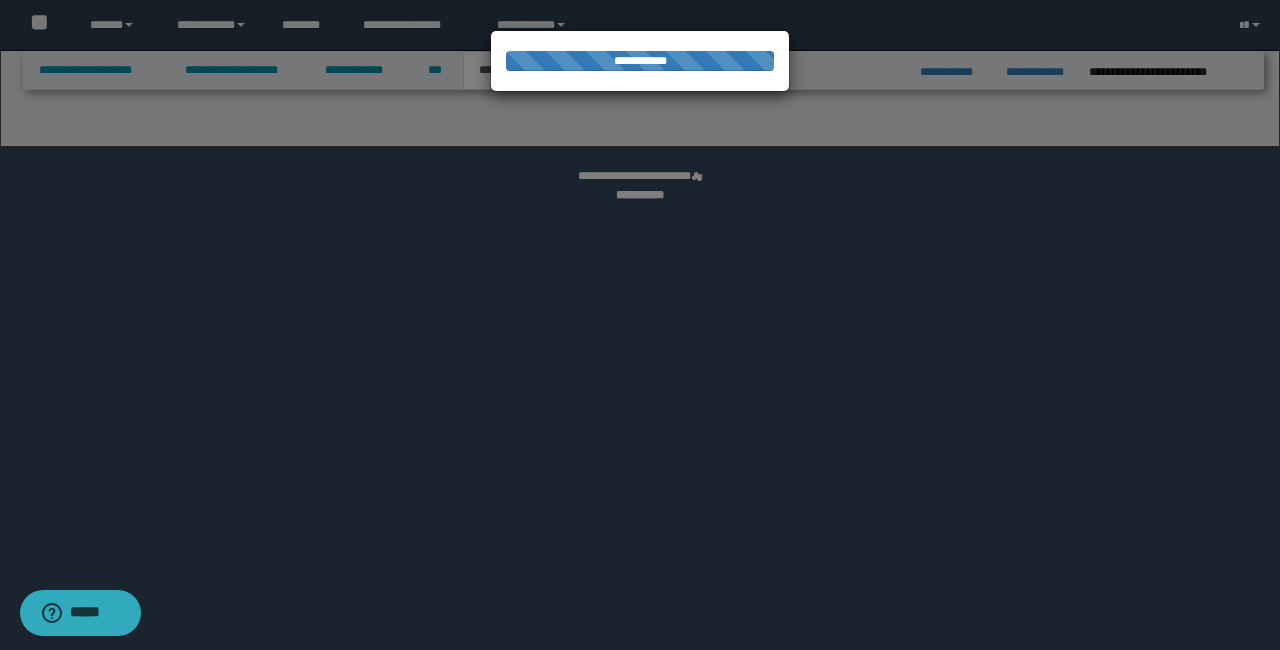 select on "*" 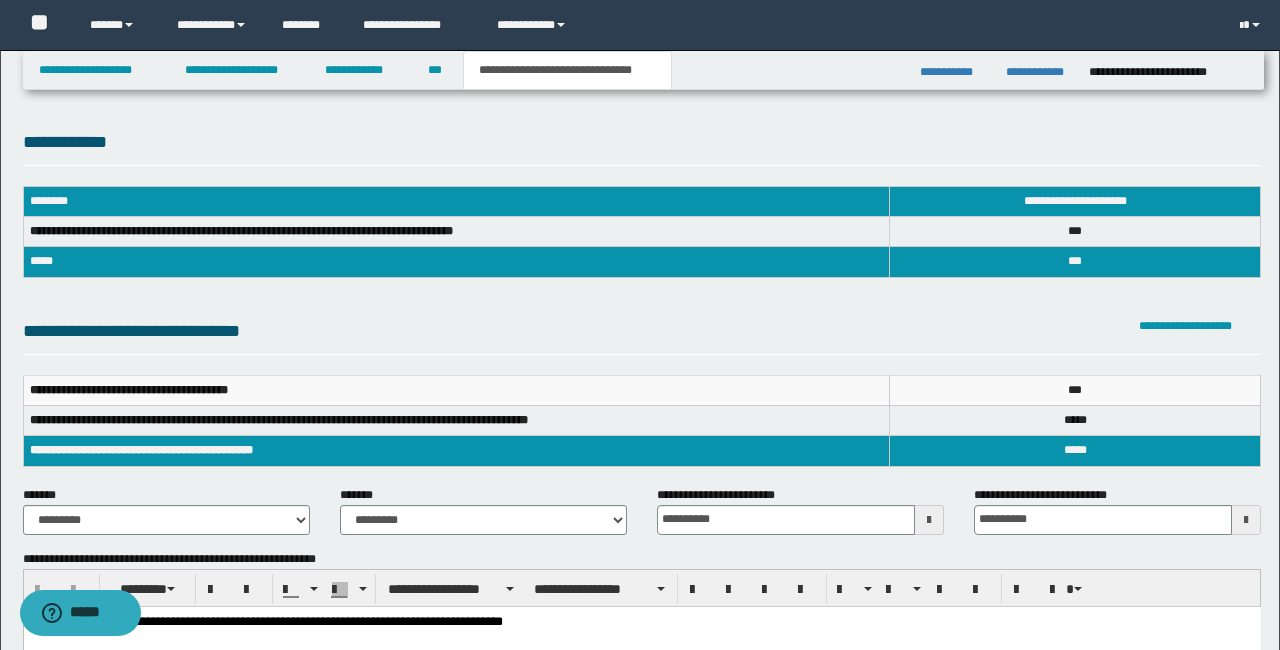 scroll, scrollTop: 0, scrollLeft: 0, axis: both 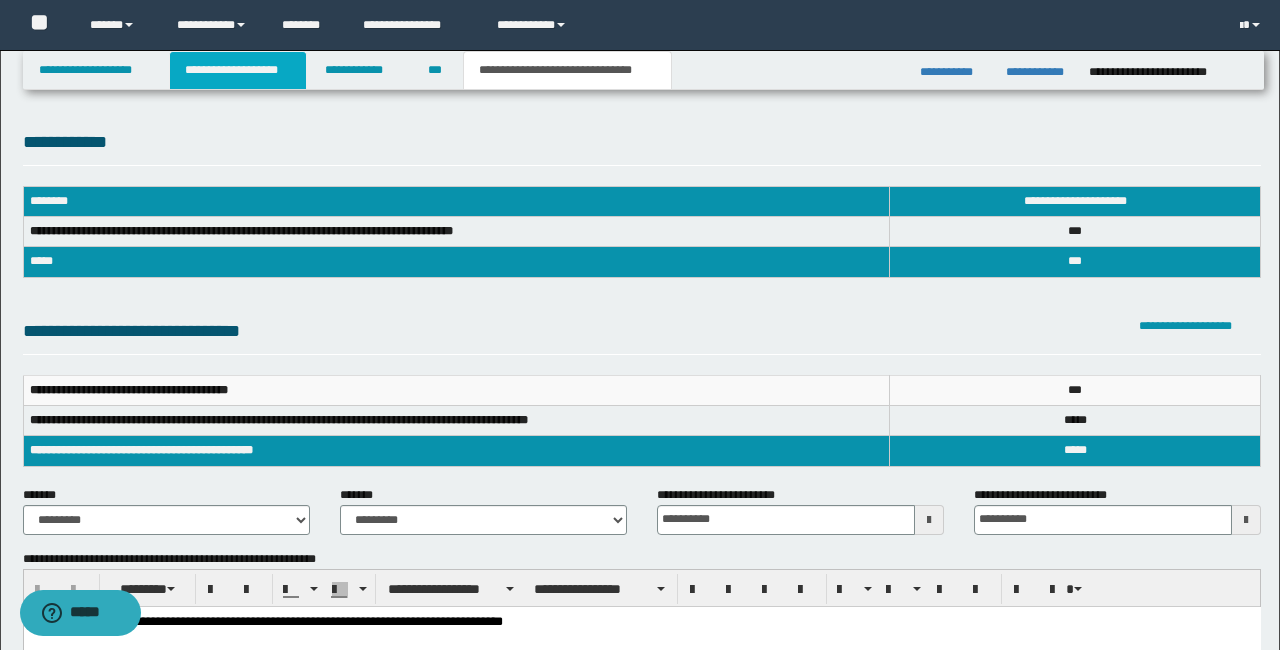 click on "**********" at bounding box center [238, 70] 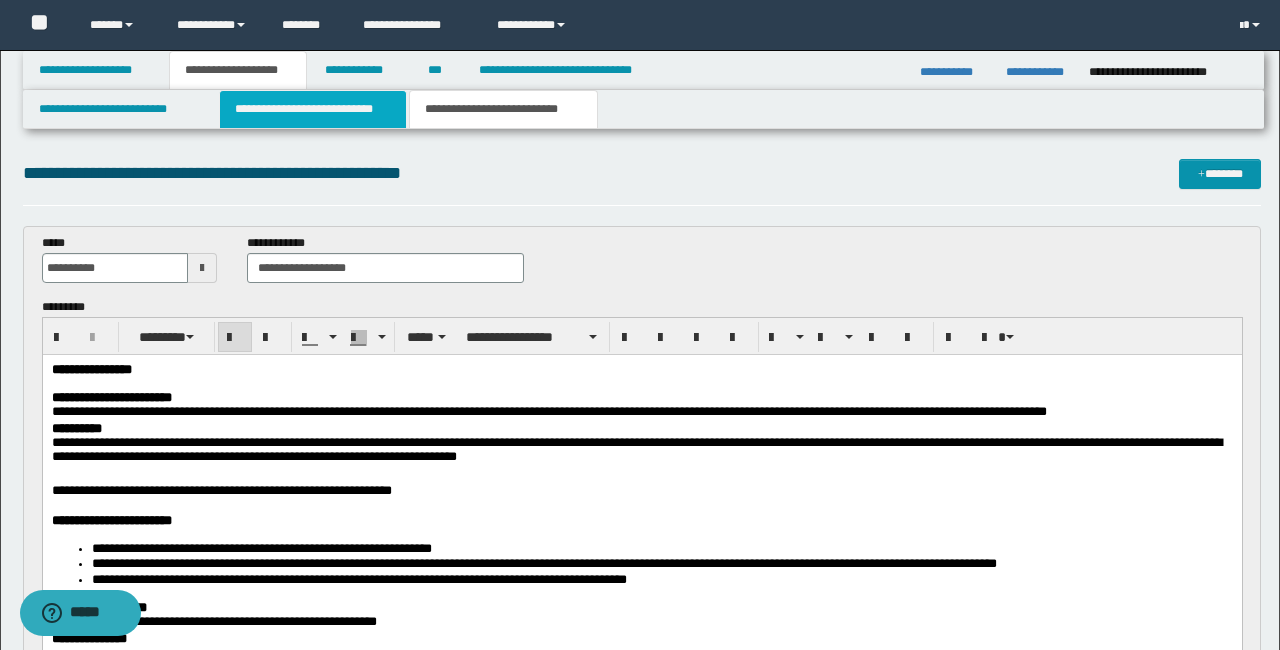 click on "**********" at bounding box center [312, 109] 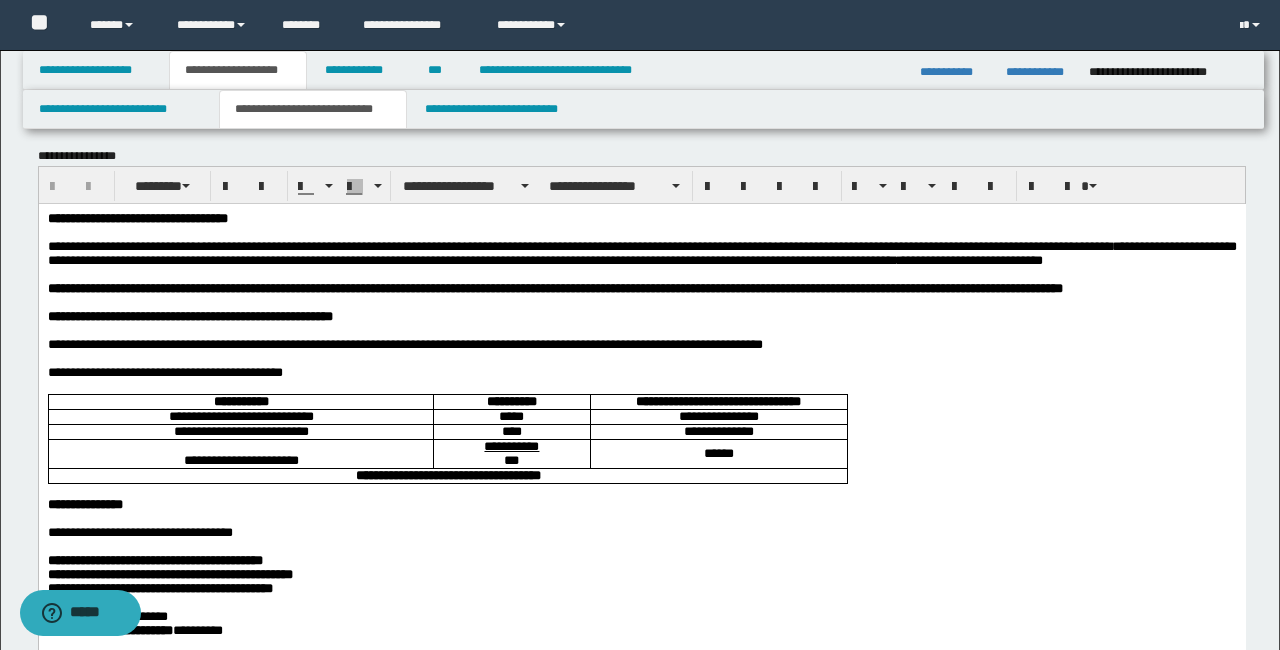 scroll, scrollTop: 0, scrollLeft: 0, axis: both 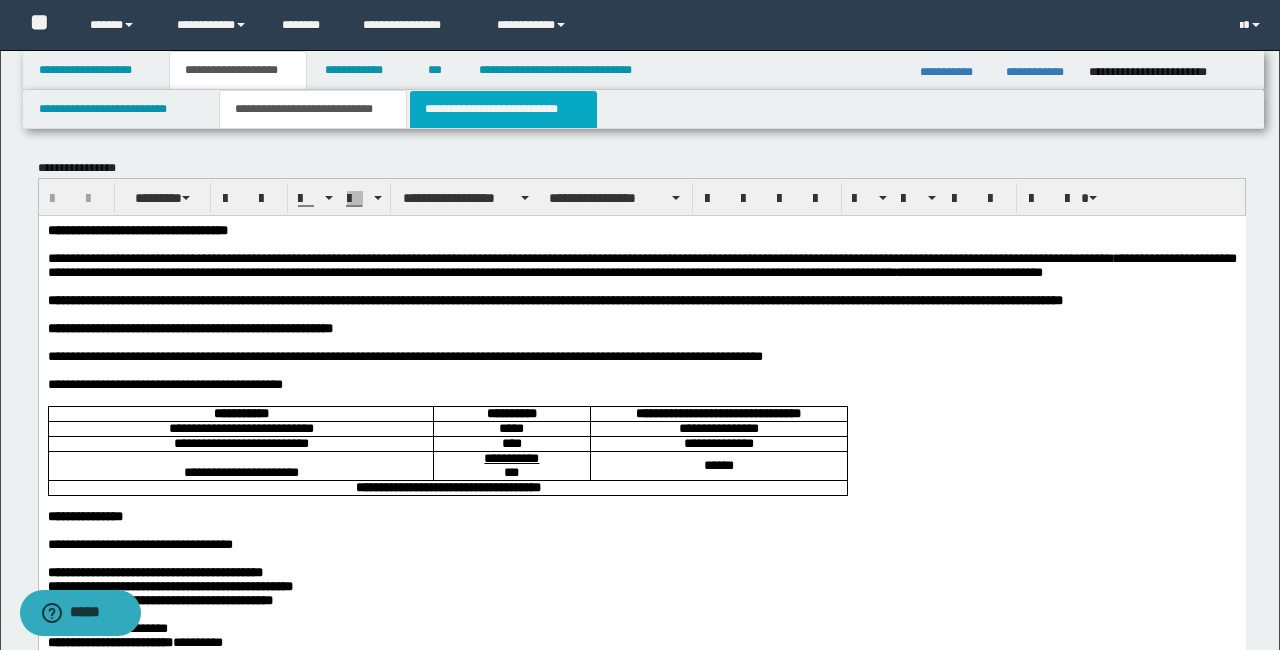 click on "**********" at bounding box center (503, 109) 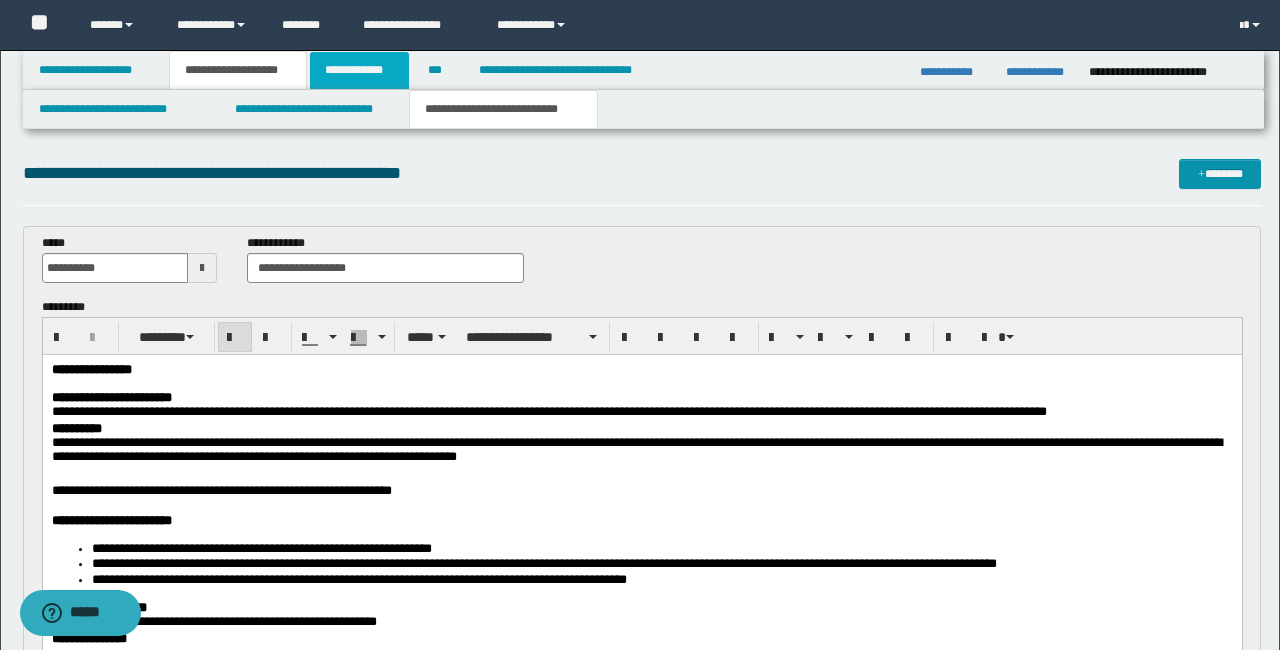 scroll, scrollTop: 1, scrollLeft: 0, axis: vertical 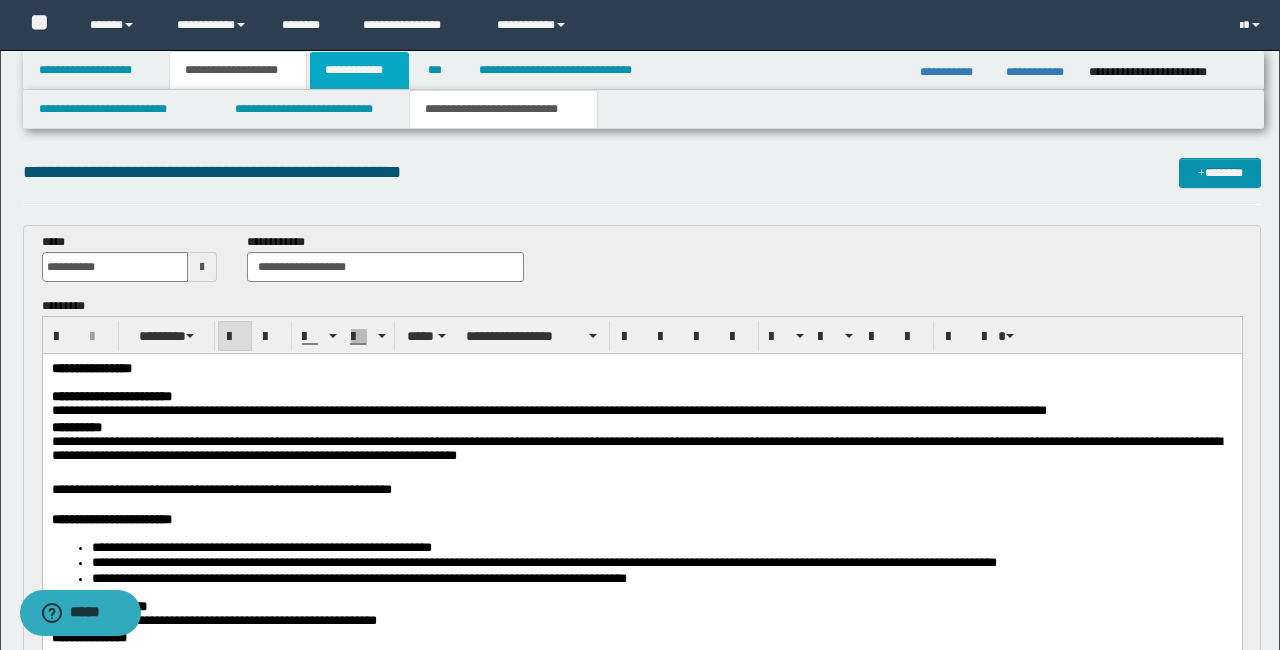 click on "**********" at bounding box center (359, 70) 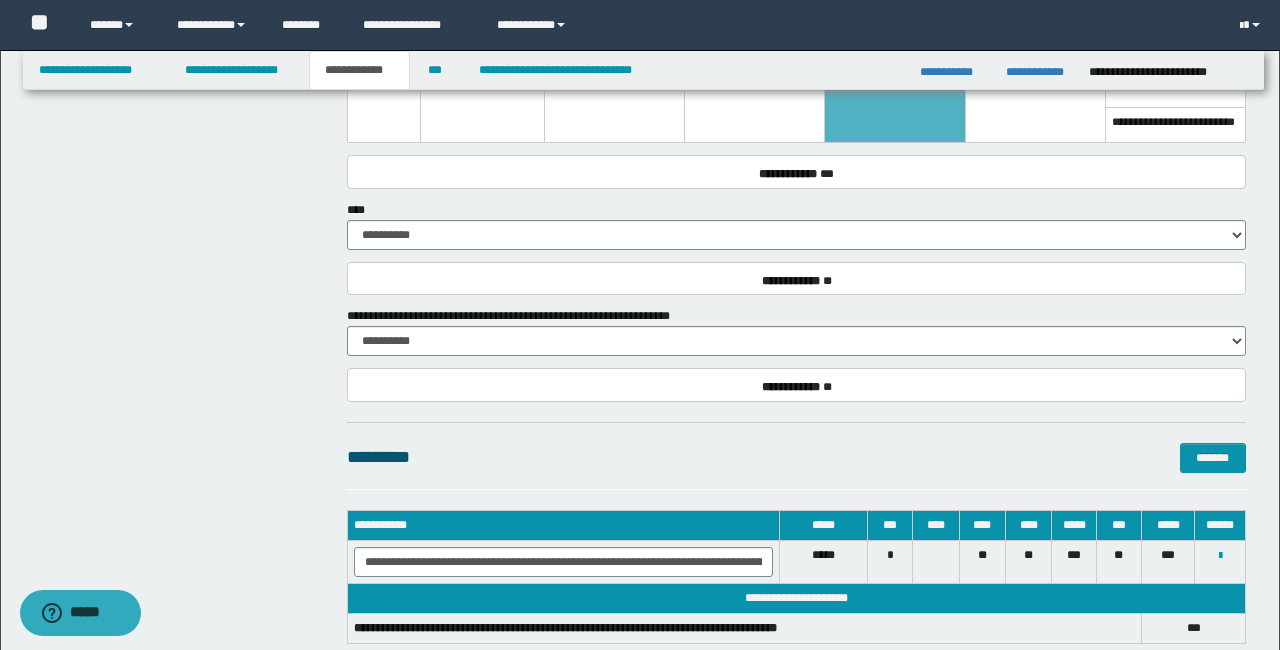 scroll, scrollTop: 1402, scrollLeft: 0, axis: vertical 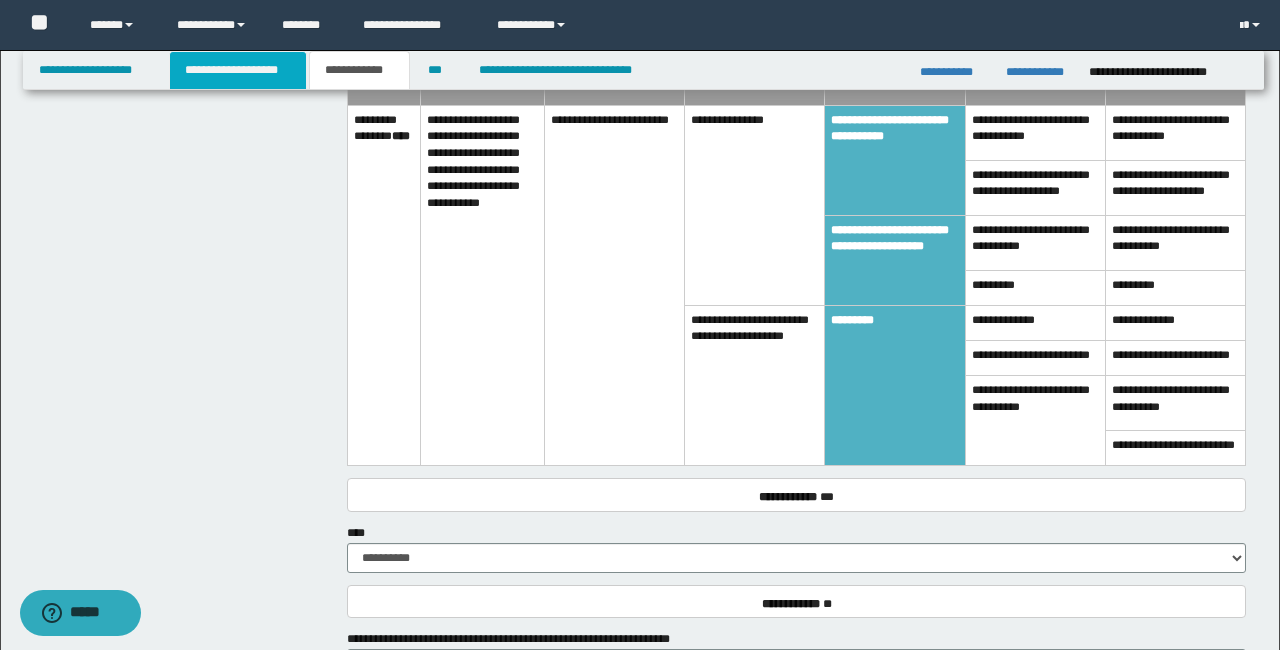 click on "**********" at bounding box center (238, 70) 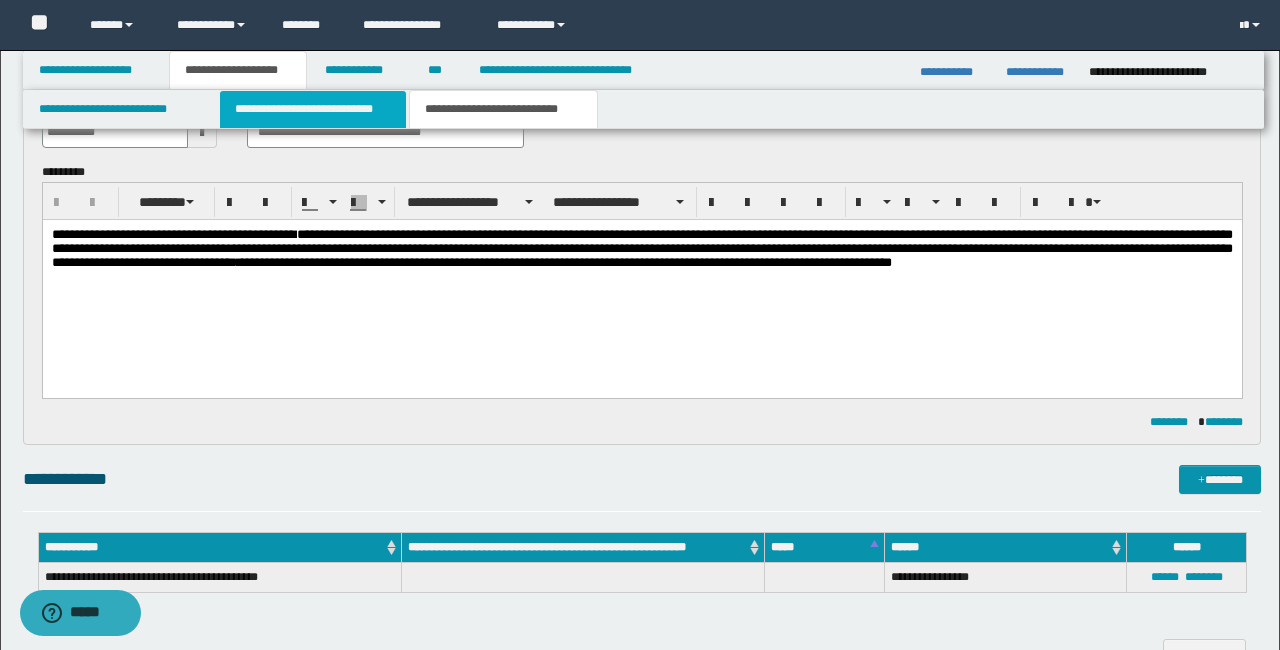 click on "**********" at bounding box center [312, 109] 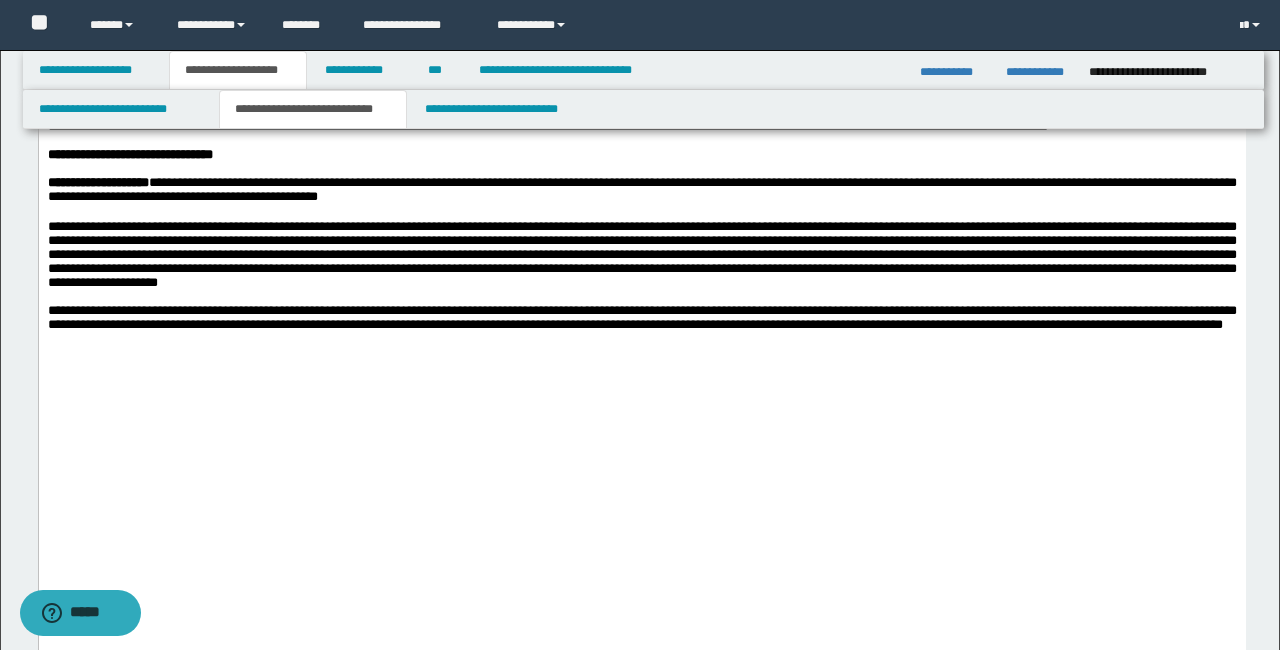 scroll, scrollTop: 2400, scrollLeft: 0, axis: vertical 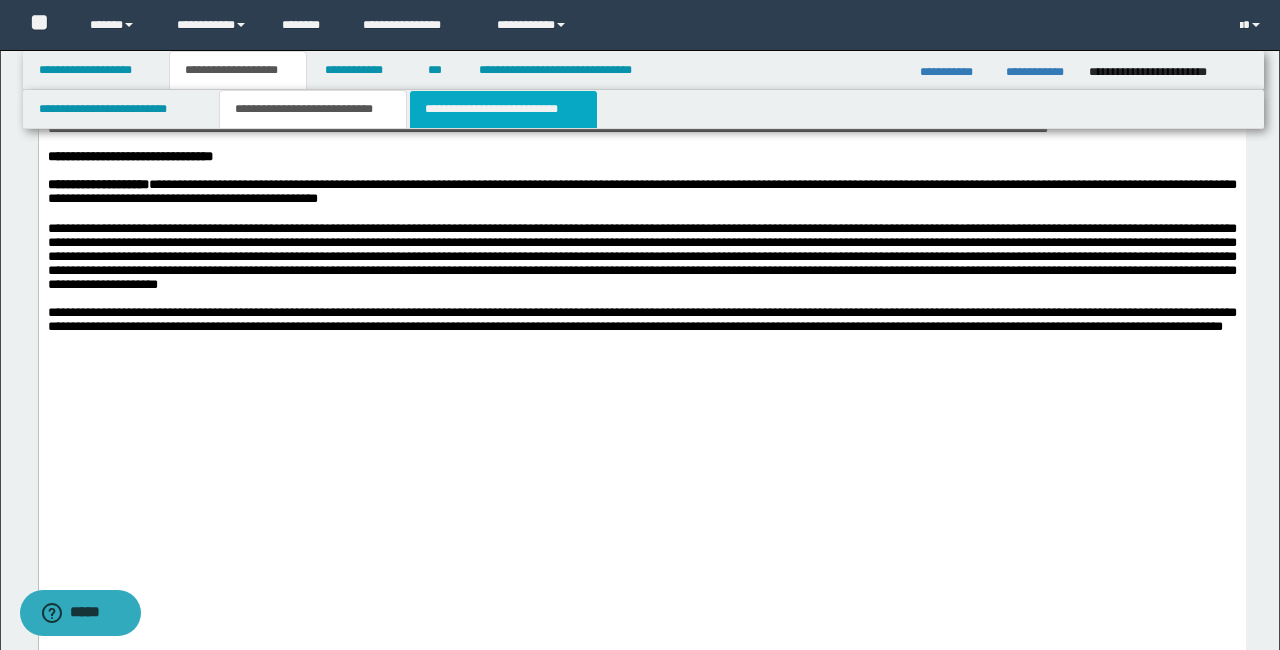 click on "**********" at bounding box center [503, 109] 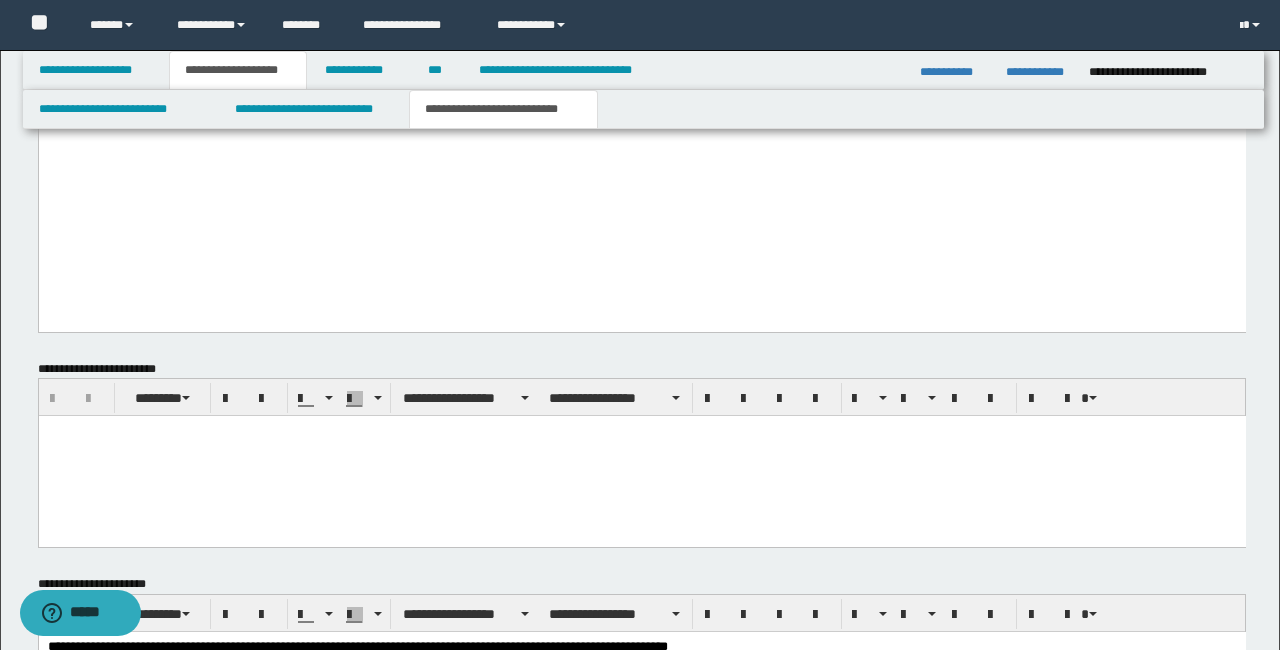 scroll, scrollTop: 4318, scrollLeft: 0, axis: vertical 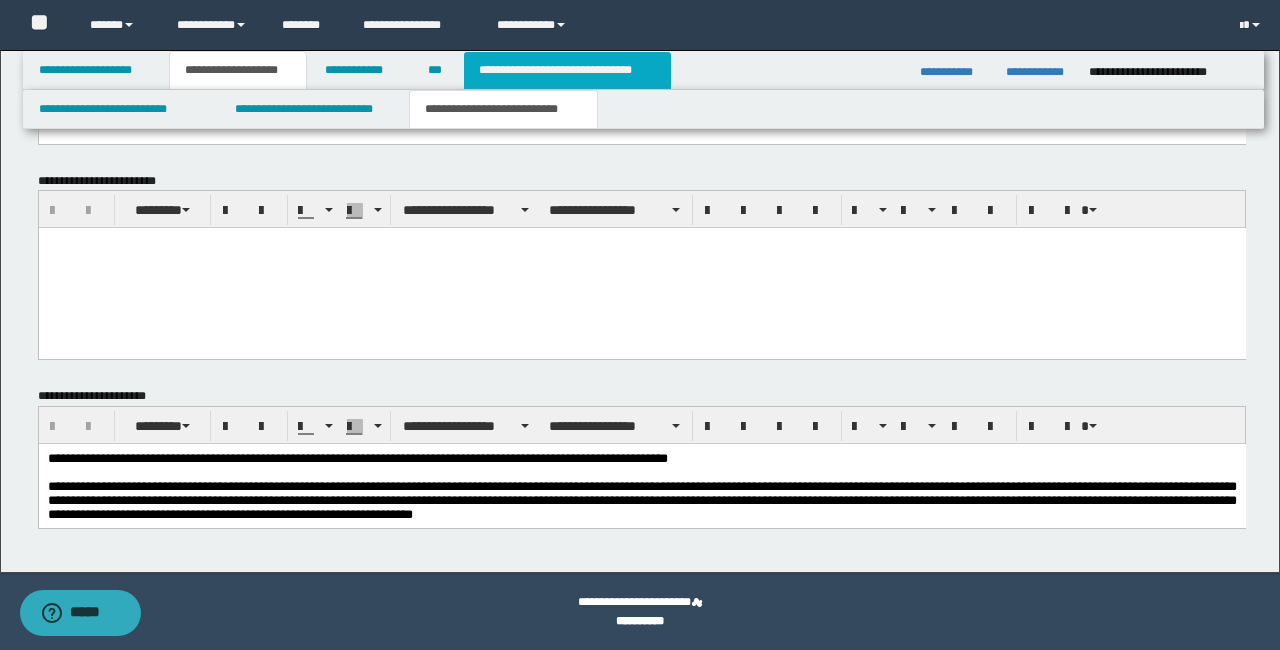 click on "**********" at bounding box center (567, 70) 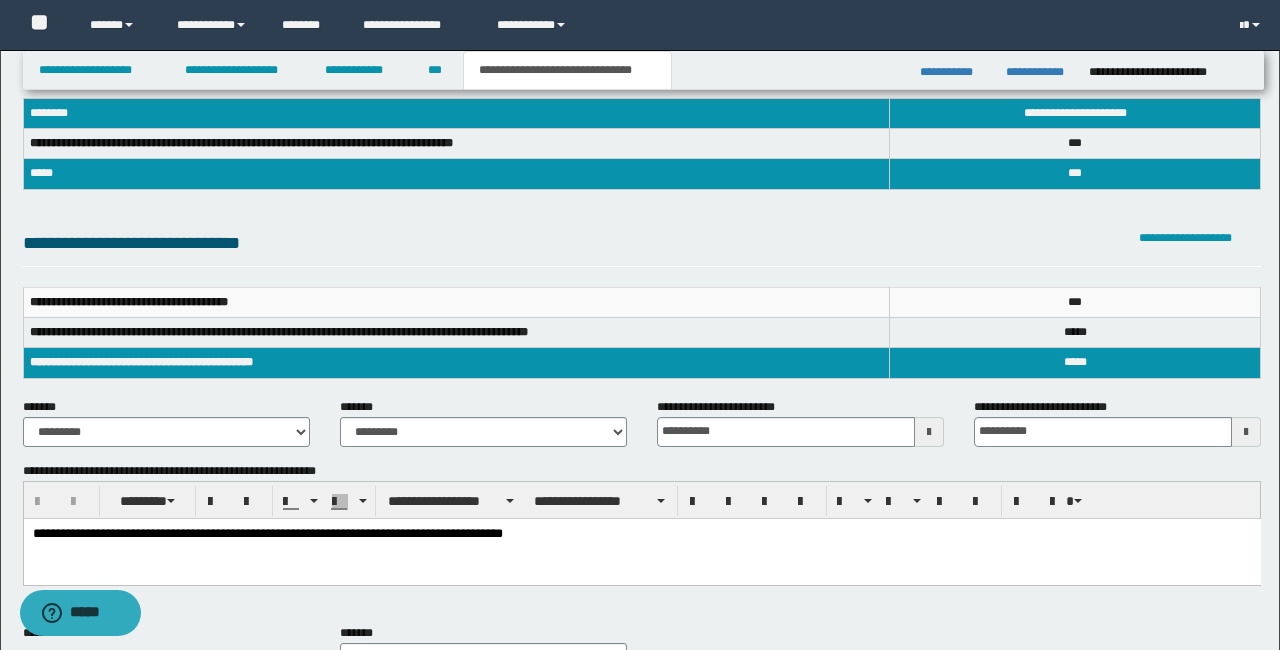 scroll, scrollTop: 0, scrollLeft: 0, axis: both 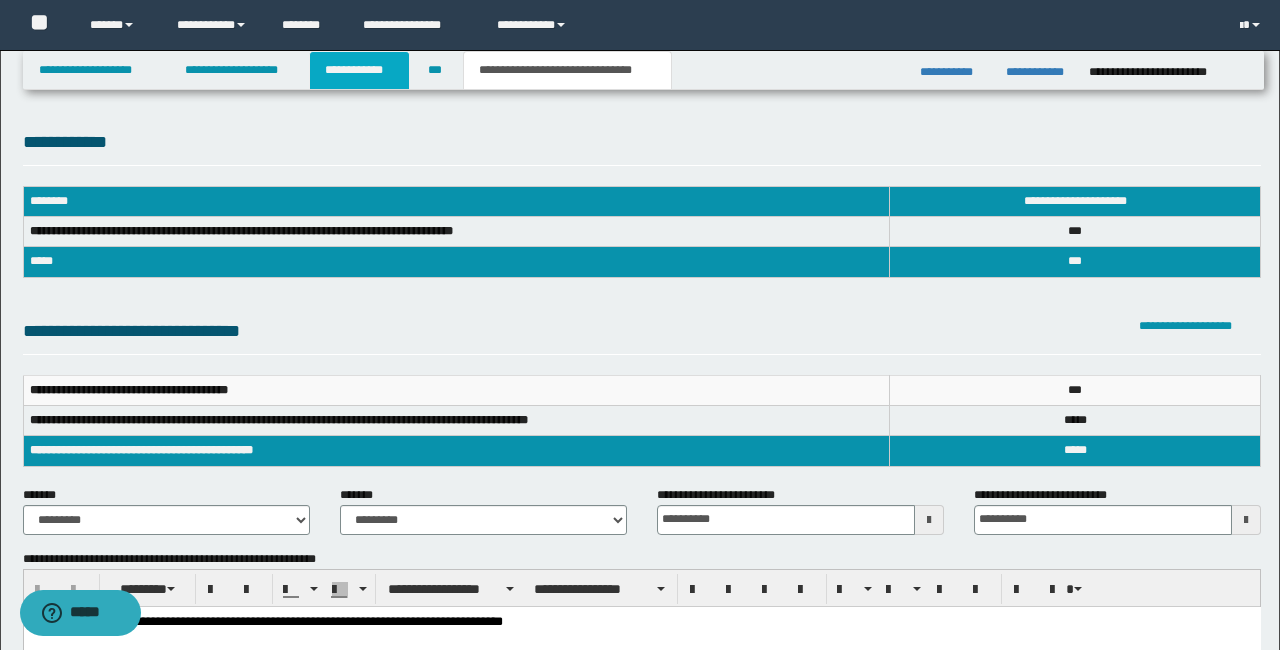 click on "**********" at bounding box center (359, 70) 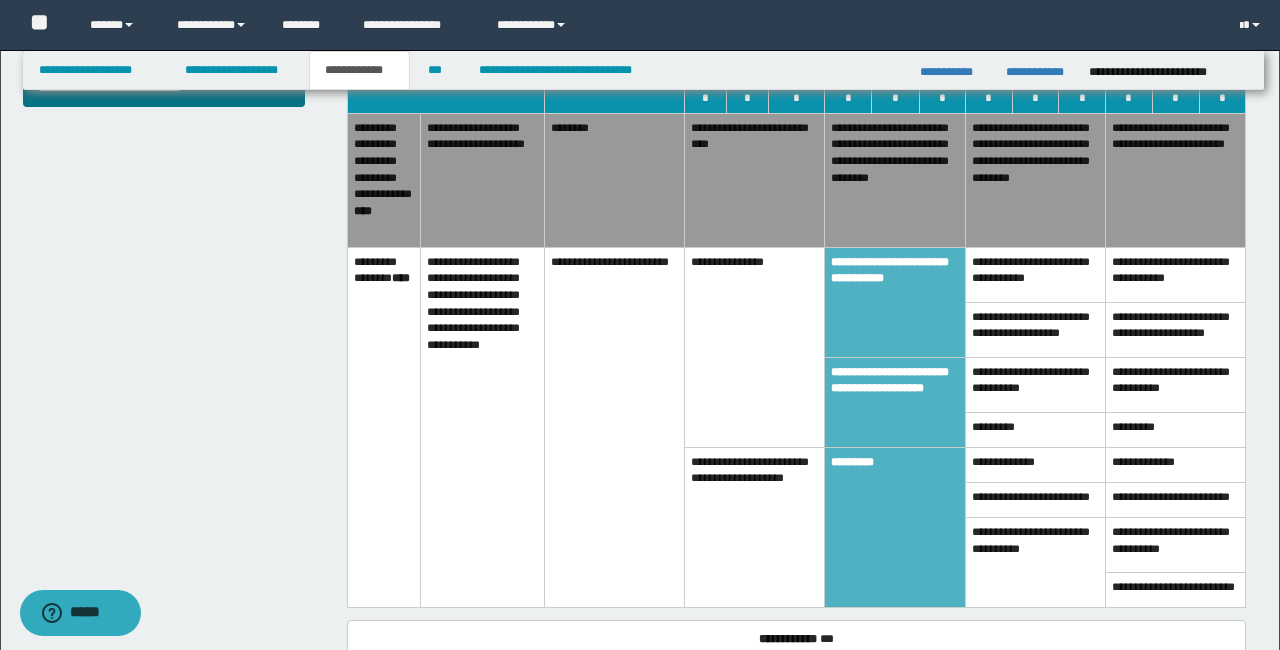 scroll, scrollTop: 919, scrollLeft: 0, axis: vertical 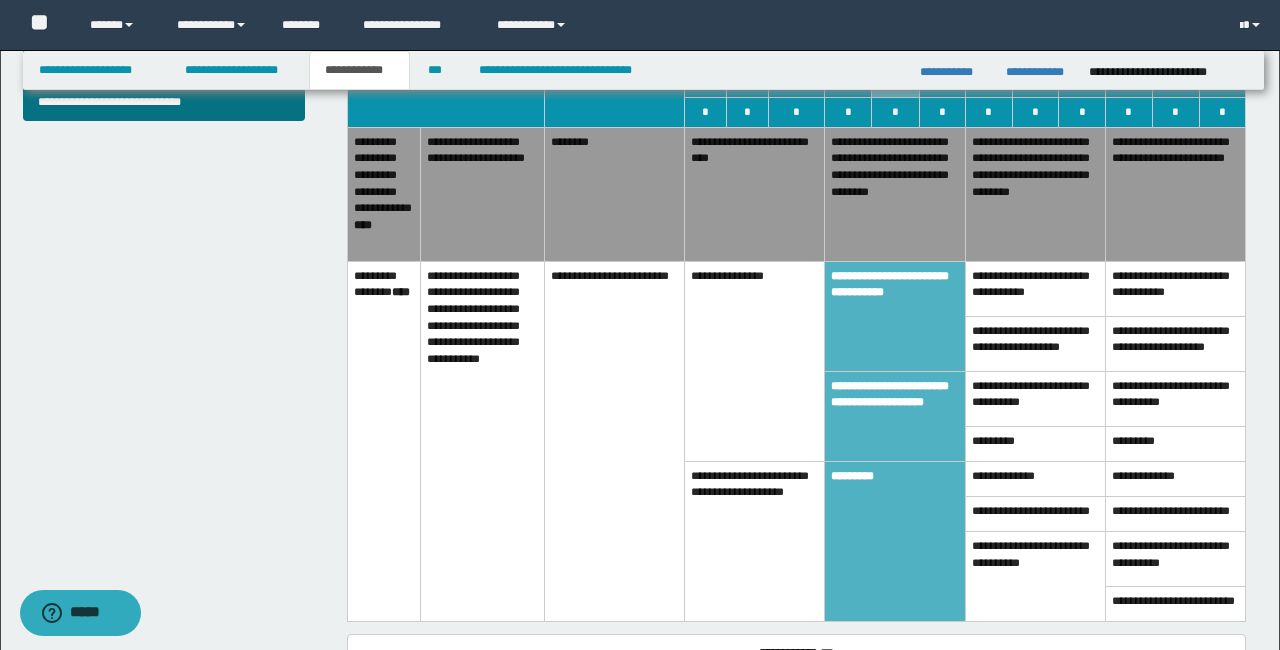 click on "*********" at bounding box center (1035, 443) 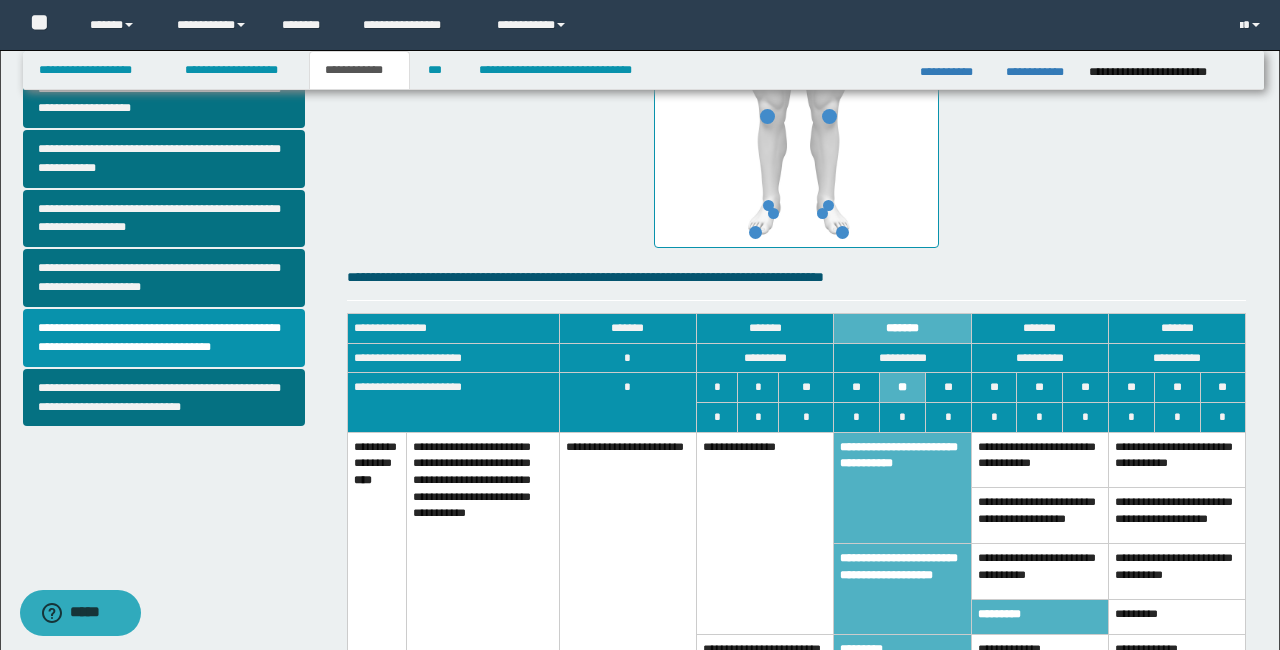 scroll, scrollTop: 620, scrollLeft: 0, axis: vertical 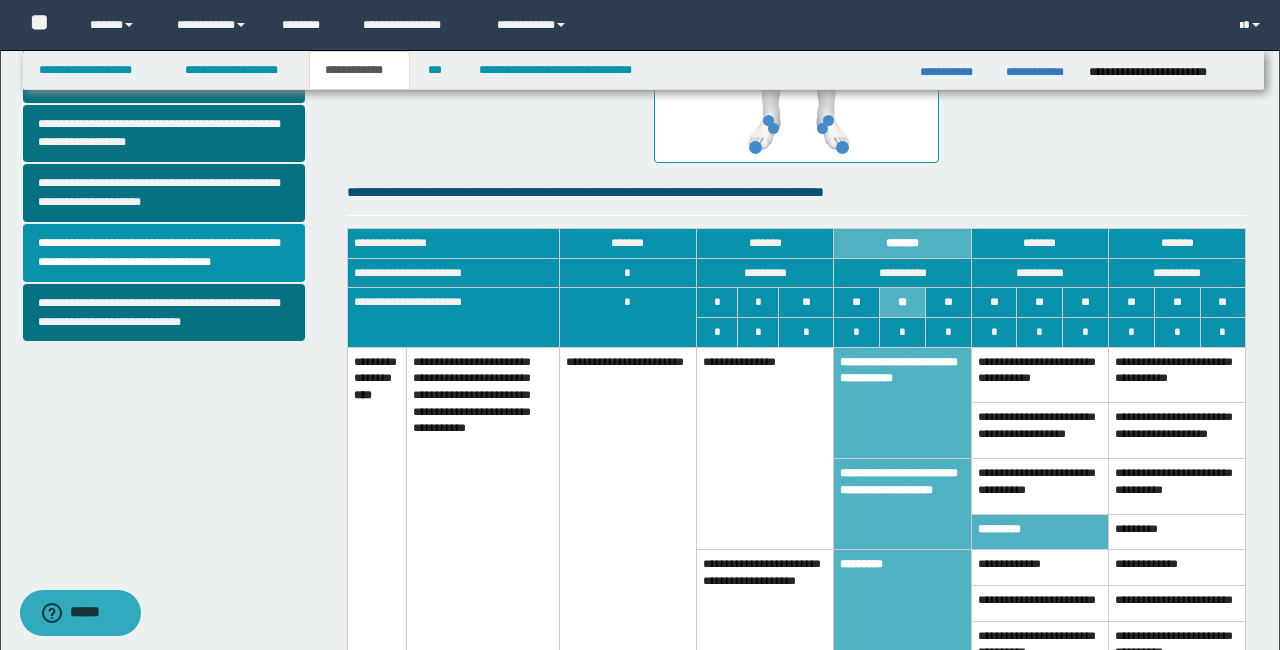 click on "**********" at bounding box center [1039, 487] 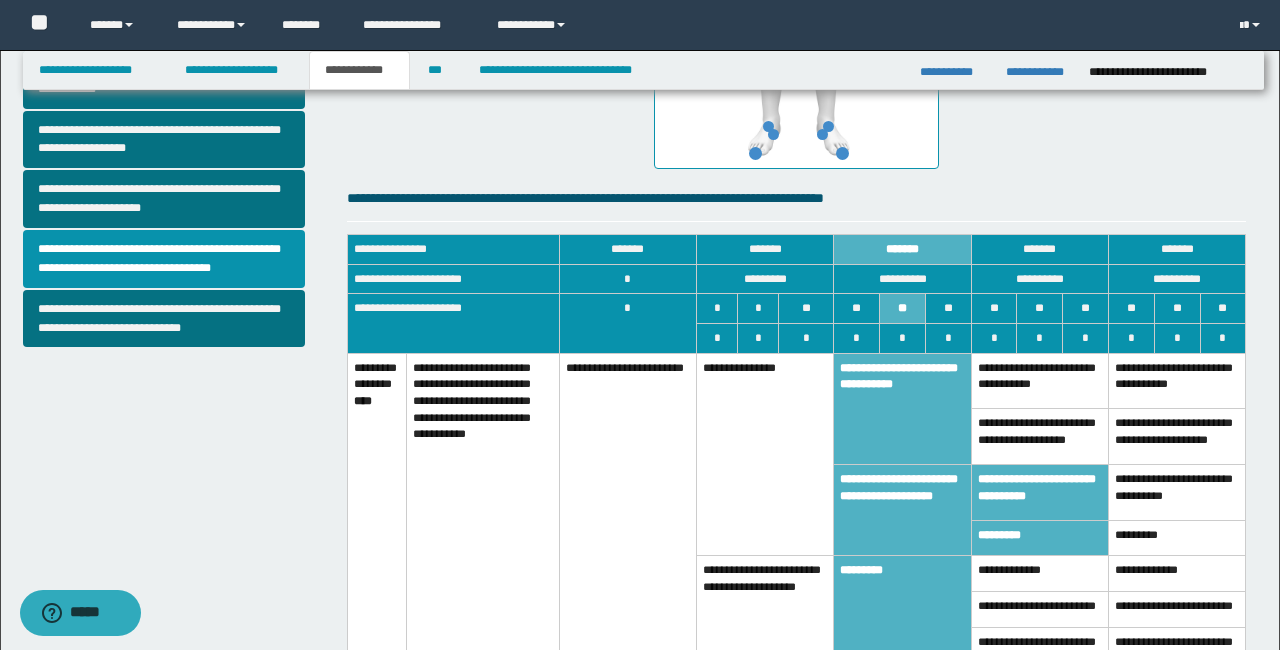 scroll, scrollTop: 691, scrollLeft: 0, axis: vertical 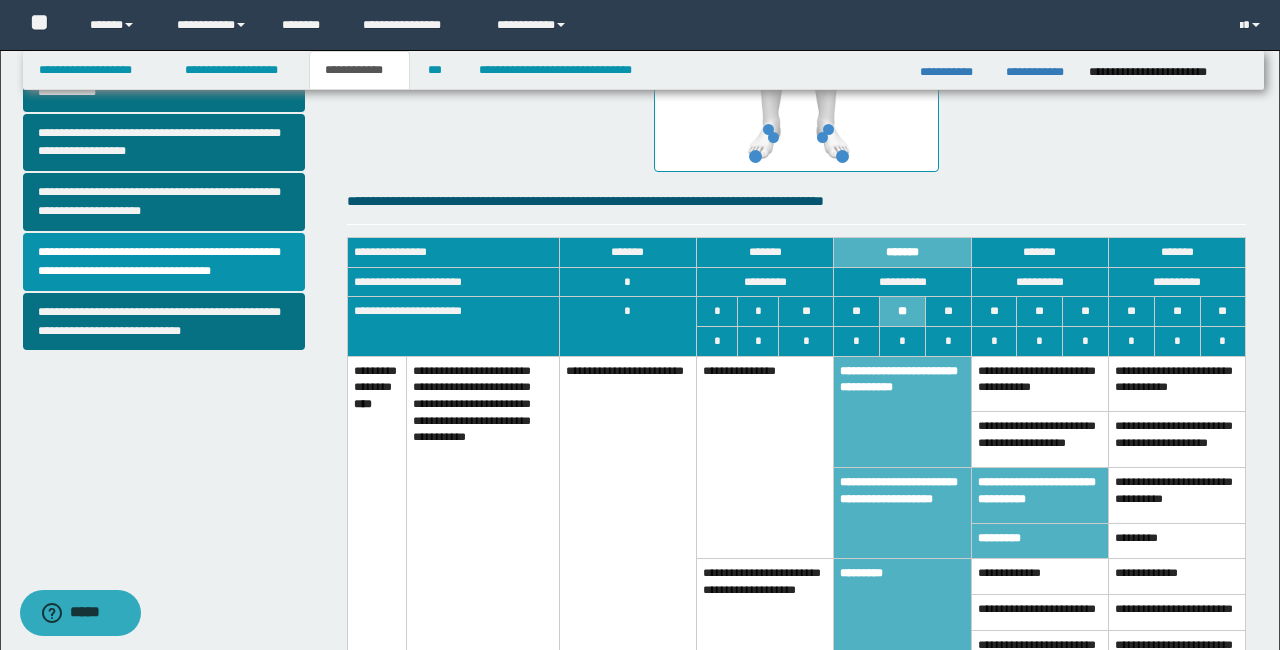 click on "**********" at bounding box center (902, 411) 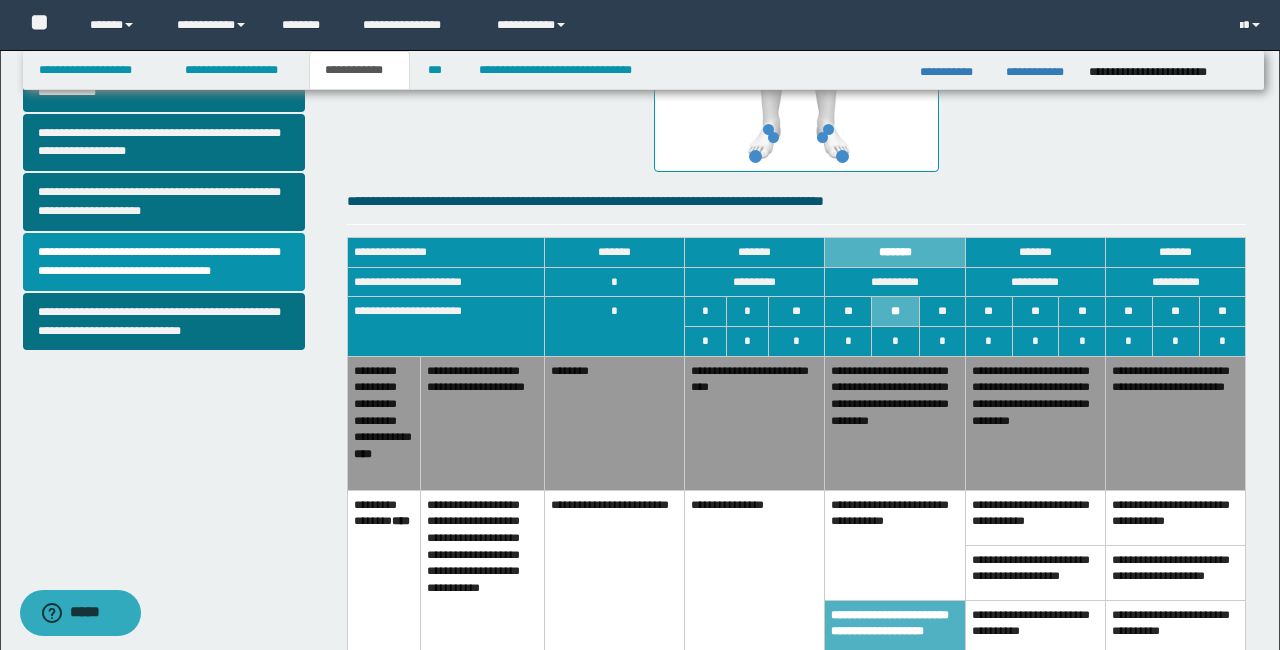 scroll, scrollTop: 691, scrollLeft: 0, axis: vertical 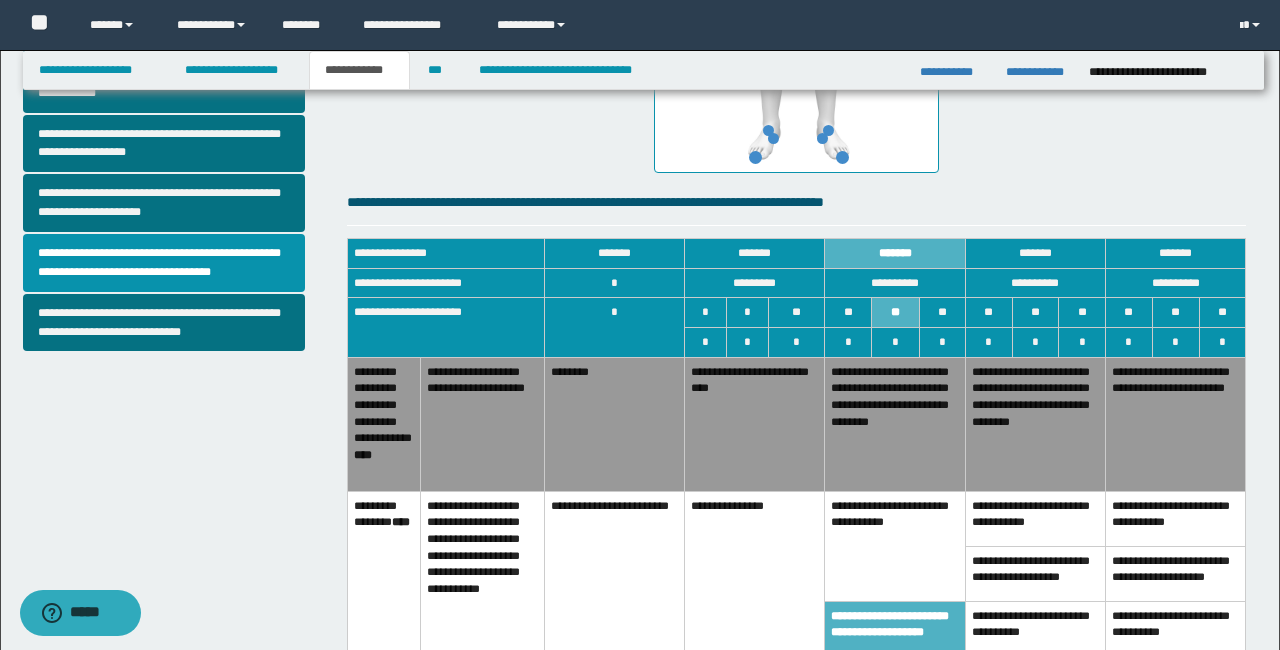 click on "**********" at bounding box center (1035, 518) 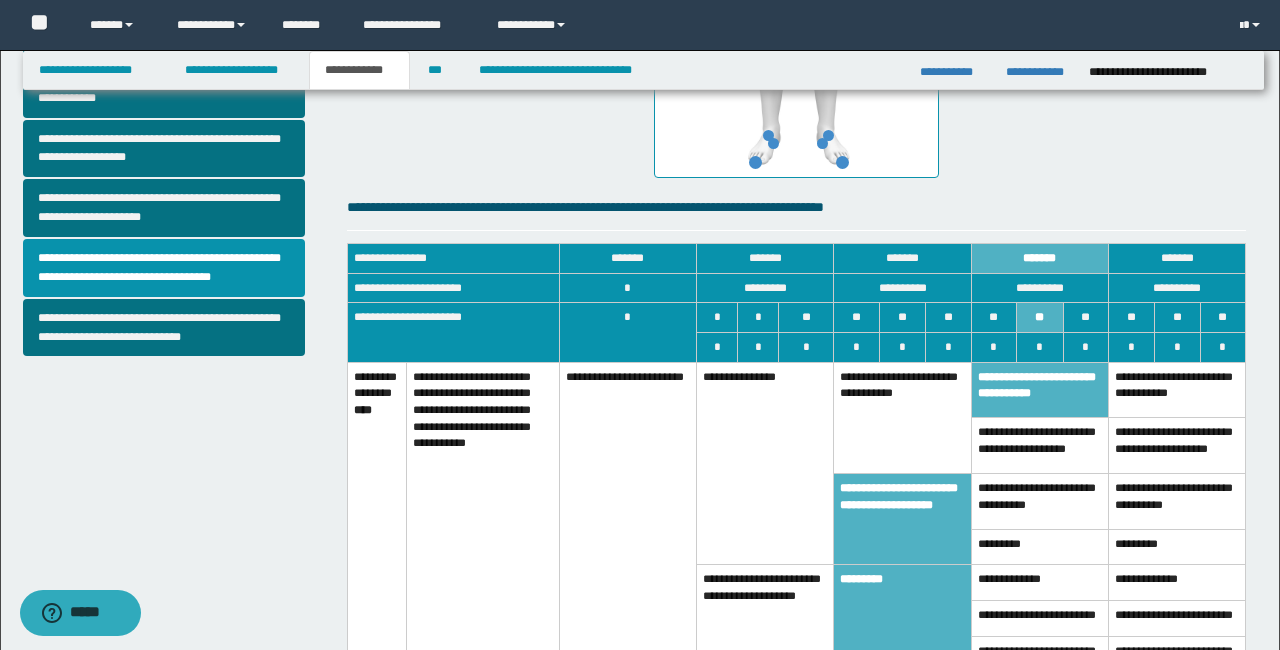 scroll, scrollTop: 682, scrollLeft: 0, axis: vertical 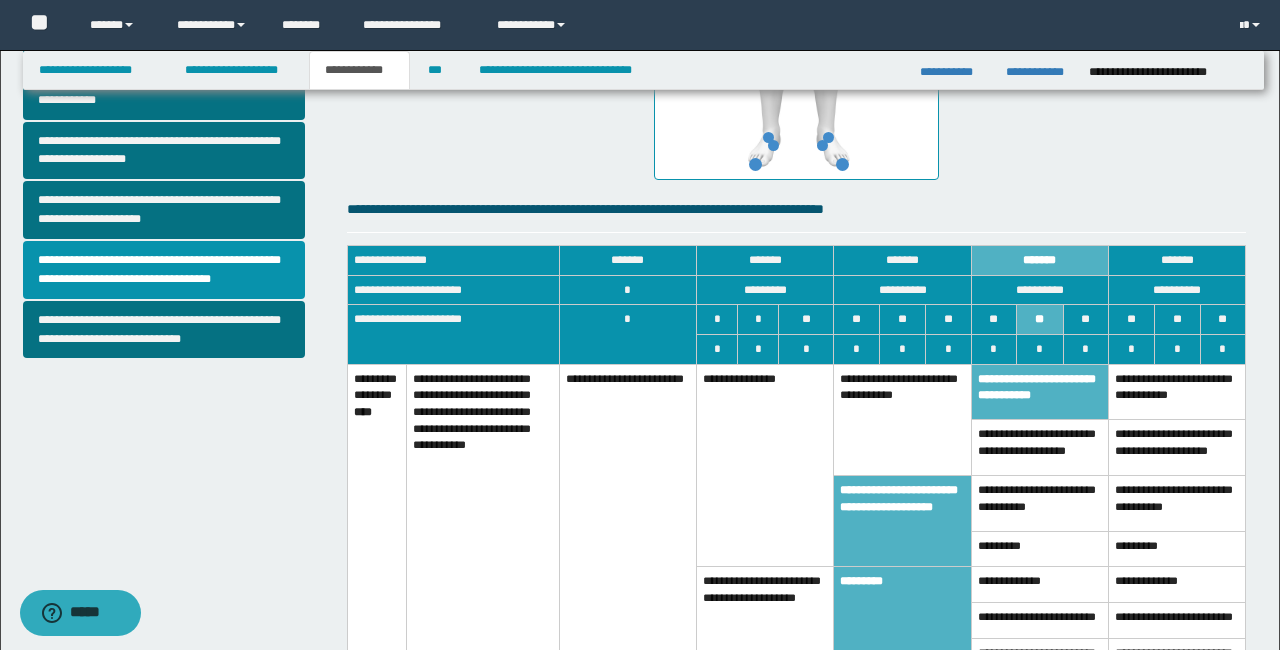 click on "**********" at bounding box center [1039, 504] 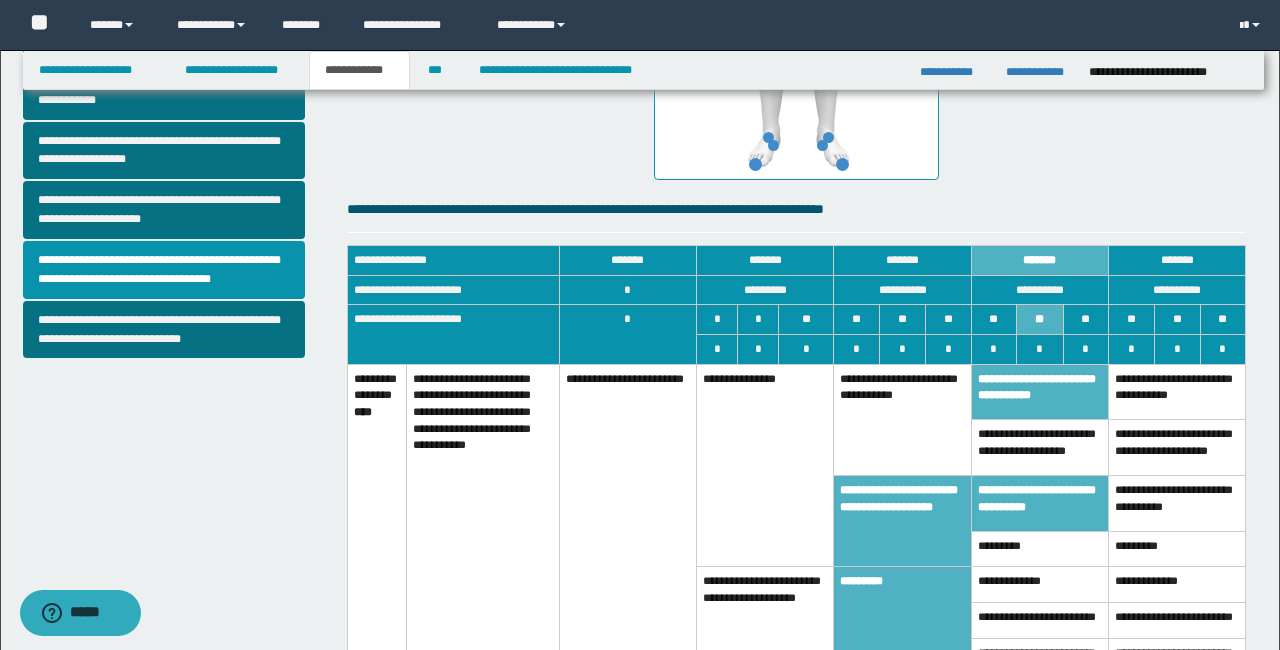 click on "**********" at bounding box center (902, 419) 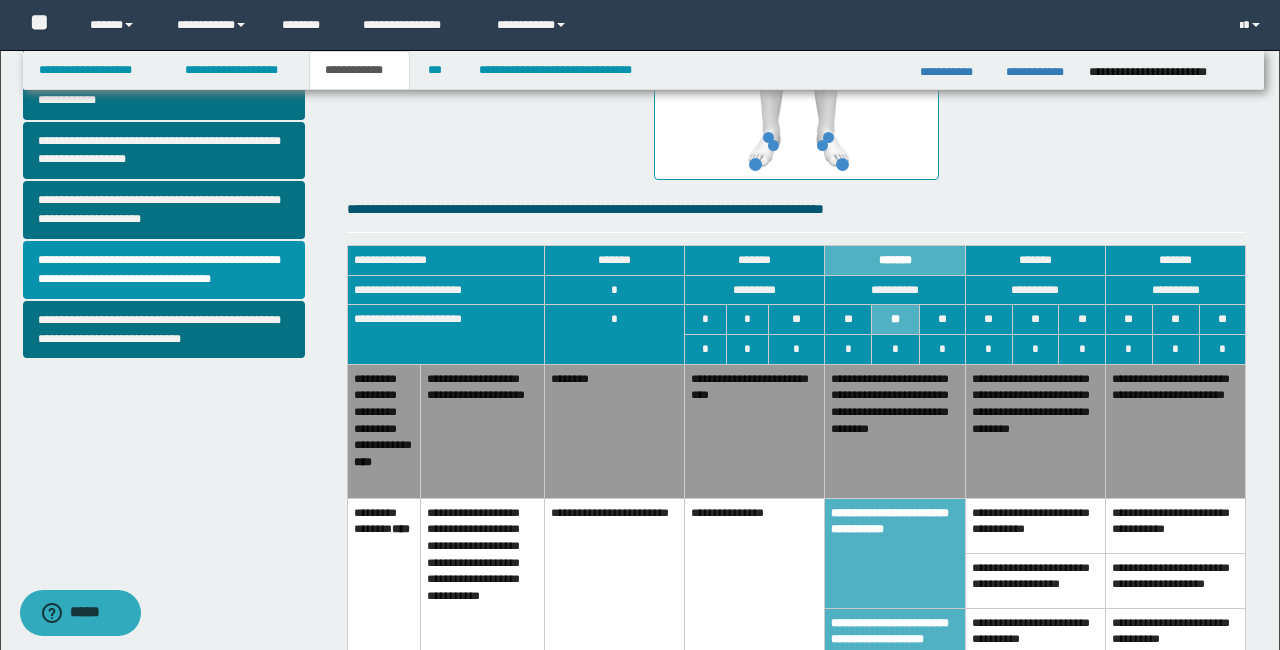 click on "**********" at bounding box center [1035, 525] 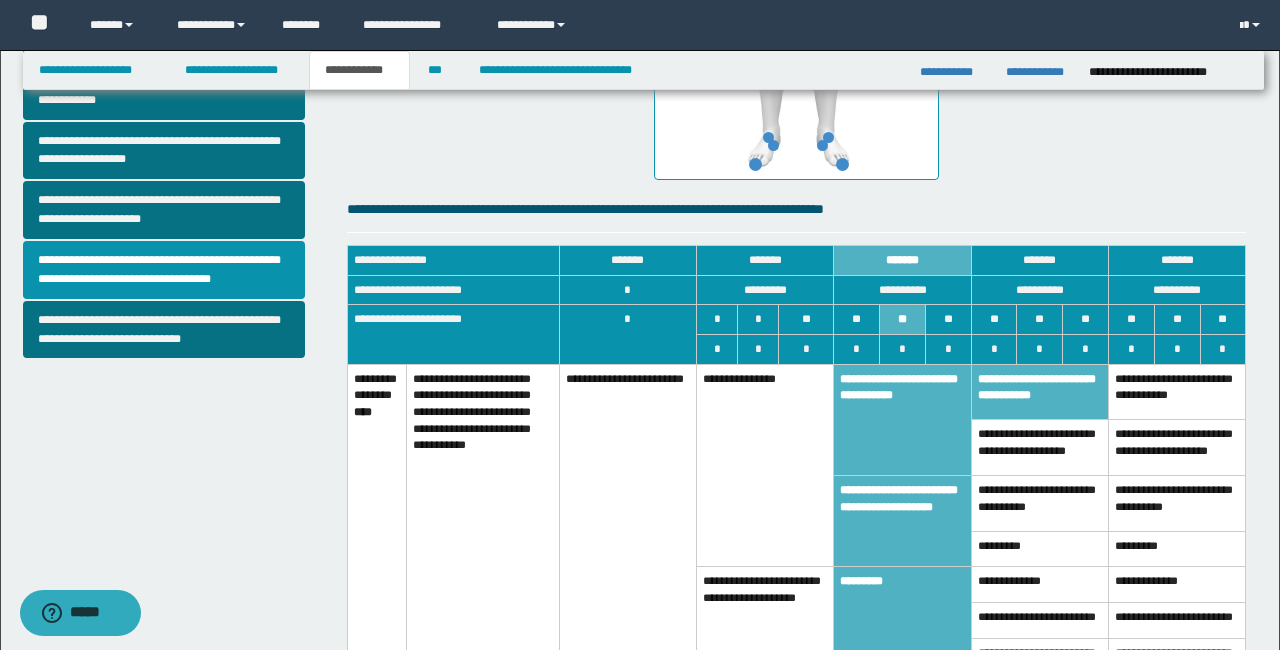 click on "**********" at bounding box center [902, 419] 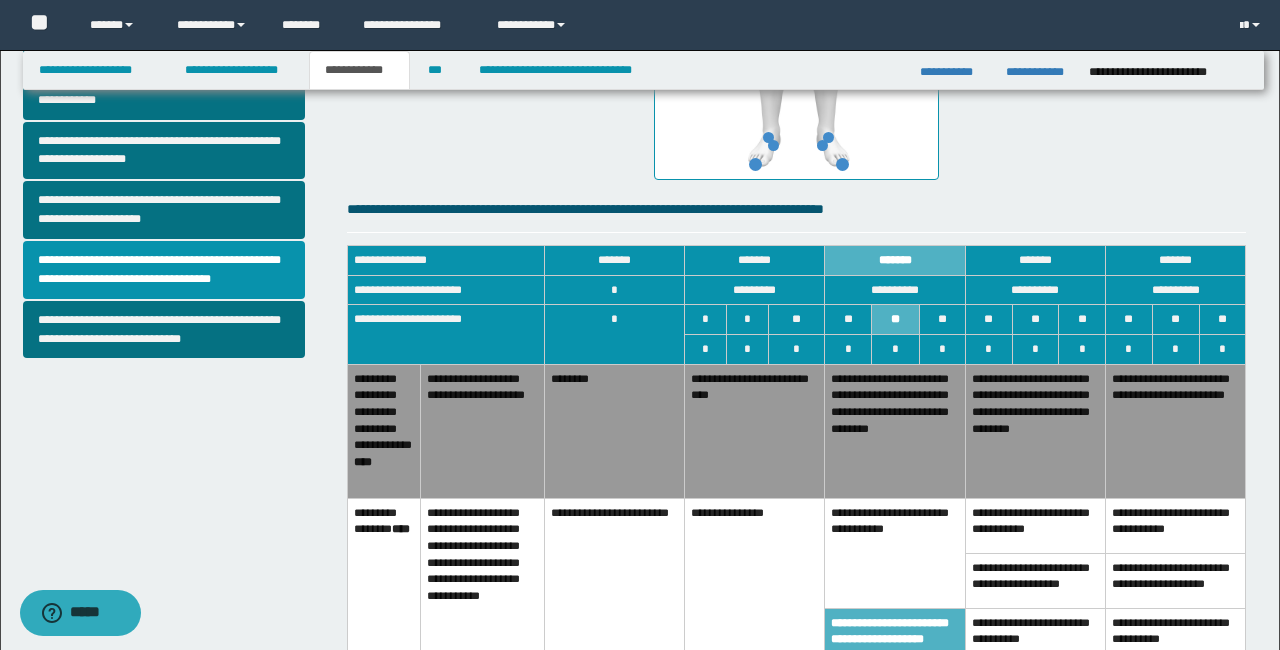 scroll, scrollTop: 690, scrollLeft: 0, axis: vertical 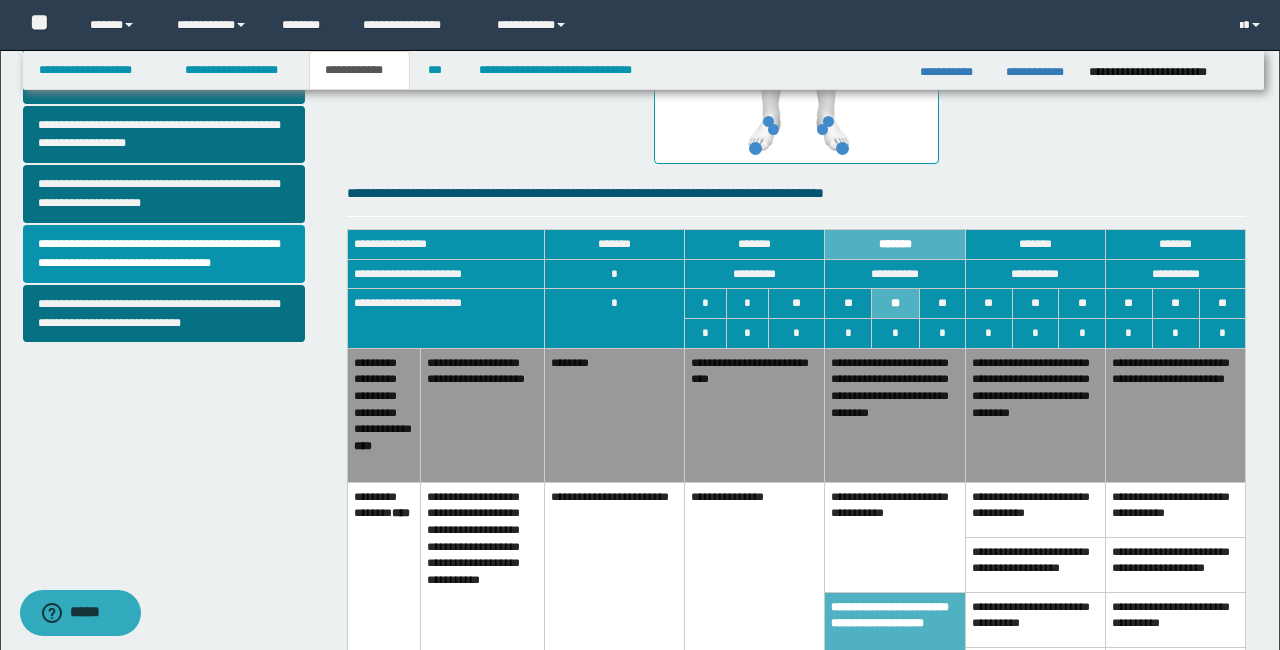 click on "**********" at bounding box center [1035, 564] 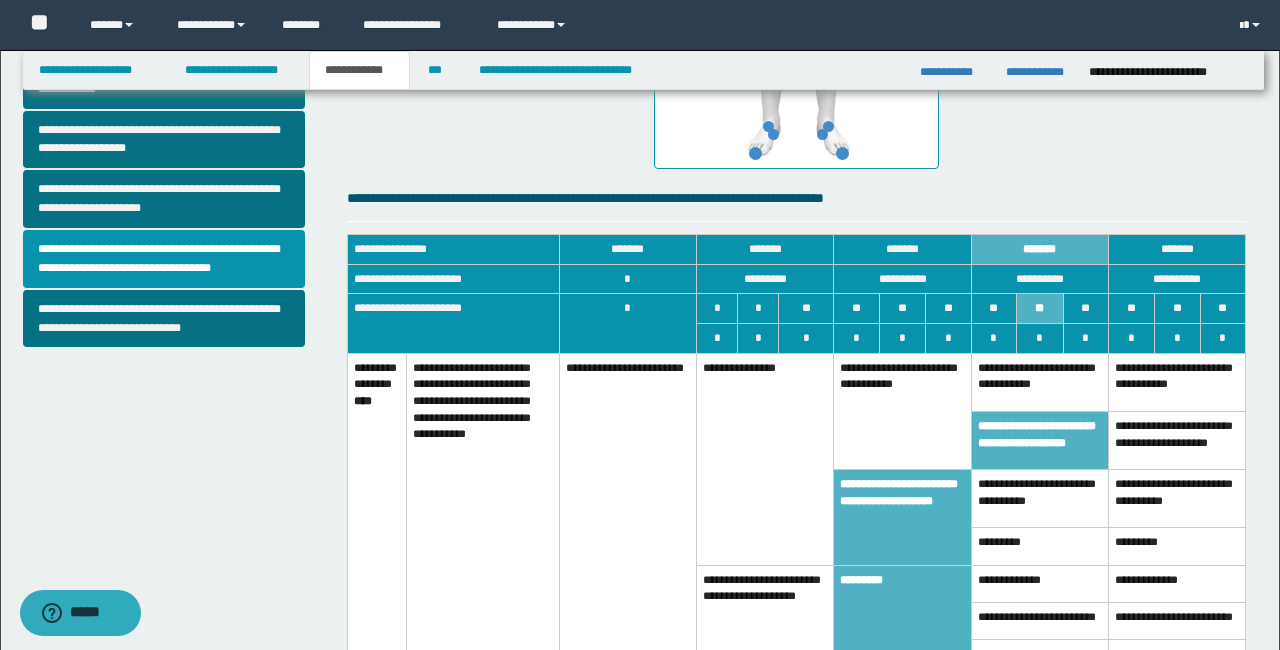 click on "**********" at bounding box center (1039, 440) 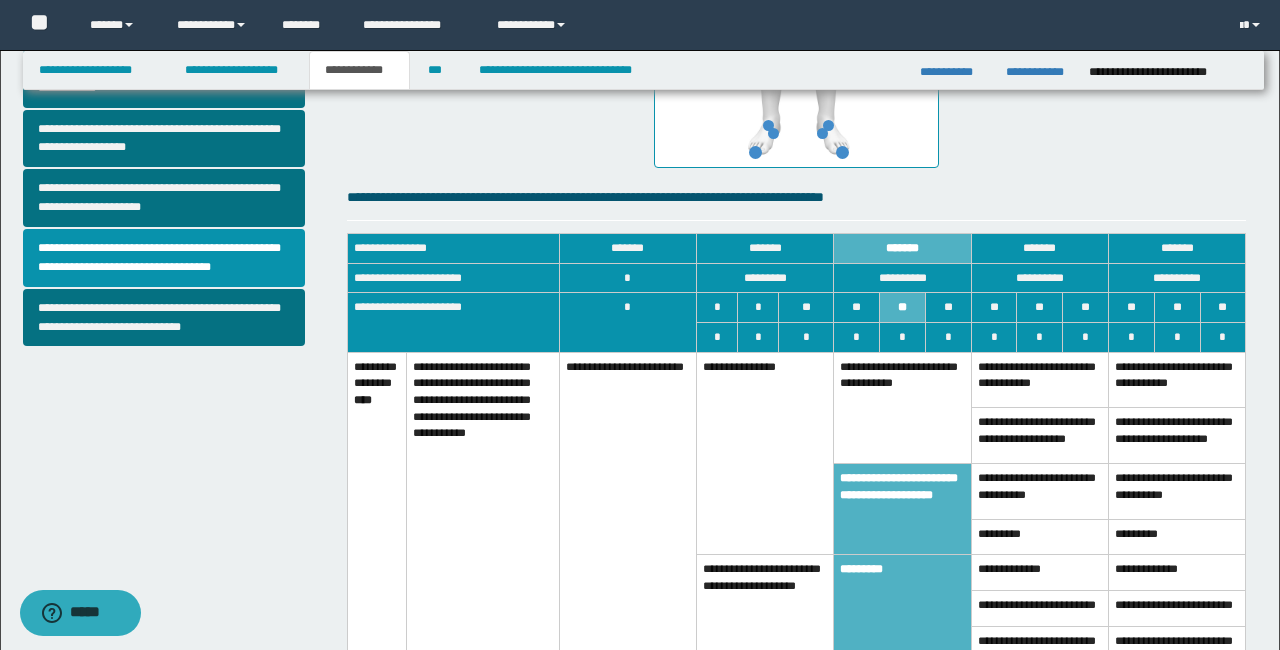 click on "**********" at bounding box center (1039, 380) 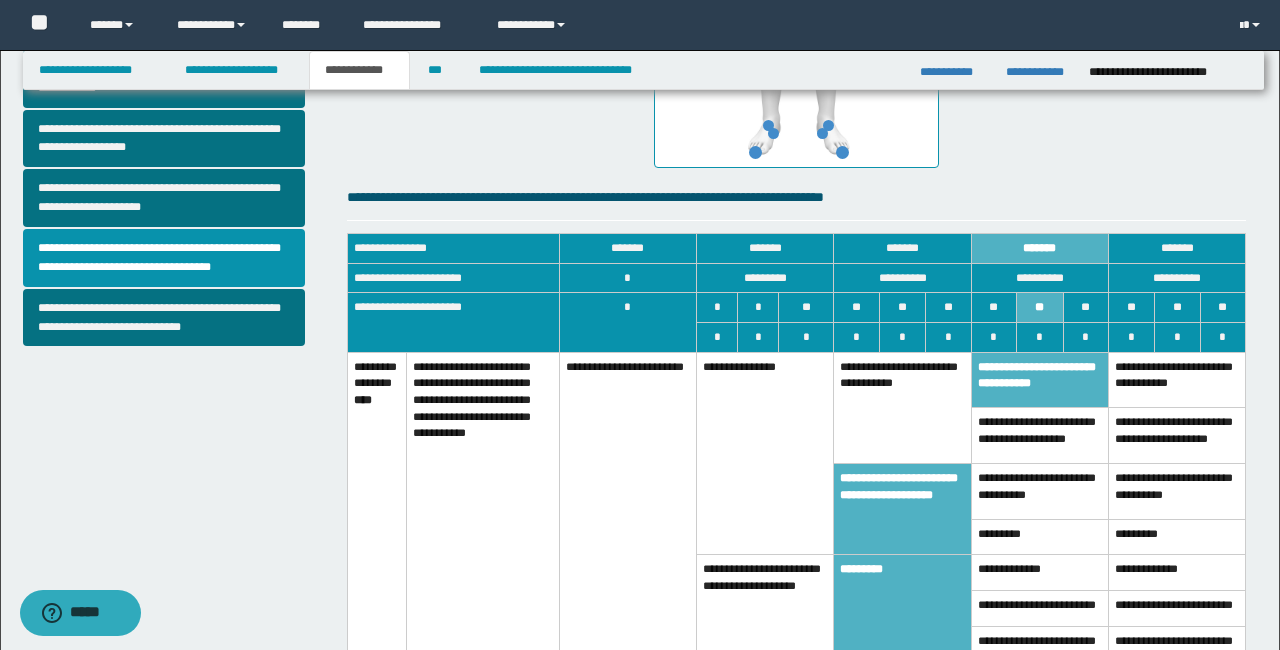 click on "**********" at bounding box center [1039, 380] 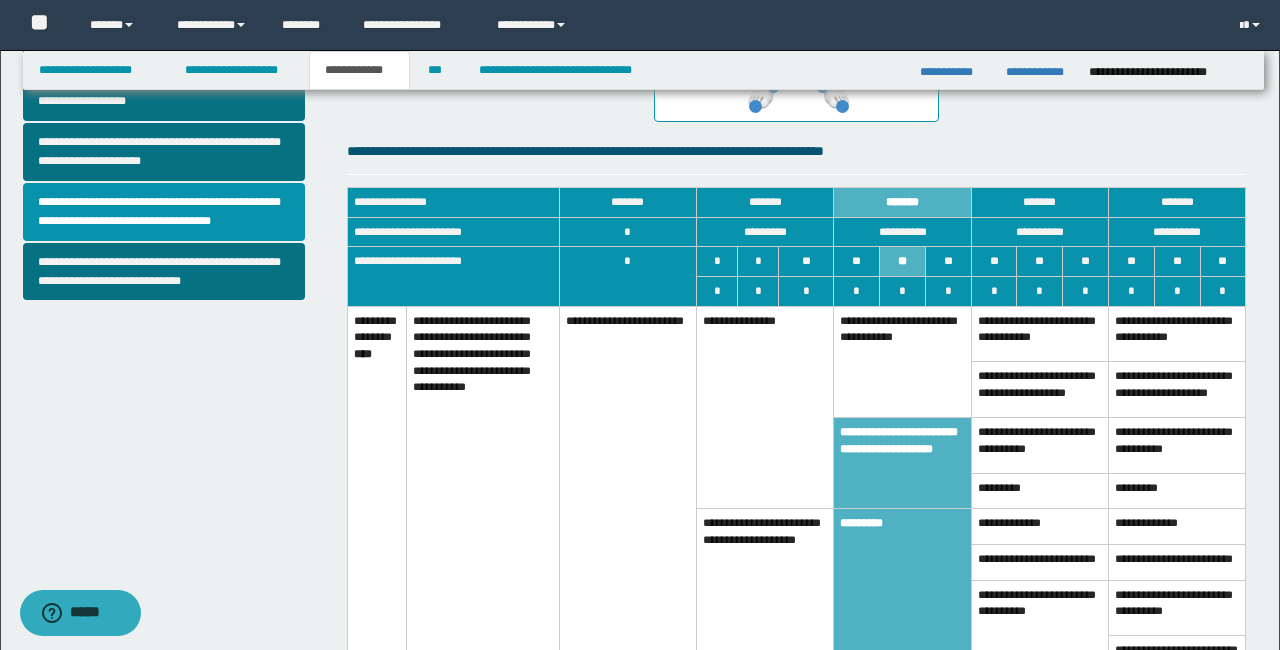 scroll, scrollTop: 745, scrollLeft: 0, axis: vertical 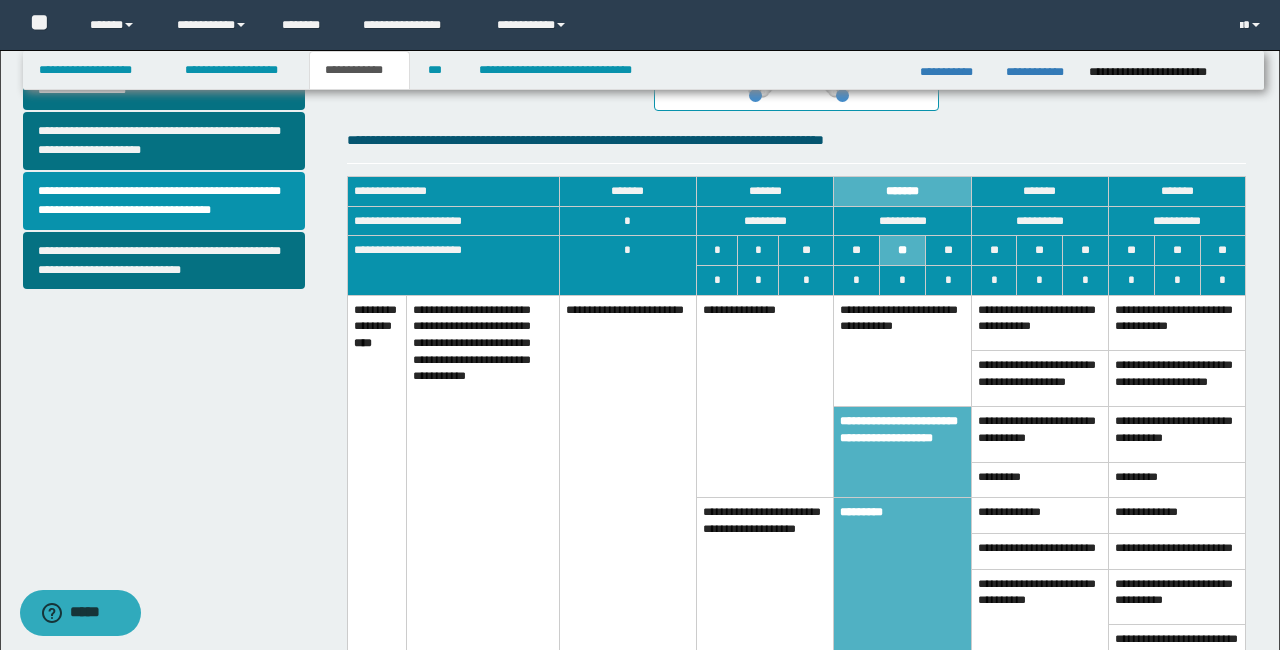 click on "**********" at bounding box center [902, 350] 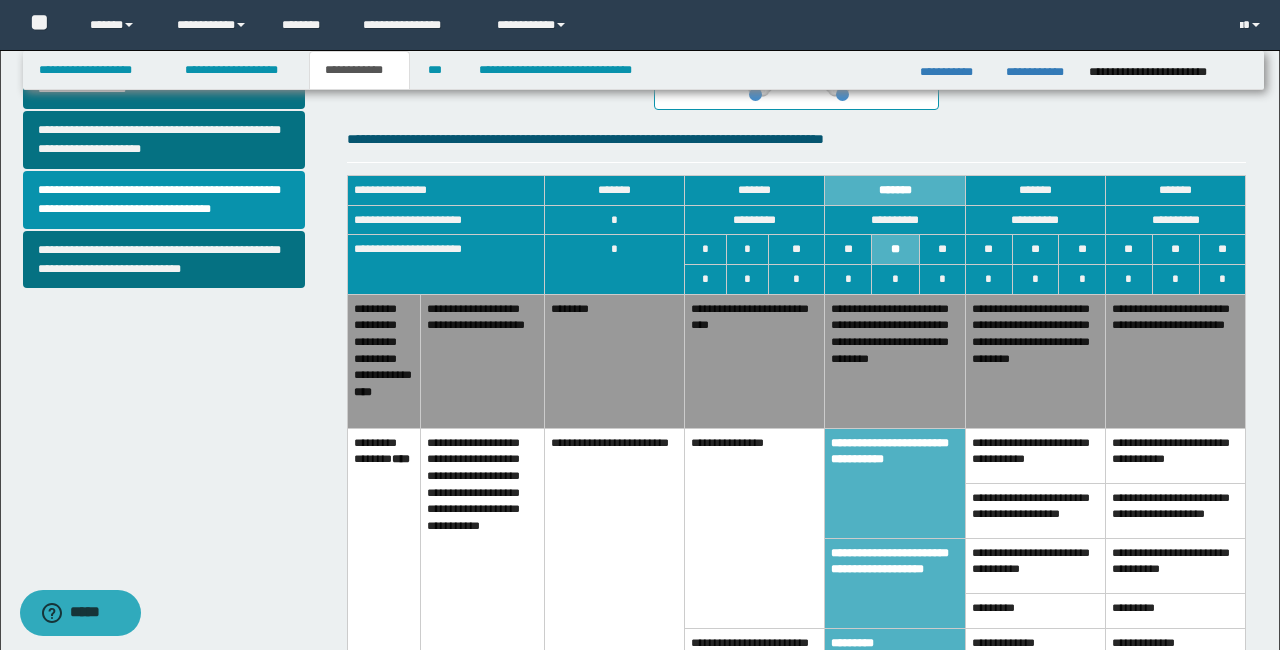 scroll, scrollTop: 751, scrollLeft: 0, axis: vertical 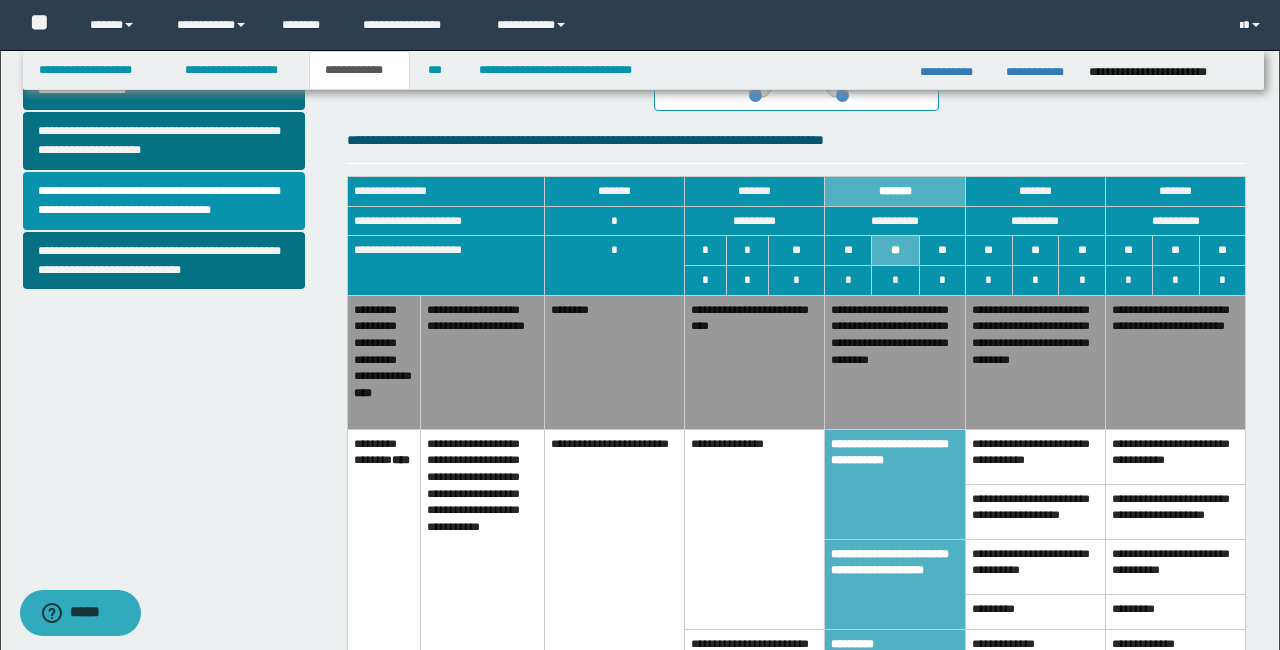 click on "**********" at bounding box center (895, 362) 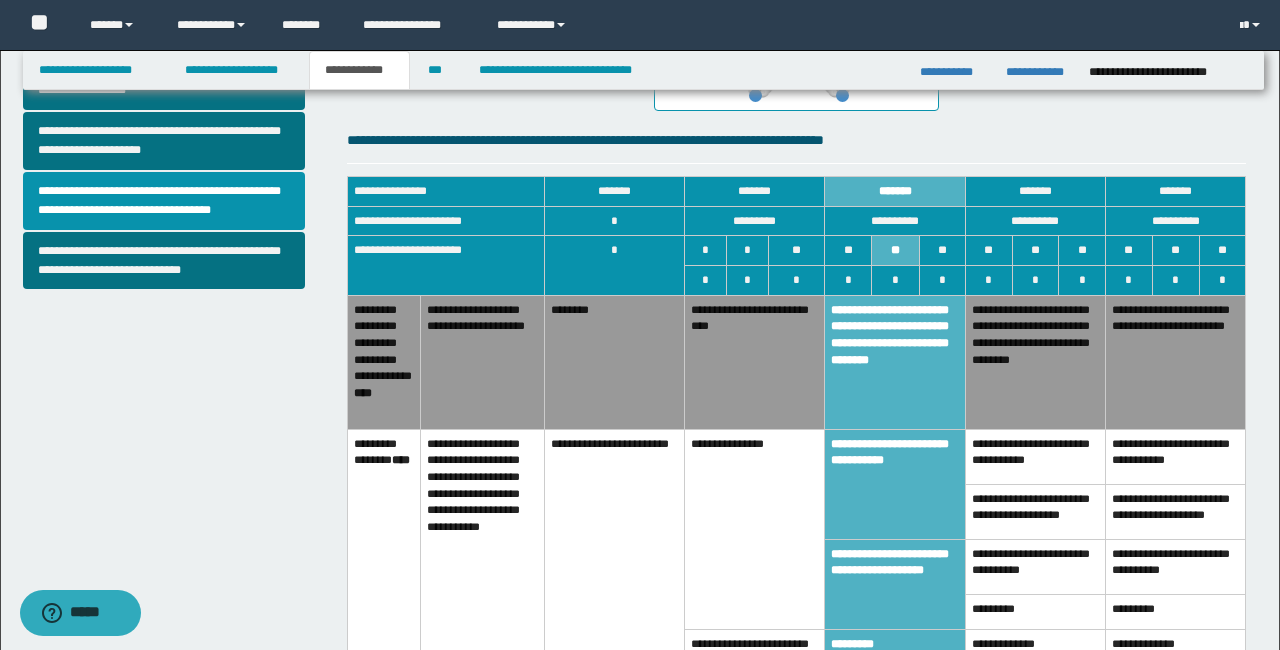 click on "**********" at bounding box center [895, 362] 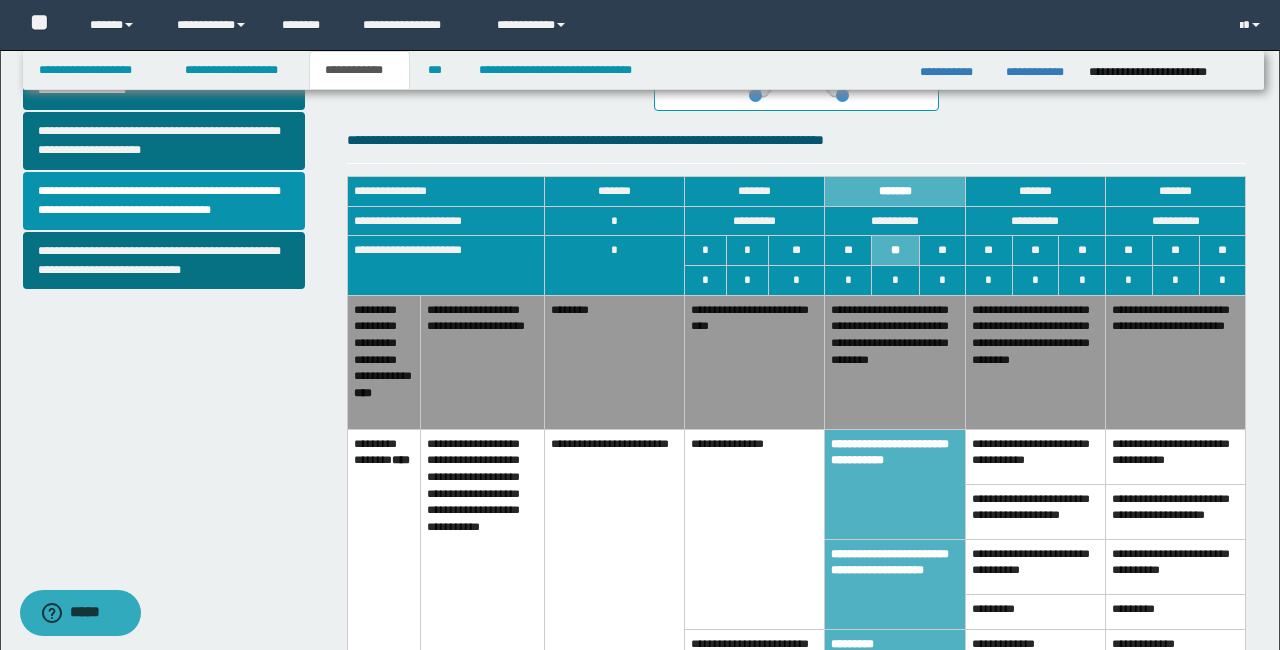 click on "**********" at bounding box center (1035, 362) 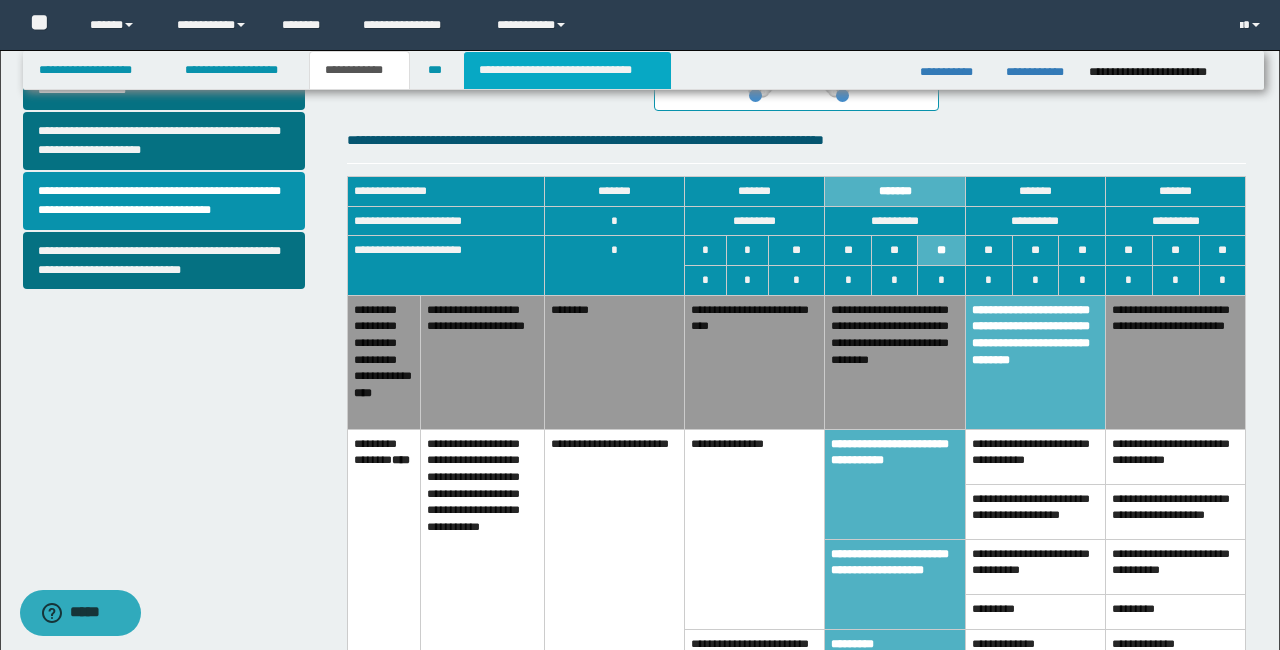 click on "**********" at bounding box center [567, 70] 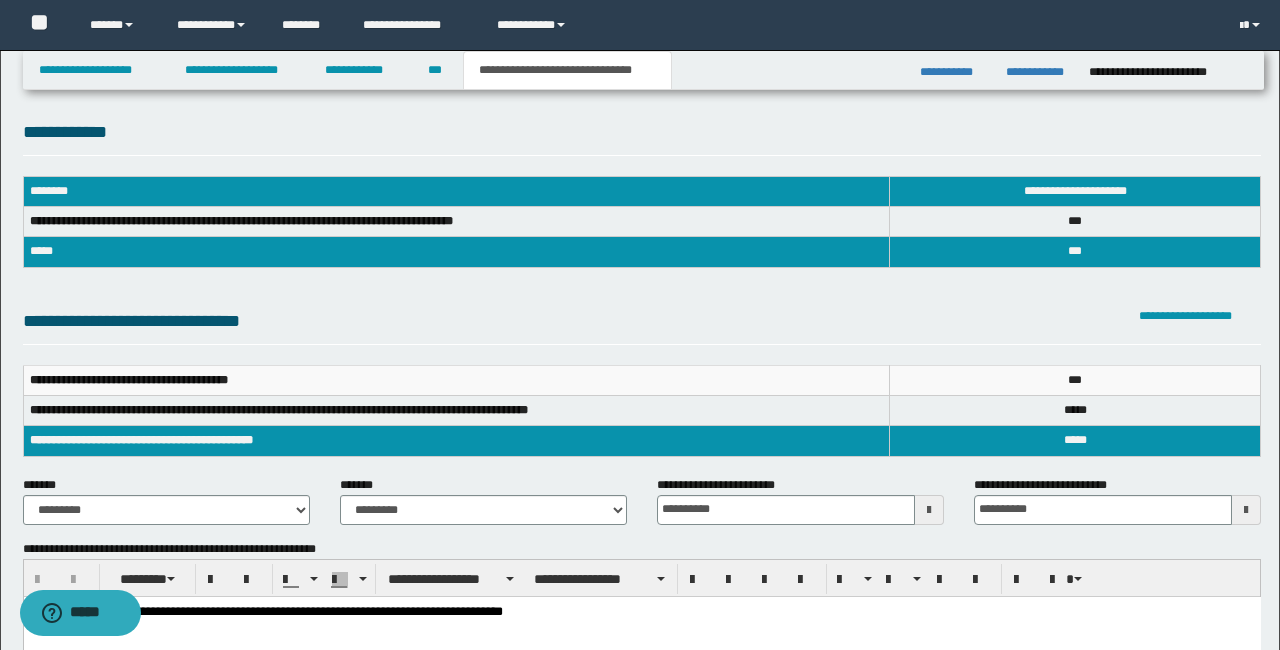 scroll, scrollTop: 0, scrollLeft: 0, axis: both 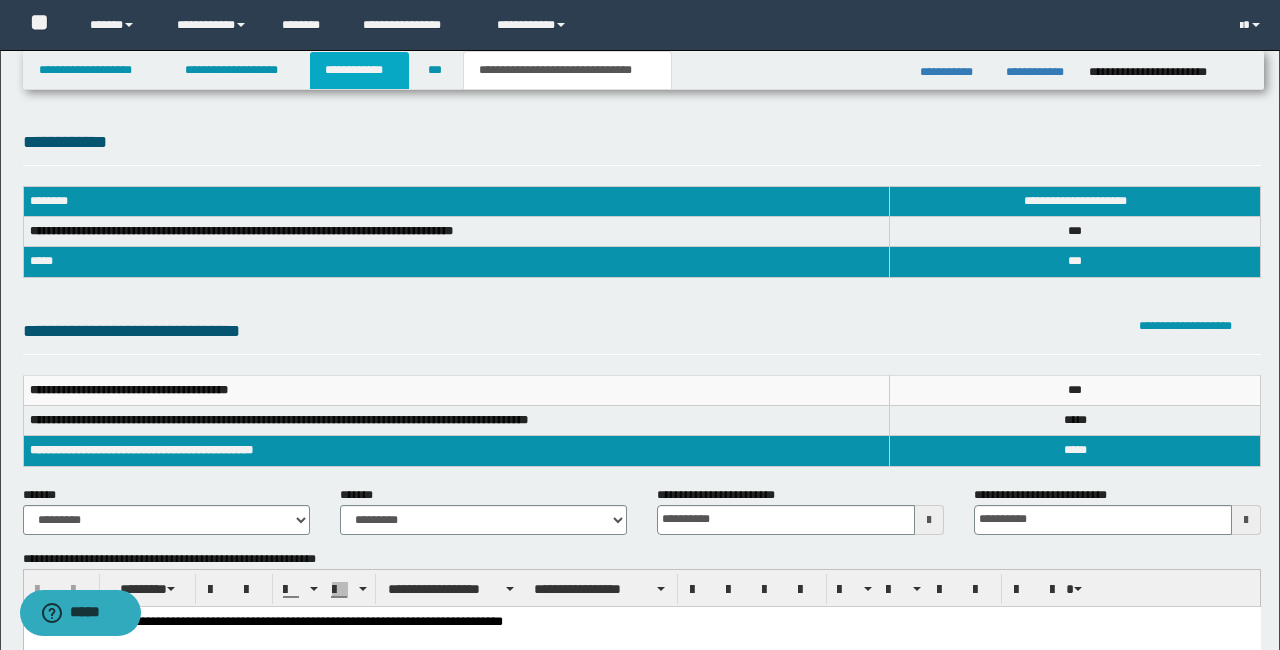 click on "**********" at bounding box center (359, 70) 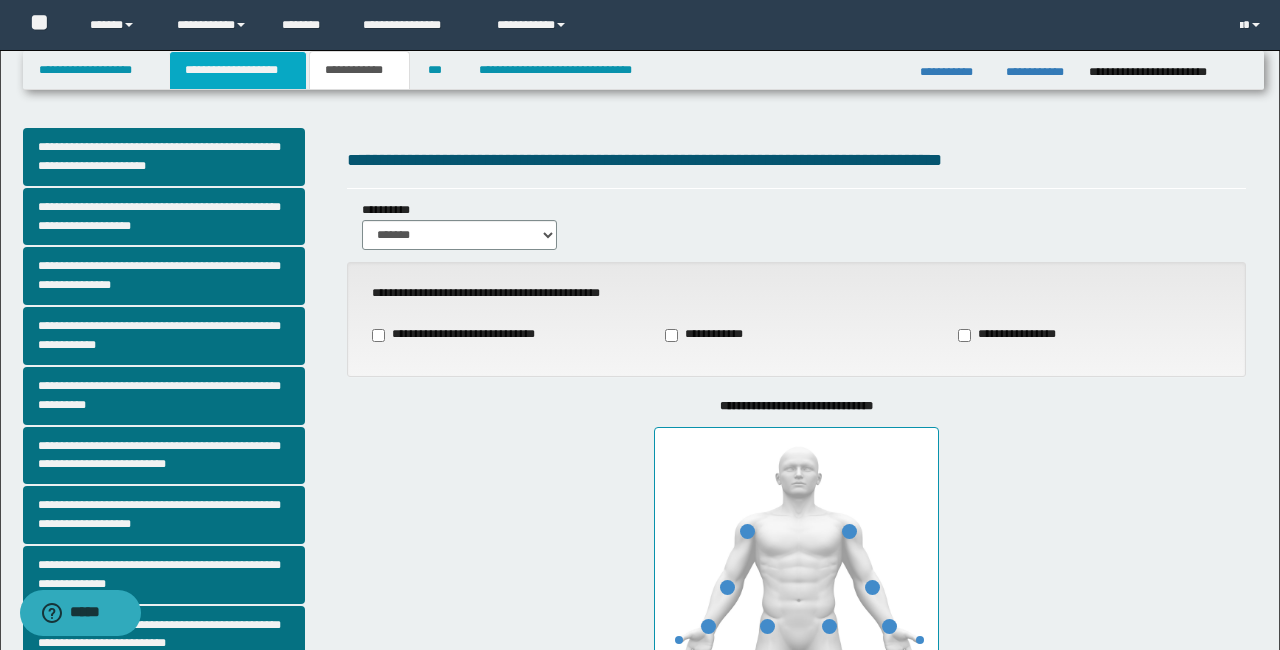 click on "**********" at bounding box center [238, 70] 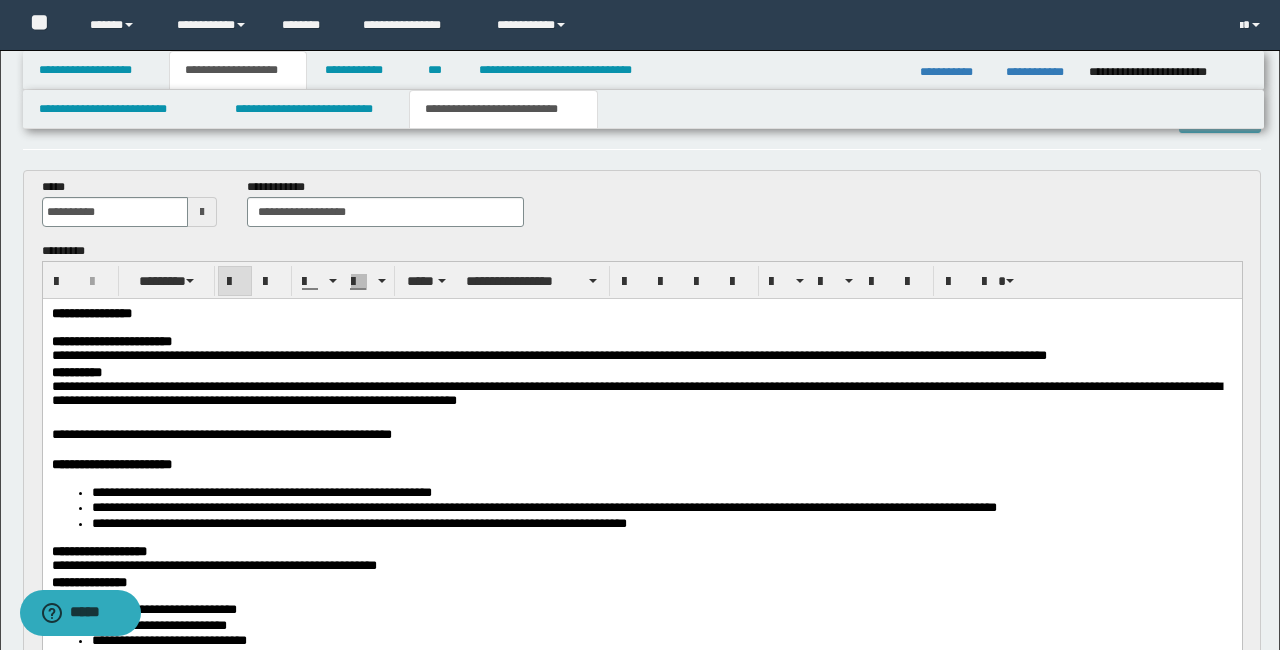 scroll, scrollTop: 57, scrollLeft: 0, axis: vertical 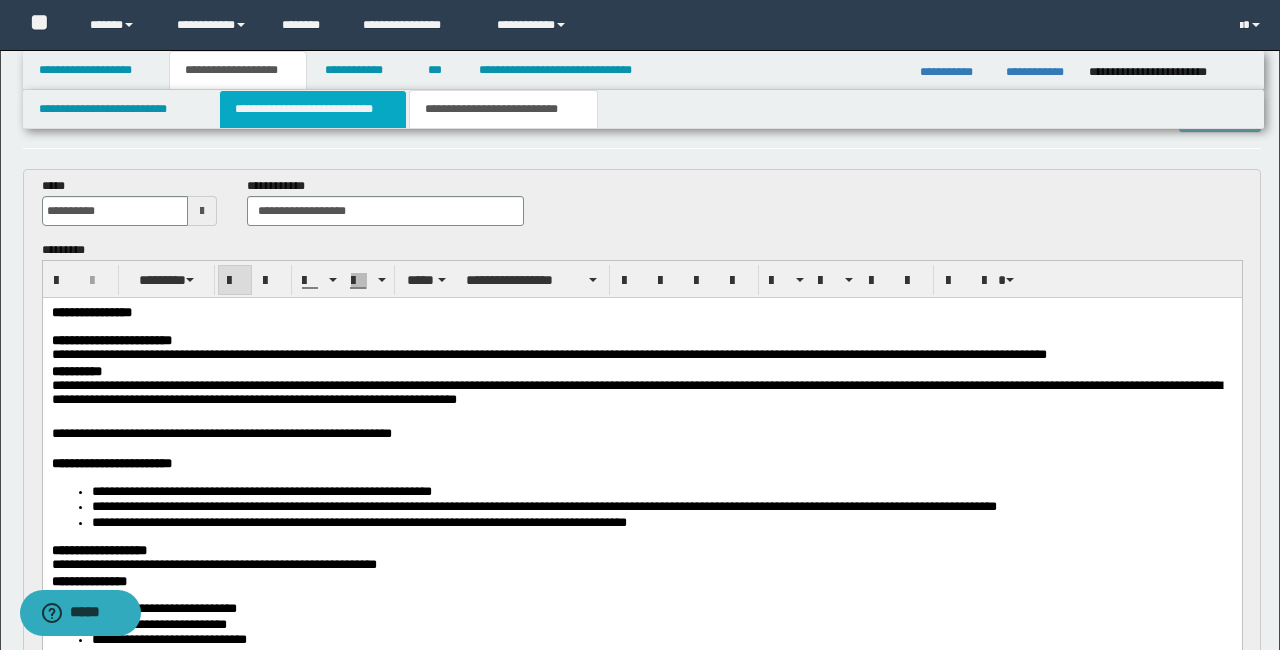 click on "**********" at bounding box center [312, 109] 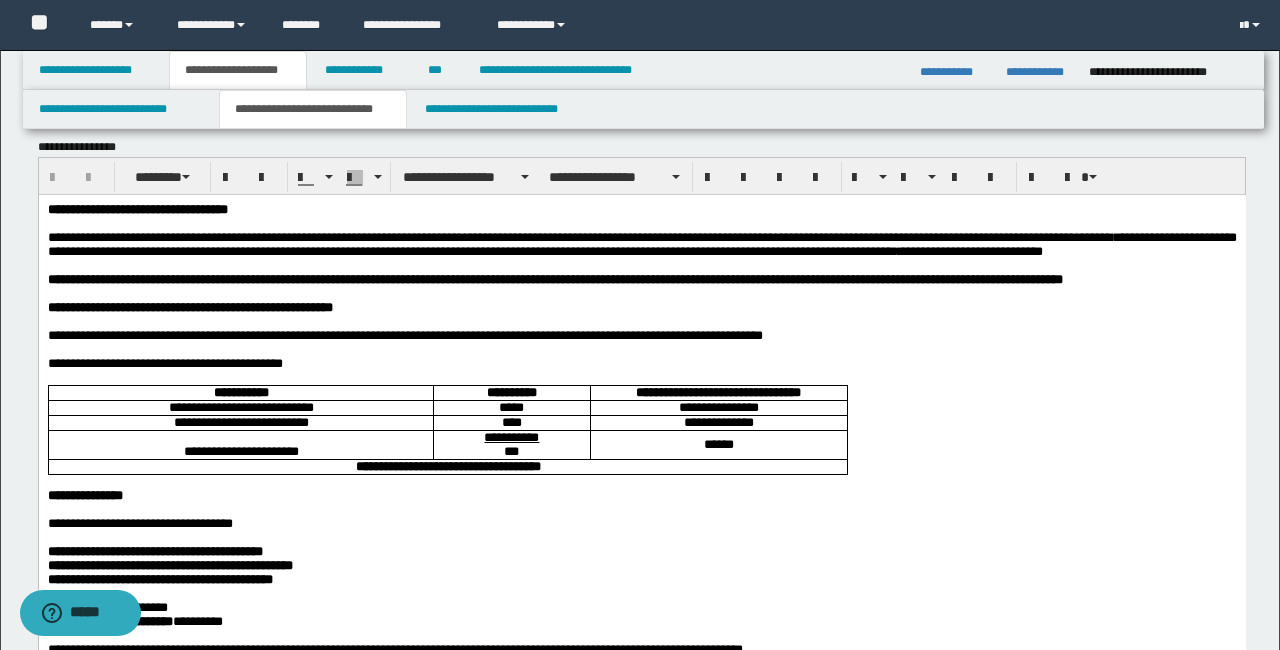 scroll, scrollTop: 18, scrollLeft: 0, axis: vertical 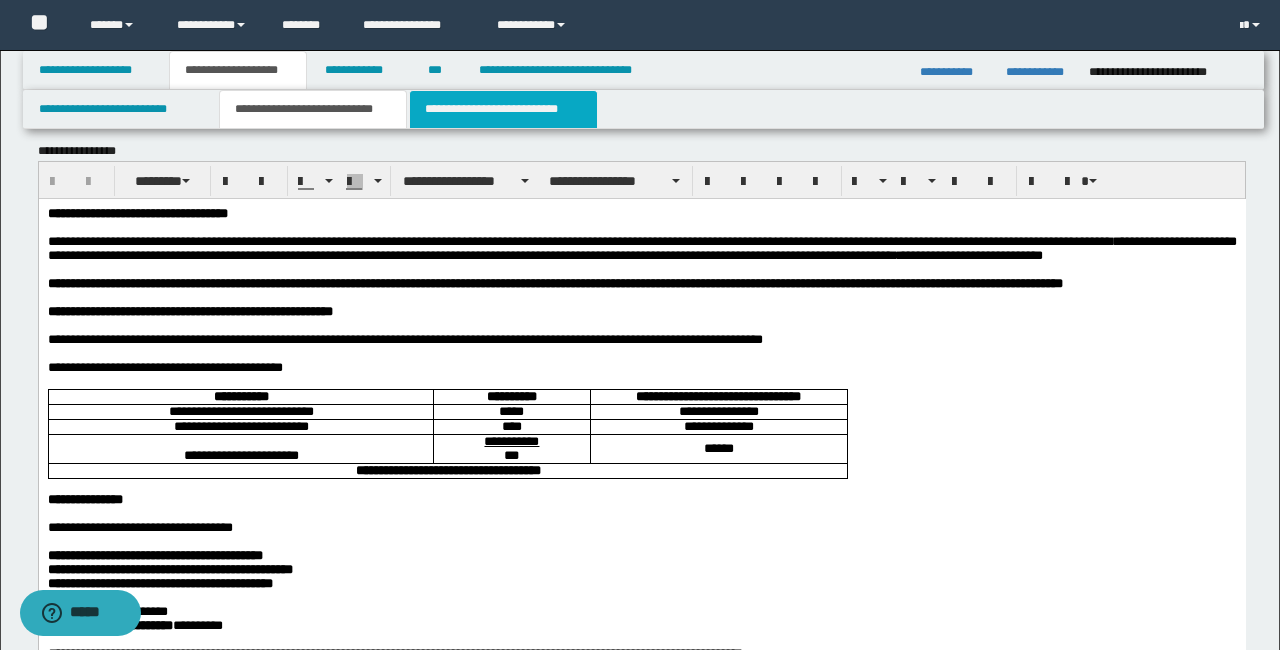 click on "**********" at bounding box center [503, 109] 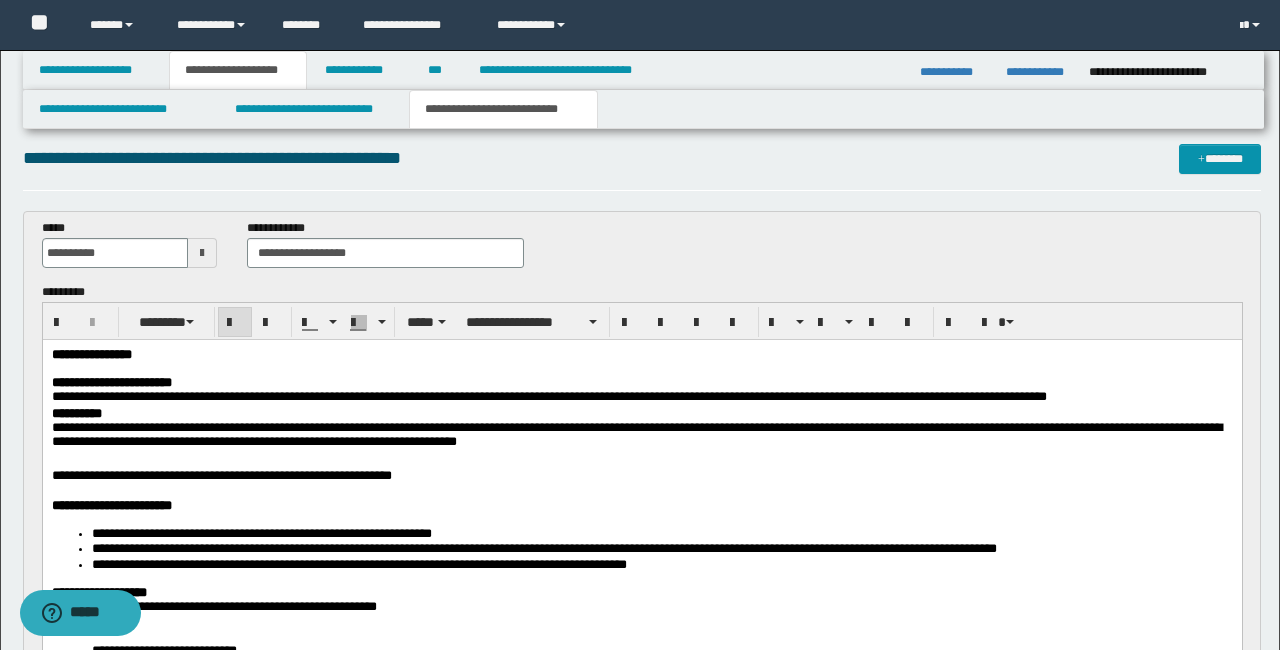 scroll, scrollTop: 14, scrollLeft: 0, axis: vertical 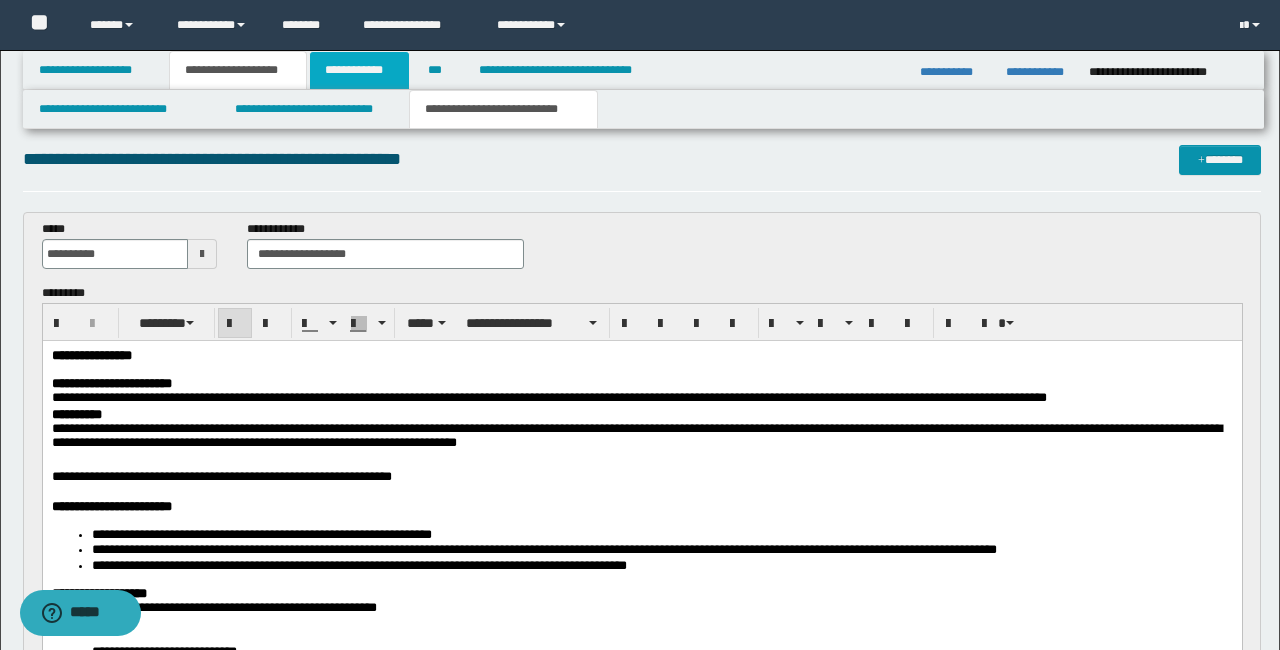 click on "**********" at bounding box center (359, 70) 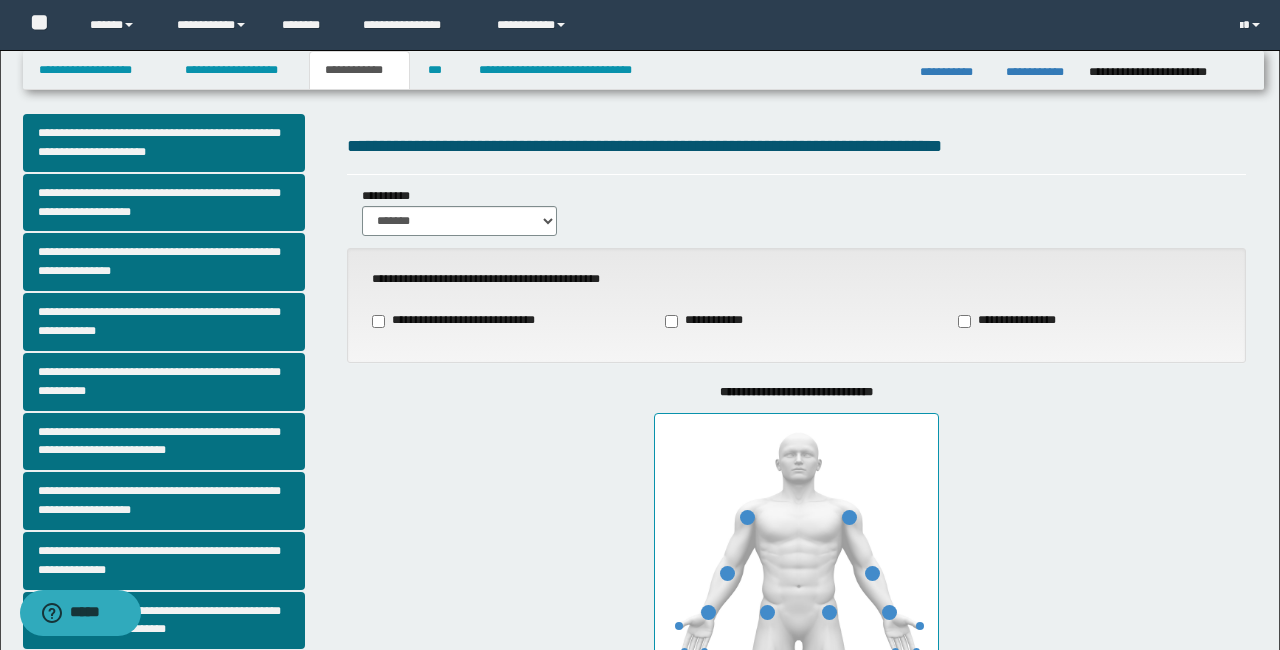 scroll, scrollTop: 0, scrollLeft: 0, axis: both 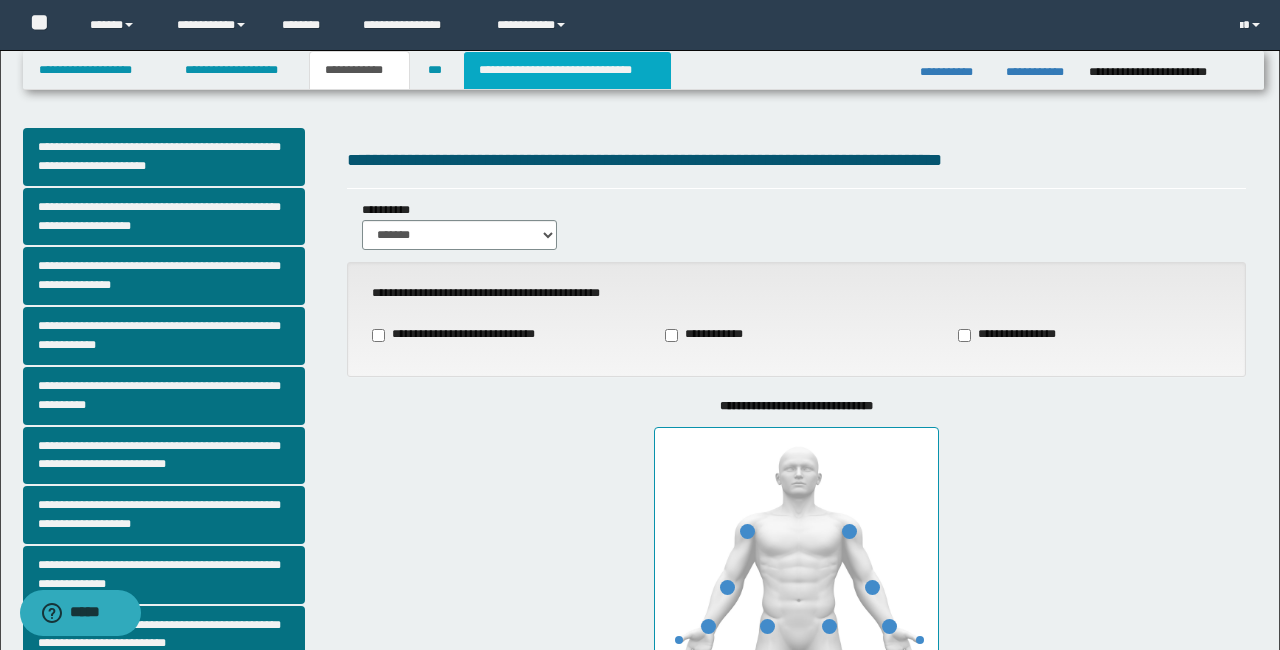 click on "**********" at bounding box center [567, 70] 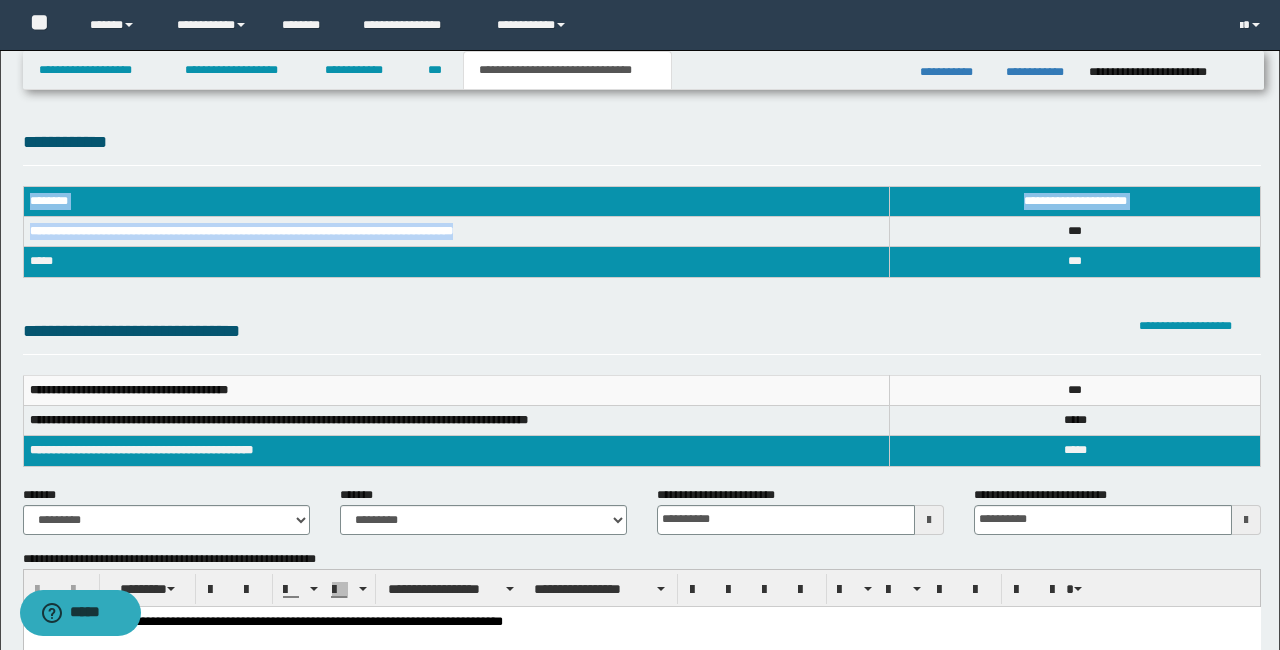 drag, startPoint x: 567, startPoint y: 230, endPoint x: 20, endPoint y: 225, distance: 547.0228 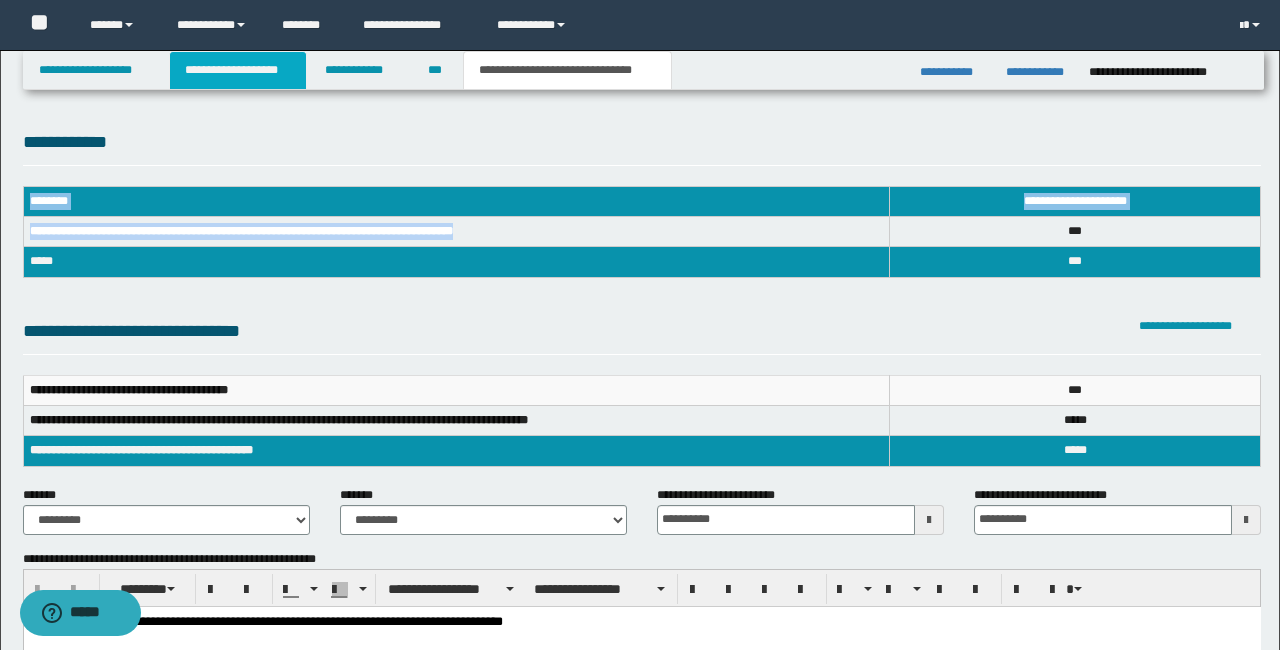 click on "**********" at bounding box center (238, 70) 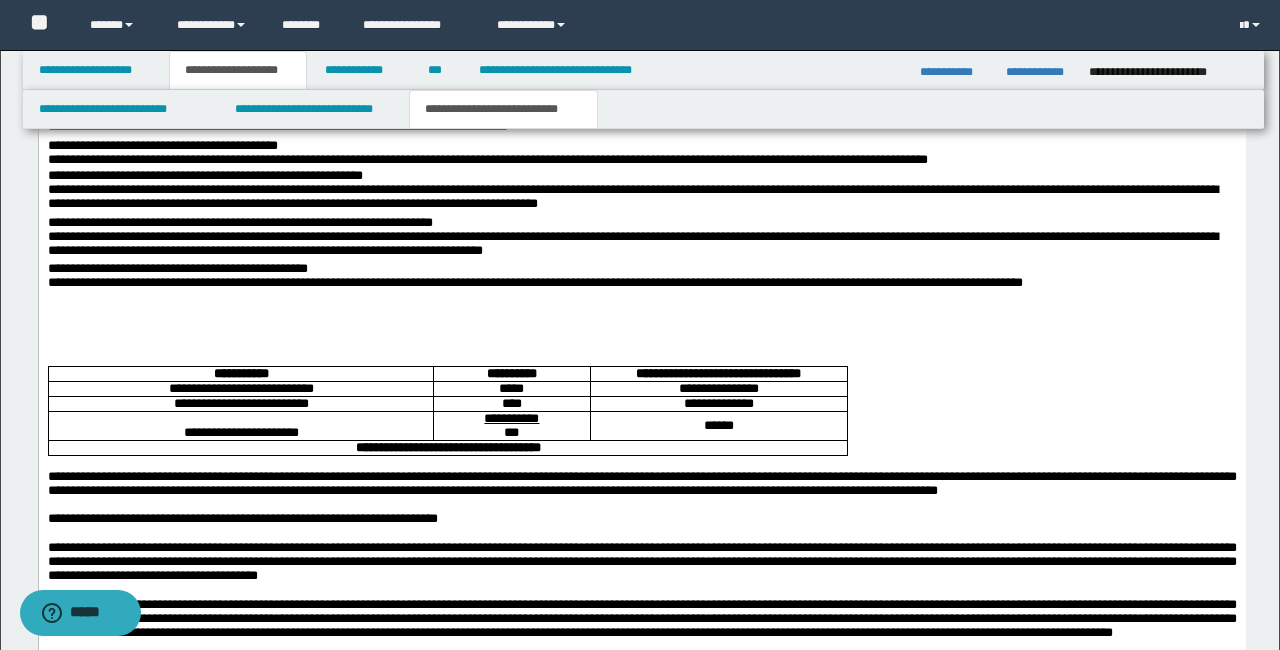 scroll, scrollTop: 2310, scrollLeft: 0, axis: vertical 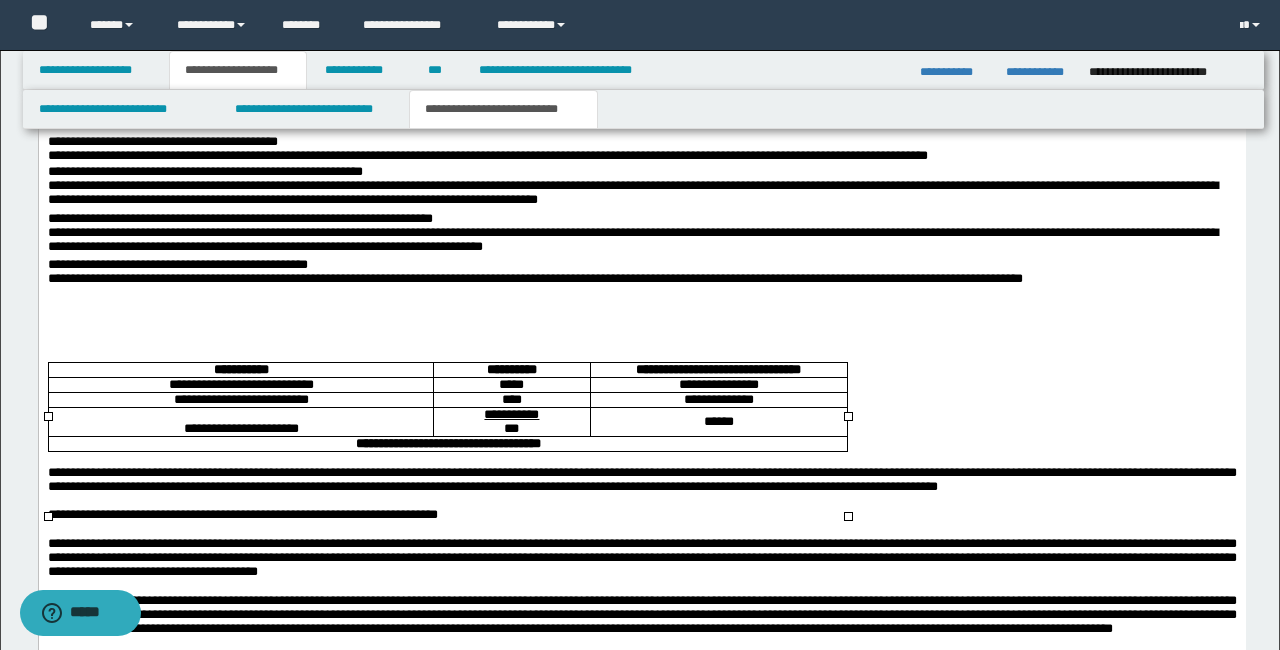click on "**********" at bounding box center [240, 386] 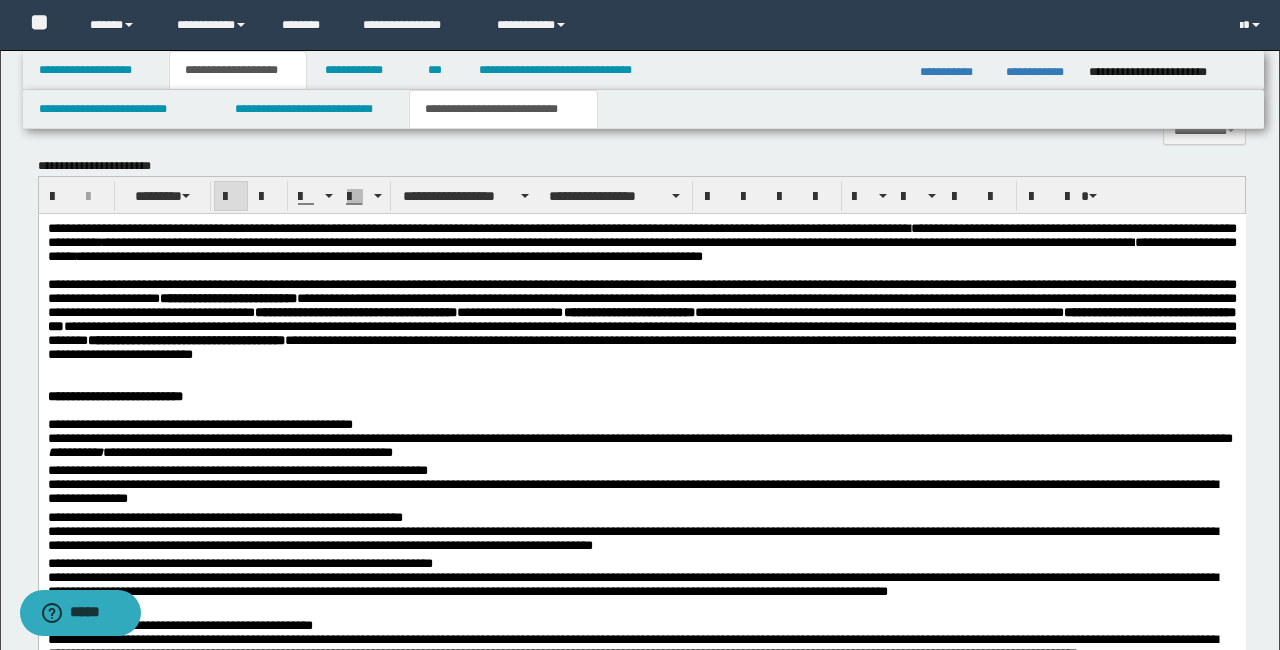 scroll, scrollTop: 1624, scrollLeft: 0, axis: vertical 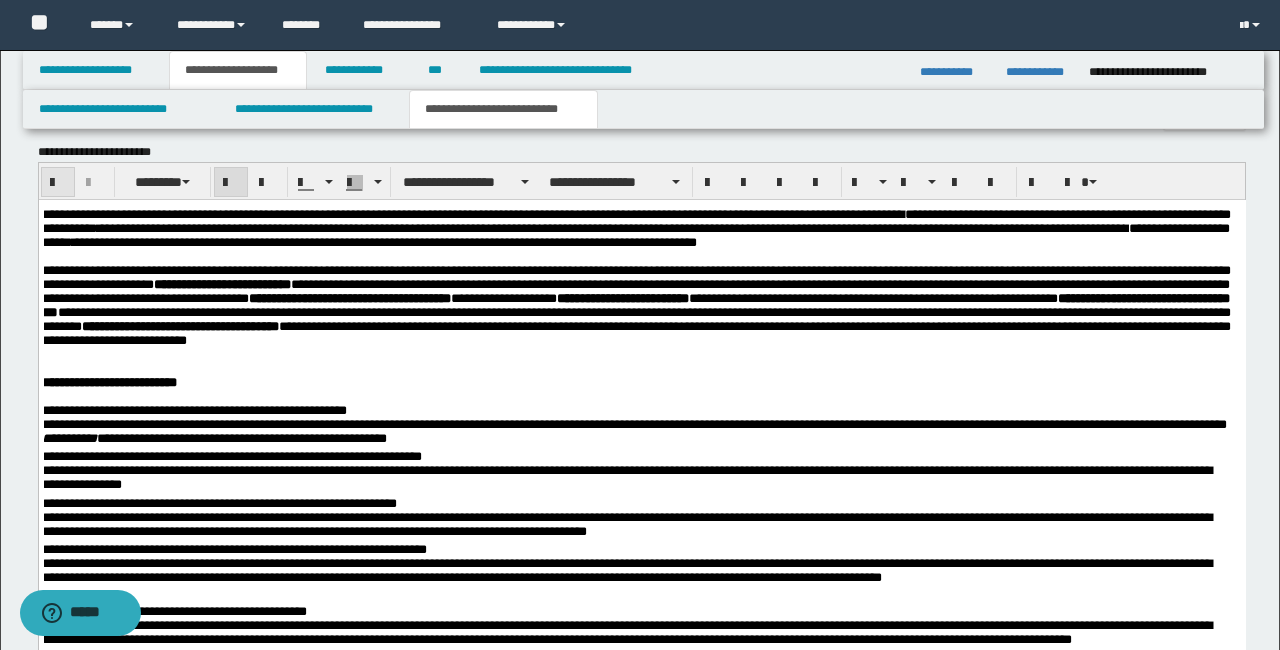 click at bounding box center [58, 183] 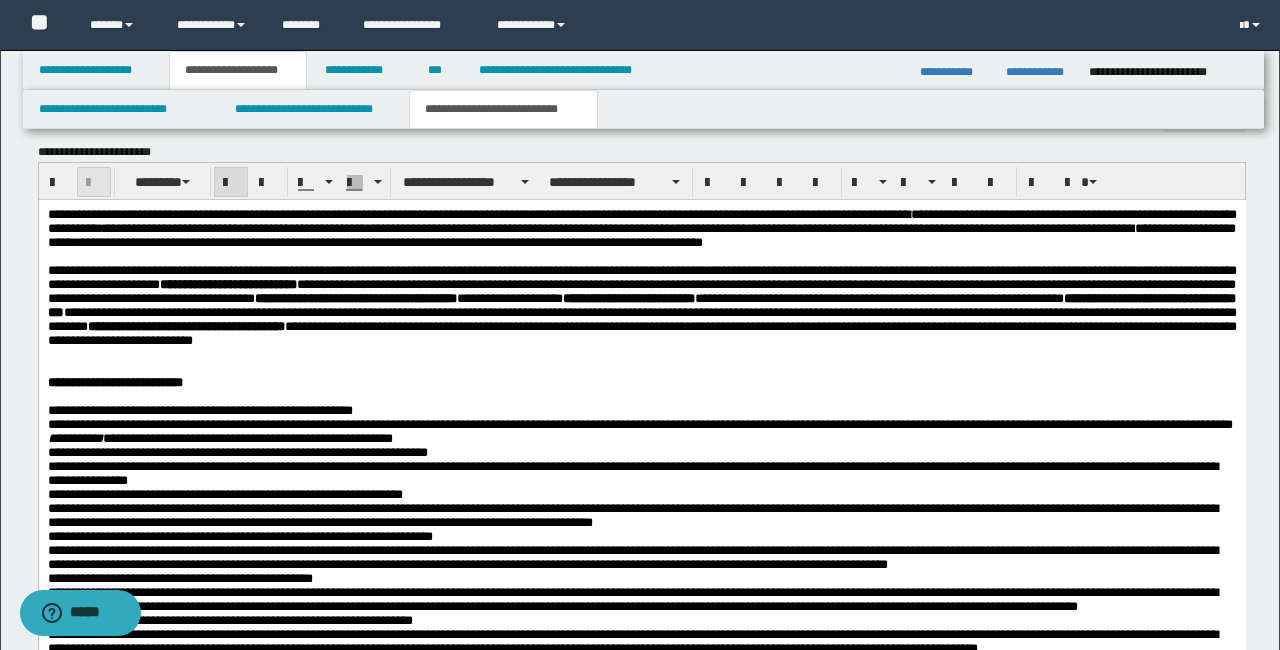 scroll, scrollTop: 0, scrollLeft: 0, axis: both 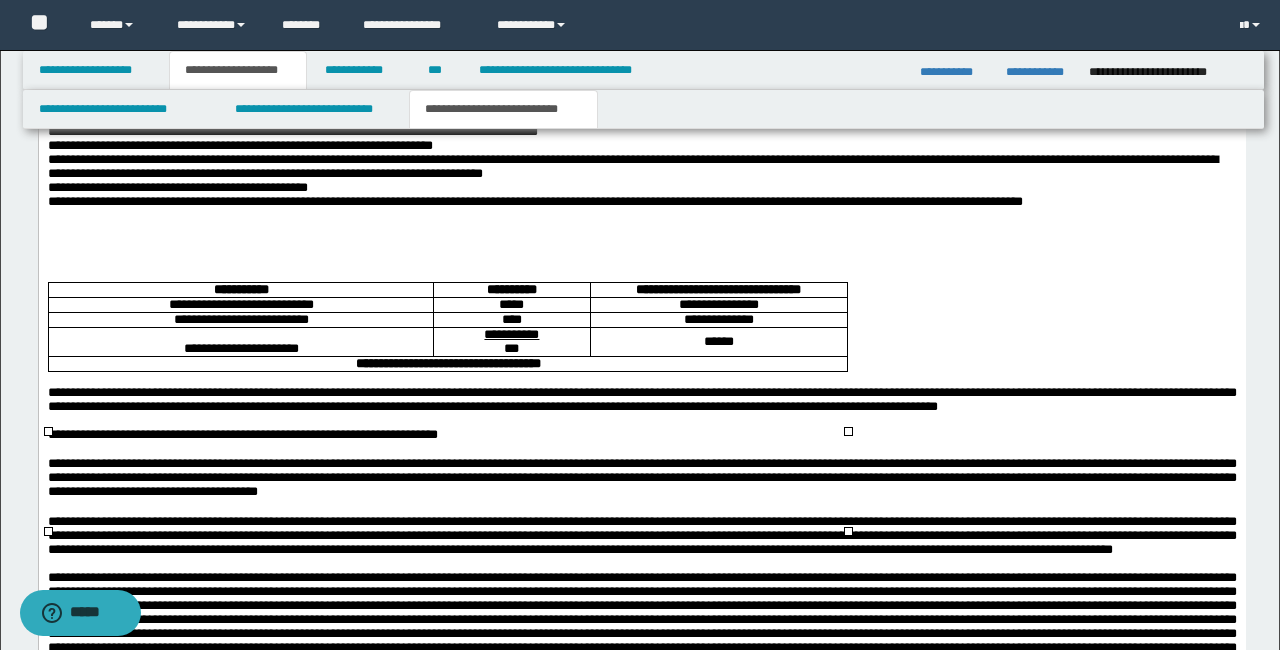 click on "**********" at bounding box center (240, 305) 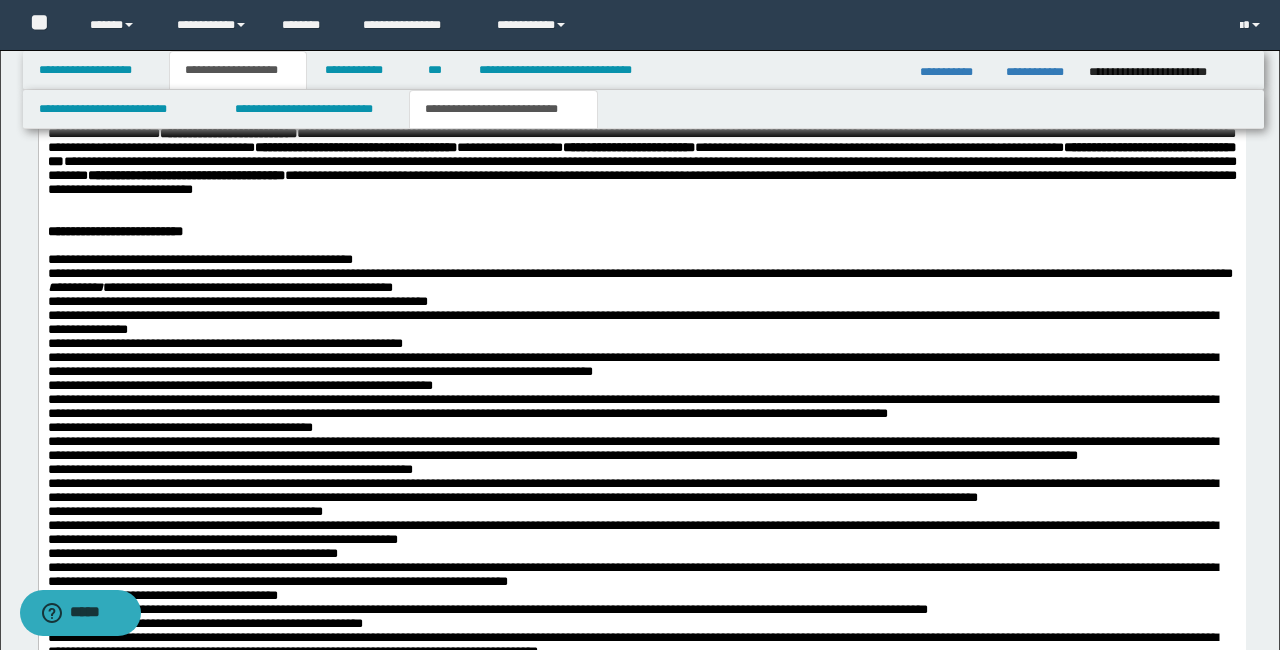 scroll, scrollTop: 1396, scrollLeft: 0, axis: vertical 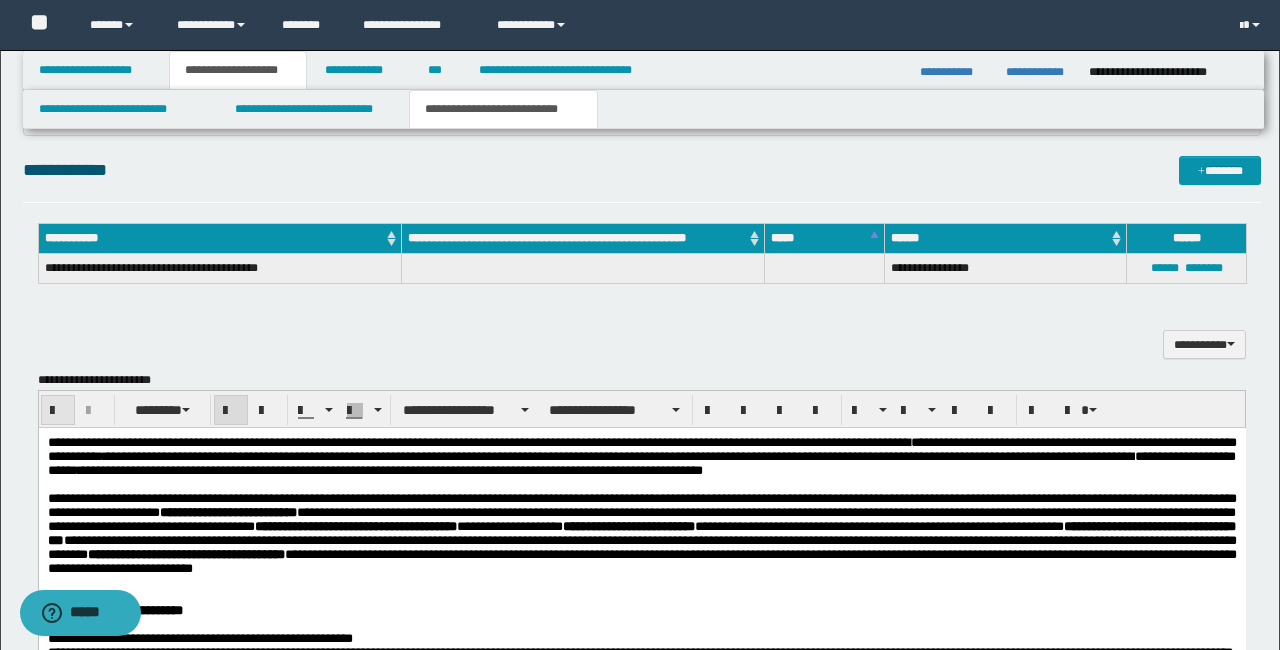 click at bounding box center (58, 411) 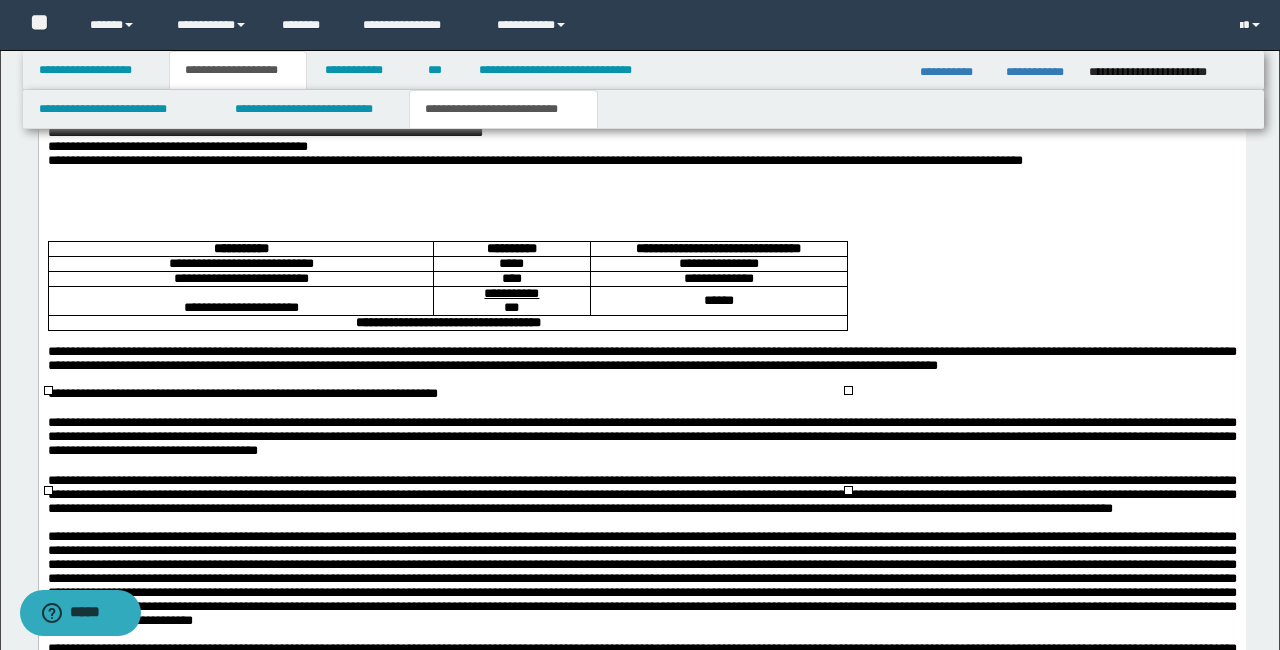 scroll, scrollTop: 2336, scrollLeft: 0, axis: vertical 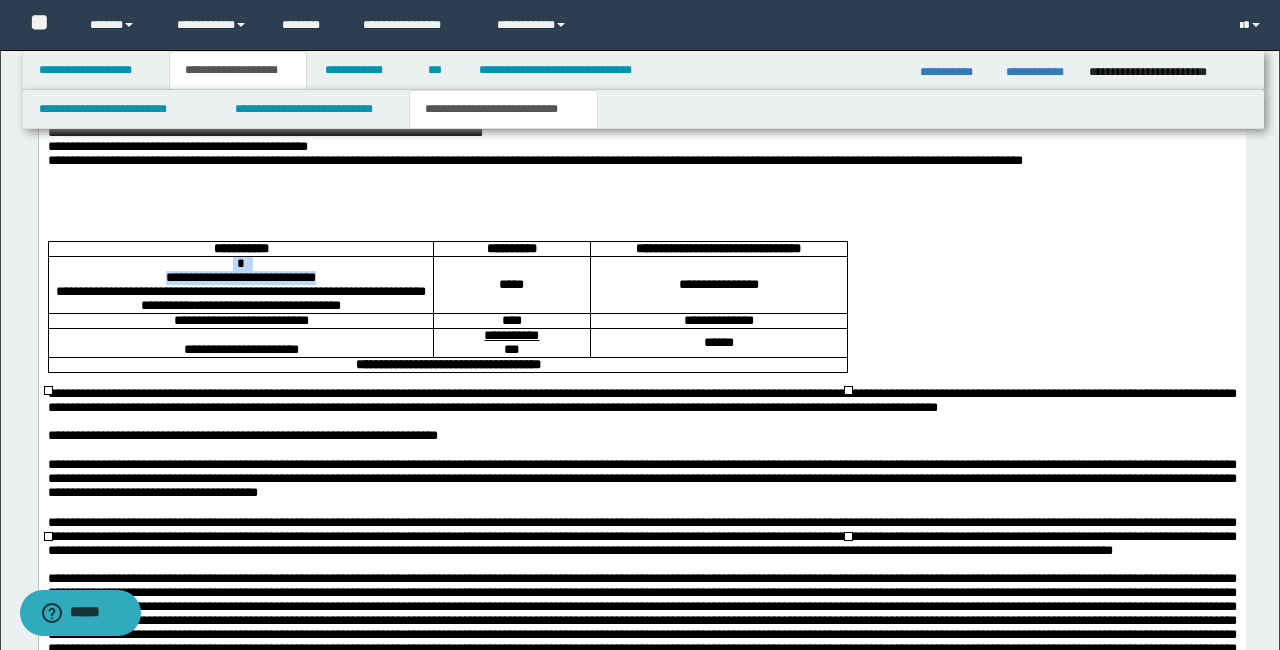 drag, startPoint x: 362, startPoint y: 424, endPoint x: 346, endPoint y: 428, distance: 16.492422 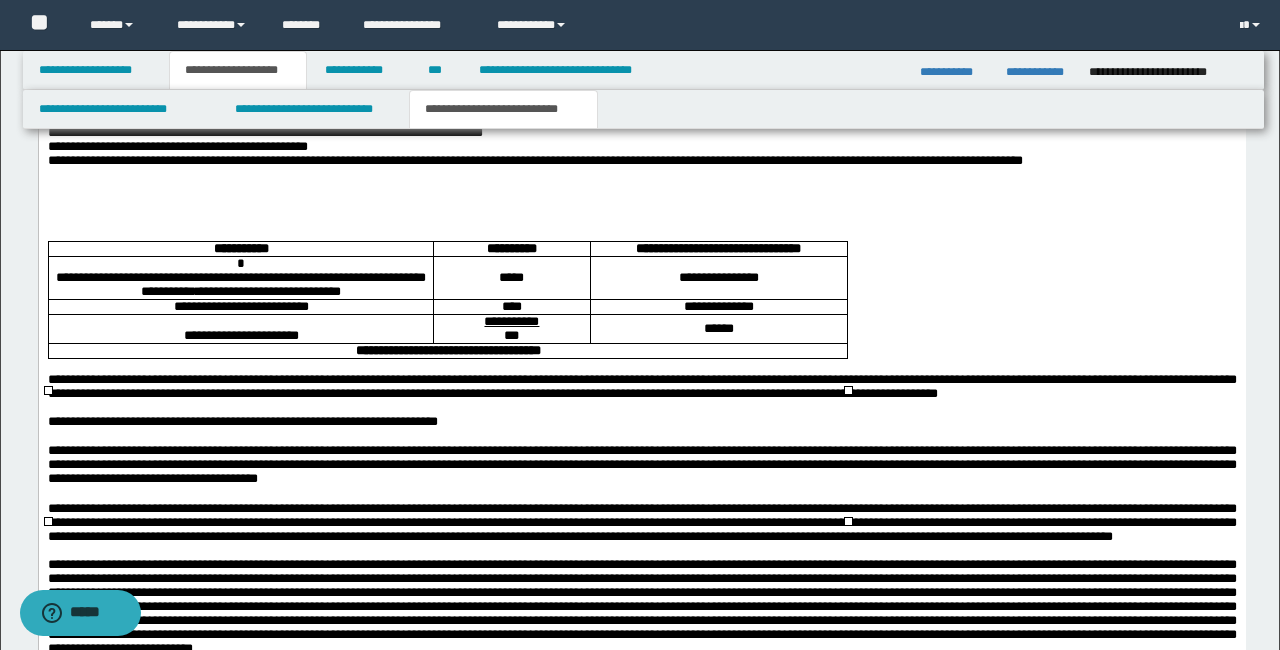 click on "**********" at bounding box center [240, 279] 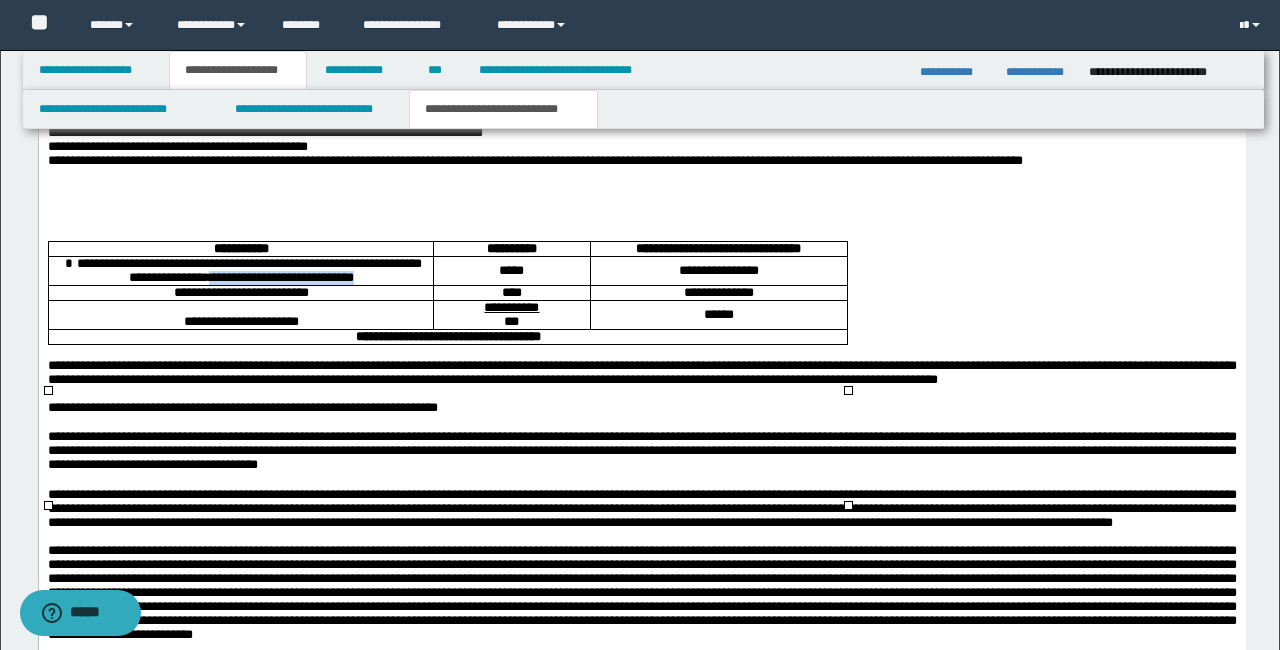 drag, startPoint x: 398, startPoint y: 431, endPoint x: 229, endPoint y: 434, distance: 169.02663 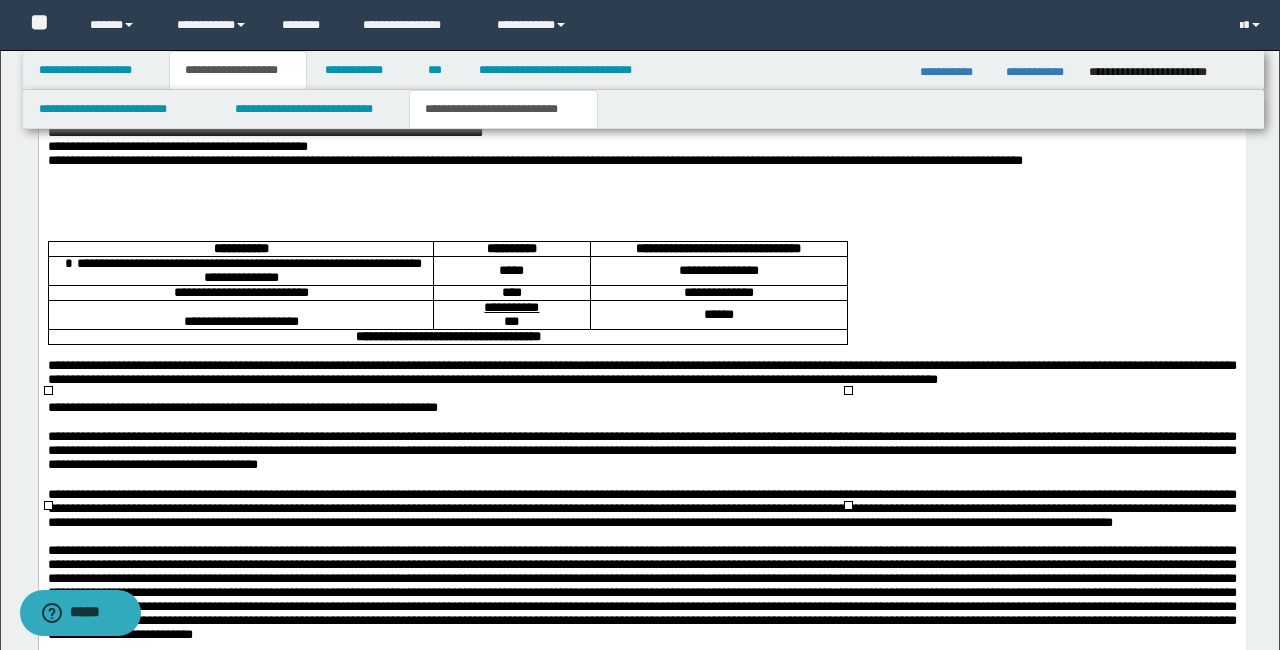 scroll, scrollTop: 2341, scrollLeft: 0, axis: vertical 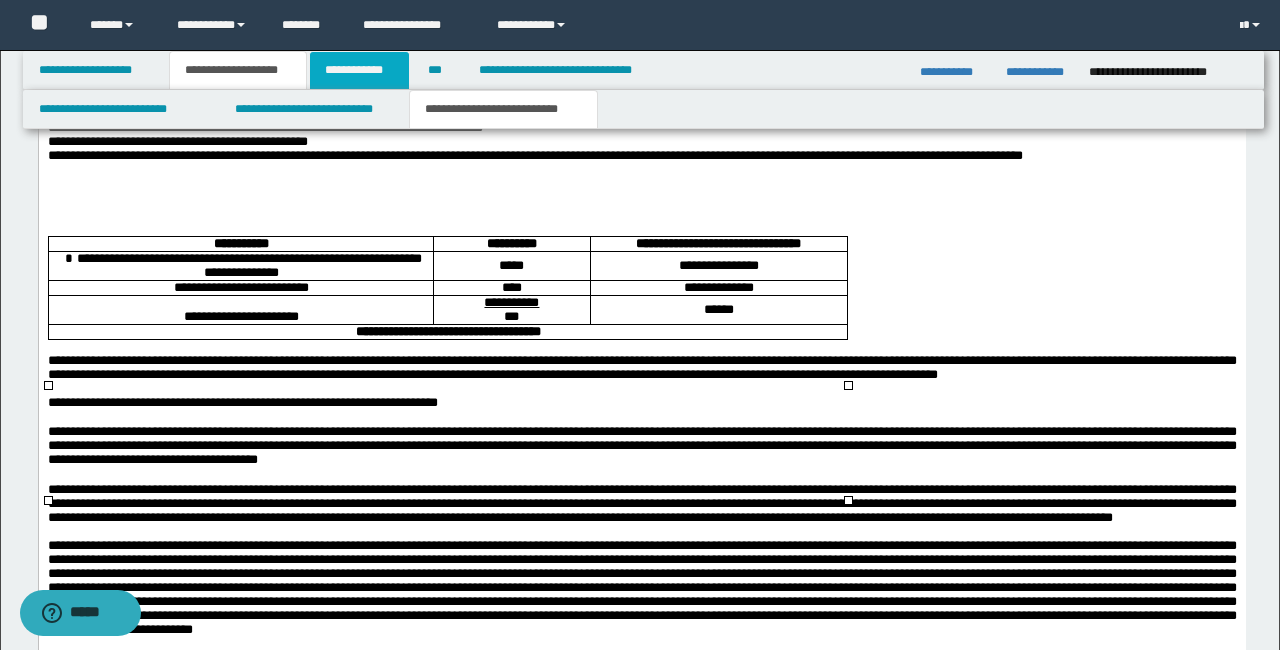 click on "**********" at bounding box center [359, 70] 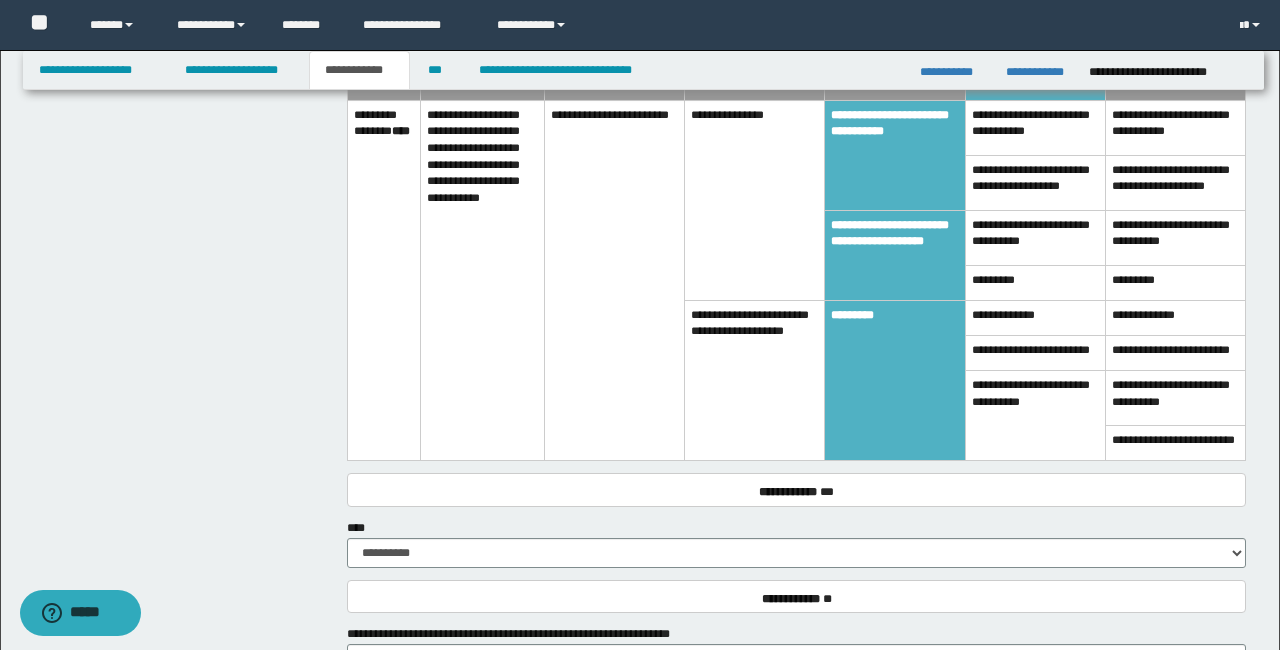 scroll, scrollTop: 1116, scrollLeft: 0, axis: vertical 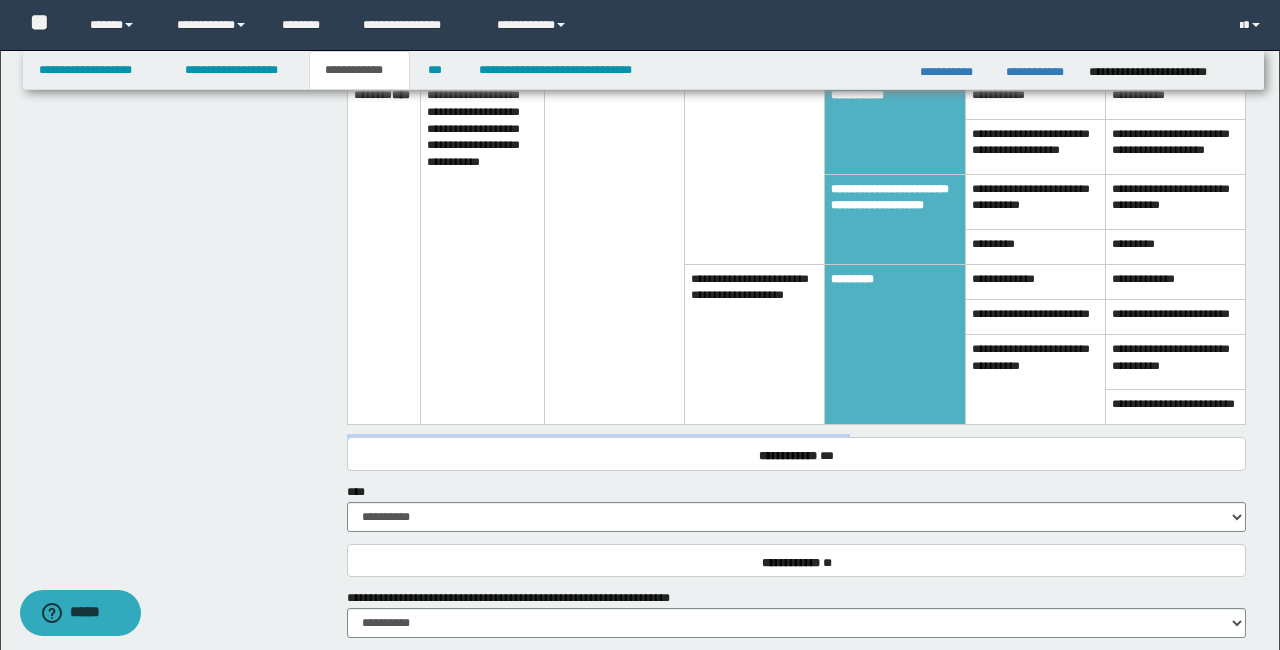 drag, startPoint x: 908, startPoint y: 411, endPoint x: 345, endPoint y: 416, distance: 563.0222 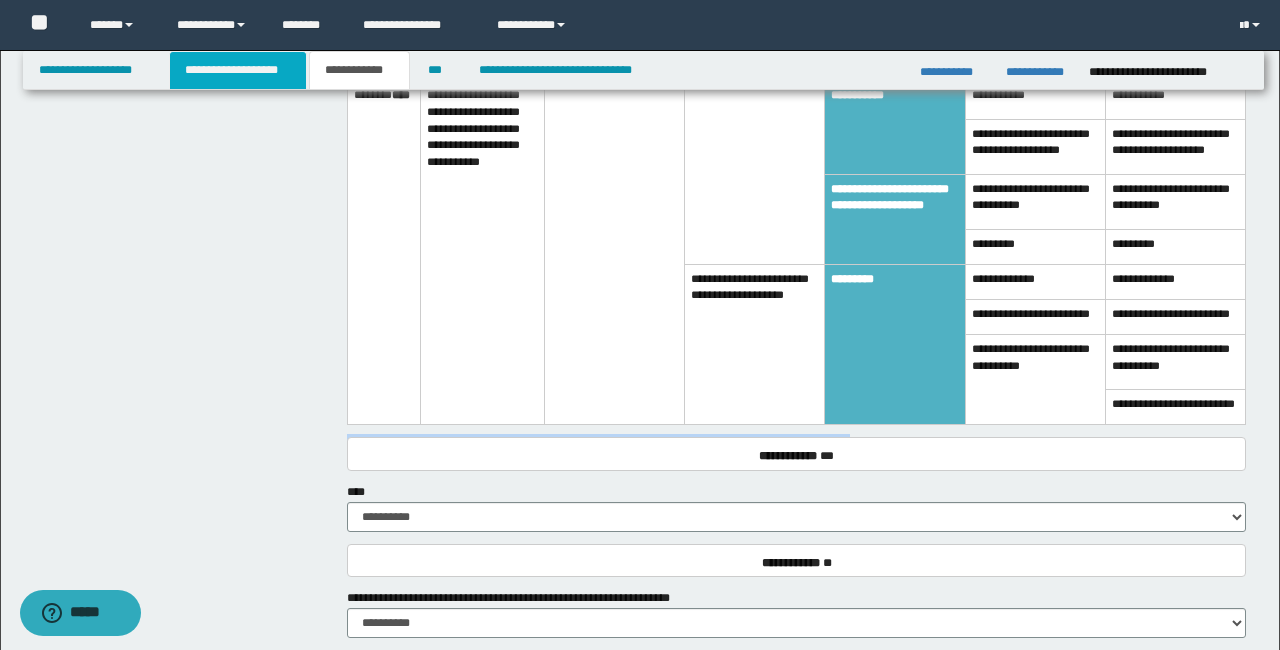 click on "**********" at bounding box center (238, 70) 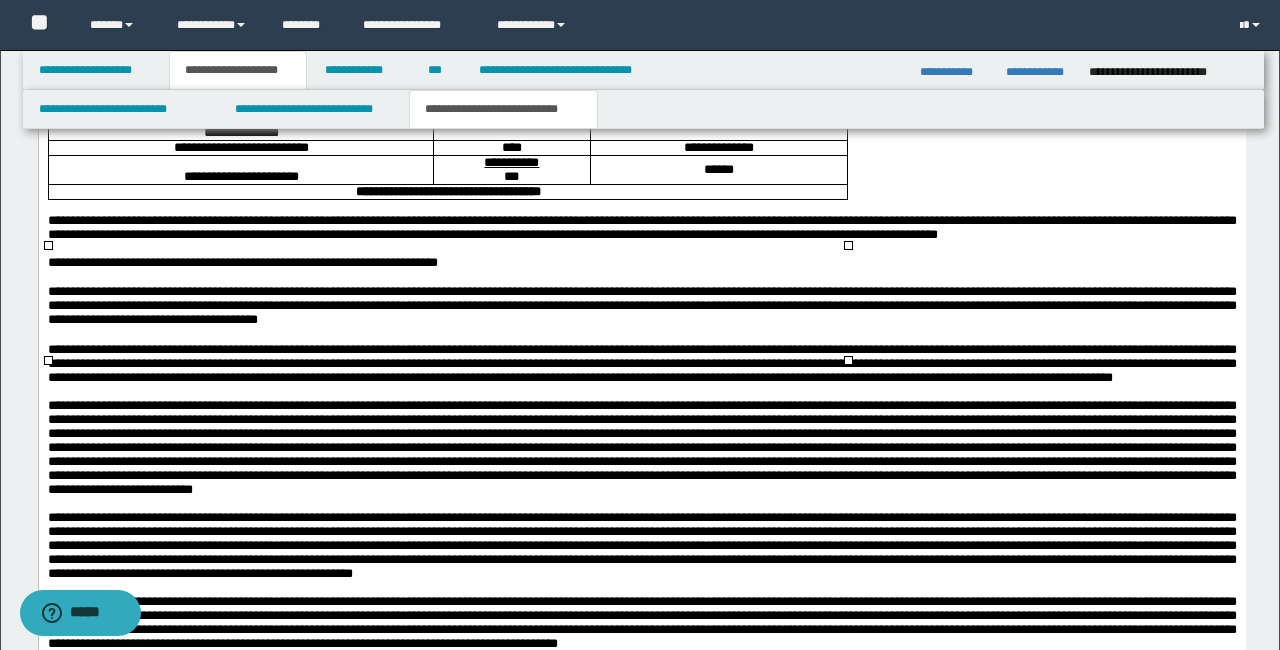scroll, scrollTop: 2502, scrollLeft: 0, axis: vertical 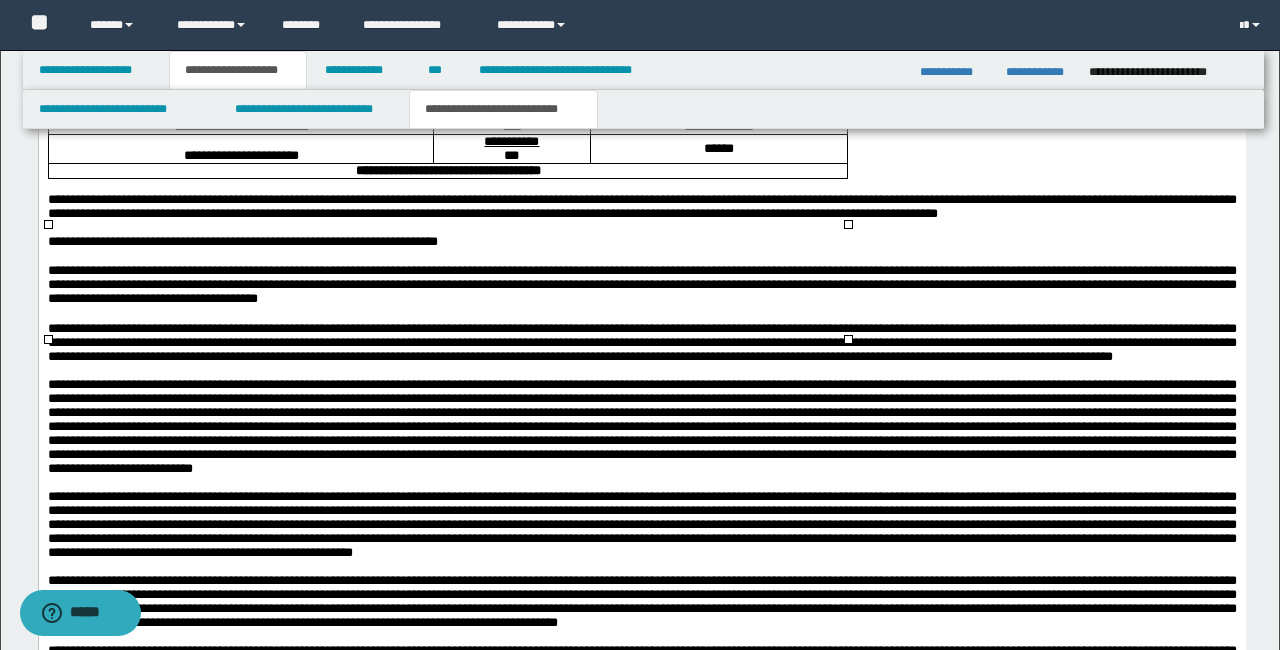 click on "**********" at bounding box center [718, 106] 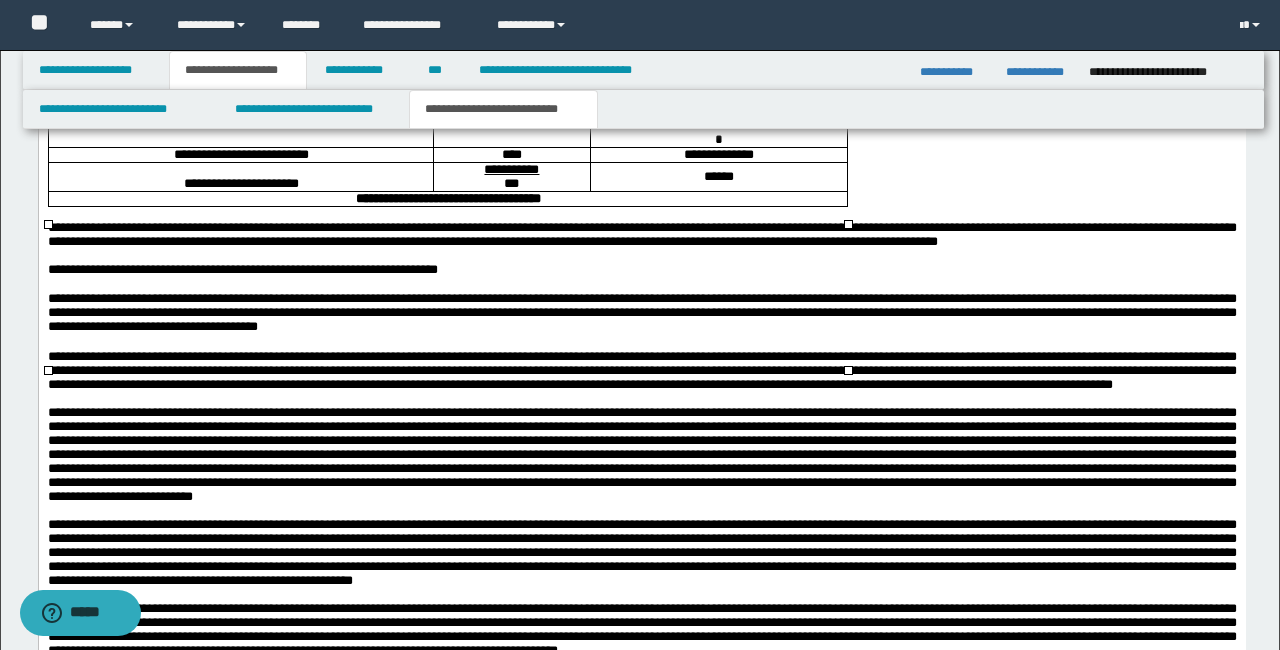 drag, startPoint x: 748, startPoint y: 251, endPoint x: 654, endPoint y: 249, distance: 94.02127 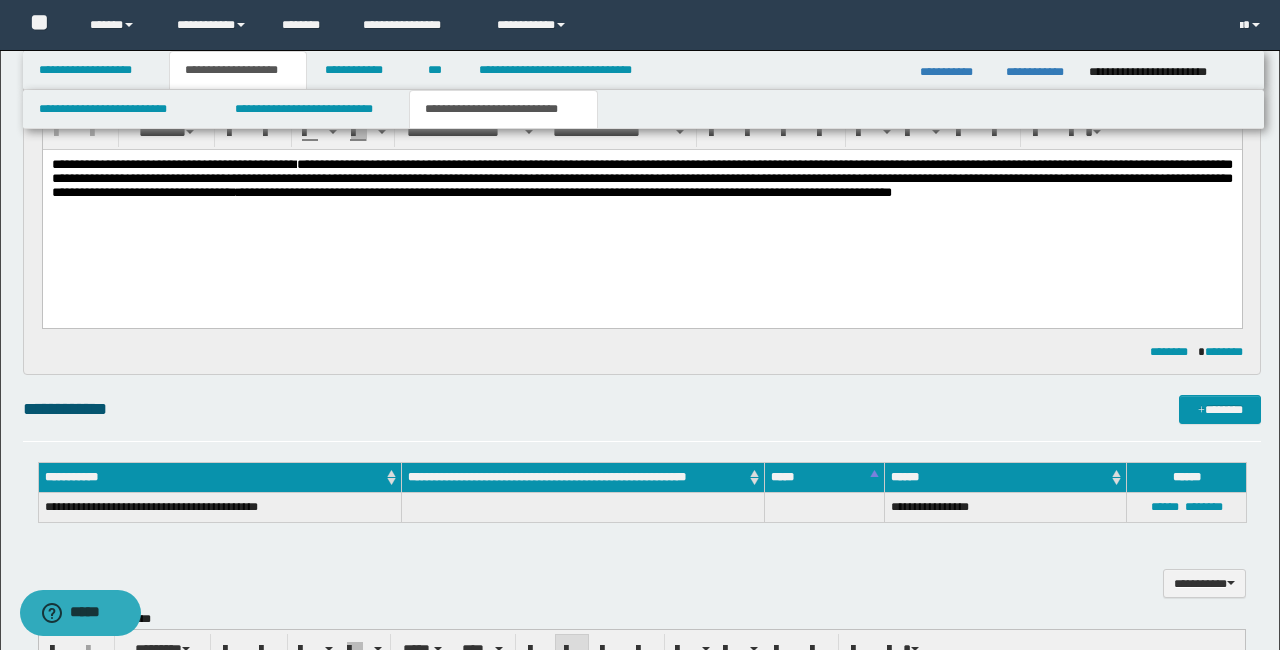 scroll, scrollTop: 1181, scrollLeft: 0, axis: vertical 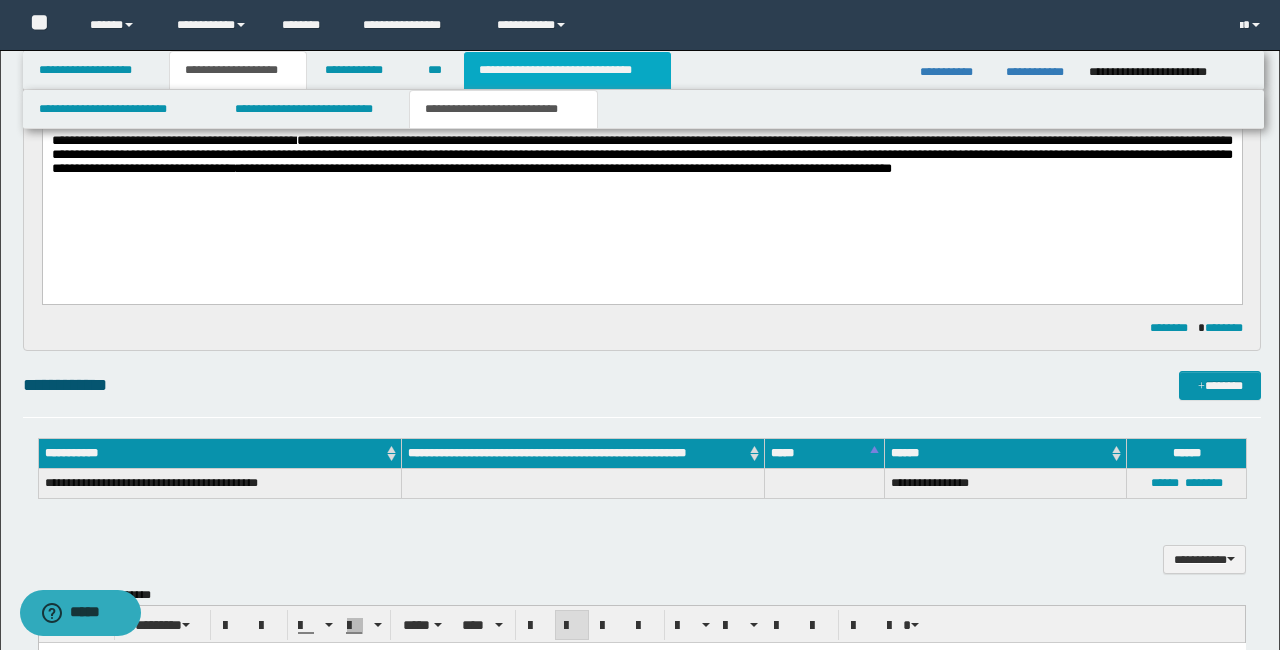 click on "**********" at bounding box center [567, 70] 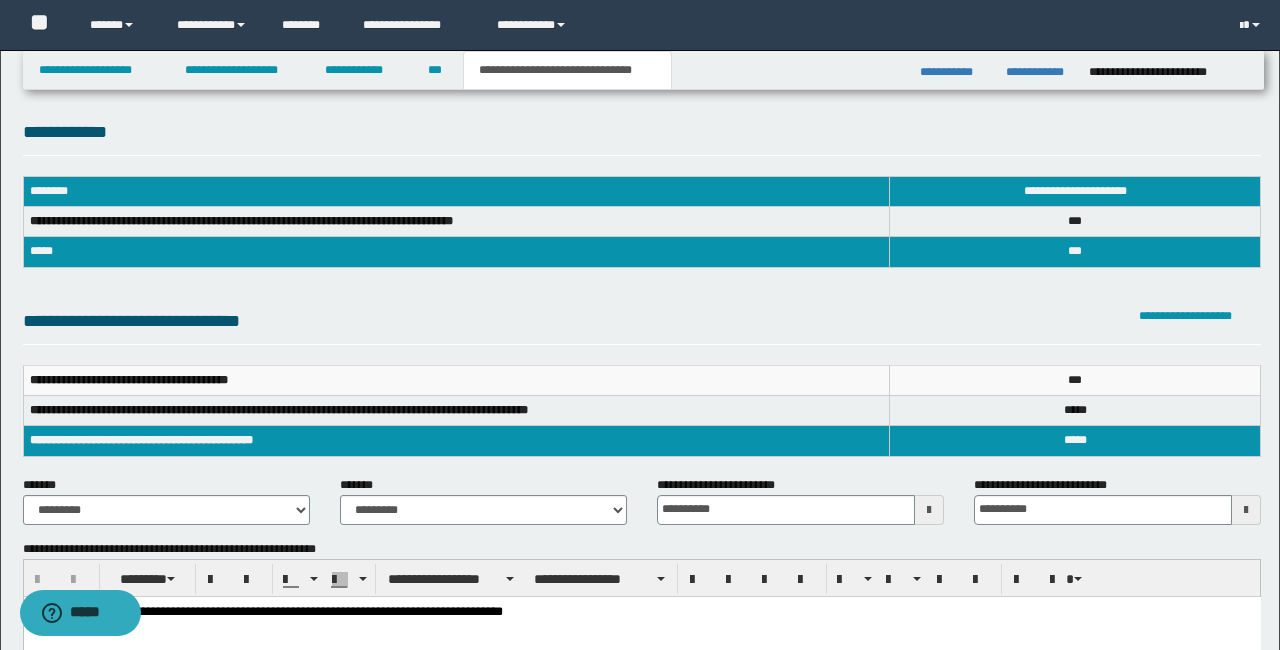 scroll, scrollTop: 0, scrollLeft: 0, axis: both 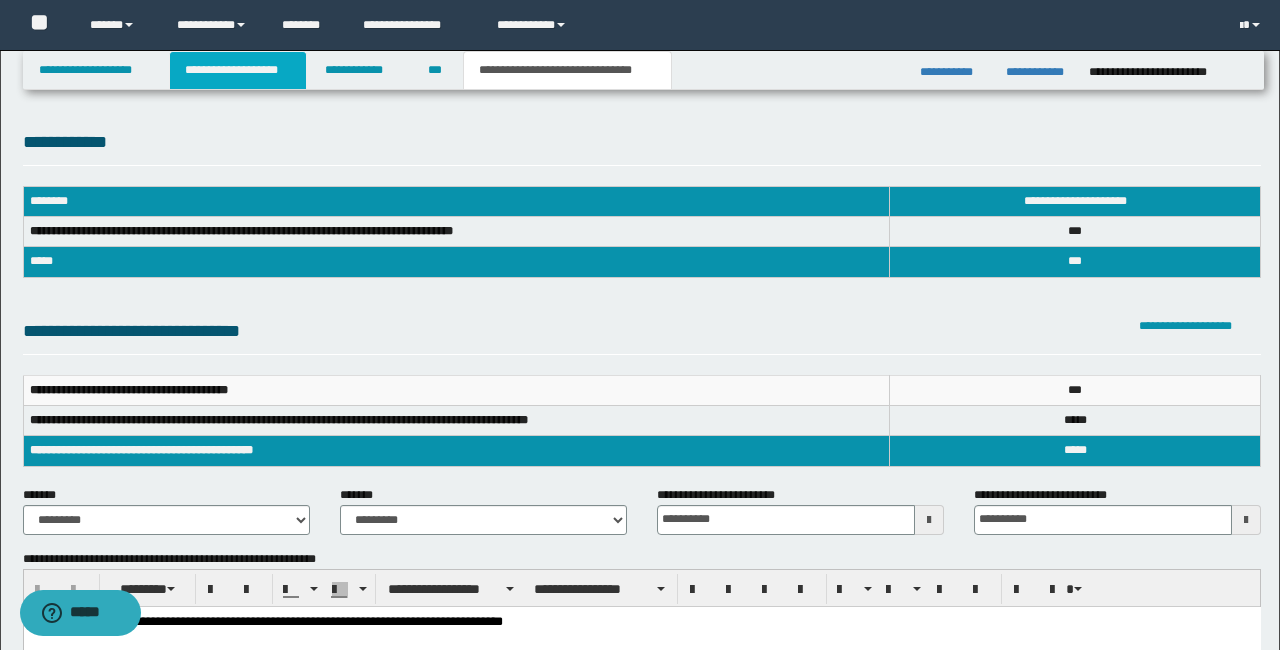 click on "**********" at bounding box center (238, 70) 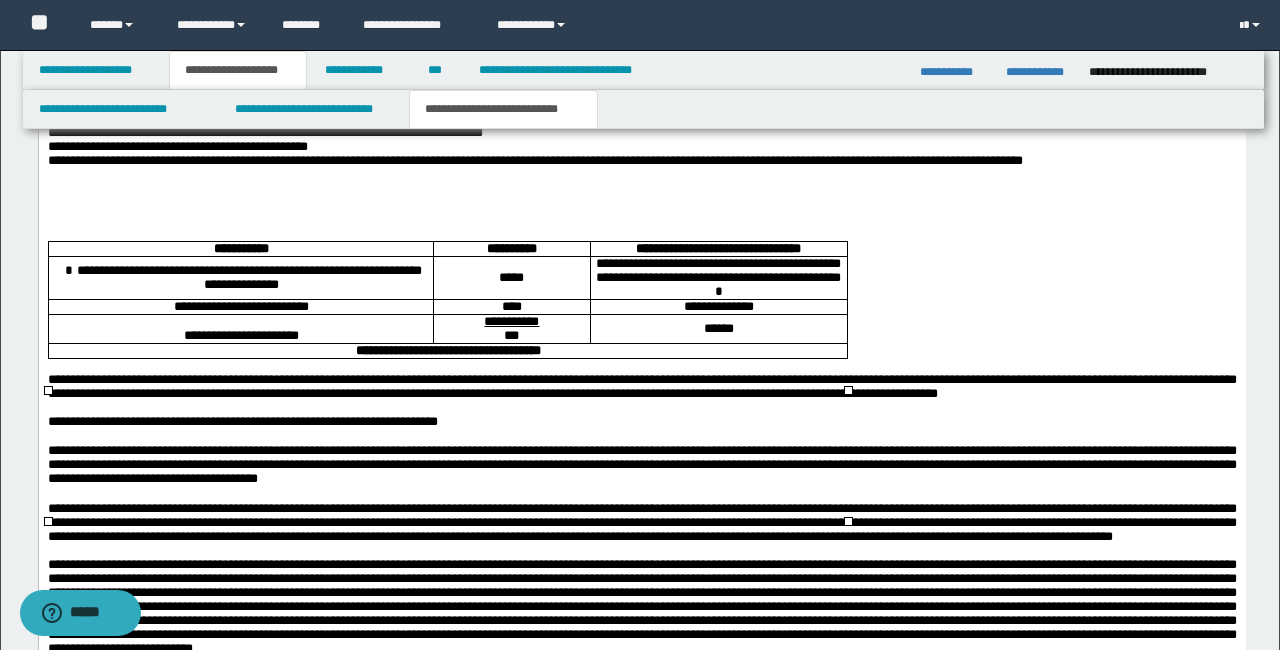 scroll, scrollTop: 2342, scrollLeft: 0, axis: vertical 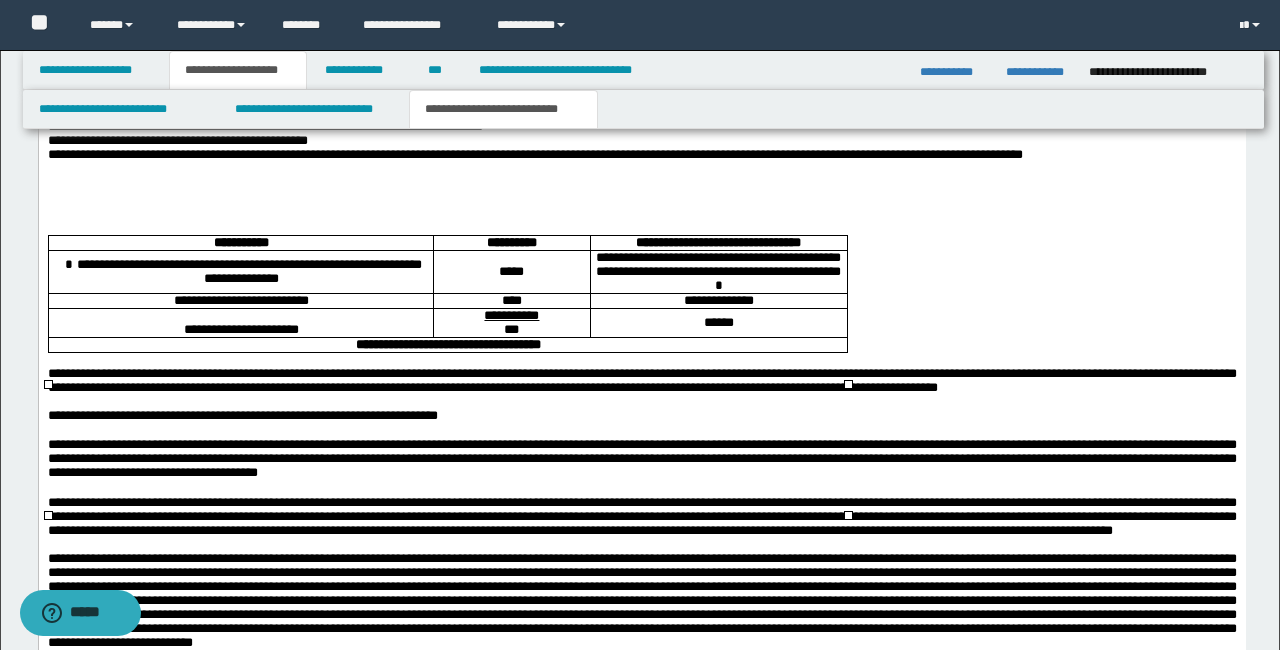 click on "******" at bounding box center (718, 323) 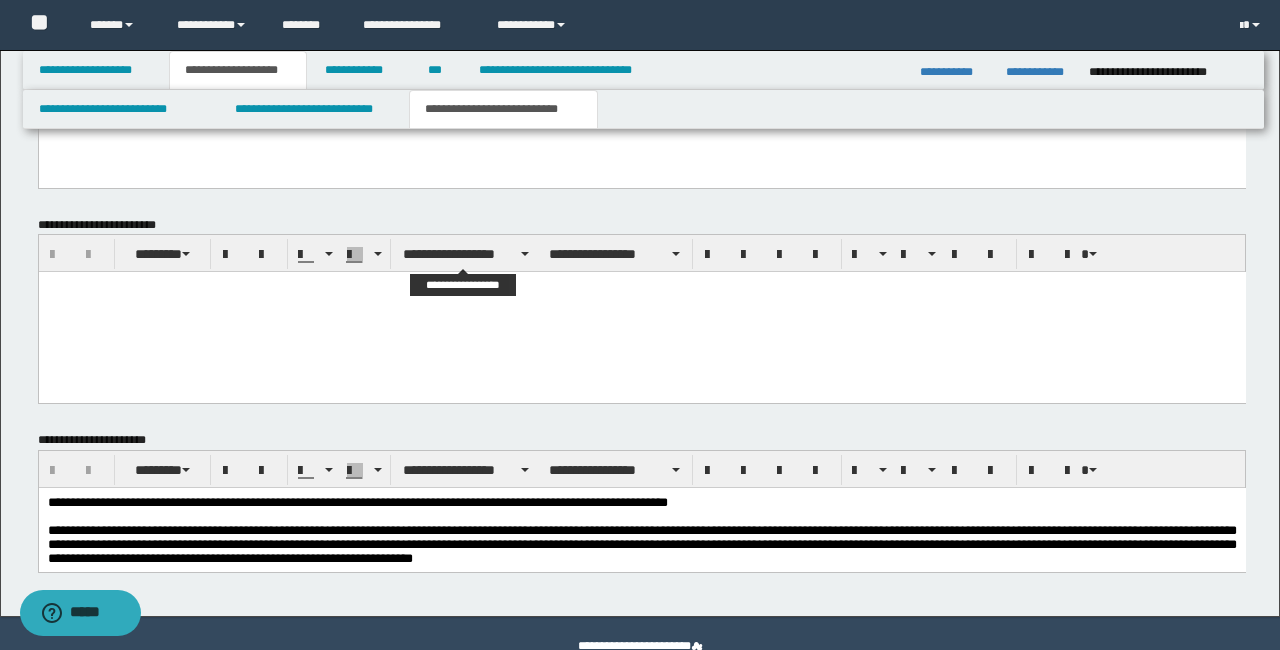scroll, scrollTop: 4349, scrollLeft: 0, axis: vertical 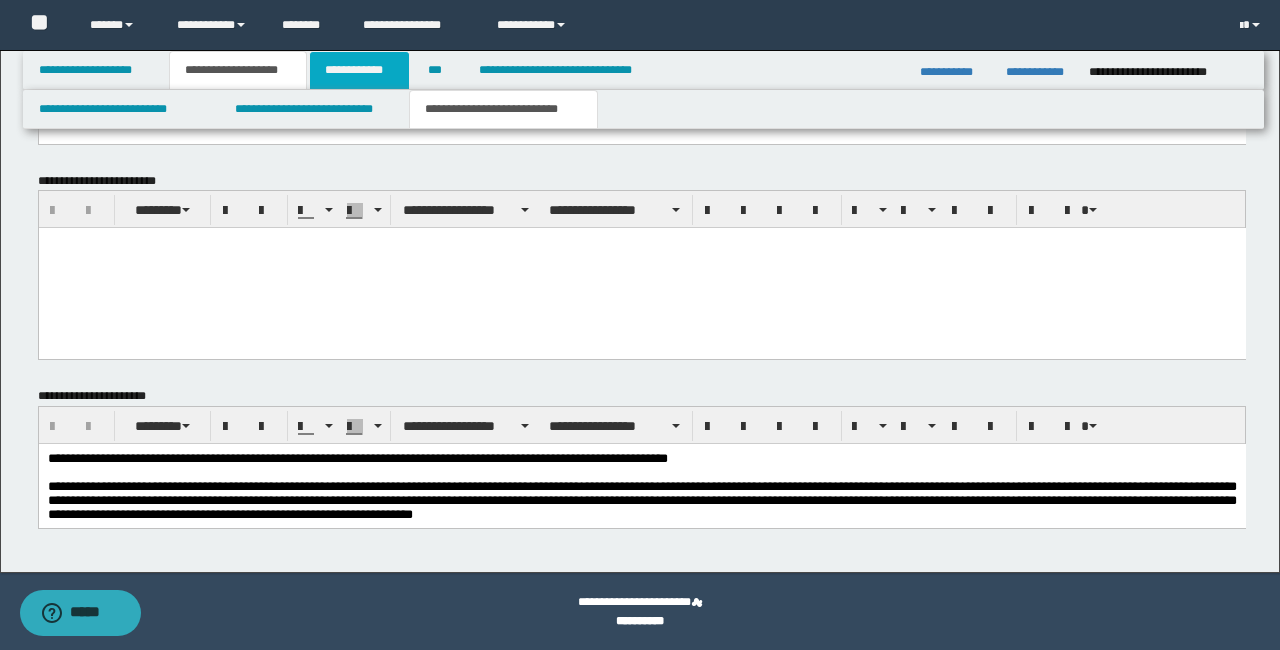 click on "**********" at bounding box center (359, 70) 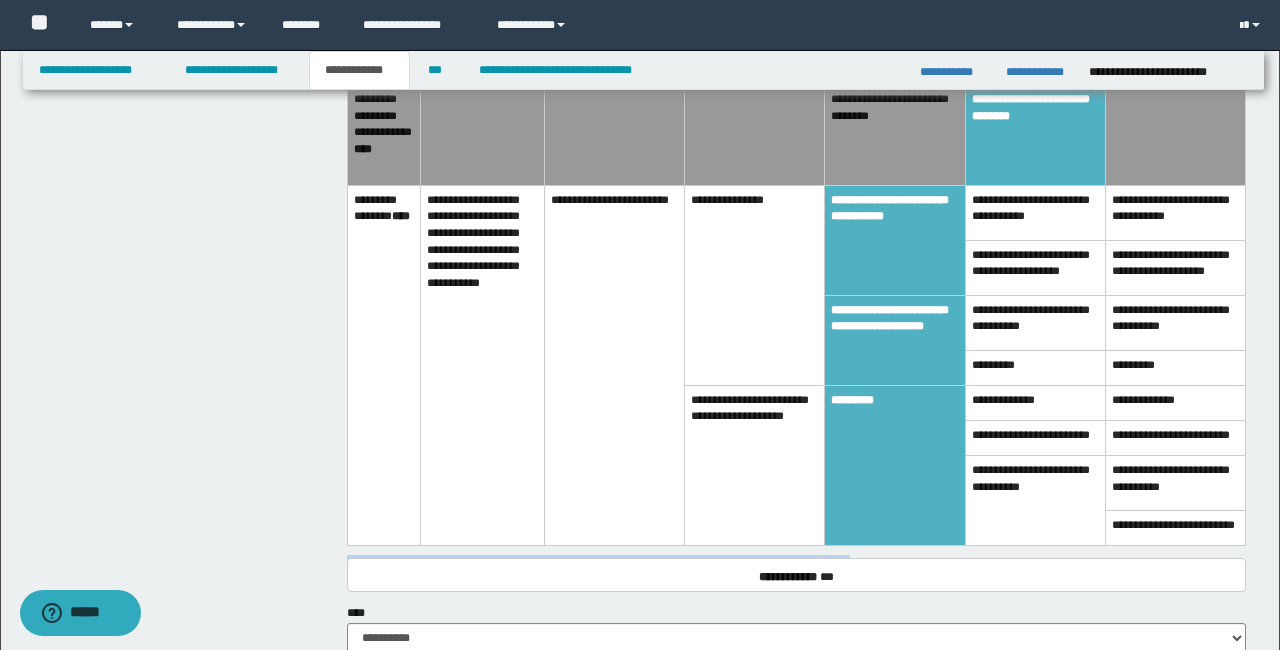 scroll, scrollTop: 982, scrollLeft: 0, axis: vertical 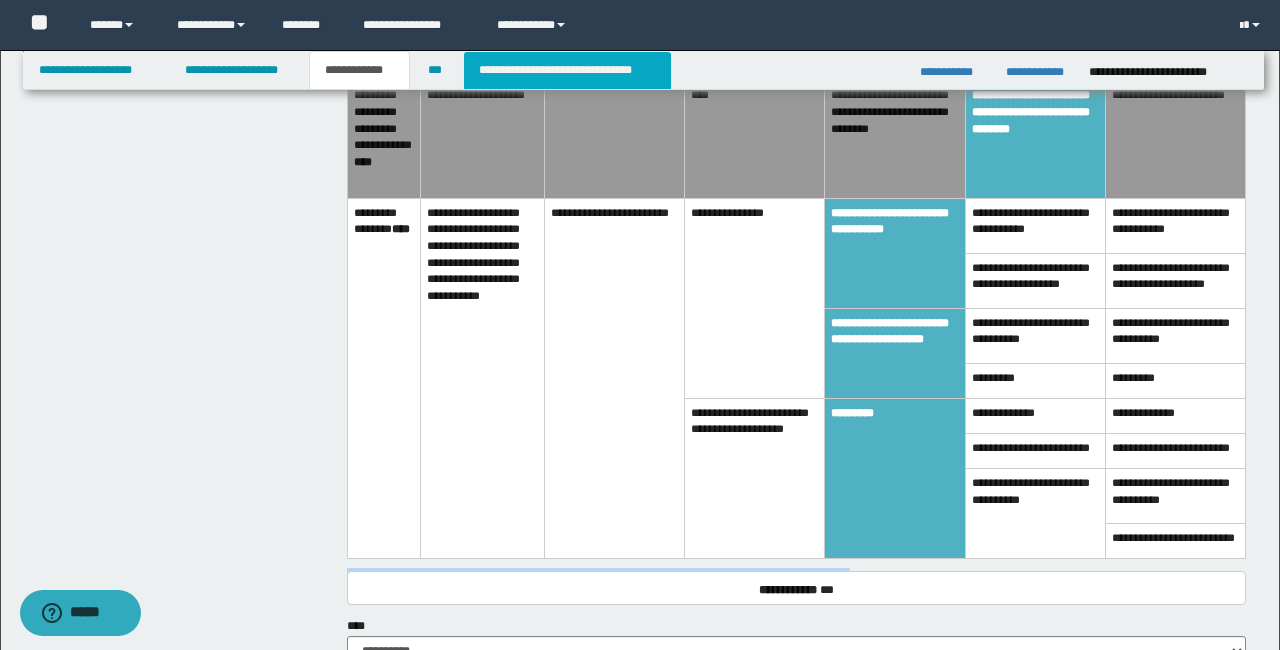 click on "**********" at bounding box center [567, 70] 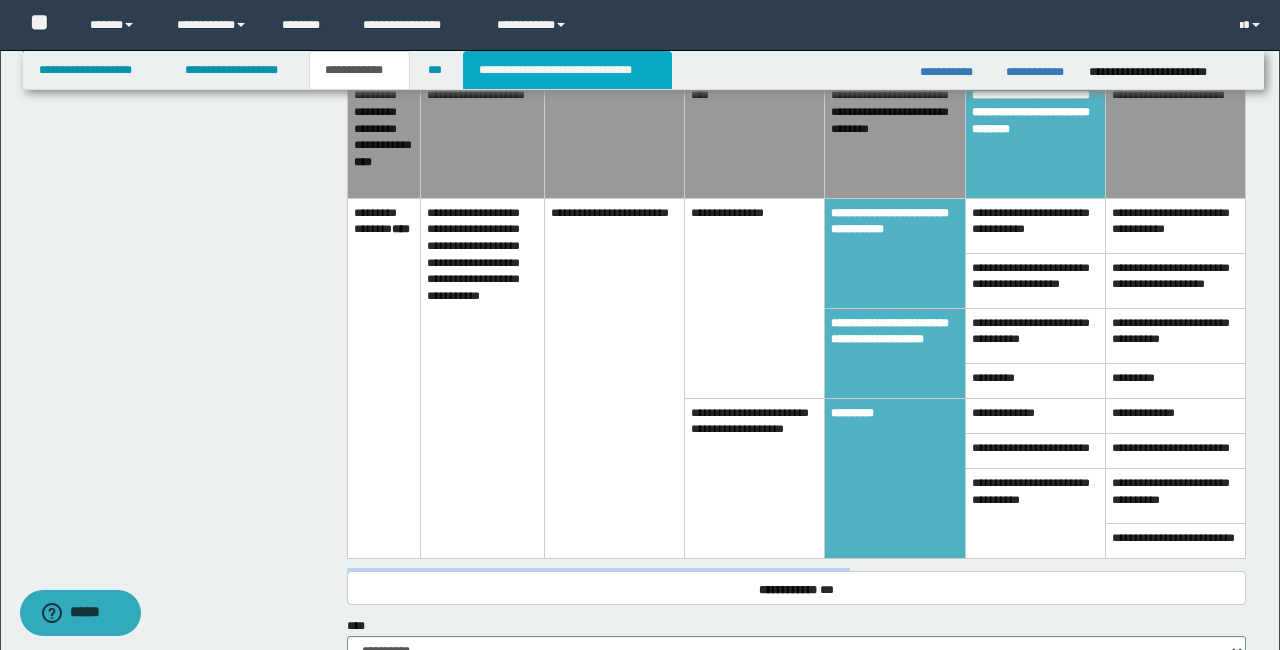 type on "**********" 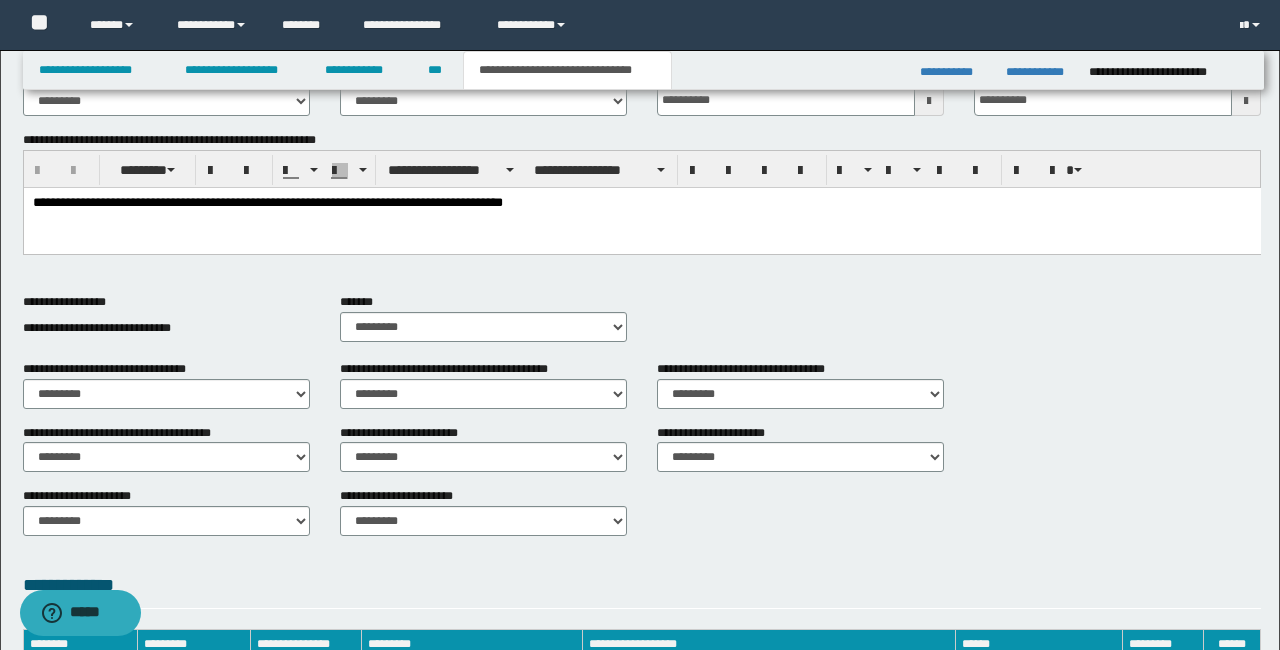 scroll, scrollTop: 0, scrollLeft: 0, axis: both 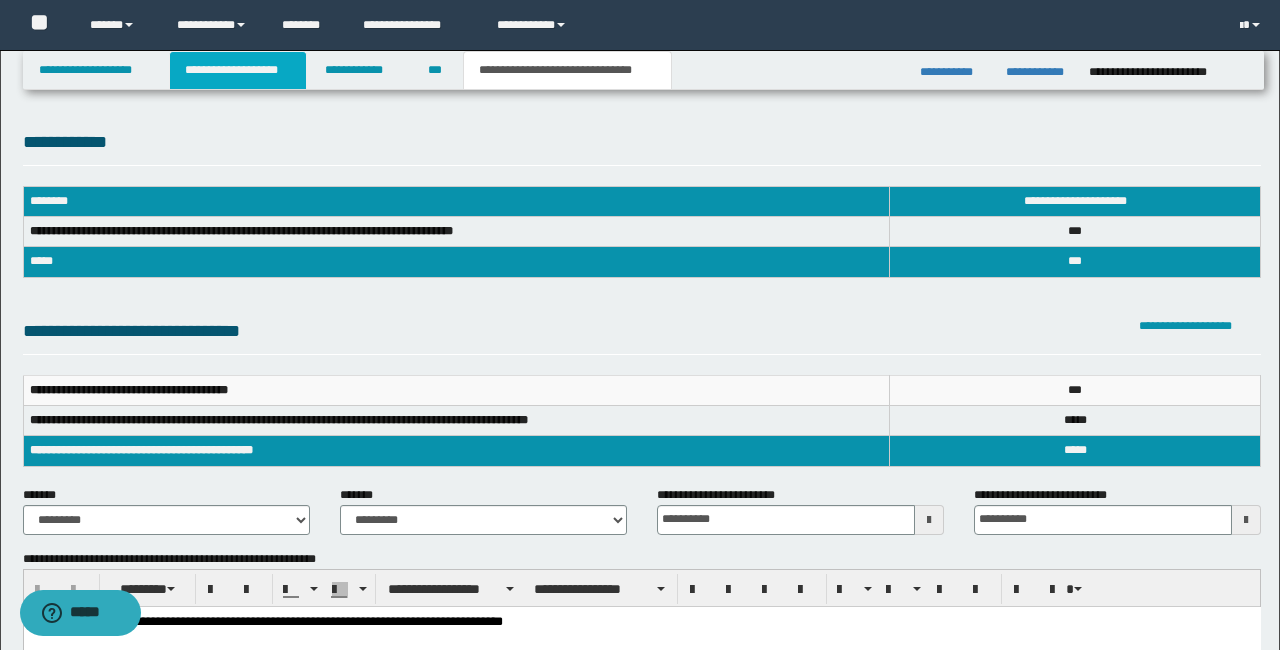 click on "**********" at bounding box center [238, 70] 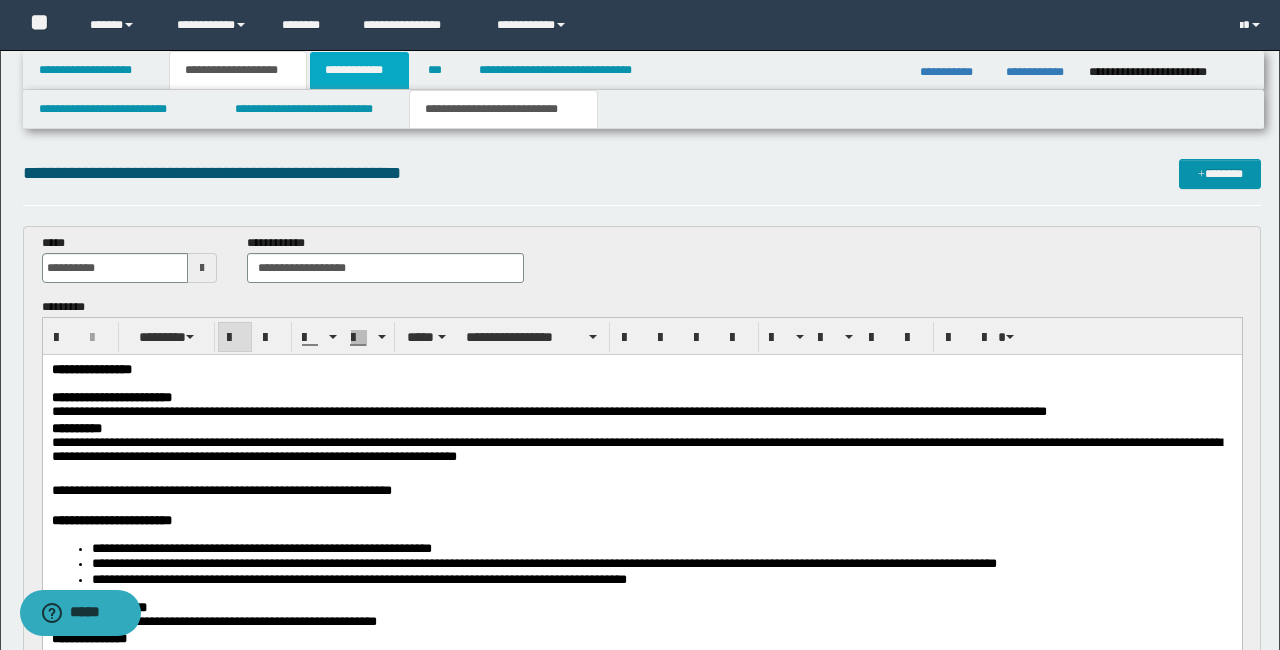 click on "**********" at bounding box center [359, 70] 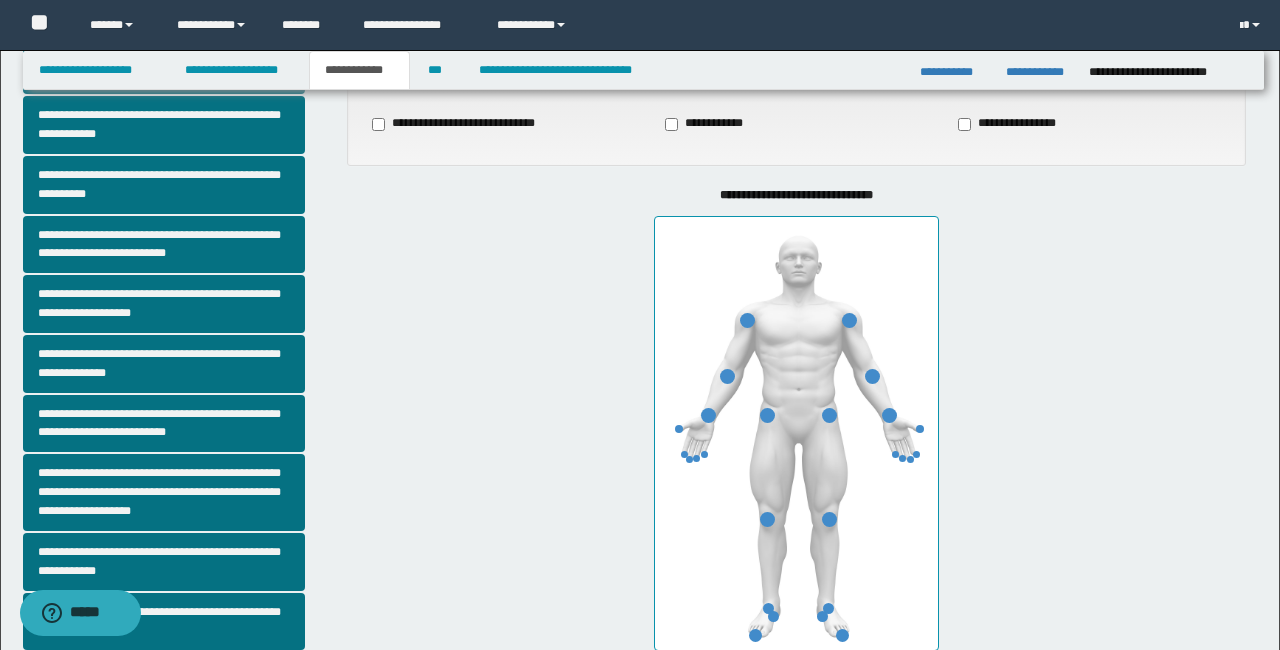 scroll, scrollTop: 231, scrollLeft: 0, axis: vertical 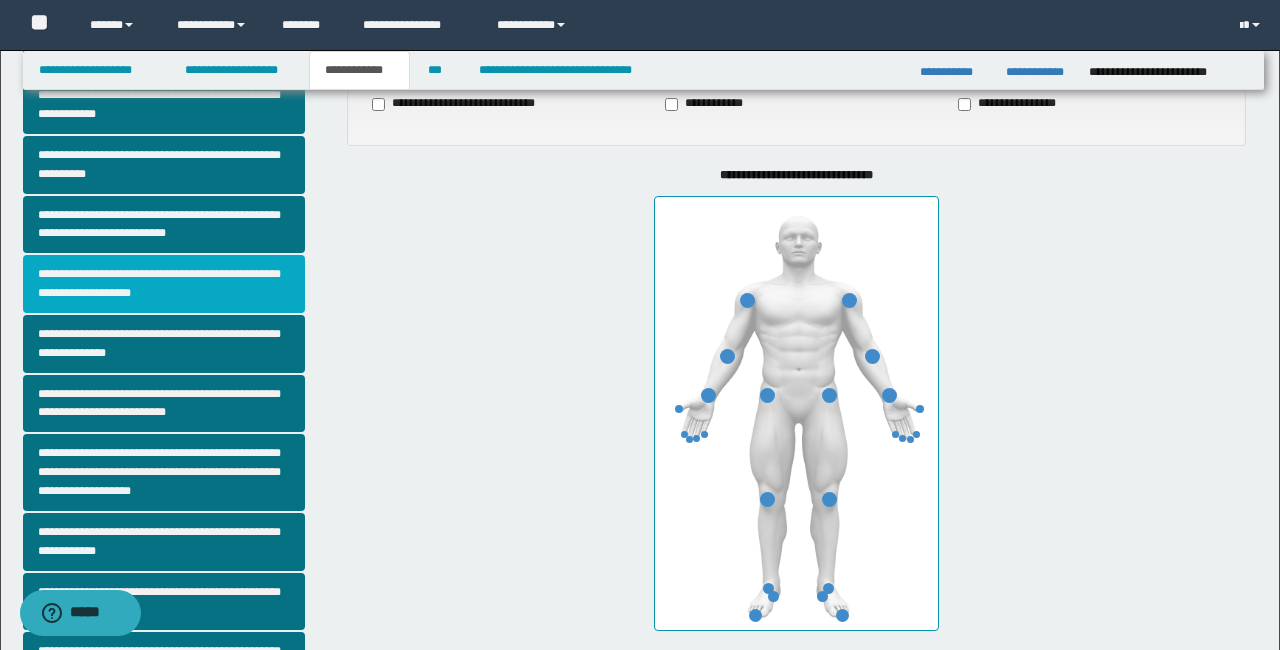click on "**********" at bounding box center (164, 284) 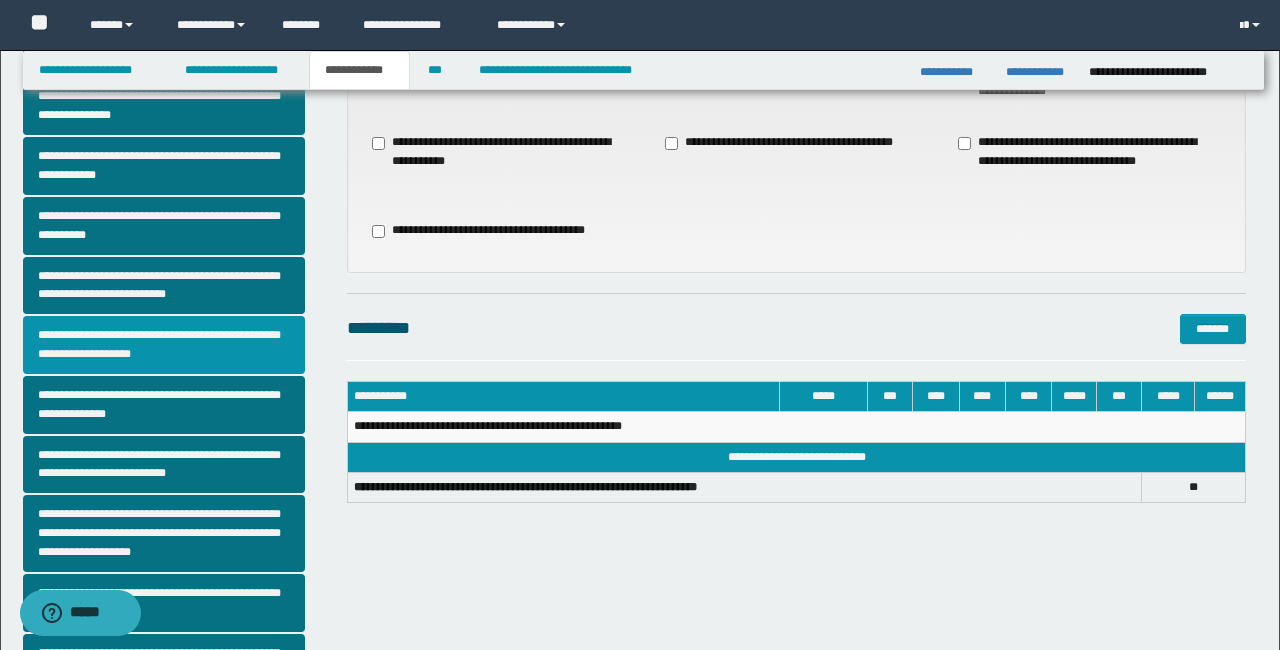 scroll, scrollTop: 0, scrollLeft: 0, axis: both 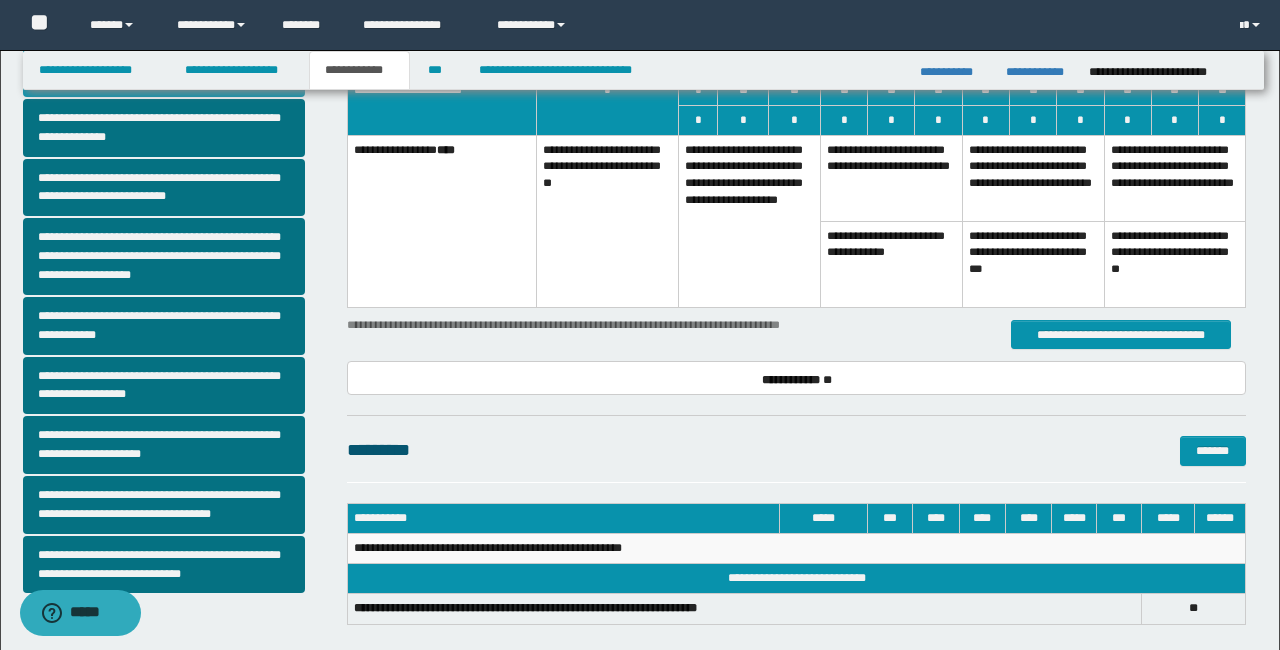 click on "**********" at bounding box center (608, 221) 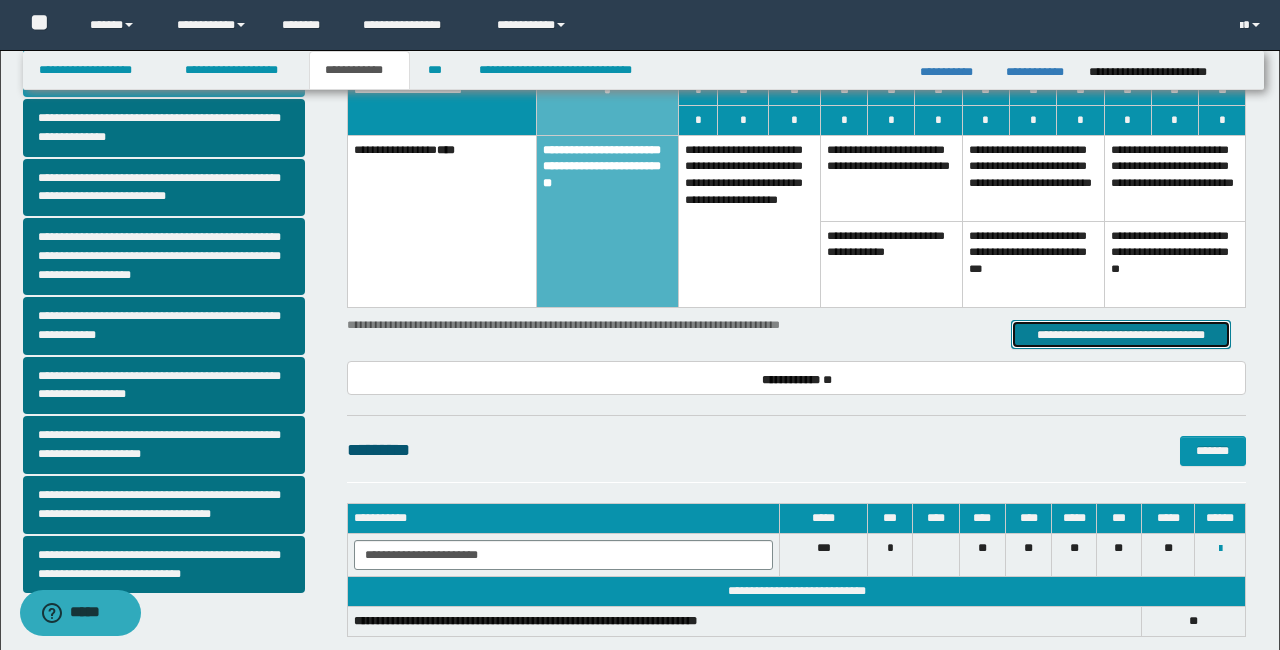 click on "**********" at bounding box center [1121, 335] 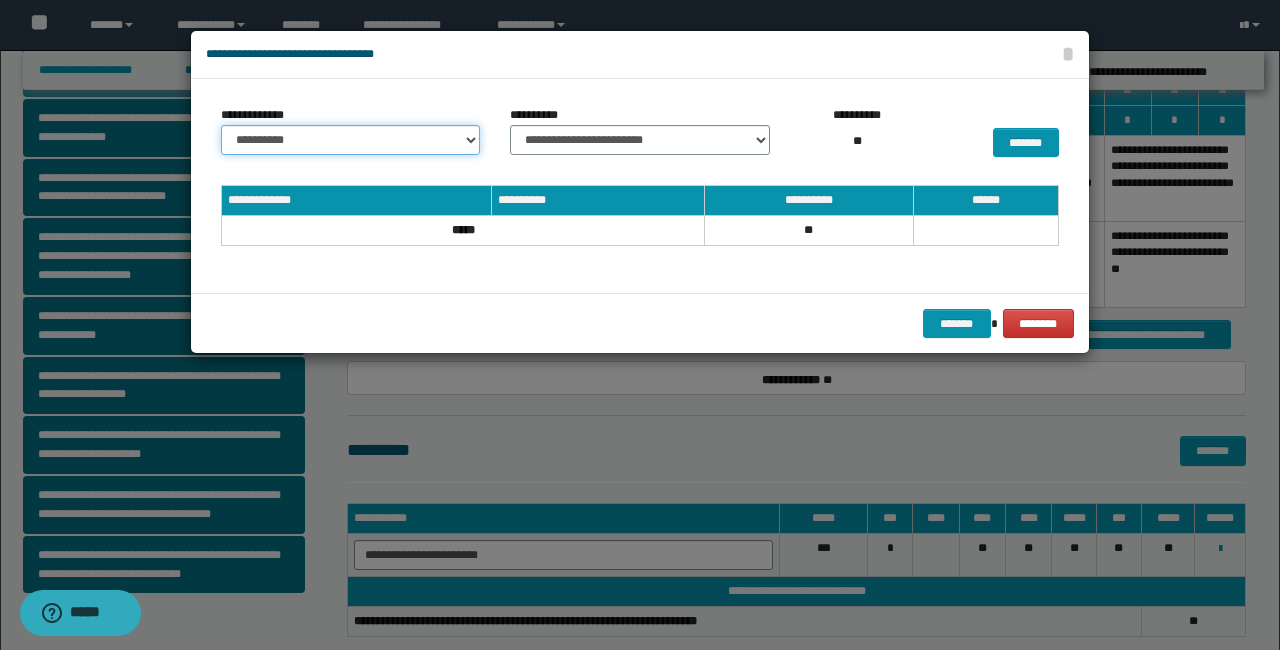 click on "**********" at bounding box center [350, 140] 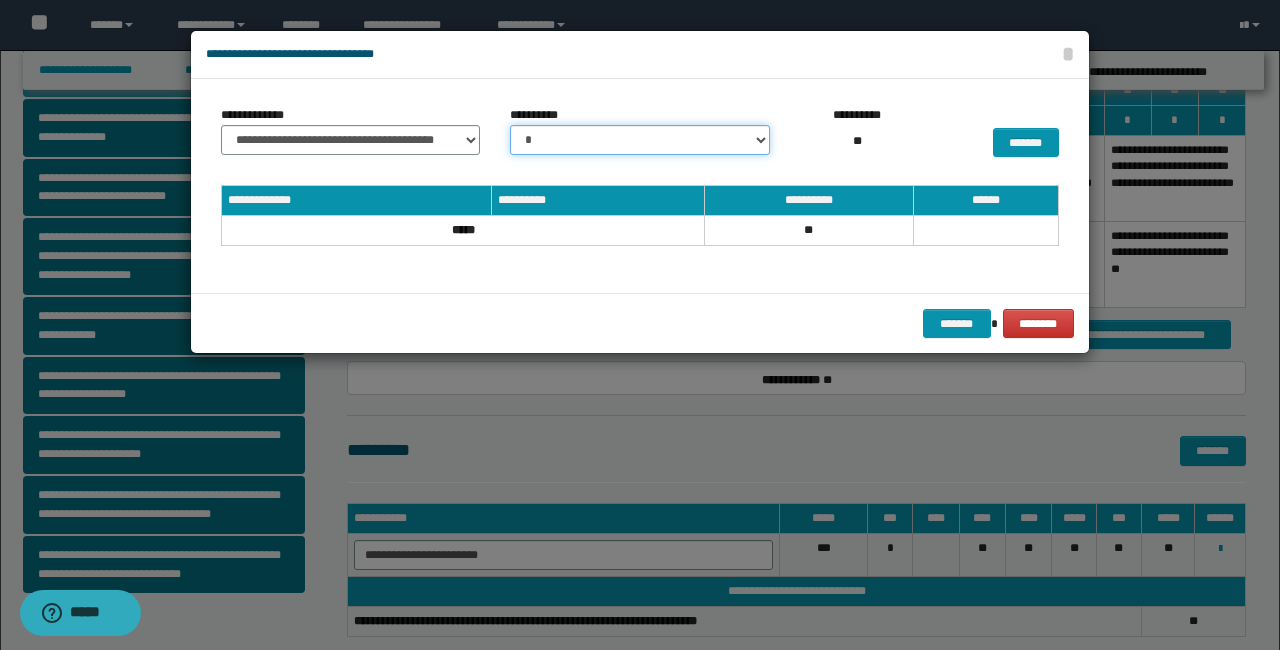 click on "* * * *" at bounding box center (639, 140) 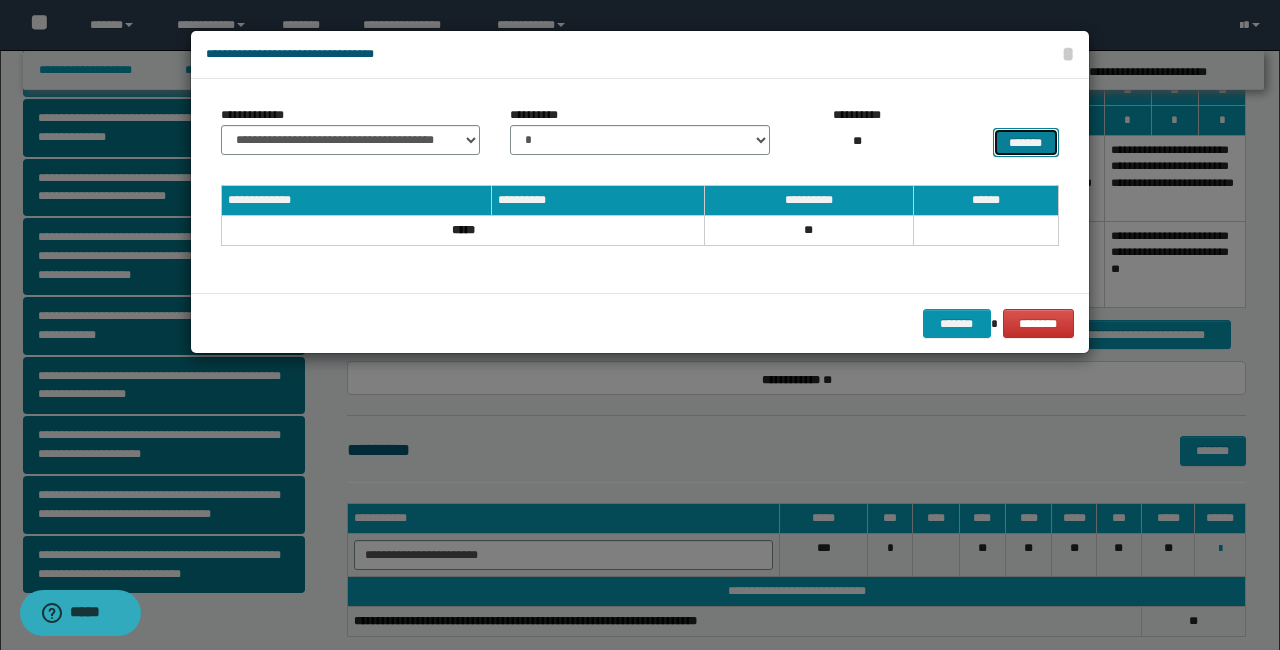 click on "*******" at bounding box center (1026, 143) 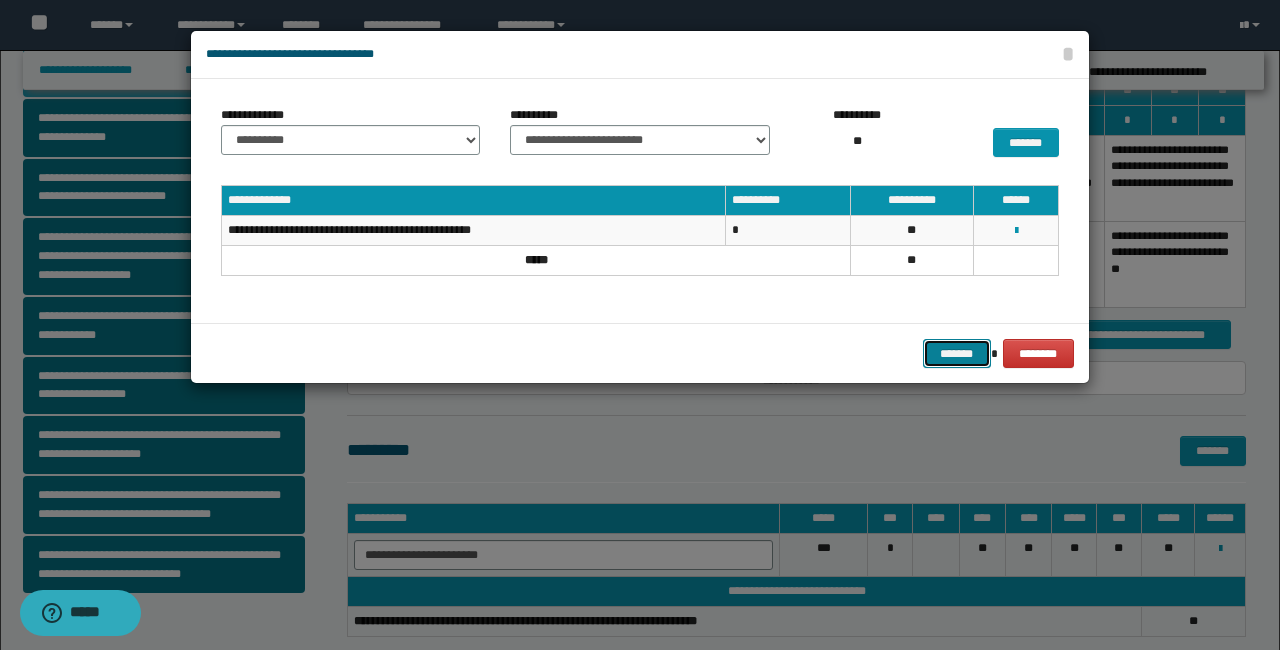 click on "*******" at bounding box center [956, 354] 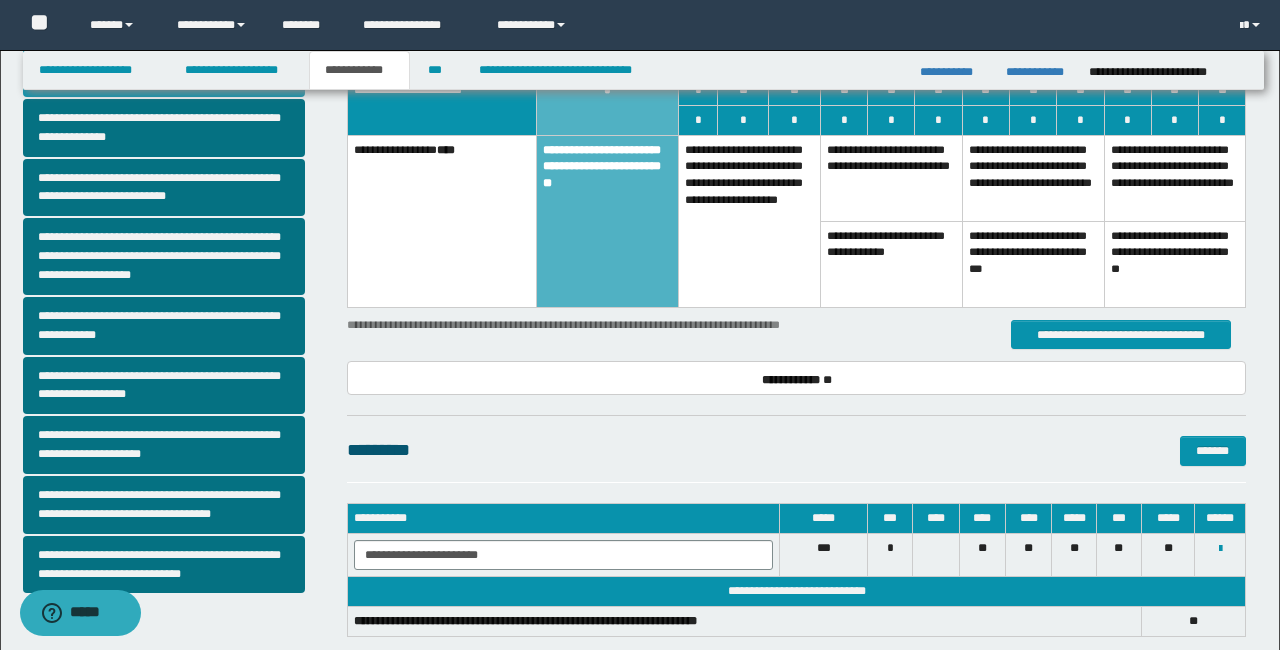 scroll, scrollTop: 452, scrollLeft: 0, axis: vertical 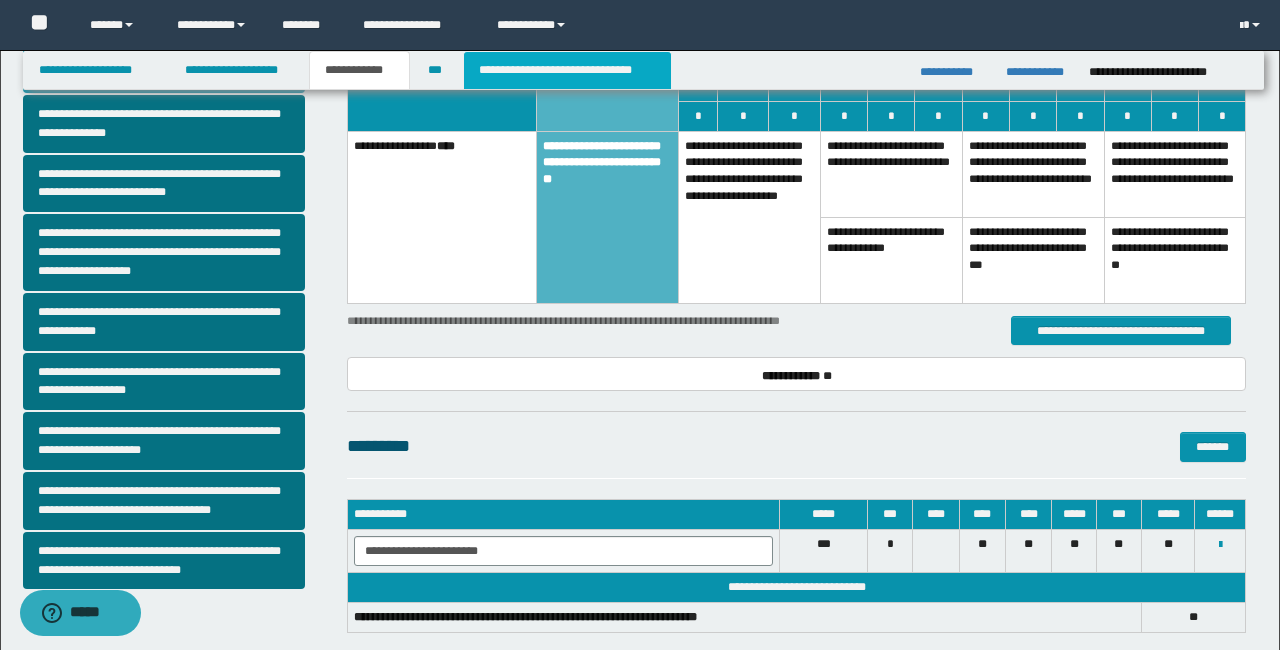 click on "**********" at bounding box center [567, 70] 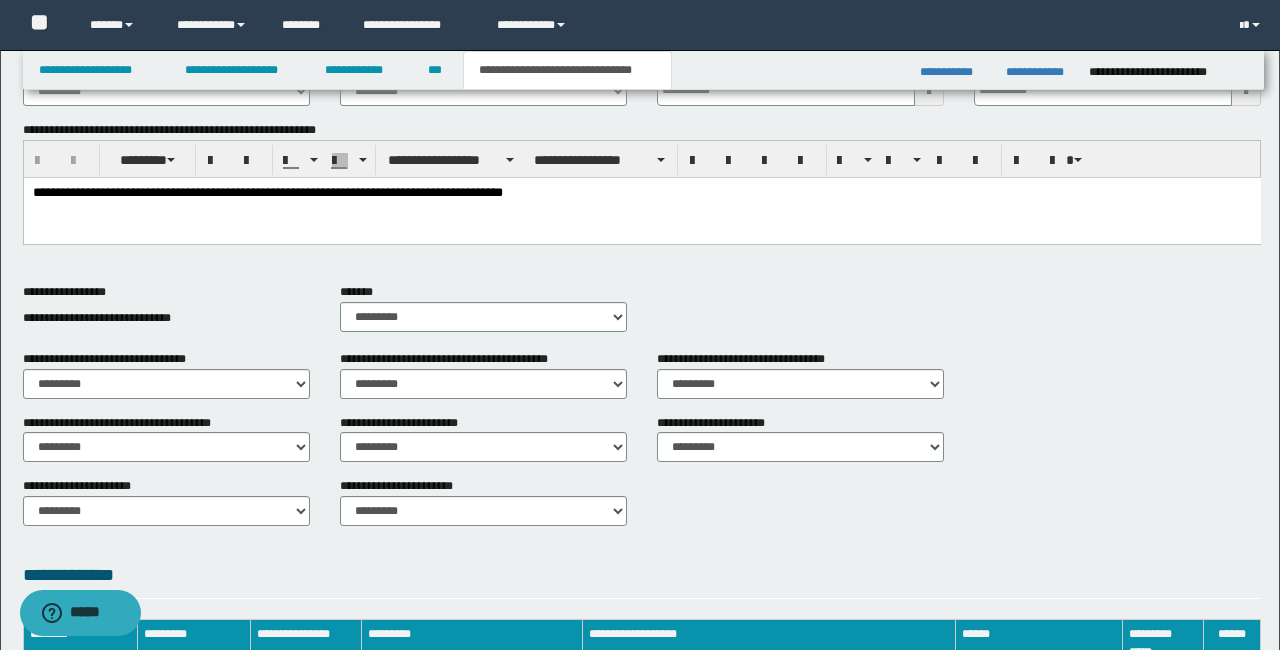 scroll, scrollTop: 0, scrollLeft: 0, axis: both 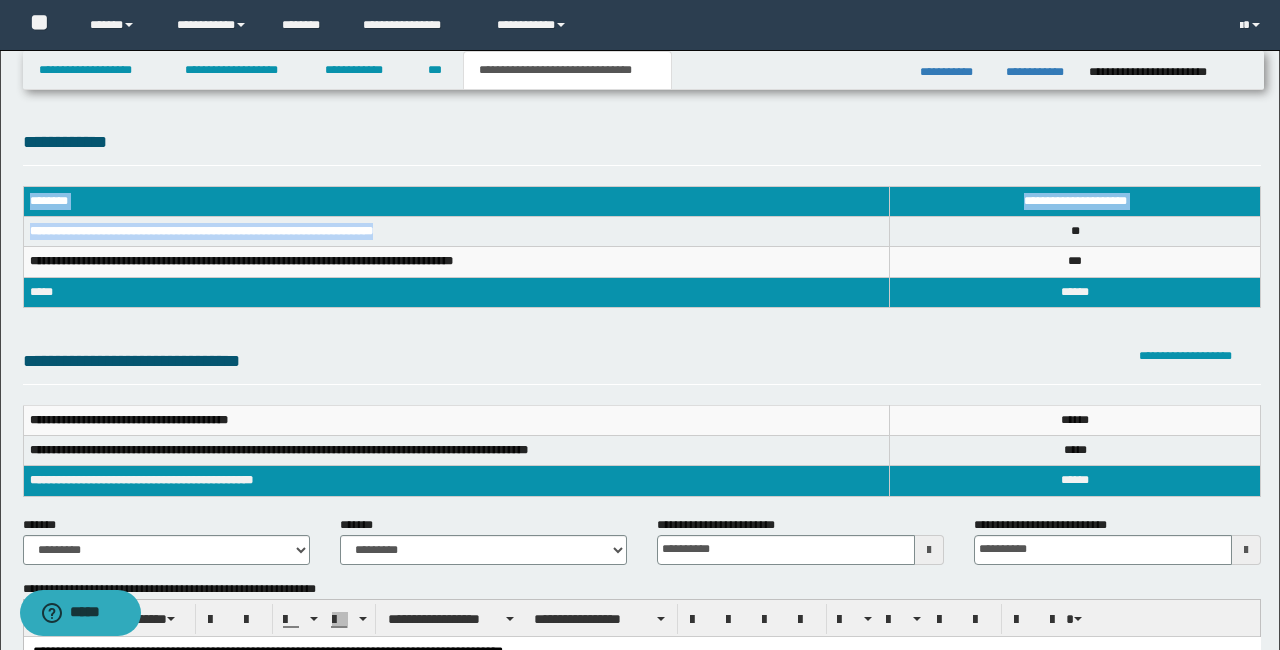 drag, startPoint x: 514, startPoint y: 234, endPoint x: 66, endPoint y: 227, distance: 448.0547 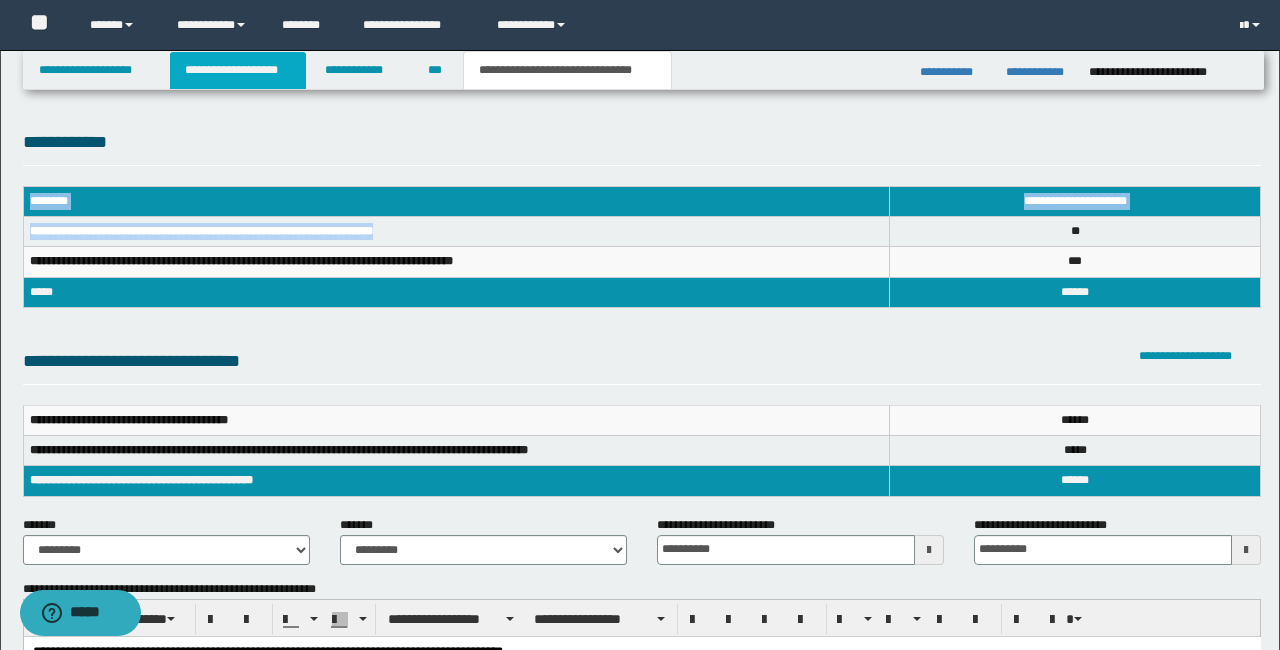 scroll, scrollTop: 2, scrollLeft: 0, axis: vertical 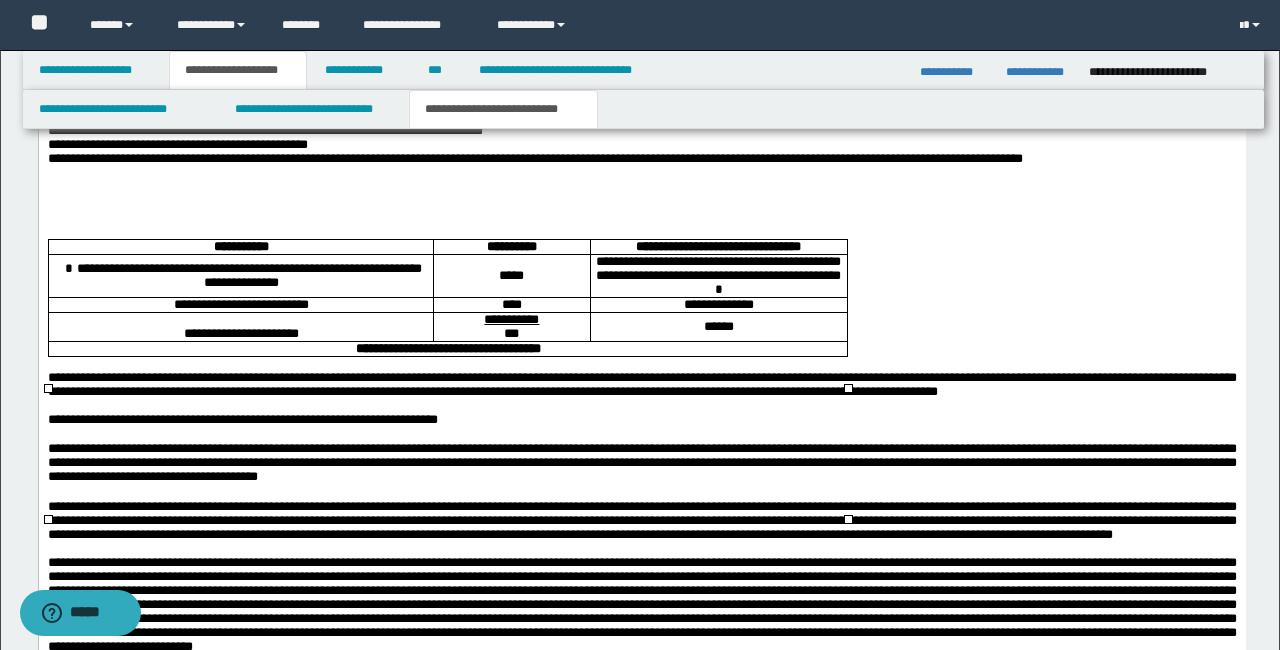 click on "**********" at bounding box center (240, 306) 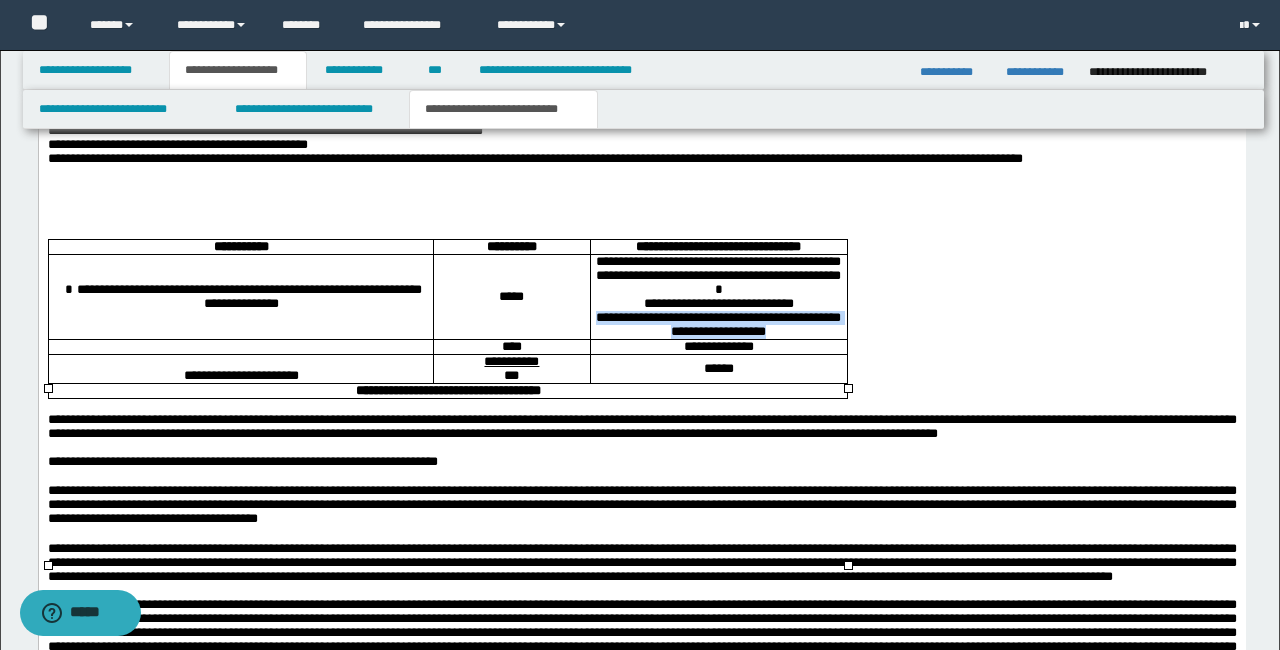 drag, startPoint x: 810, startPoint y: 498, endPoint x: 602, endPoint y: 478, distance: 208.95932 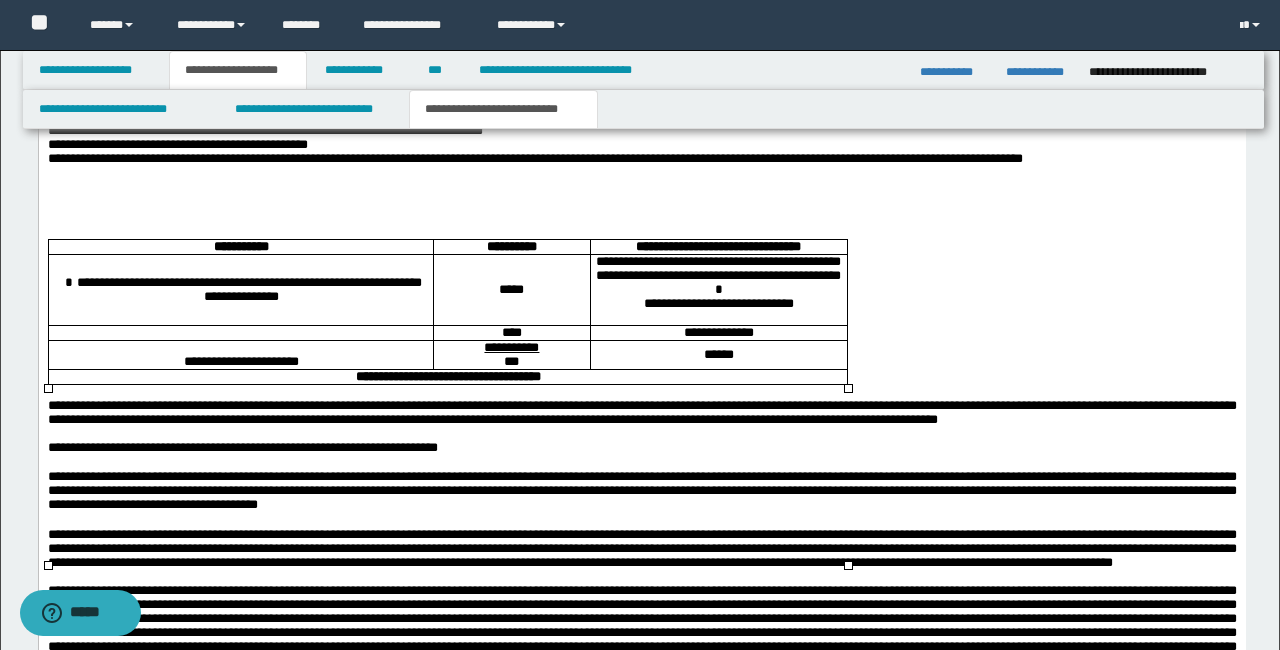 click at bounding box center [240, 333] 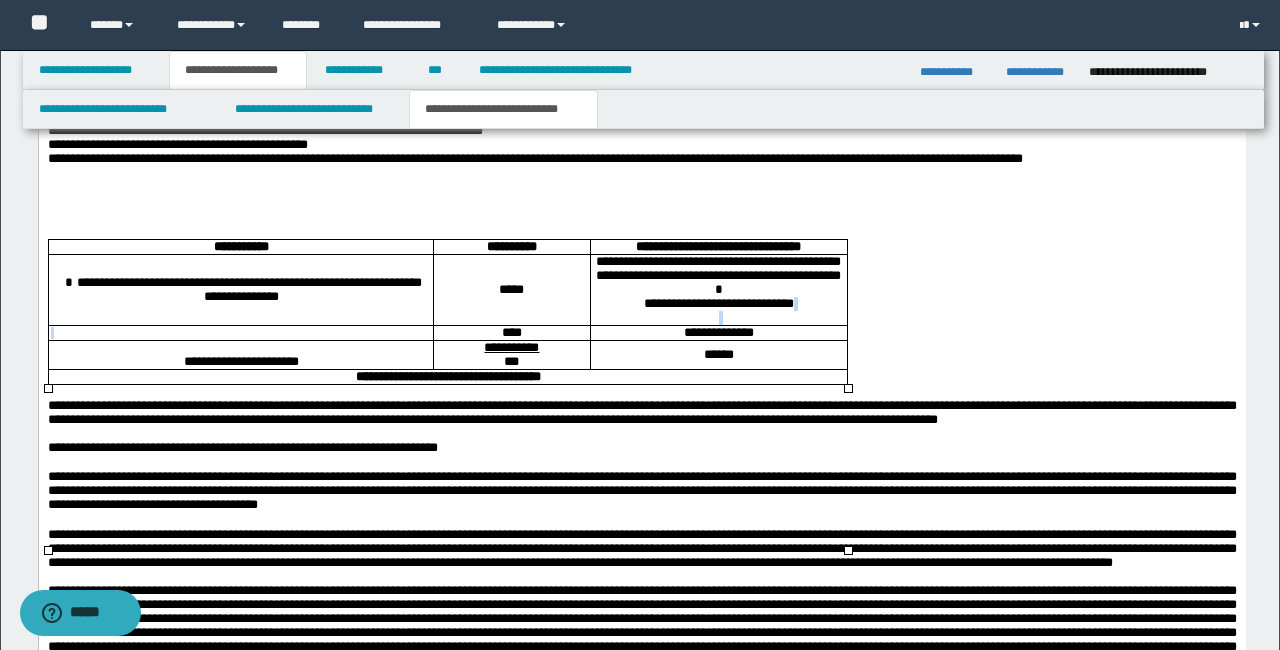 click at bounding box center (240, 333) 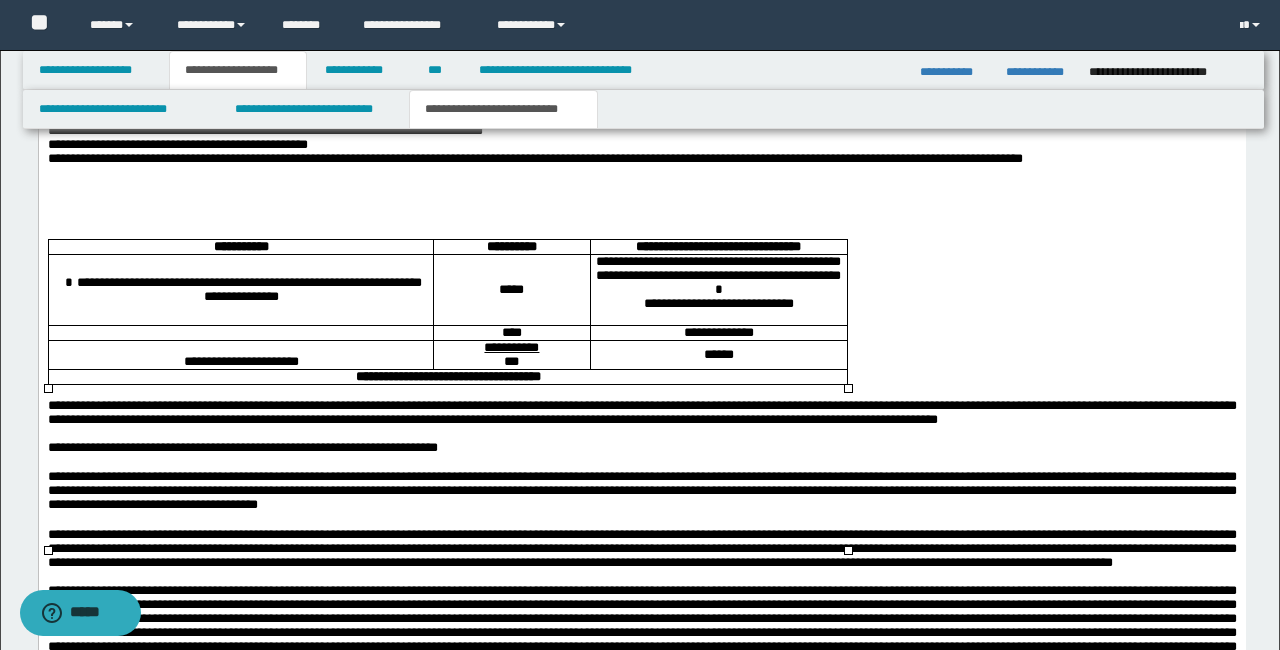 click at bounding box center [240, 333] 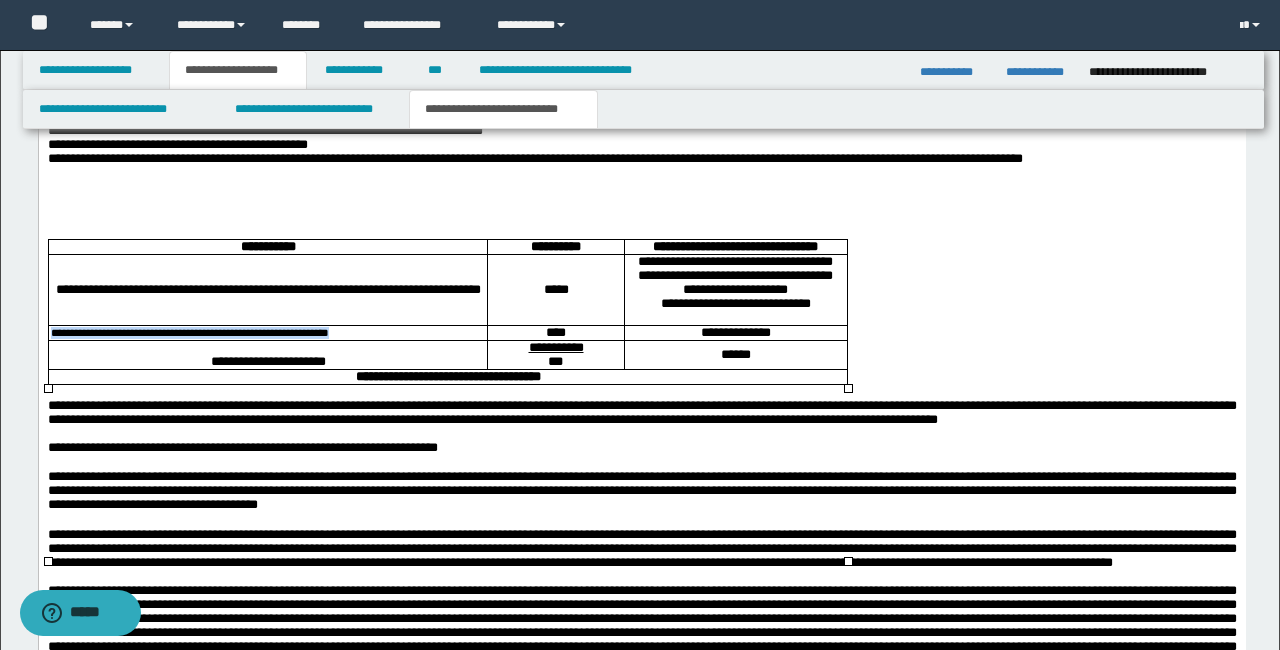 drag, startPoint x: 179, startPoint y: 503, endPoint x: 70, endPoint y: 485, distance: 110.47624 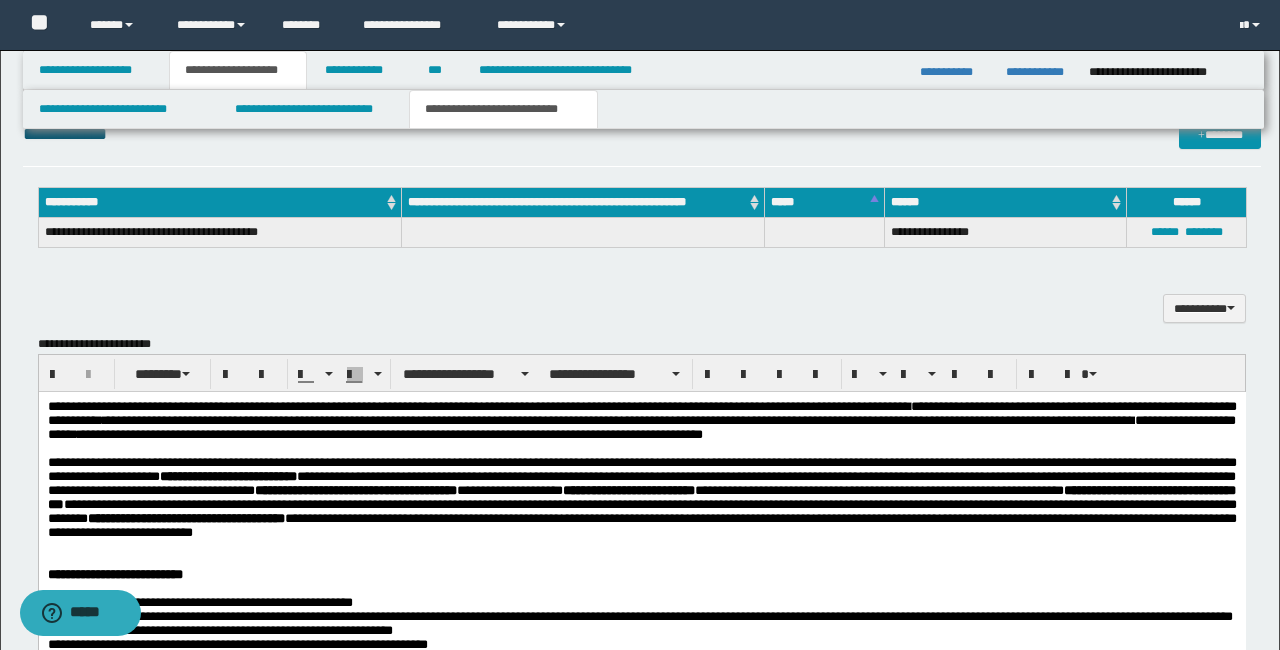 scroll, scrollTop: 1324, scrollLeft: 0, axis: vertical 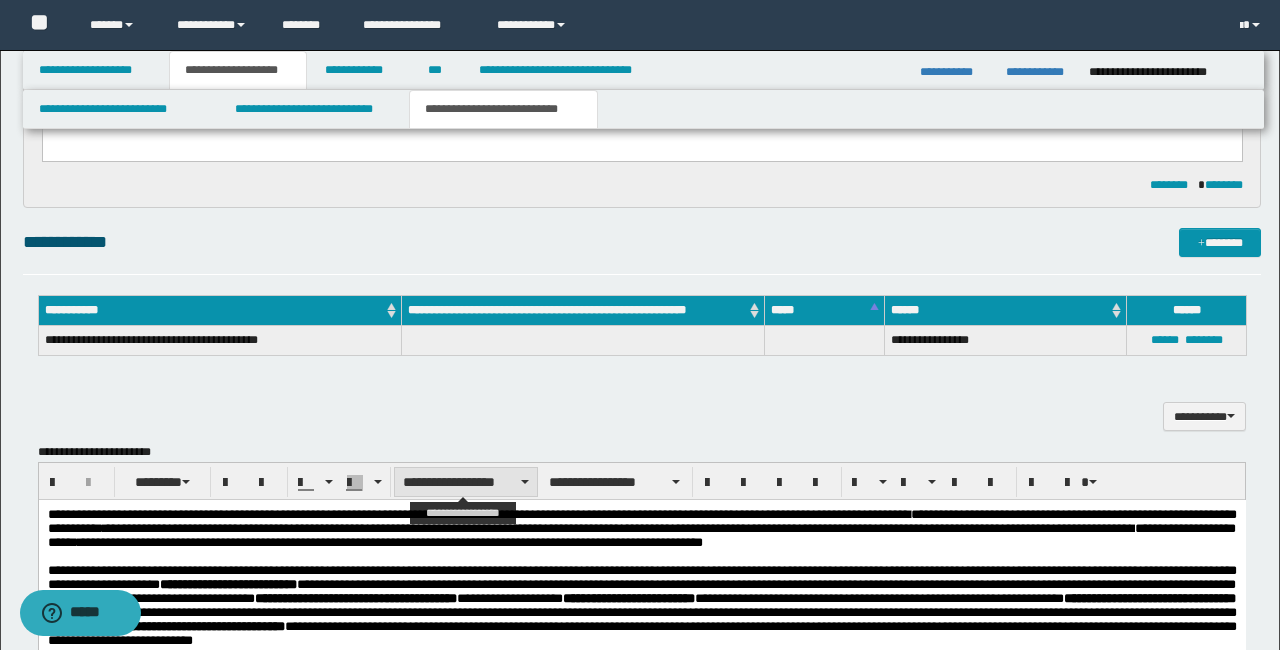click on "**********" at bounding box center [466, 482] 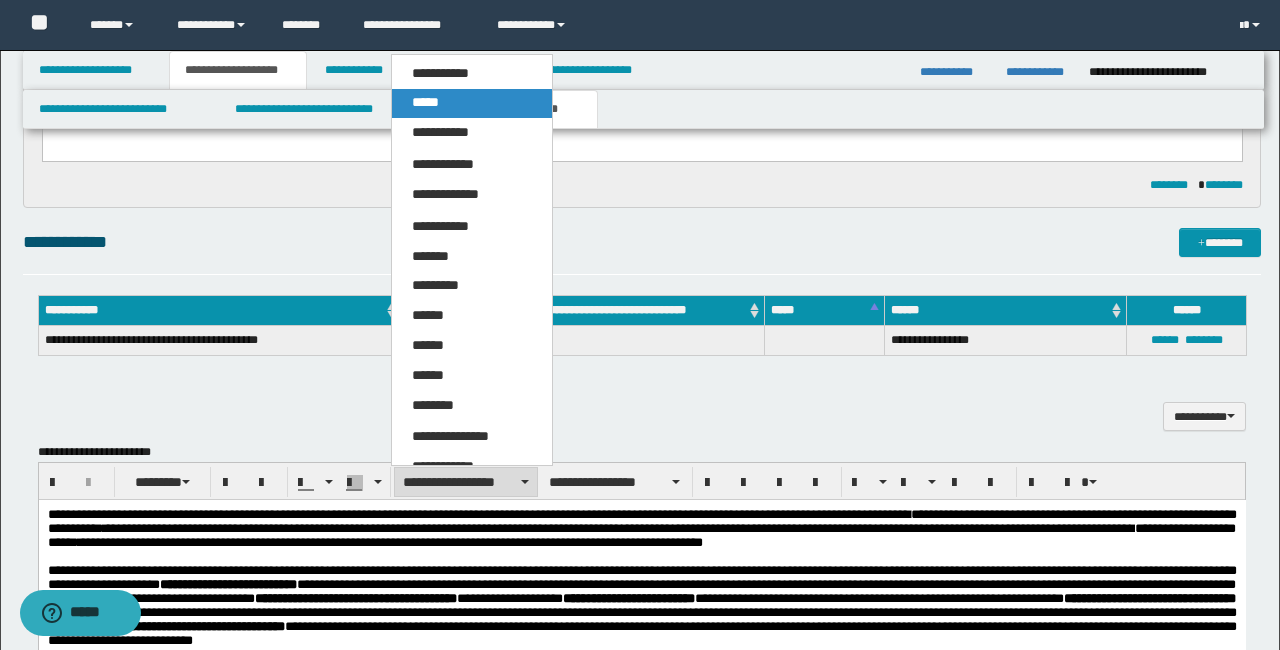 click on "*****" at bounding box center (425, 102) 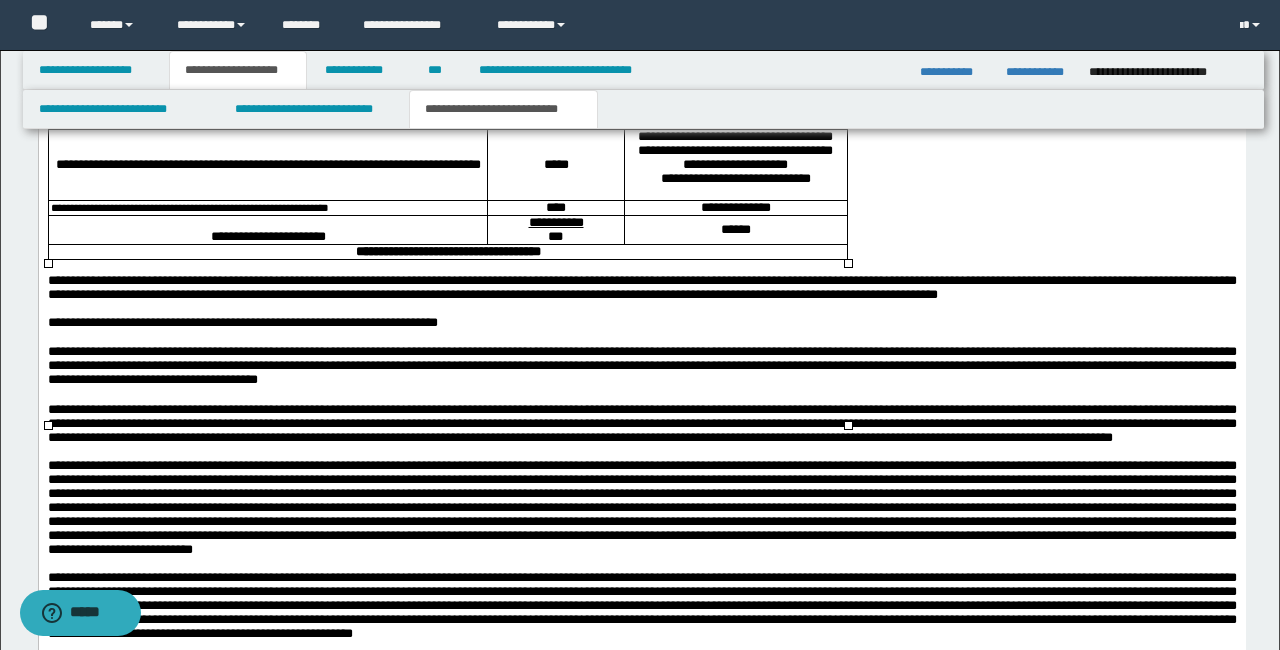 scroll, scrollTop: 2462, scrollLeft: 0, axis: vertical 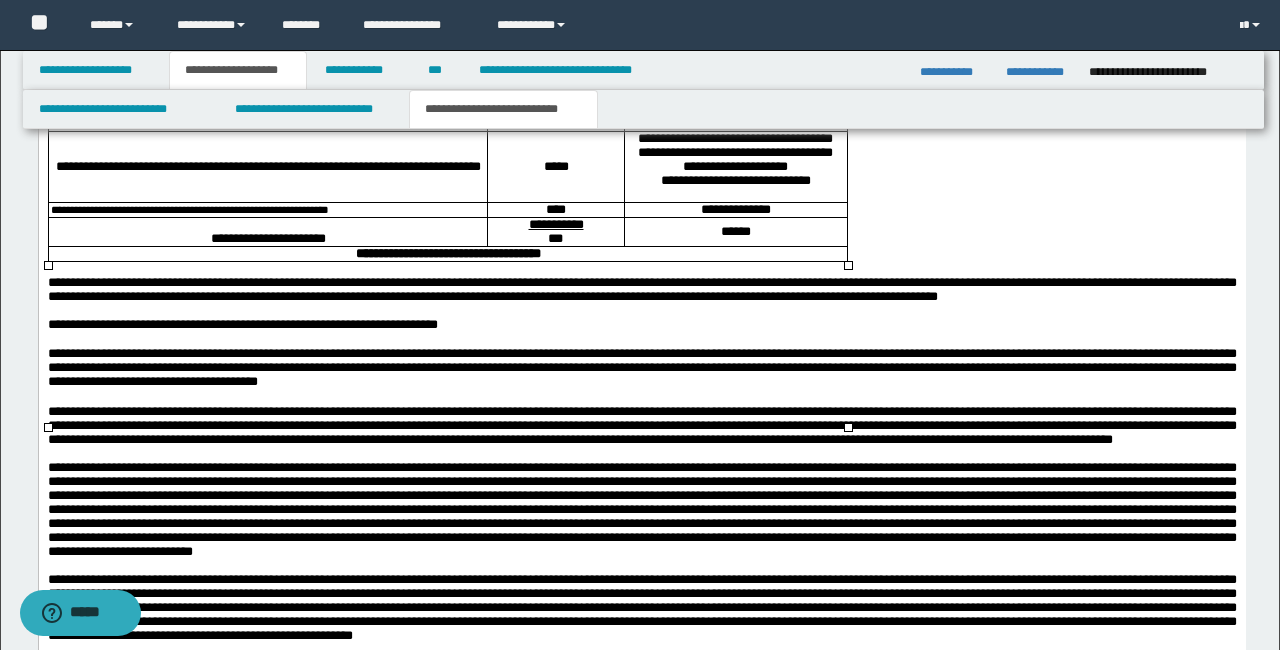 click on "****" at bounding box center [555, 210] 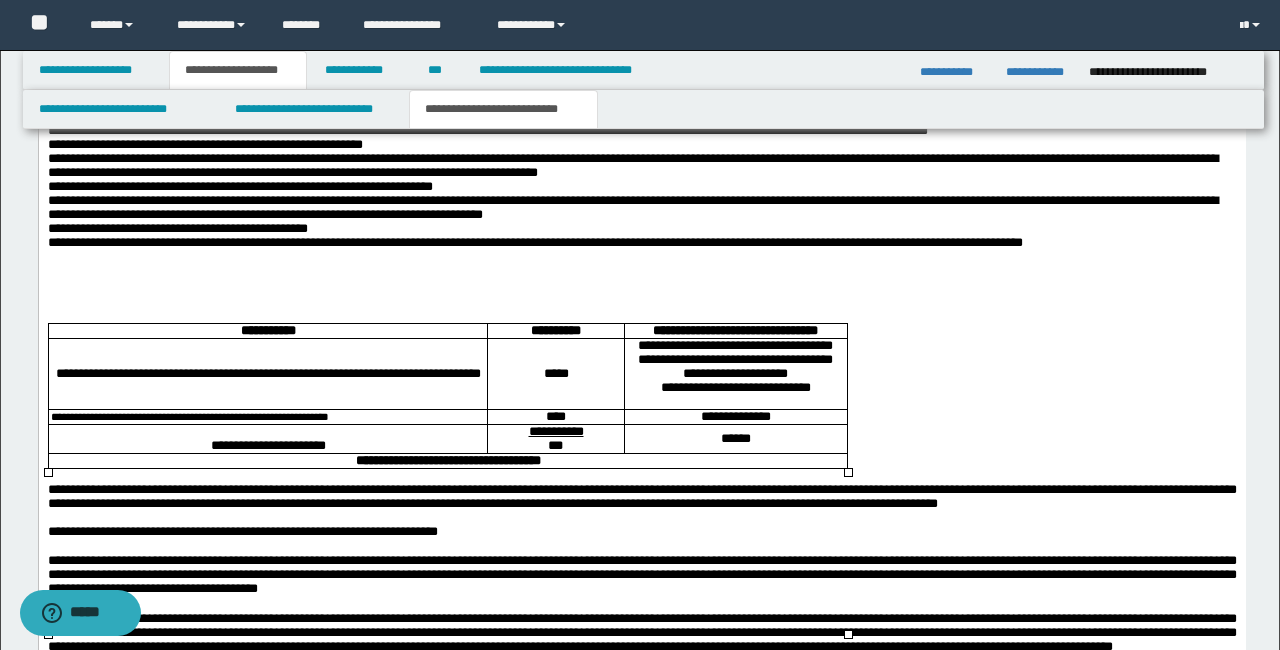 scroll, scrollTop: 2258, scrollLeft: 0, axis: vertical 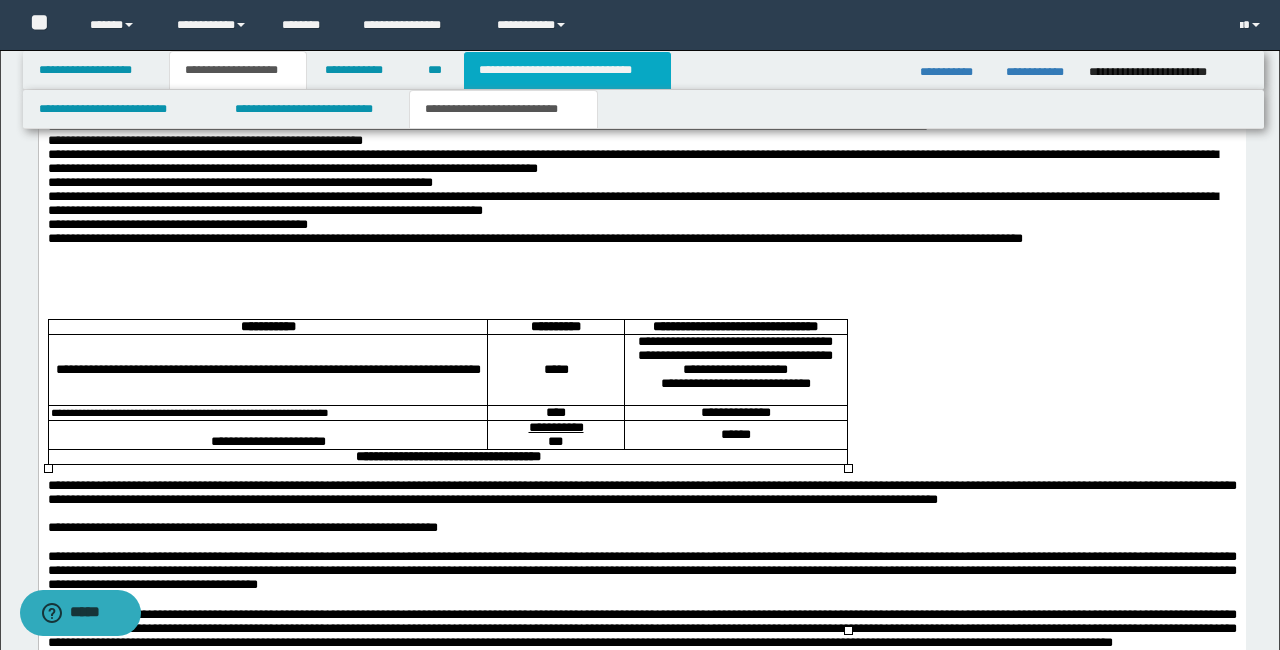 click on "**********" at bounding box center [567, 70] 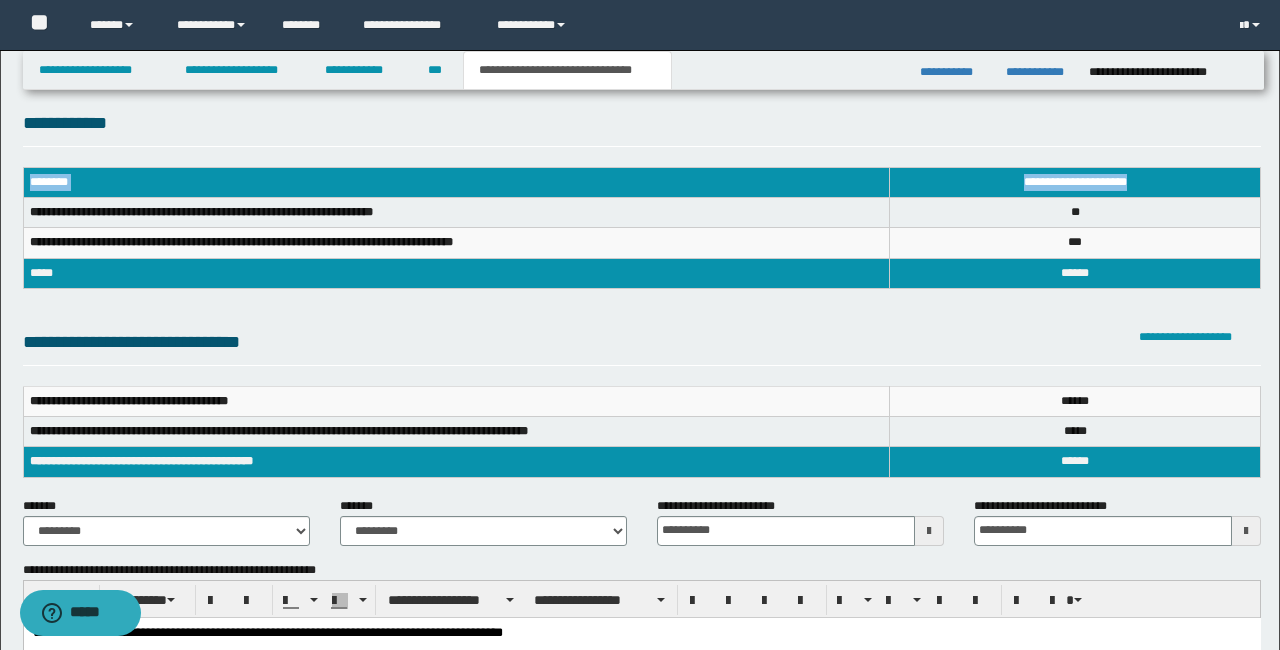 scroll, scrollTop: 0, scrollLeft: 0, axis: both 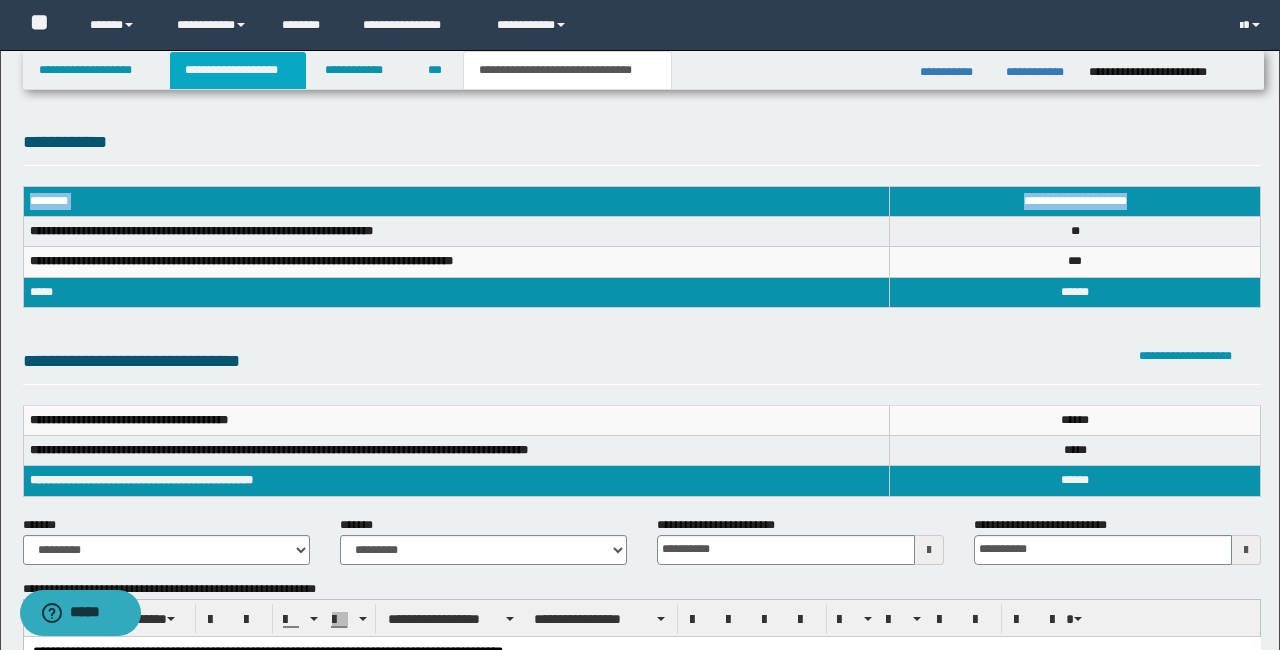 click on "**********" at bounding box center [238, 70] 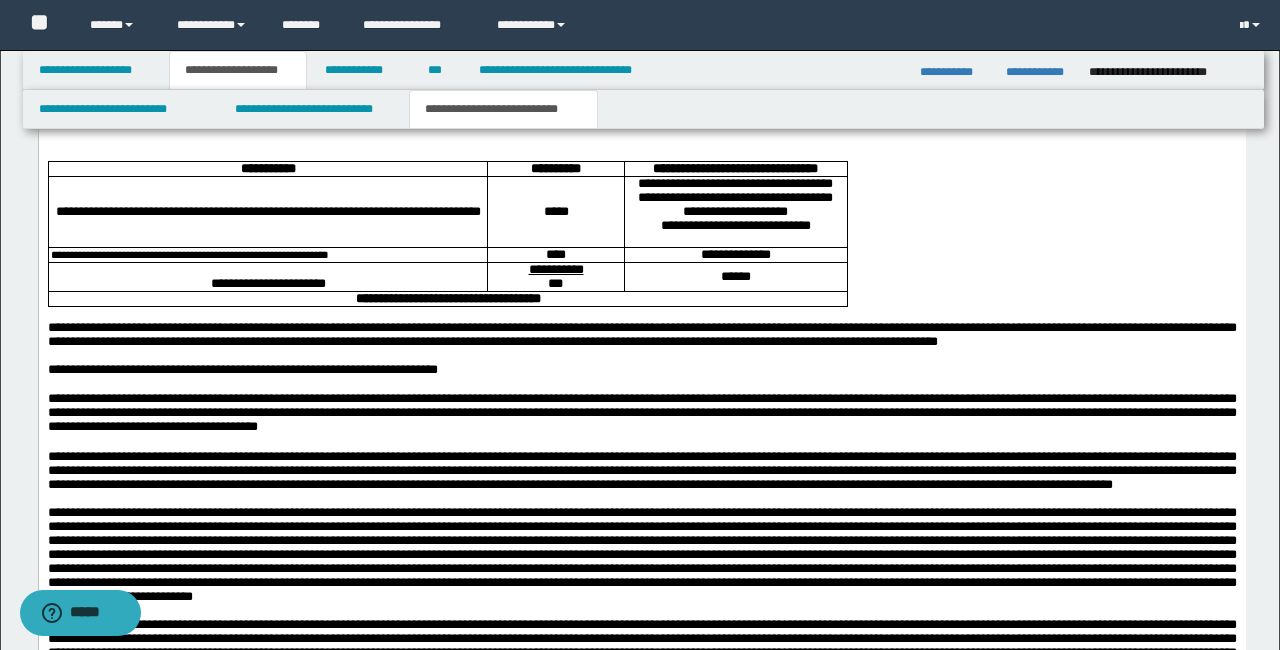 scroll, scrollTop: 2381, scrollLeft: 0, axis: vertical 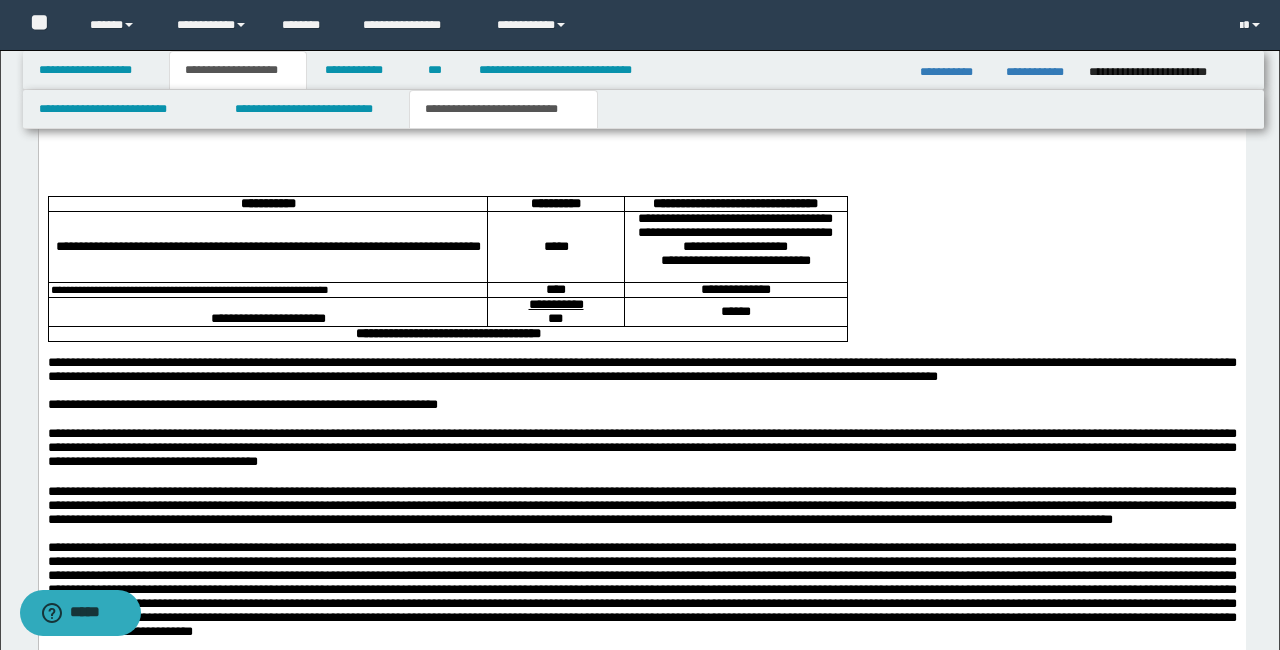 click on "****" at bounding box center (555, 290) 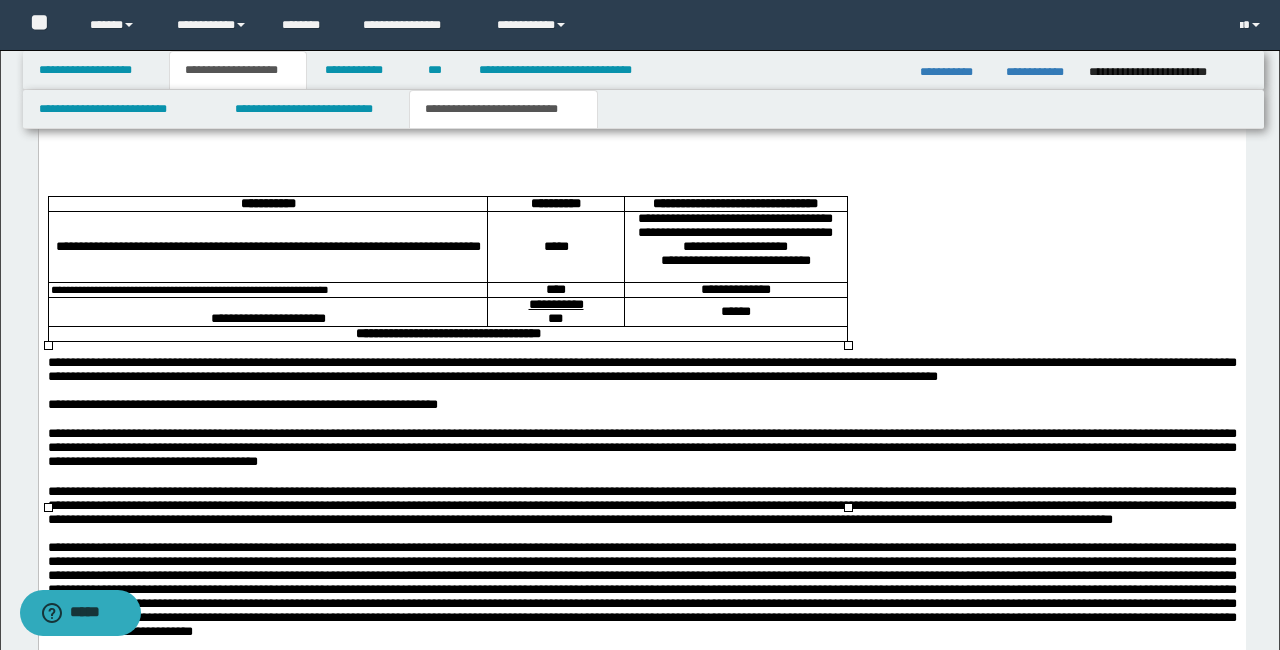 click on "**********" at bounding box center (735, 291) 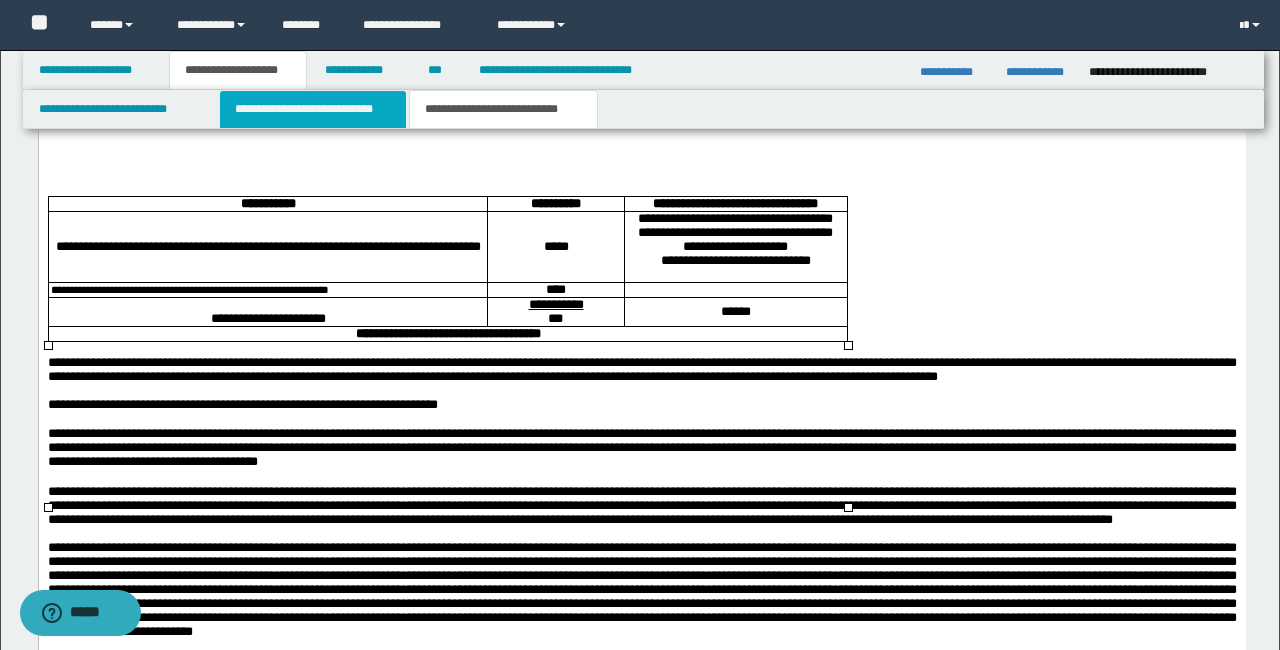 scroll, scrollTop: 2376, scrollLeft: 0, axis: vertical 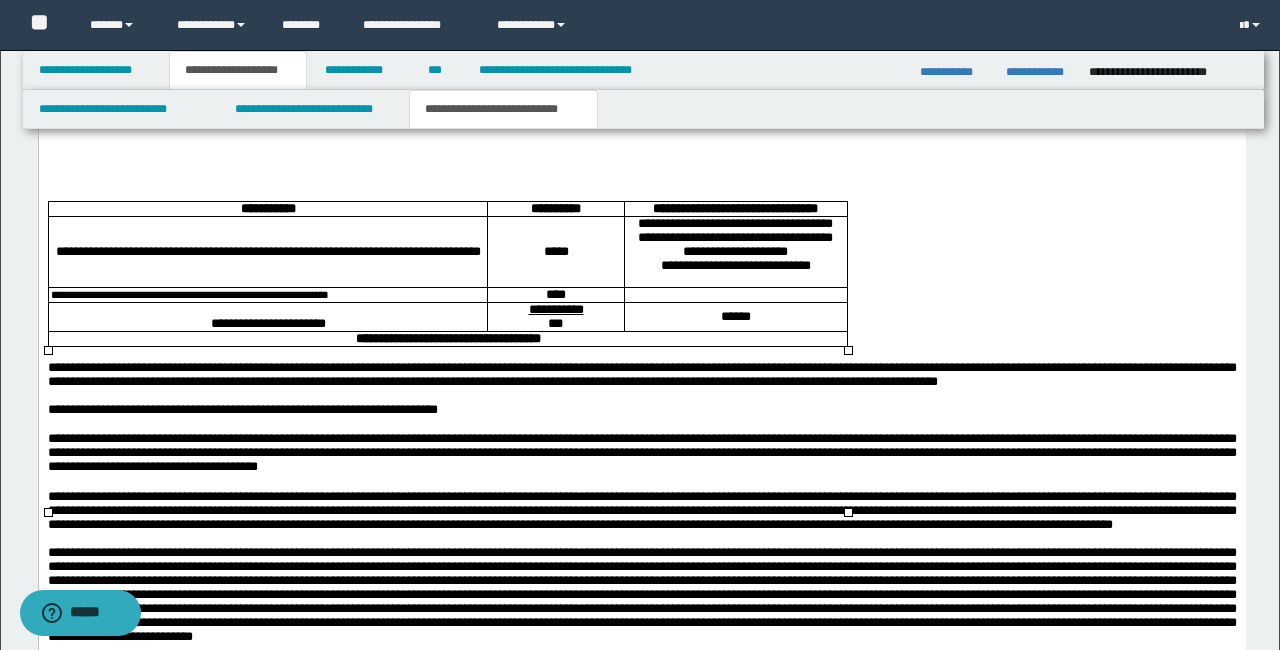 click on "**********" at bounding box center (644, 70) 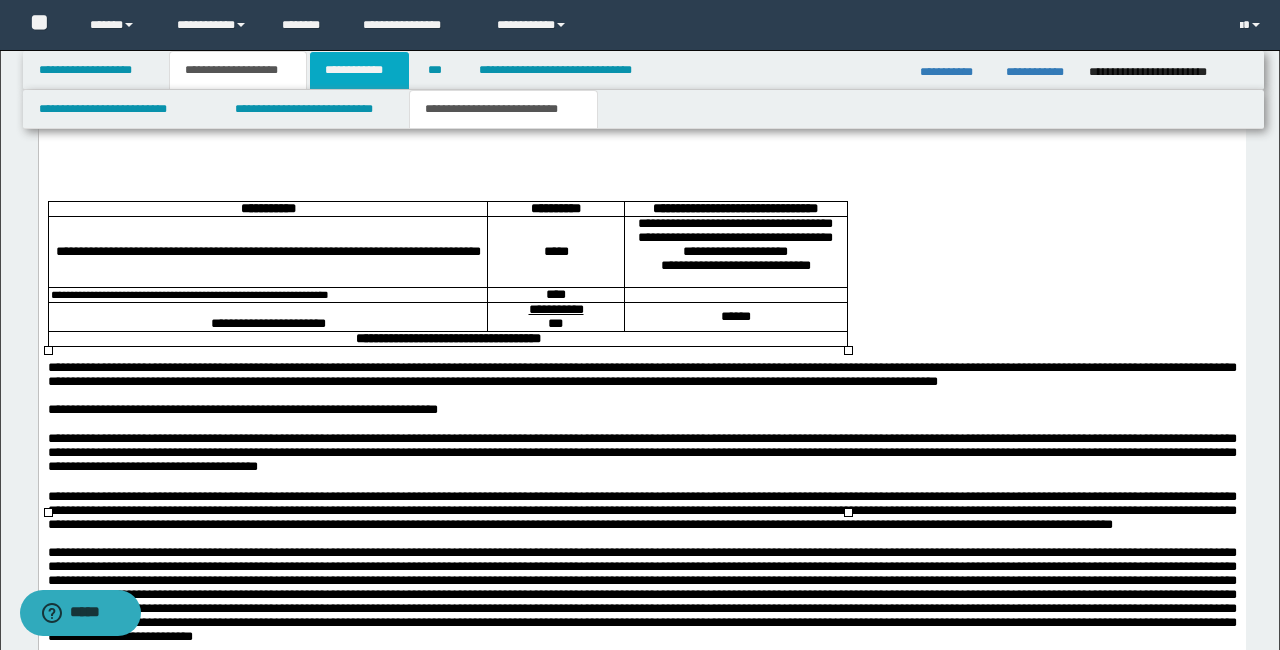 click on "**********" at bounding box center (359, 70) 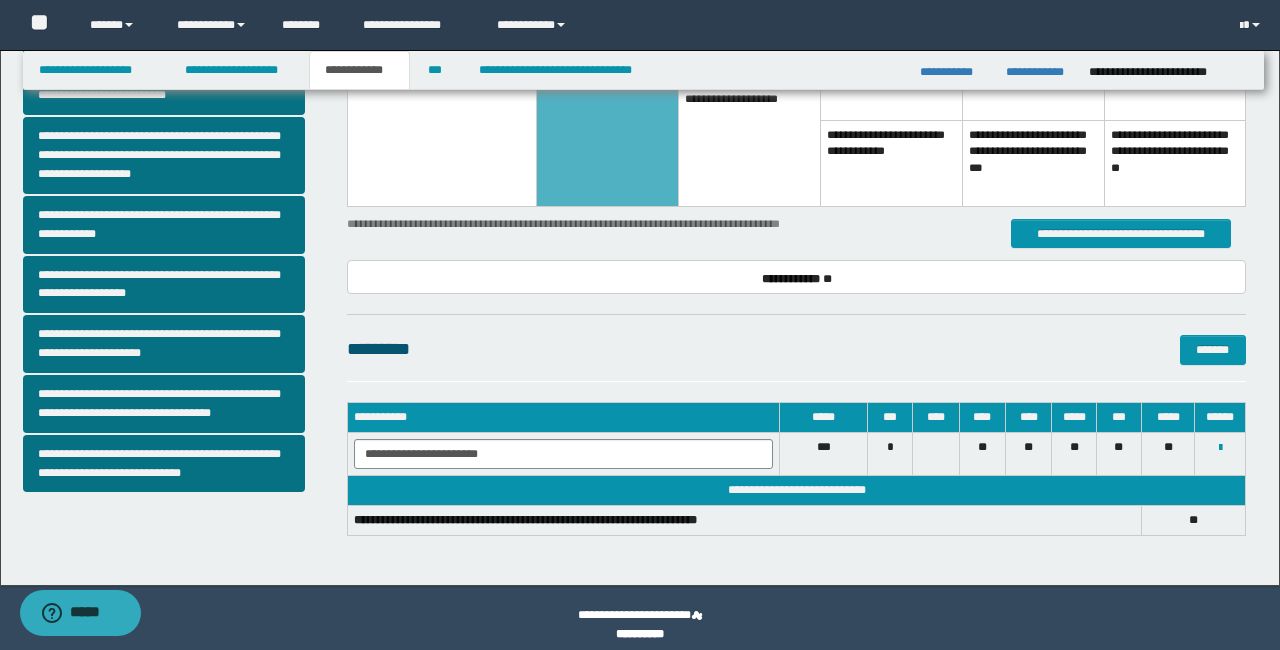 scroll, scrollTop: 549, scrollLeft: 0, axis: vertical 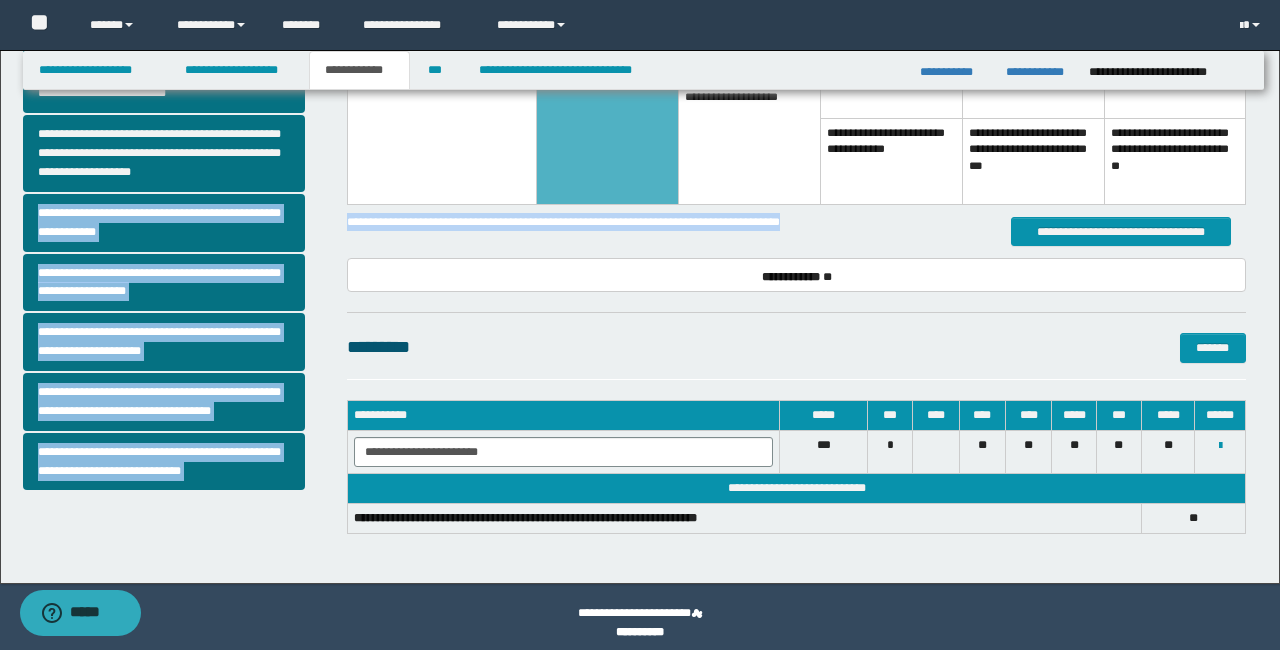 drag, startPoint x: 835, startPoint y: 200, endPoint x: 330, endPoint y: 183, distance: 505.28607 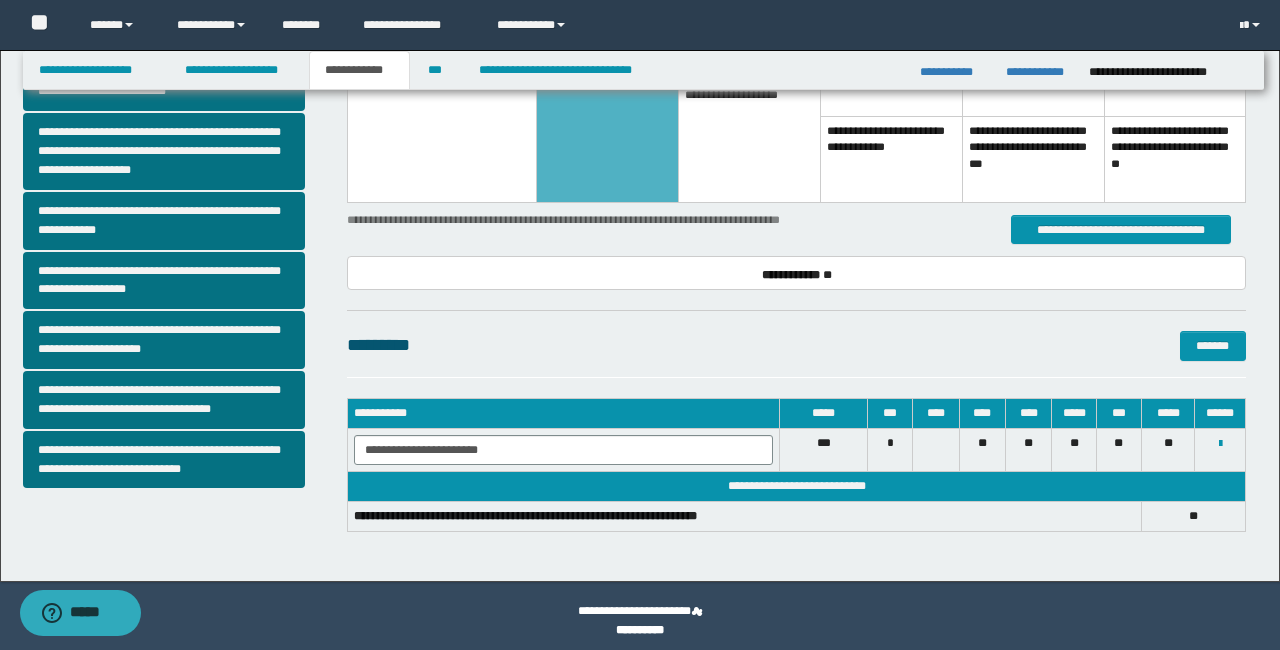 click on "**********" at bounding box center (796, 230) 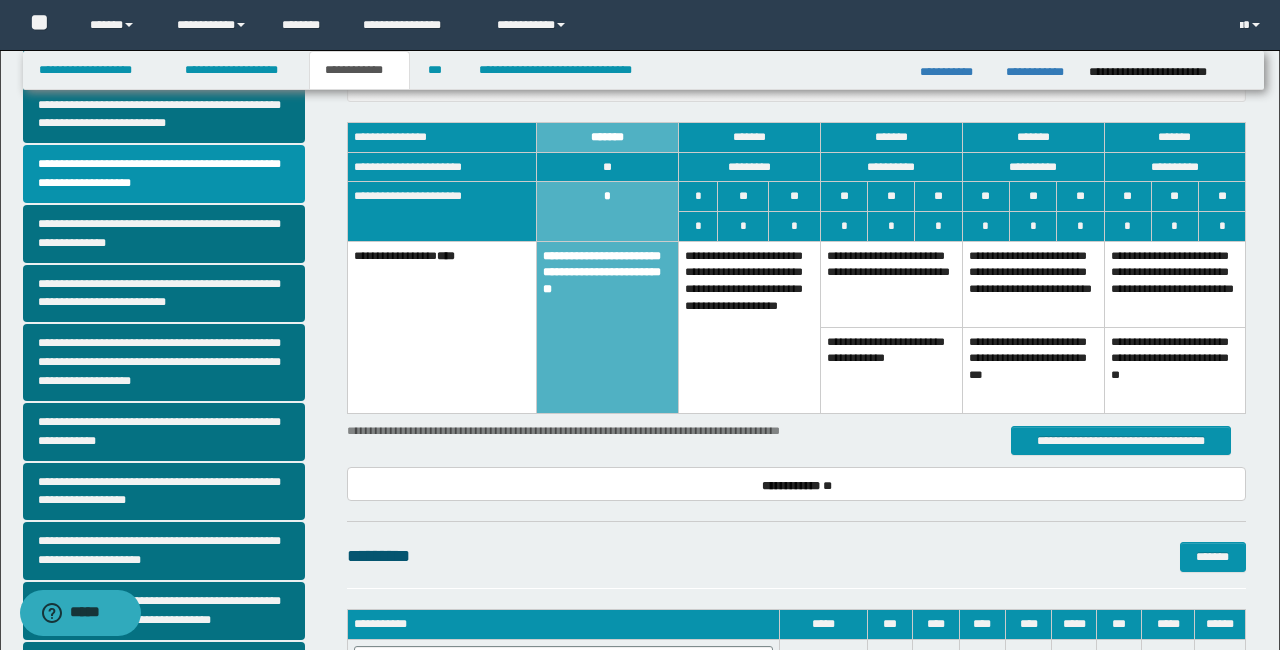 scroll, scrollTop: 342, scrollLeft: 0, axis: vertical 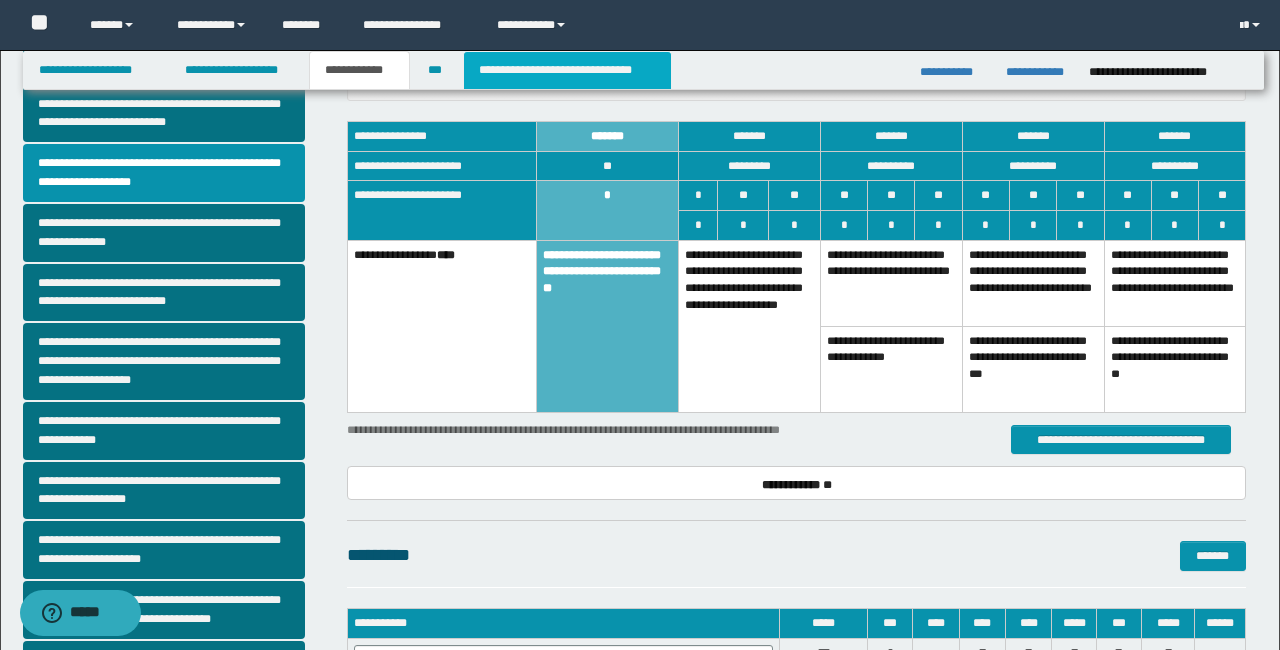 click on "**********" at bounding box center (567, 70) 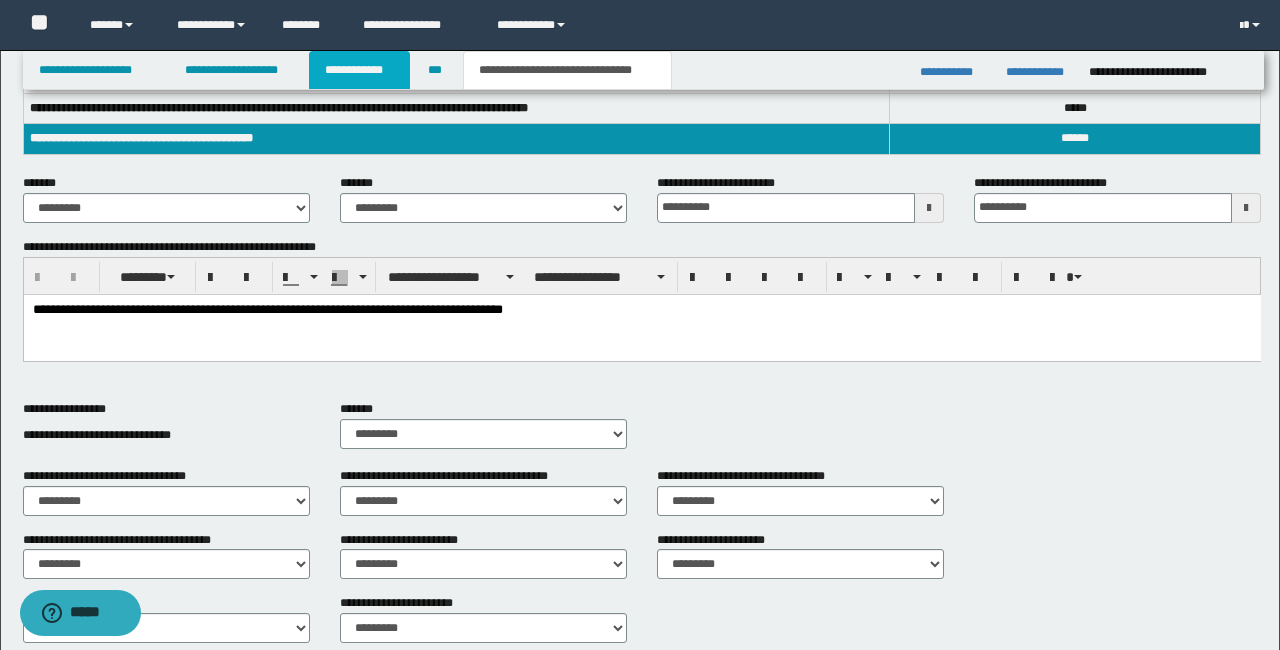 click on "**********" at bounding box center [359, 70] 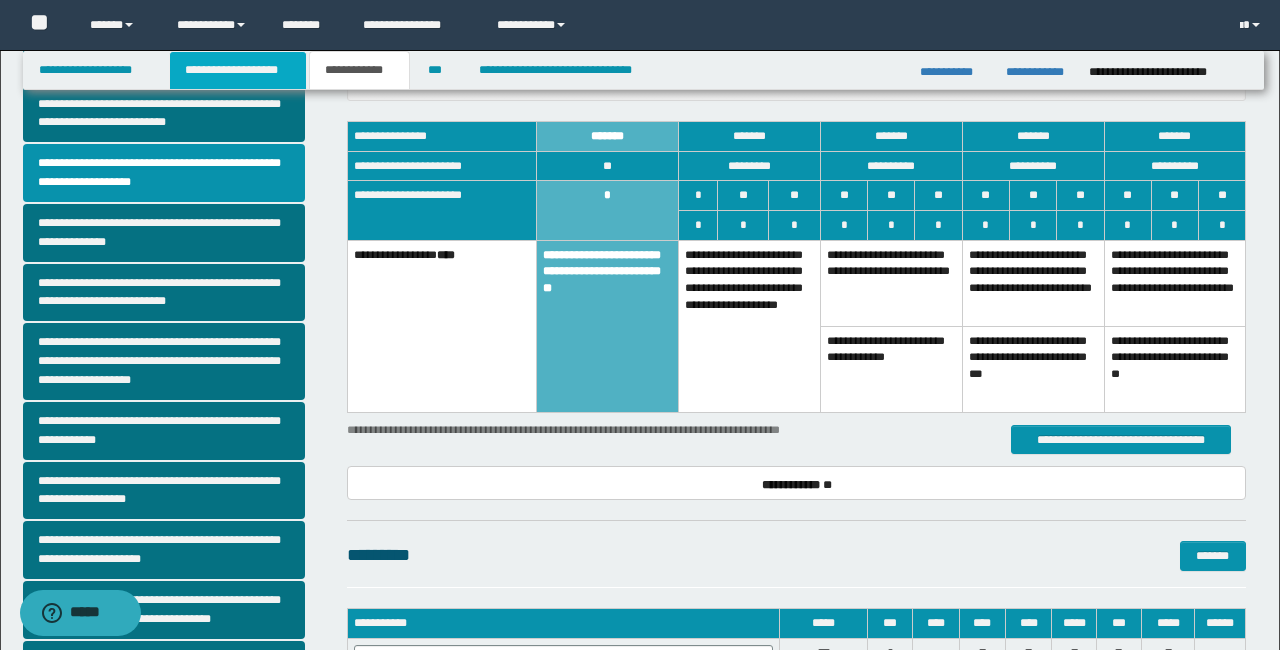 click on "**********" at bounding box center [238, 70] 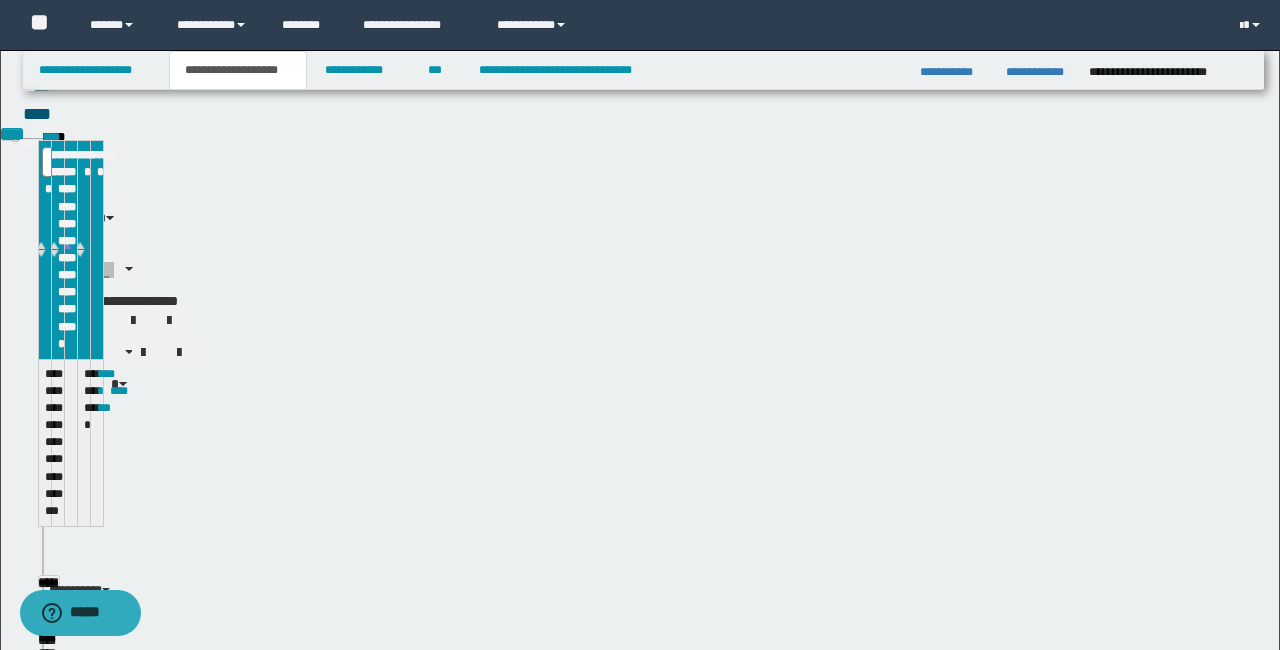 scroll, scrollTop: 373, scrollLeft: 0, axis: vertical 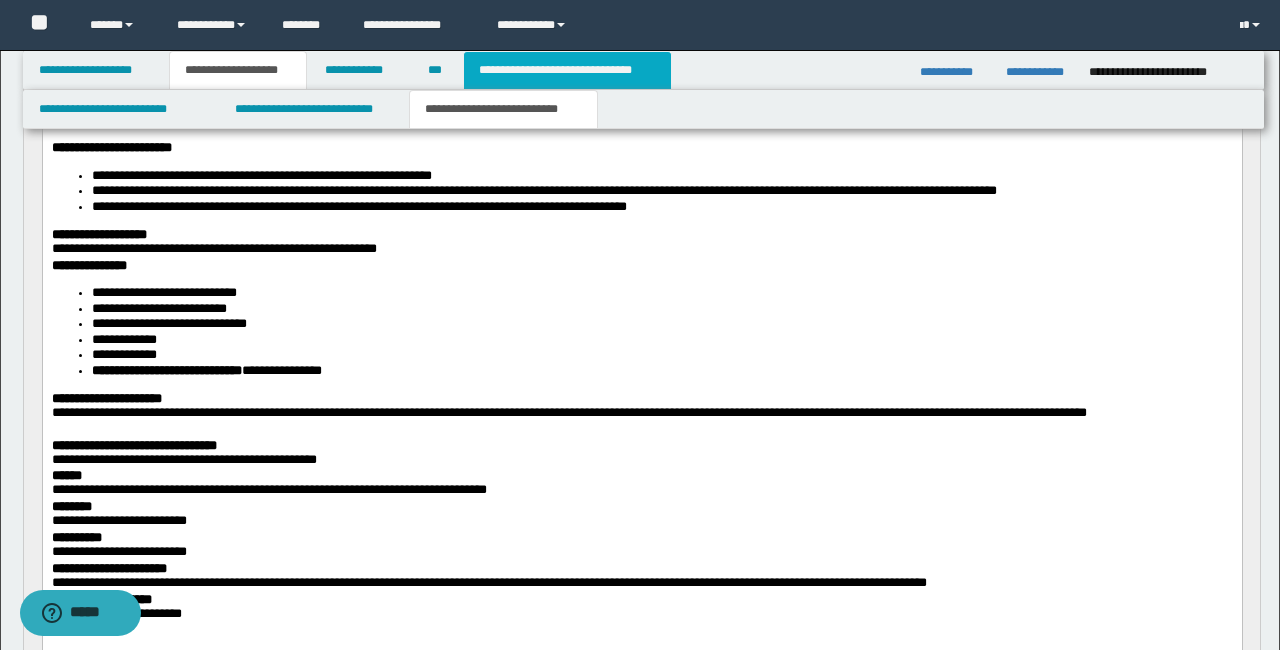 click on "**********" at bounding box center [567, 70] 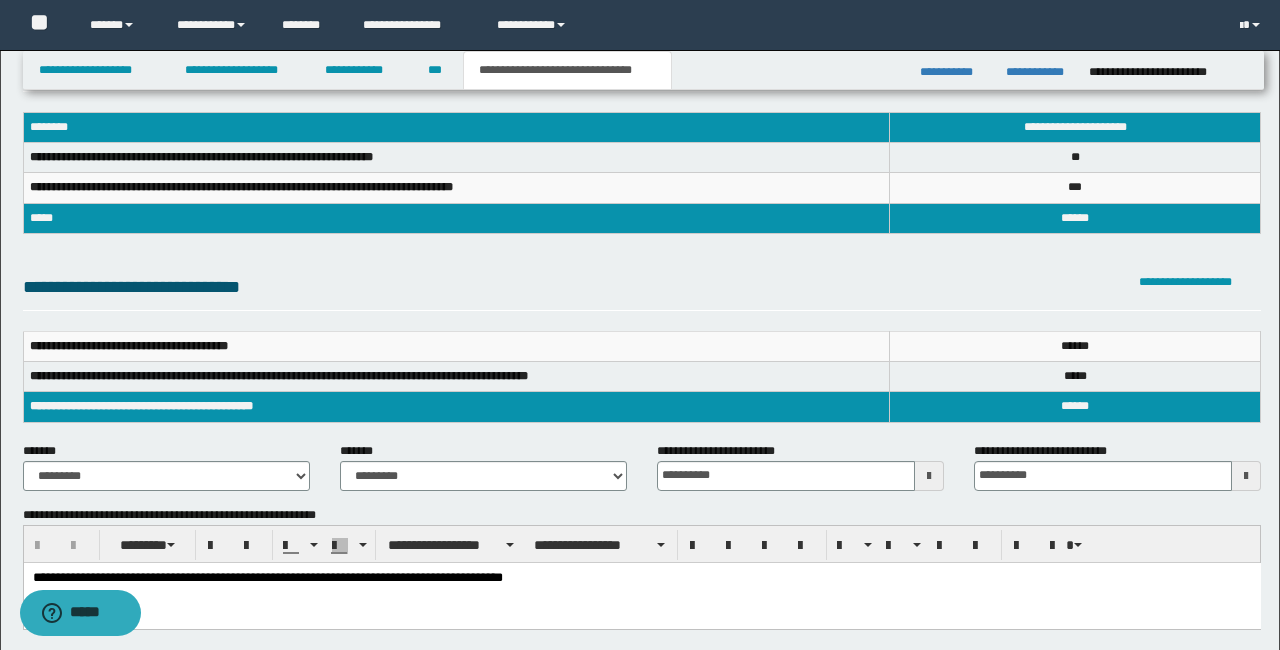 scroll, scrollTop: 0, scrollLeft: 0, axis: both 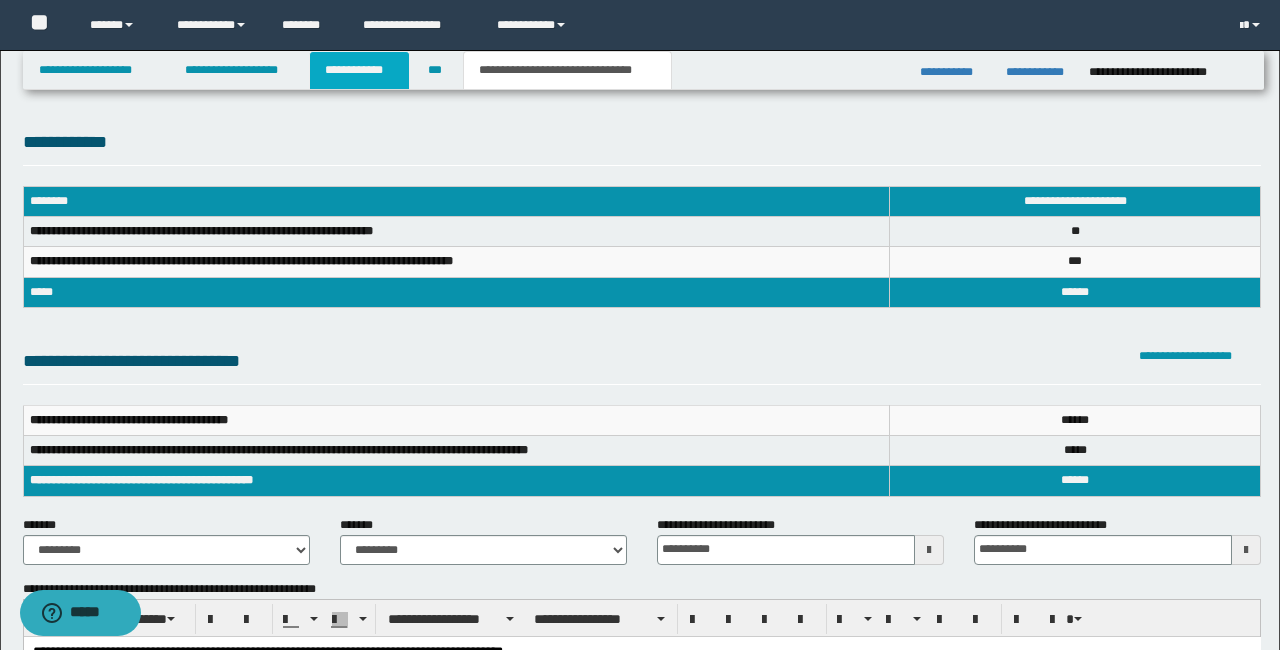 click on "**********" at bounding box center [359, 70] 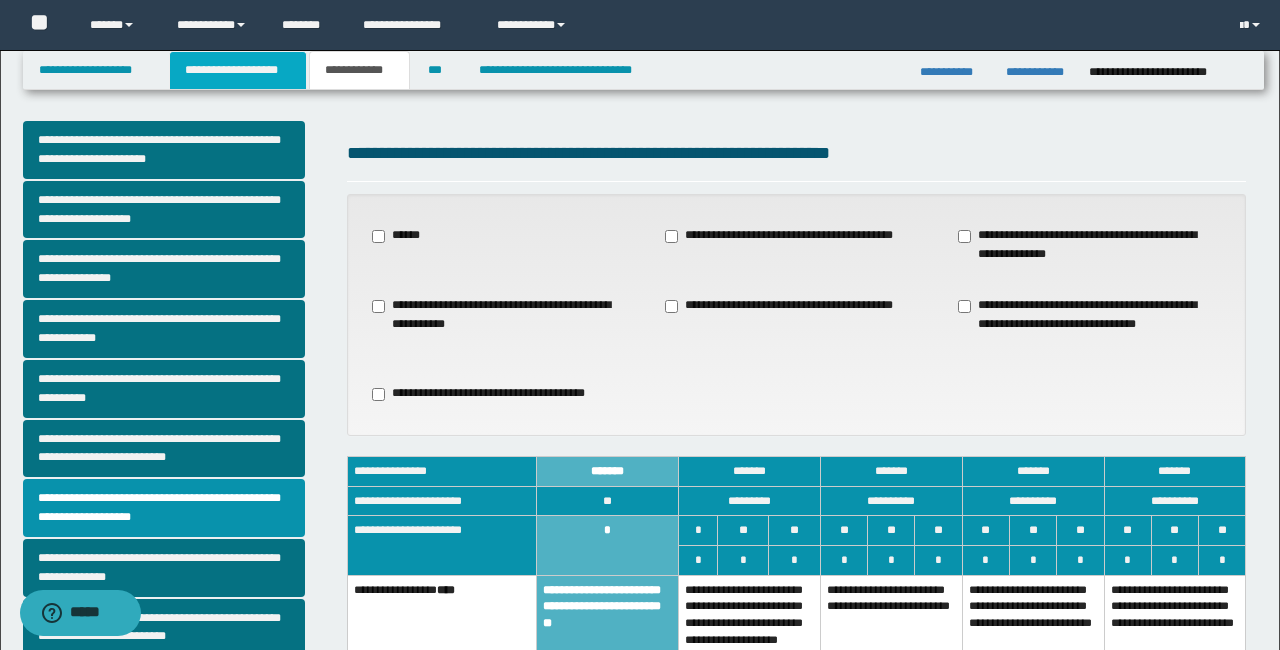 scroll, scrollTop: 0, scrollLeft: 0, axis: both 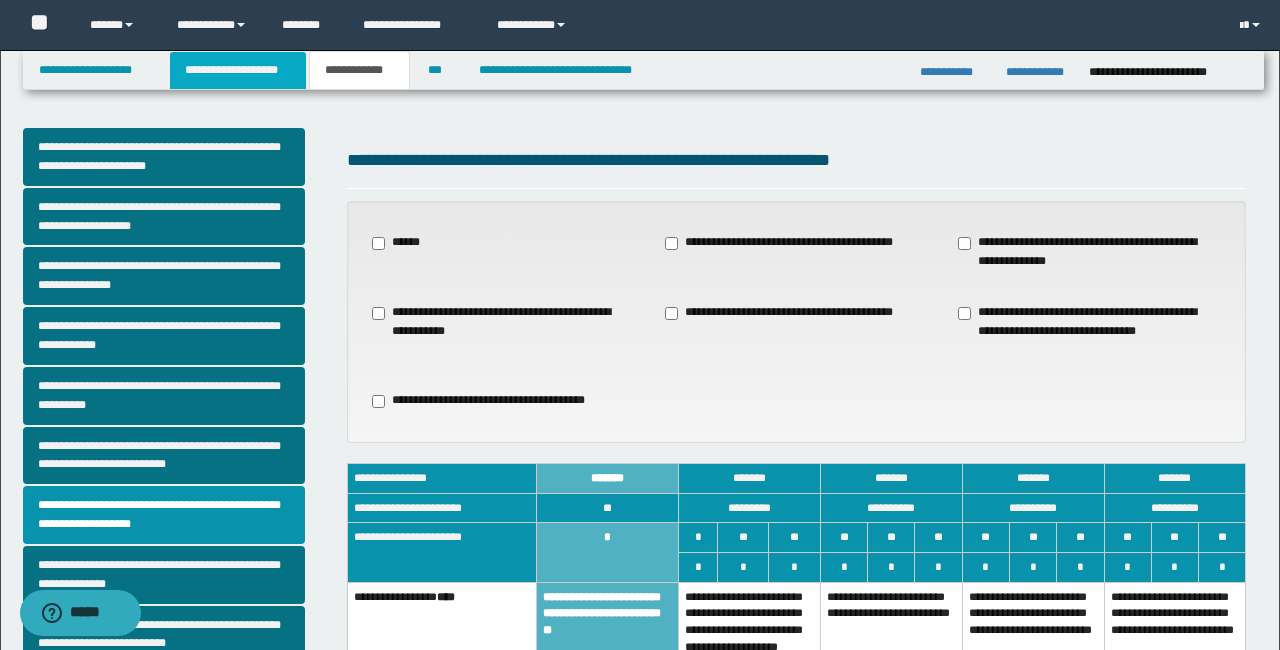click on "**********" at bounding box center [238, 70] 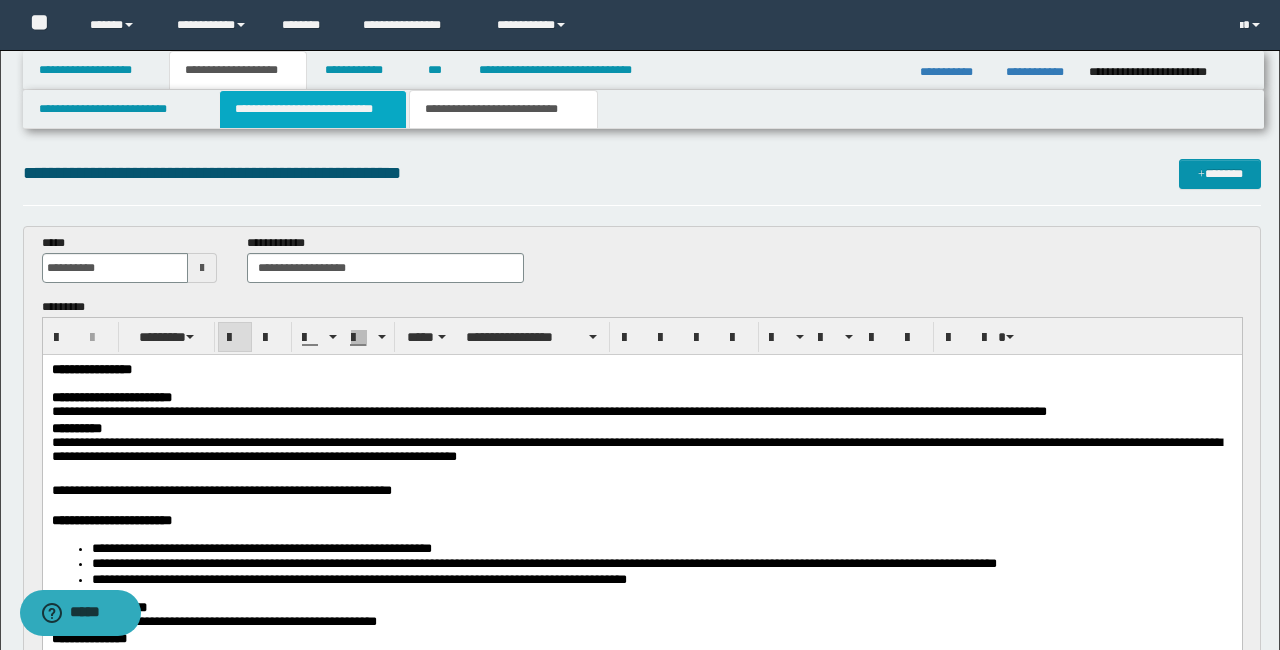 click on "**********" at bounding box center [312, 109] 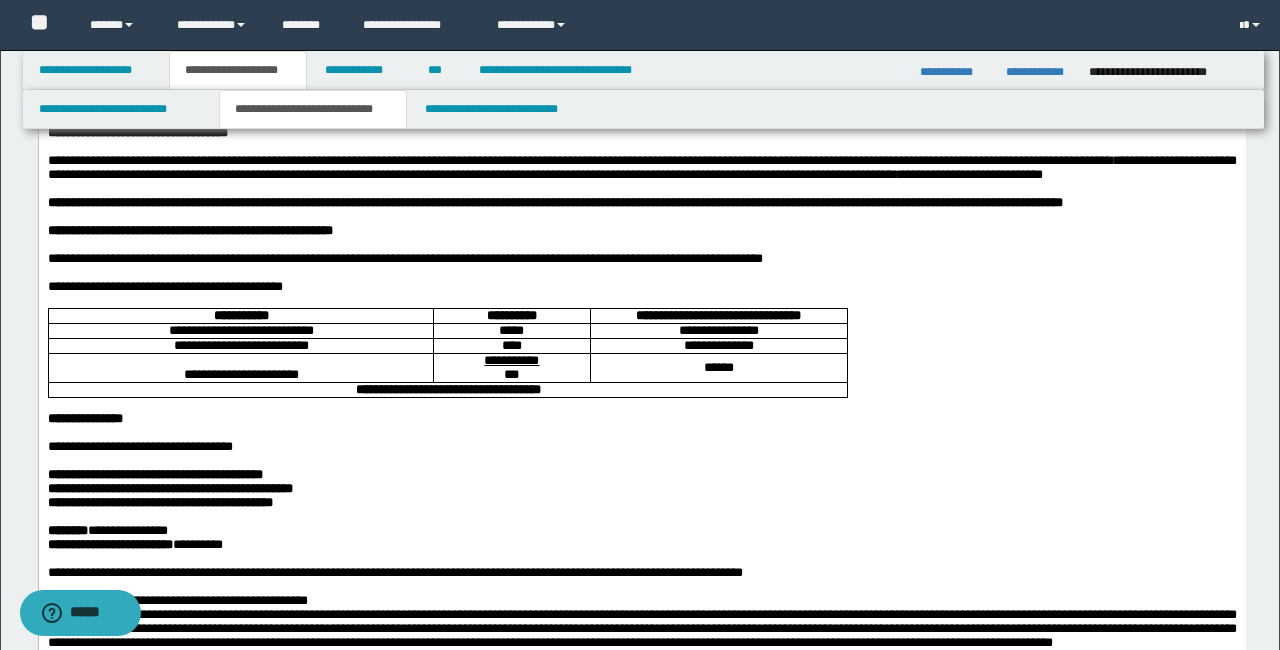 scroll, scrollTop: 114, scrollLeft: 0, axis: vertical 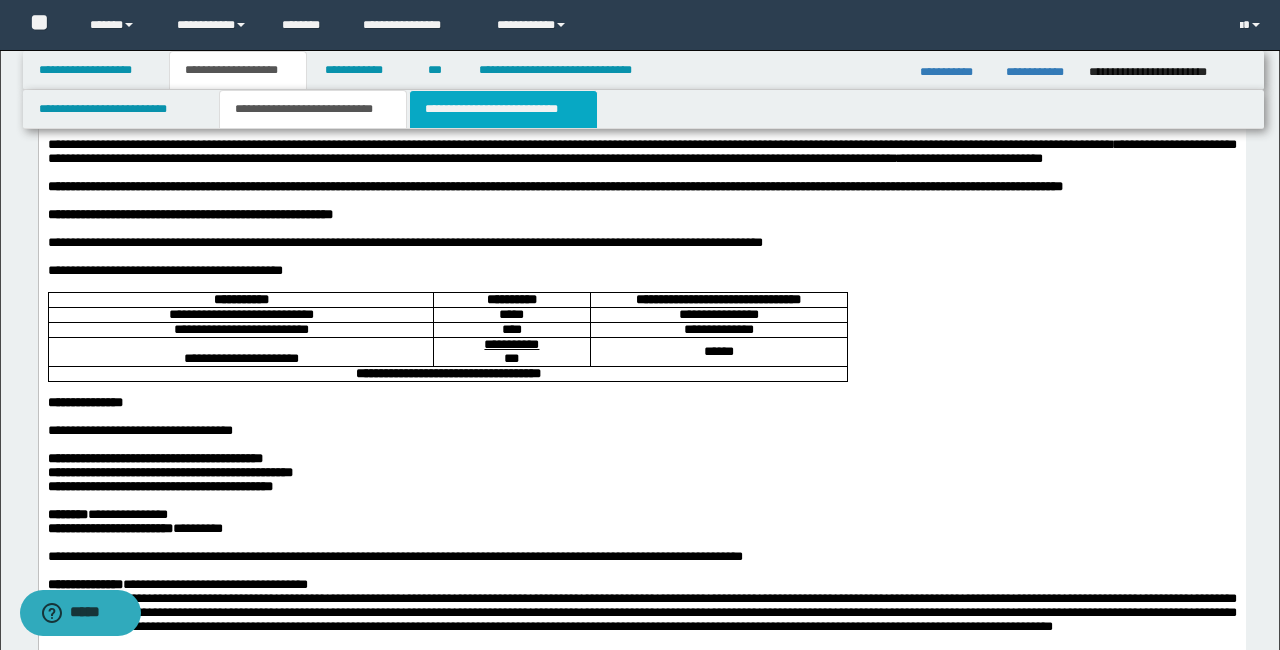 click on "**********" at bounding box center (503, 109) 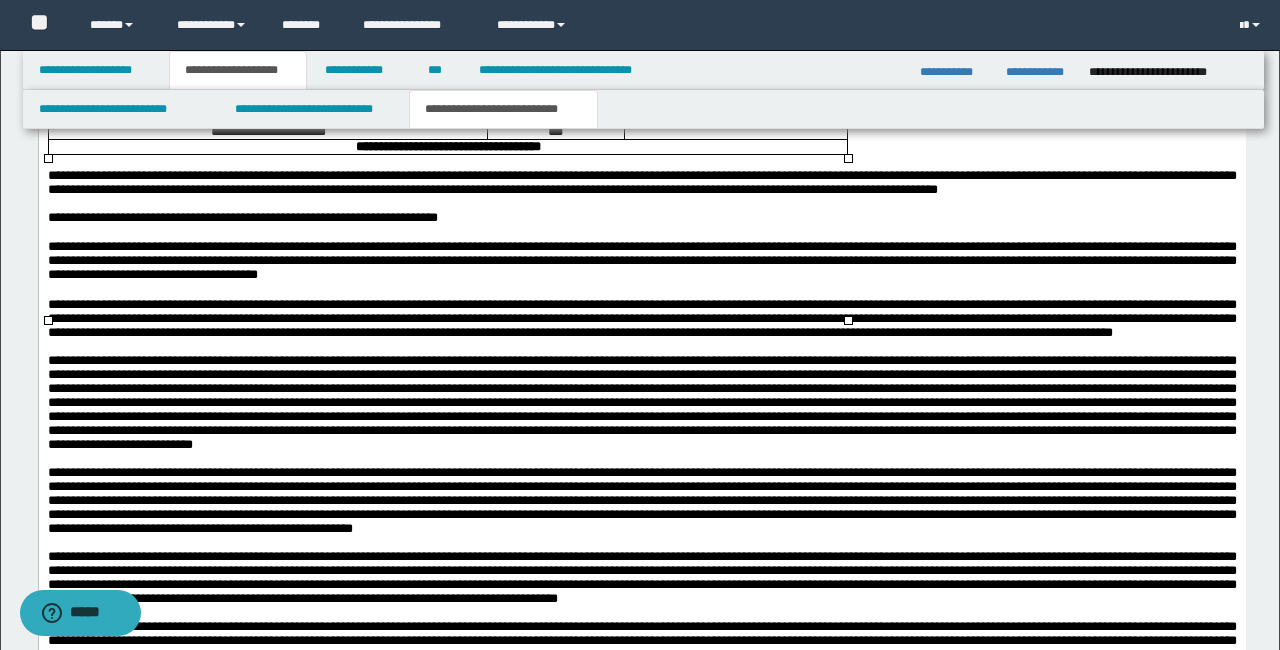 scroll, scrollTop: 2575, scrollLeft: 0, axis: vertical 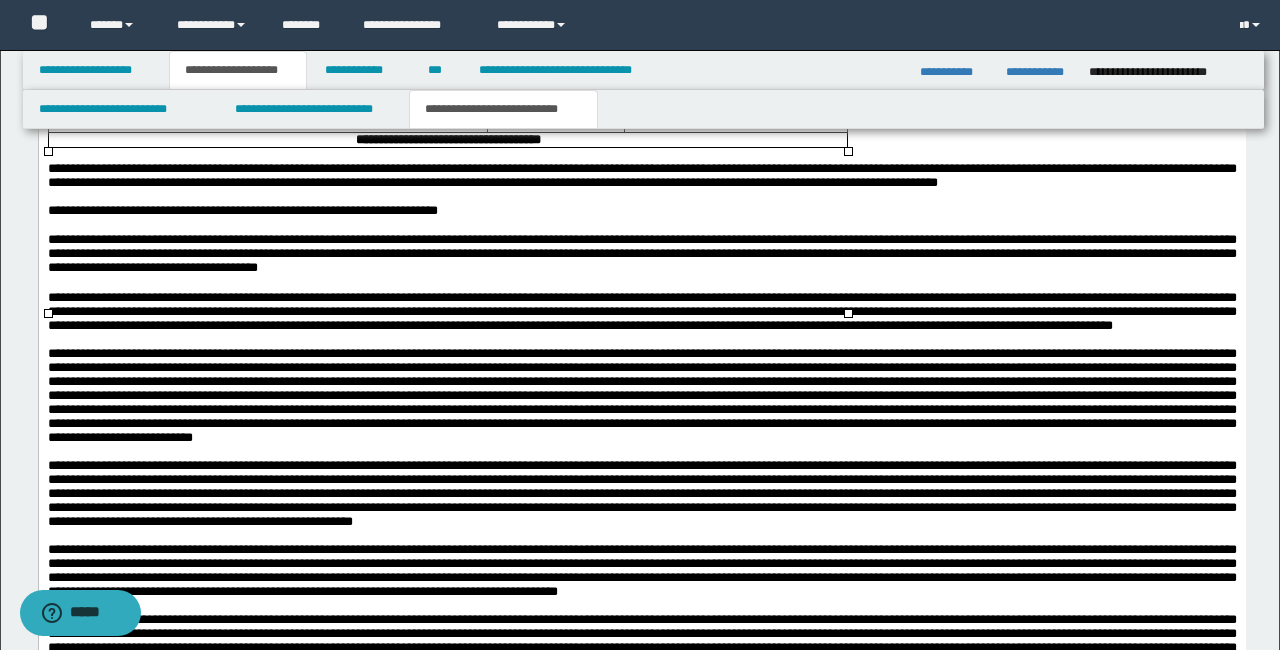 click at bounding box center (735, 97) 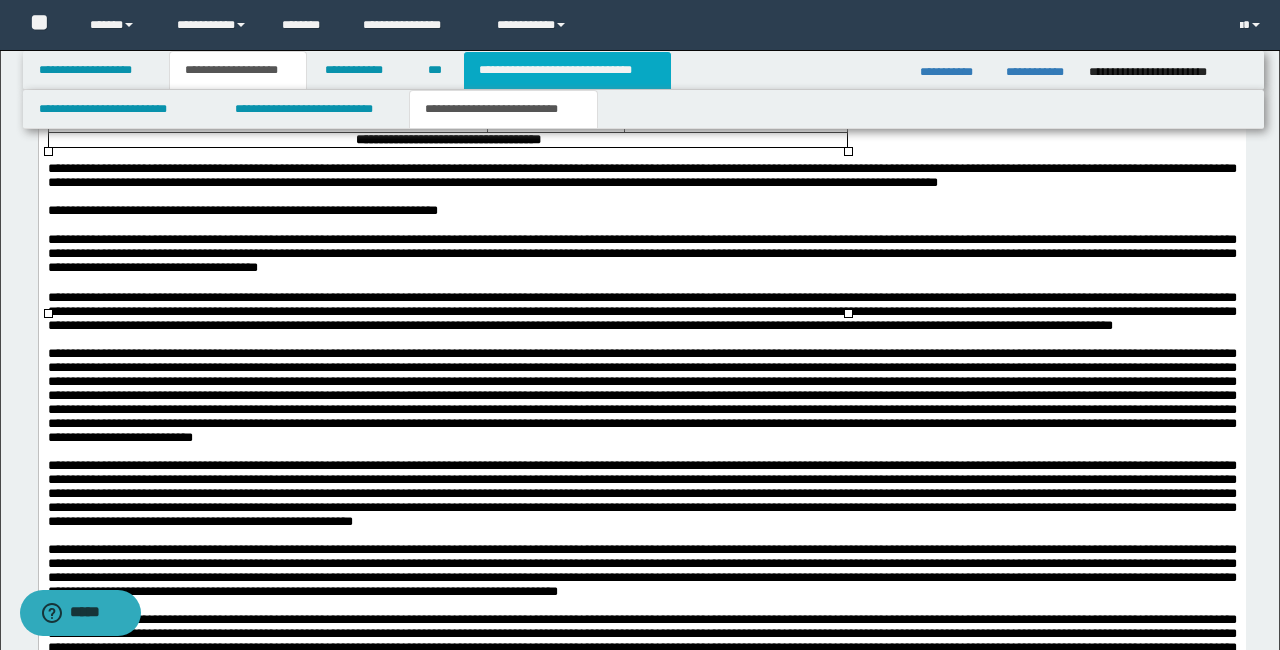 click on "**********" at bounding box center (567, 70) 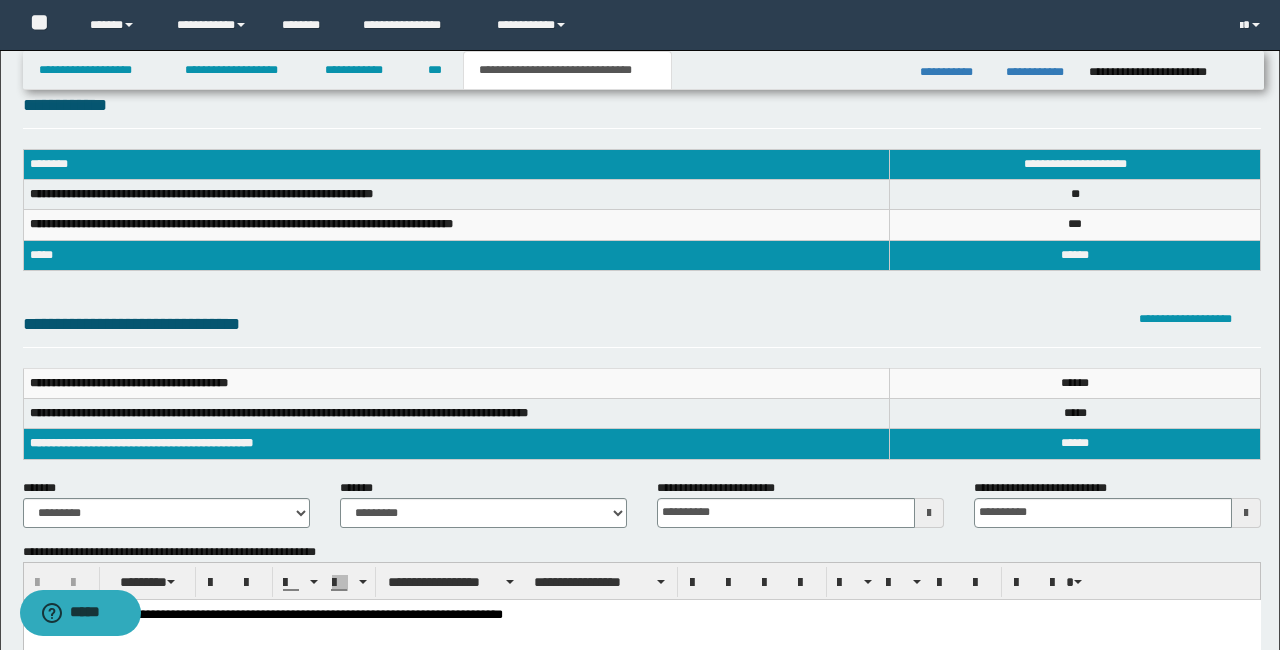 scroll, scrollTop: 0, scrollLeft: 0, axis: both 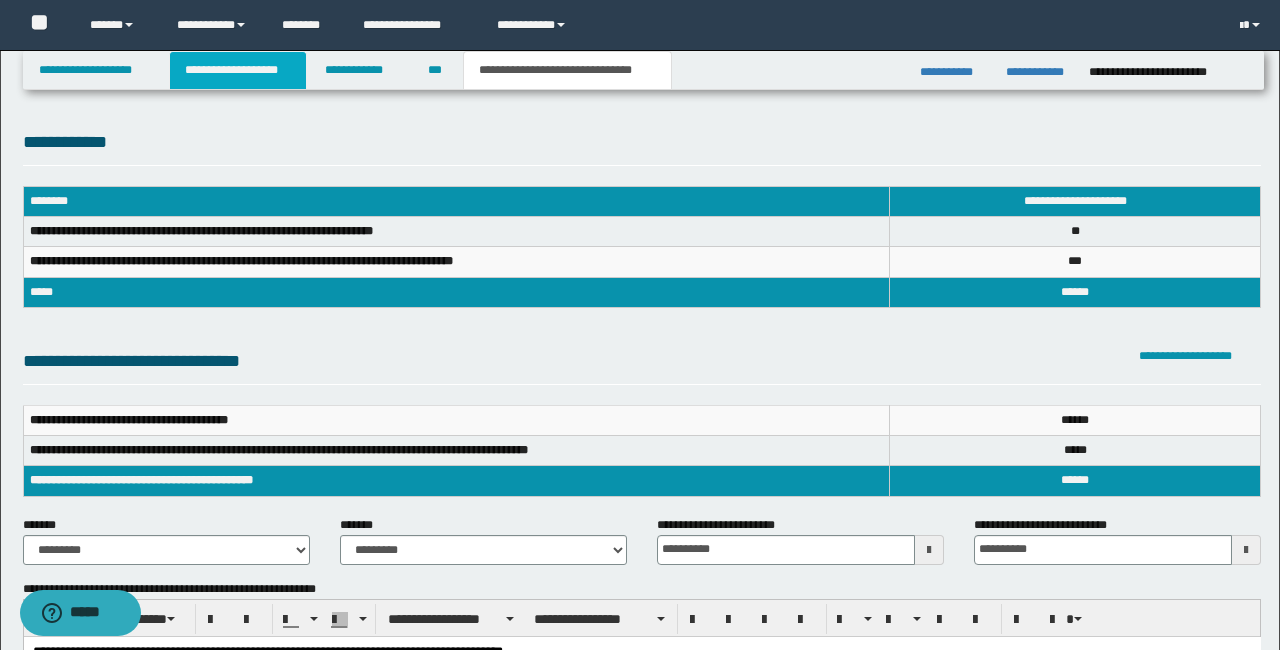 click on "**********" at bounding box center (238, 70) 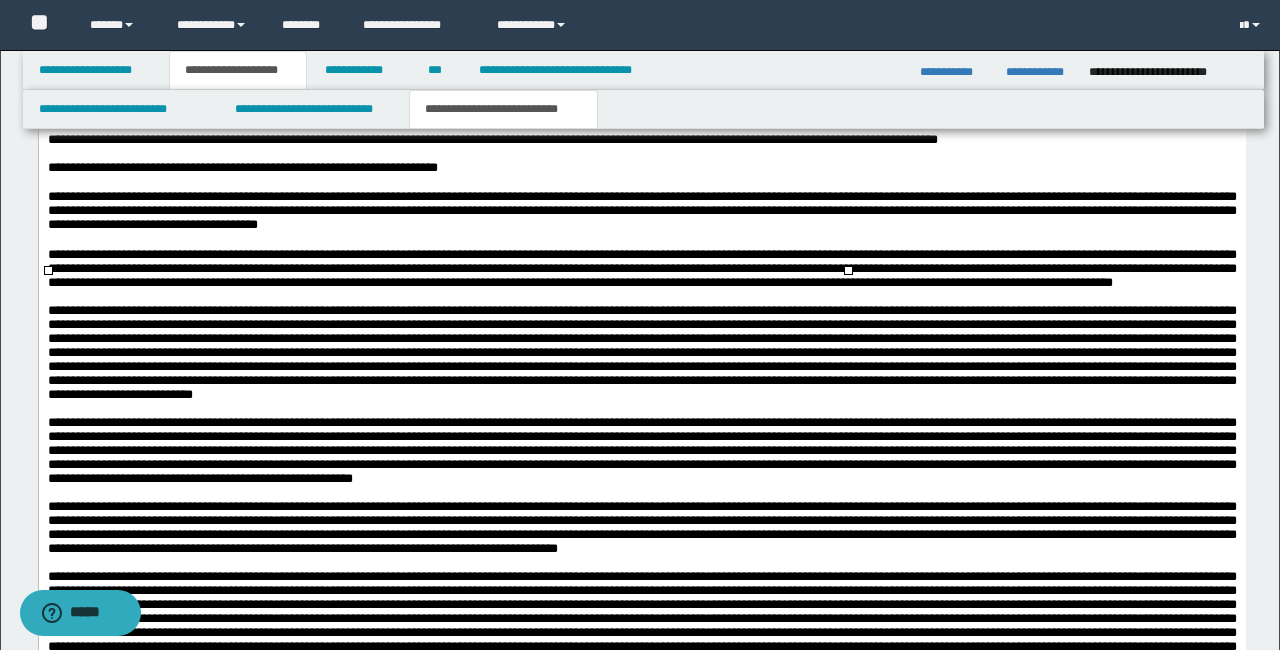 scroll, scrollTop: 2633, scrollLeft: 0, axis: vertical 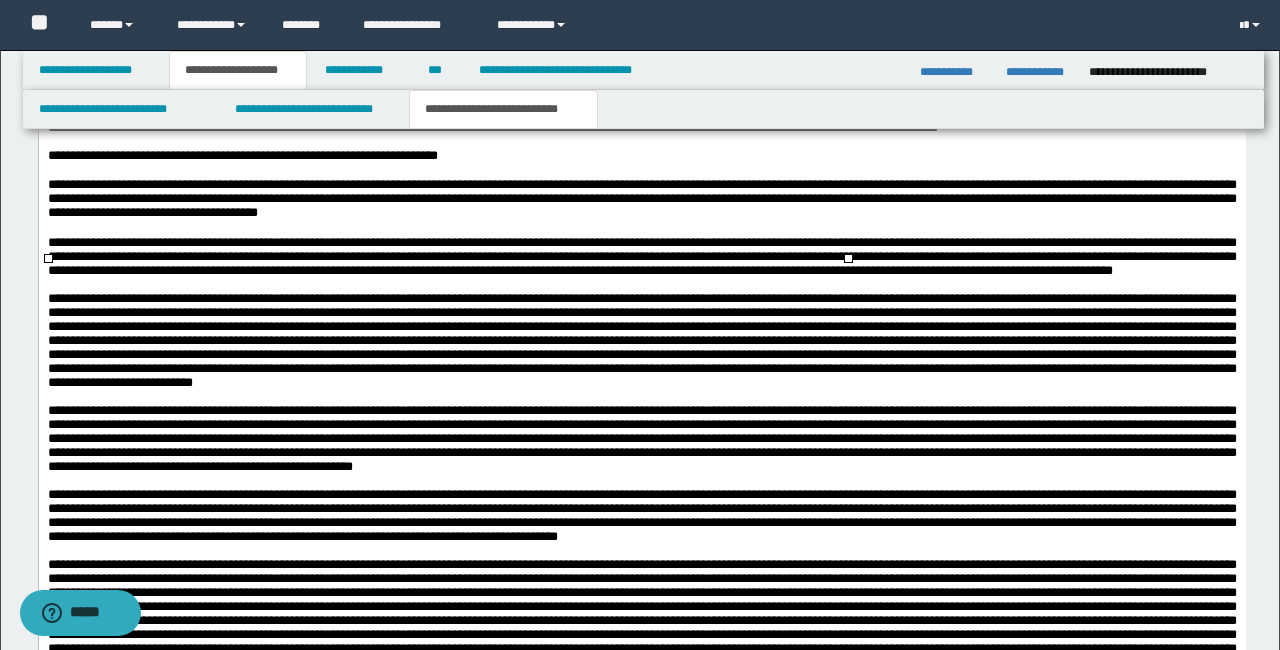 click on "****" at bounding box center (735, 63) 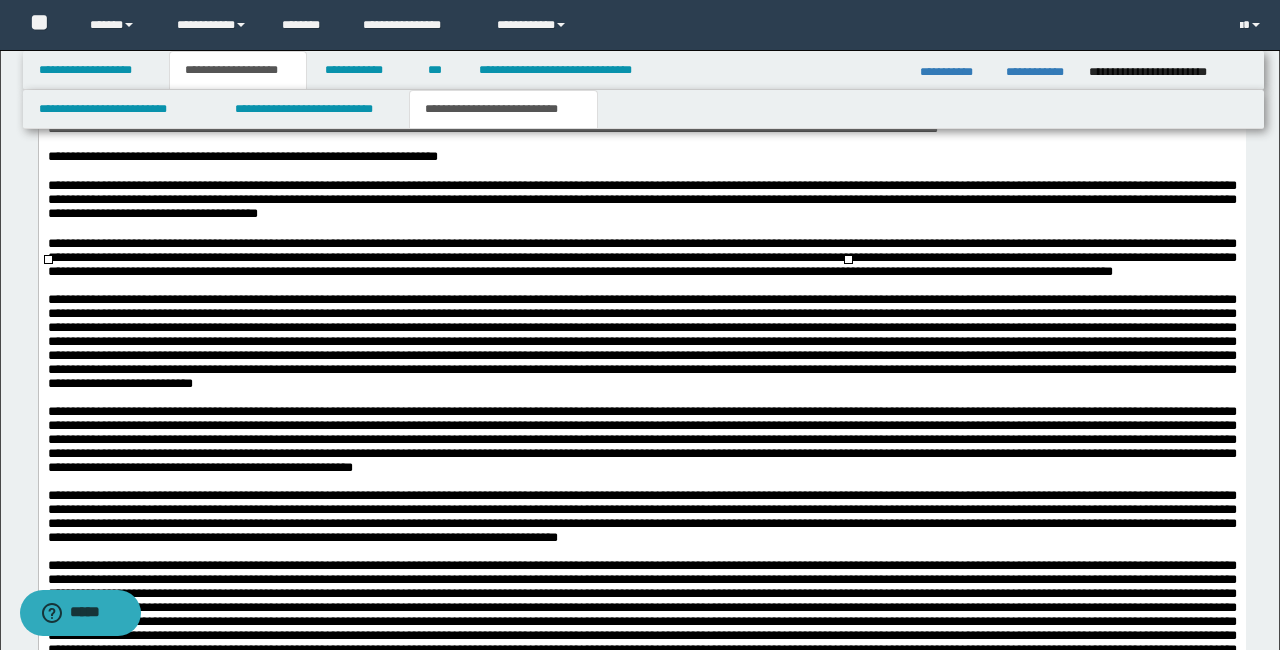 scroll, scrollTop: 2628, scrollLeft: 0, axis: vertical 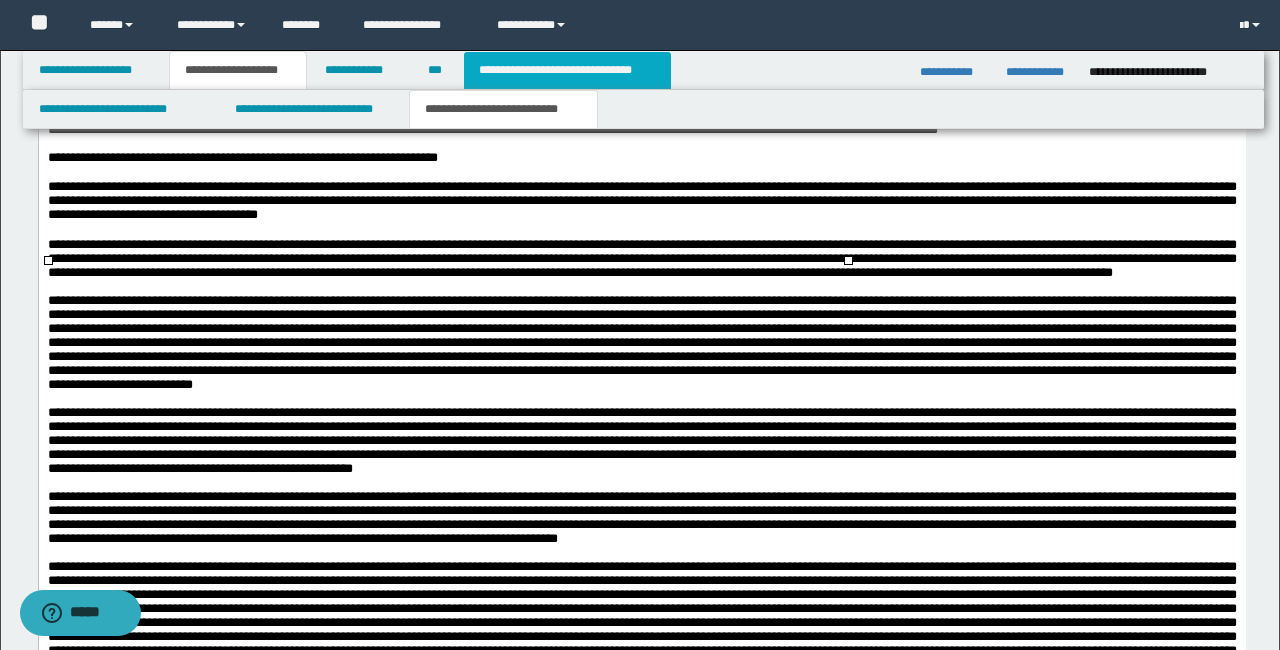click on "**********" at bounding box center (567, 70) 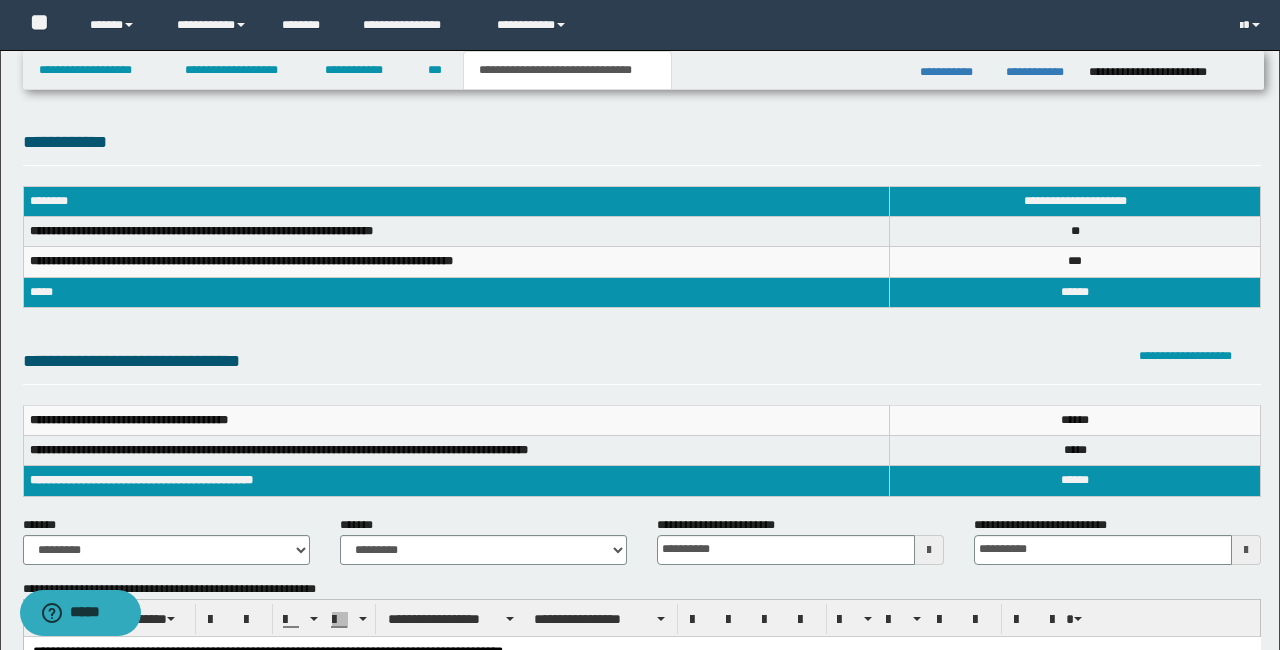 scroll, scrollTop: 0, scrollLeft: 0, axis: both 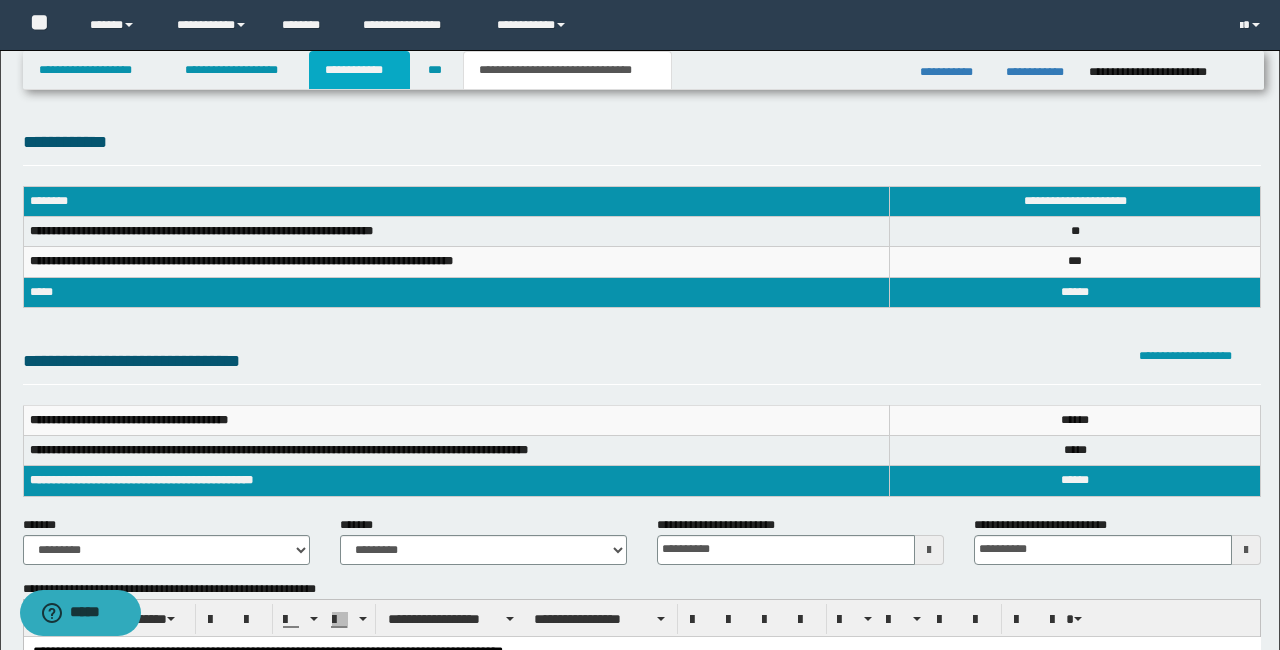 drag, startPoint x: 342, startPoint y: 79, endPoint x: 519, endPoint y: 239, distance: 238.59799 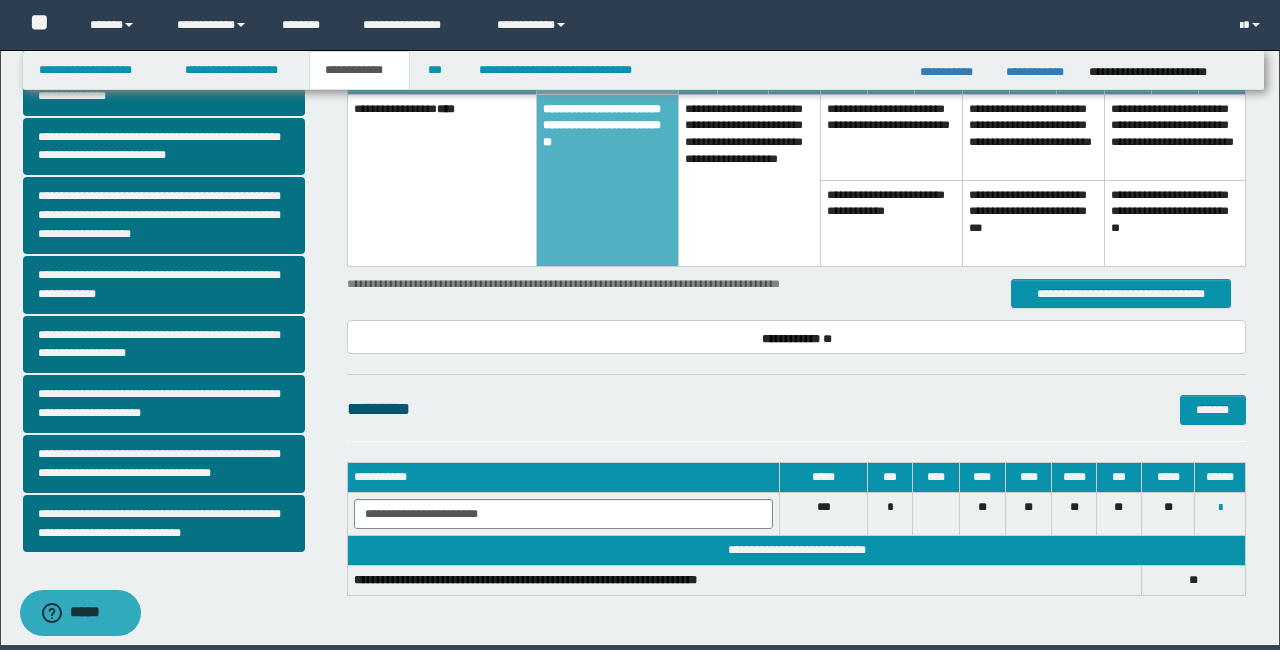 scroll, scrollTop: 561, scrollLeft: 0, axis: vertical 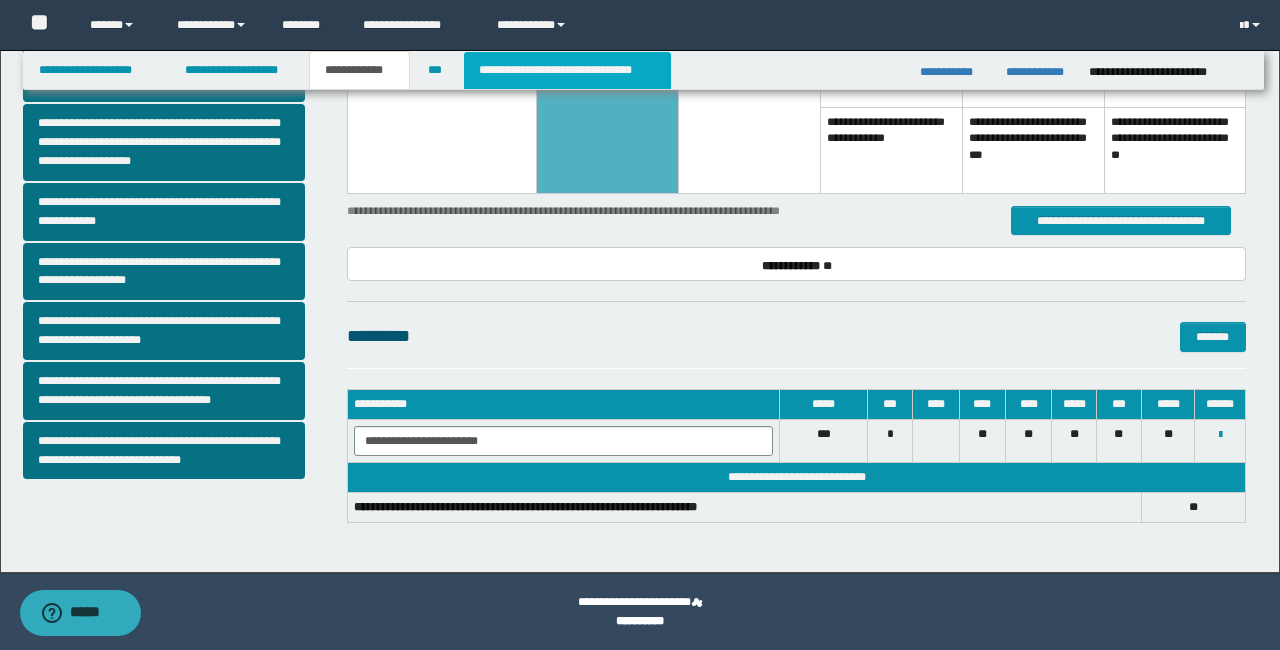click on "**********" at bounding box center (567, 70) 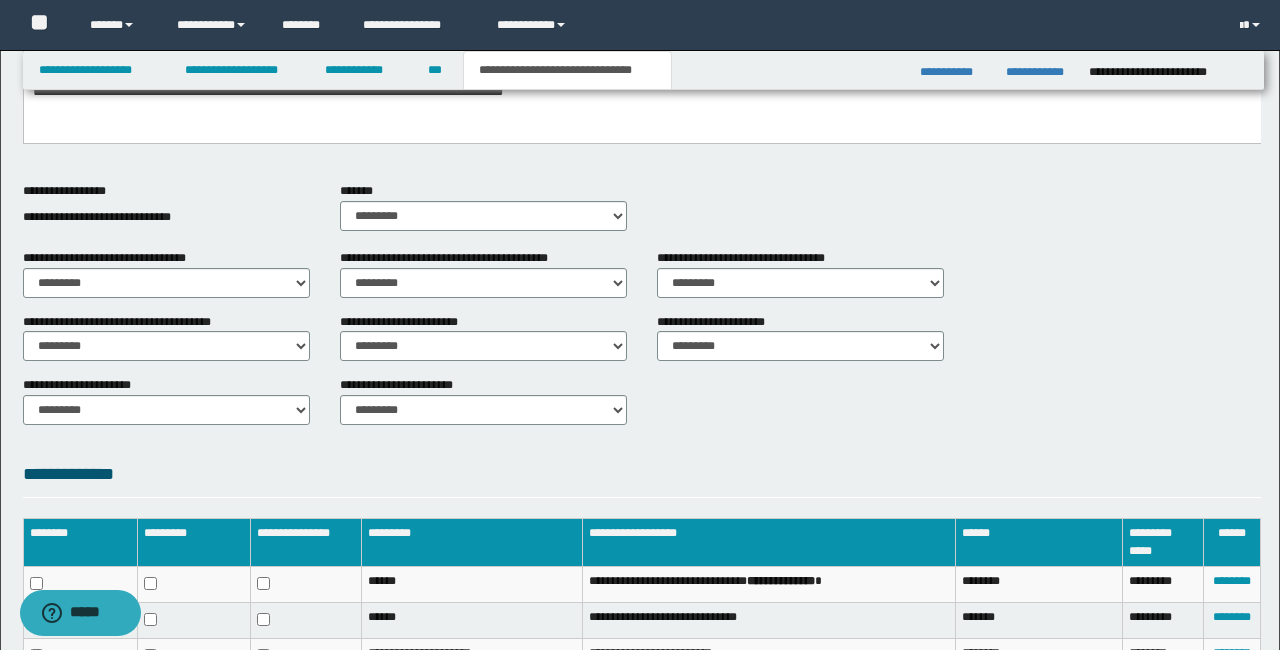 scroll, scrollTop: 0, scrollLeft: 0, axis: both 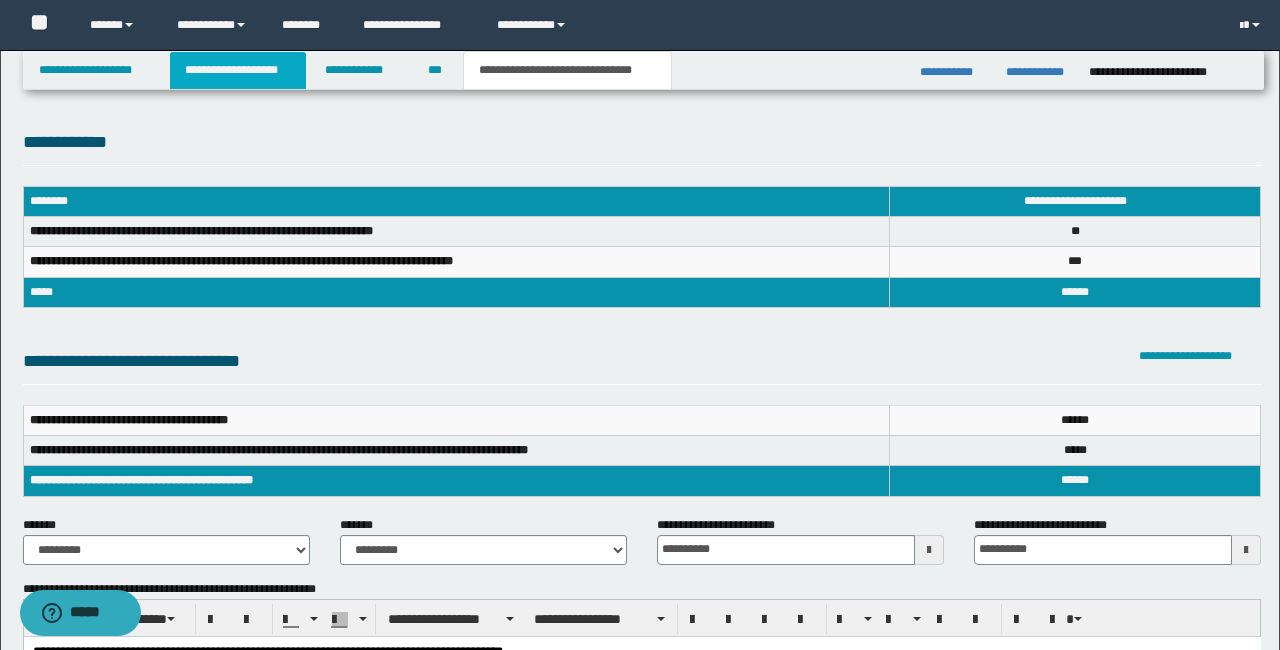 click on "**********" at bounding box center (238, 70) 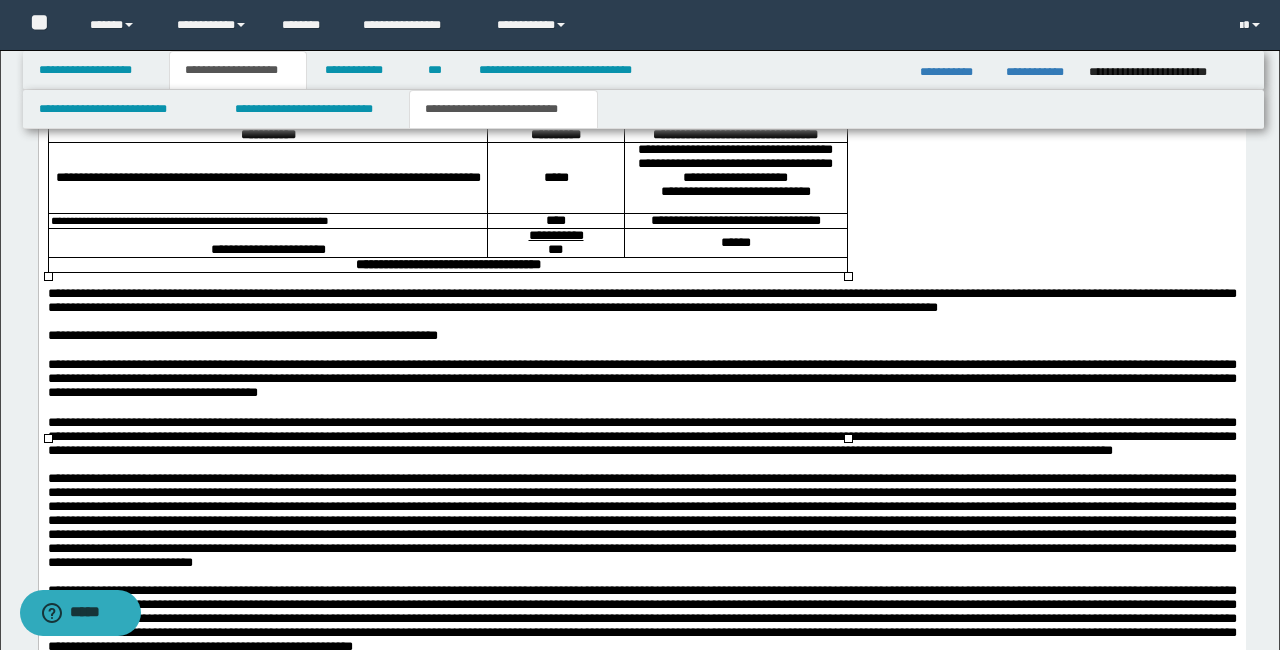 scroll, scrollTop: 2461, scrollLeft: 0, axis: vertical 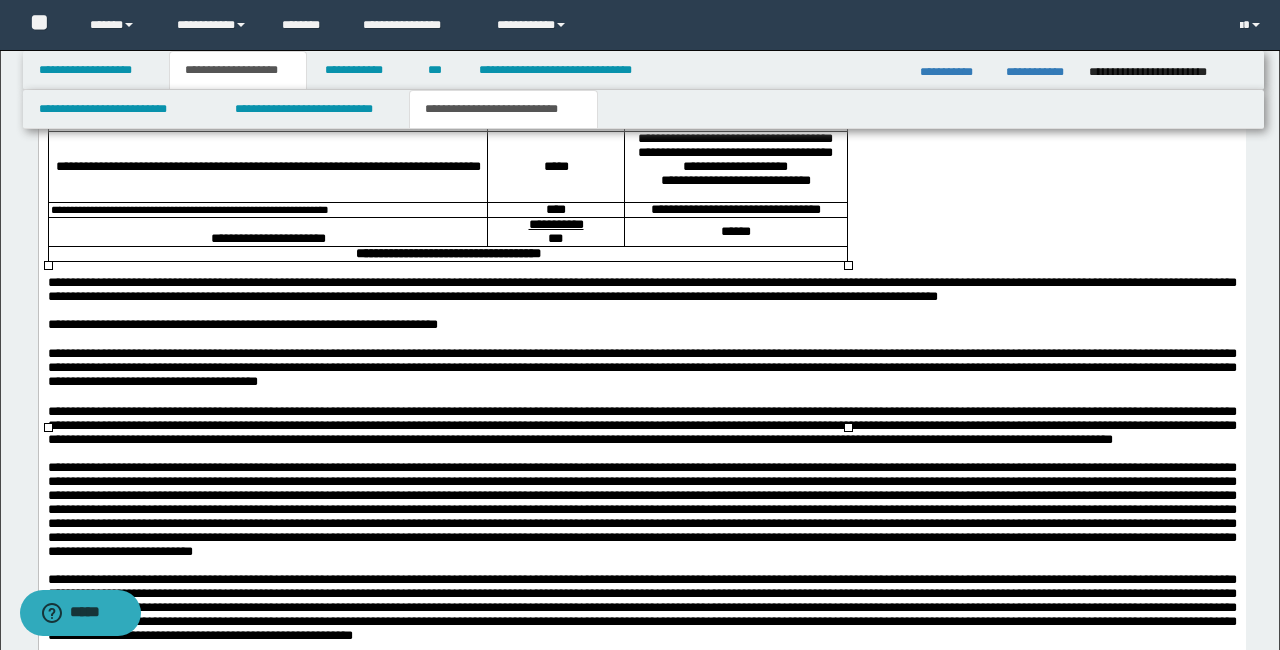 click on "**********" at bounding box center (447, 254) 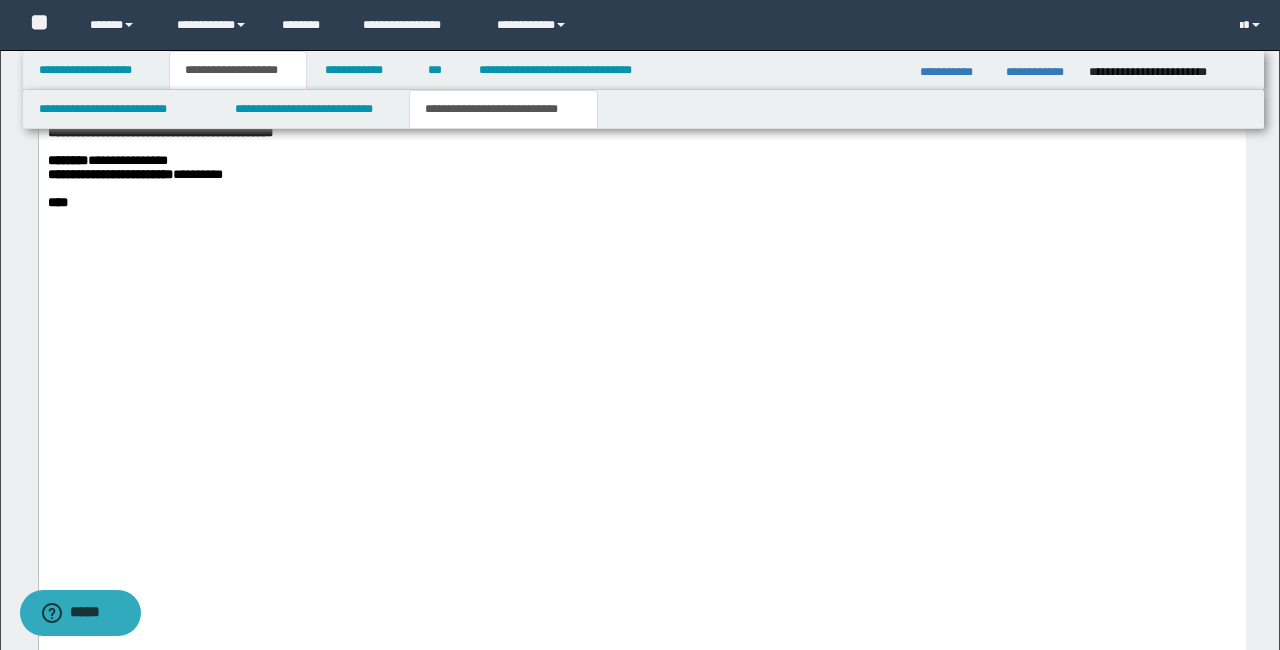 scroll, scrollTop: 3794, scrollLeft: 0, axis: vertical 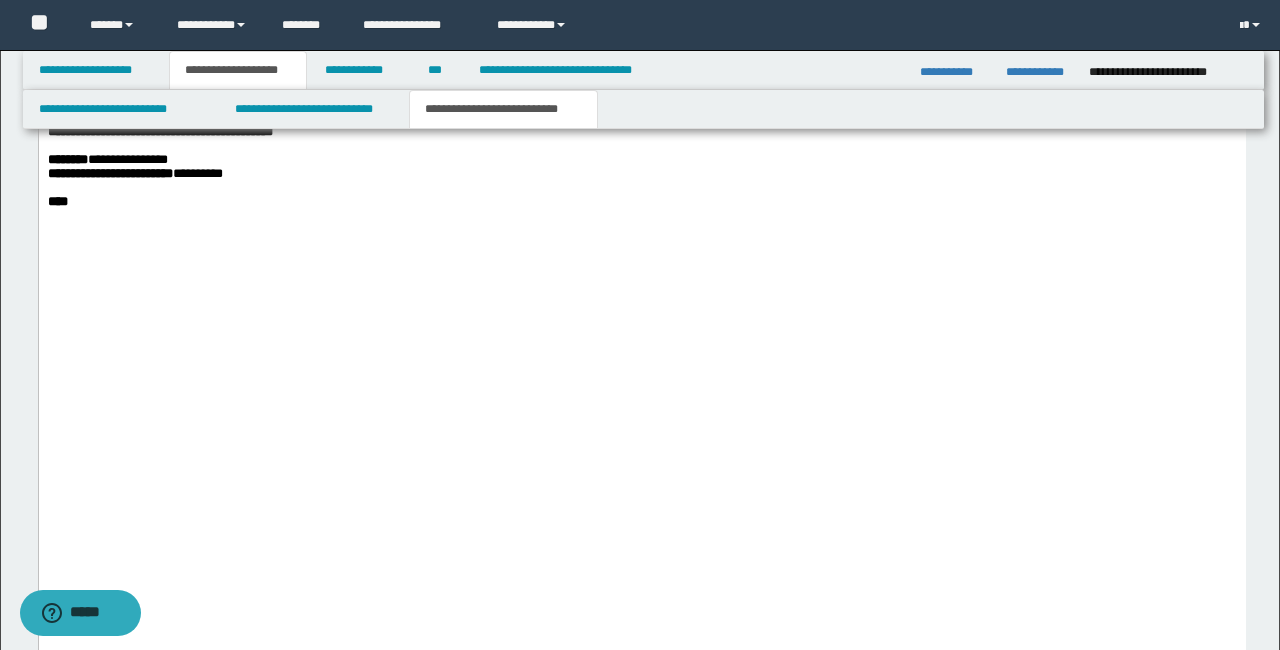 click on "**********" at bounding box center [154, 104] 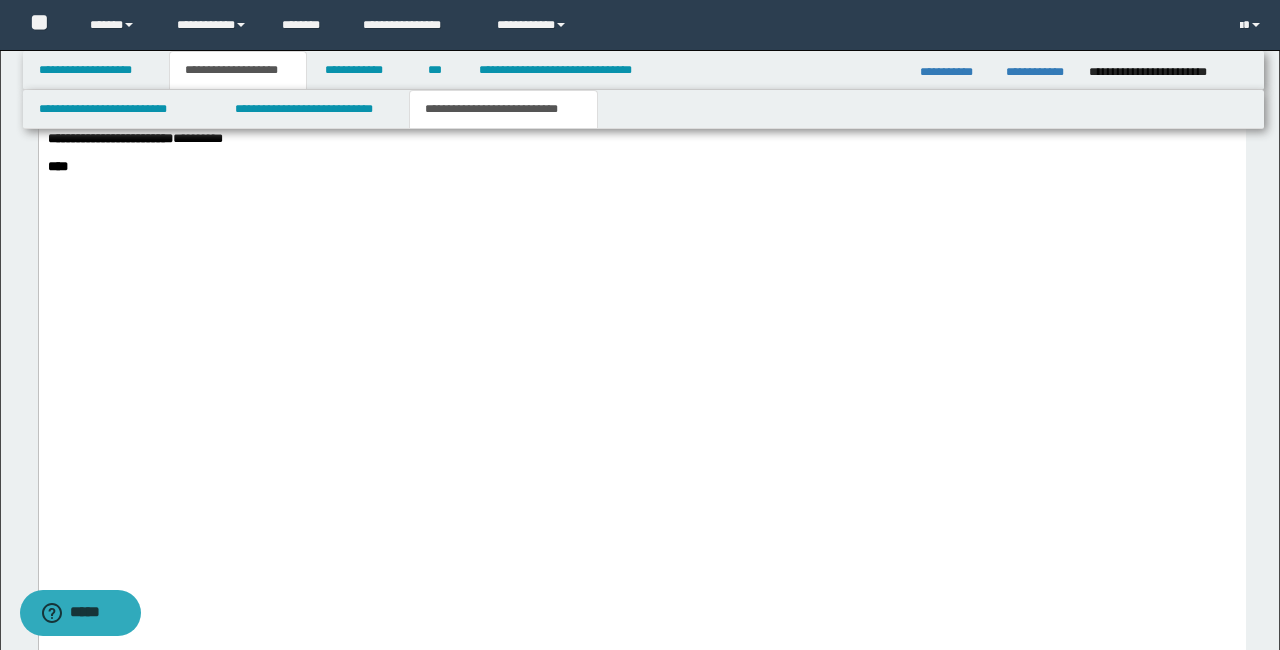 scroll, scrollTop: 3830, scrollLeft: 0, axis: vertical 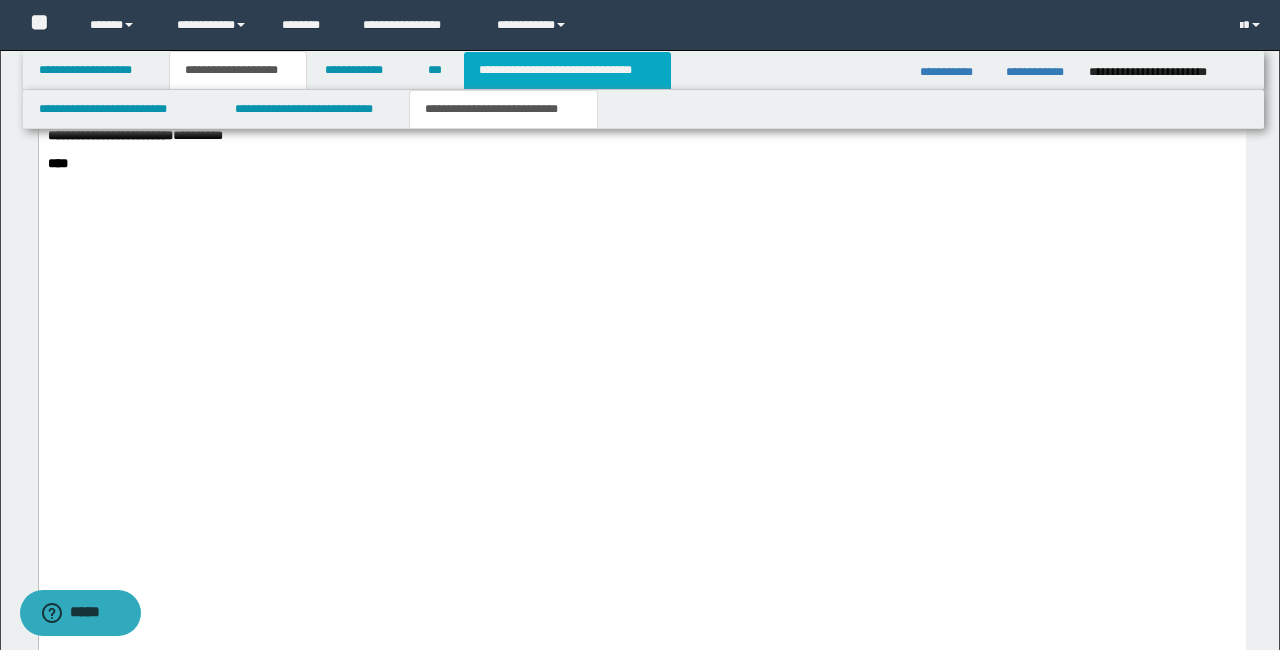 click on "**********" at bounding box center (567, 70) 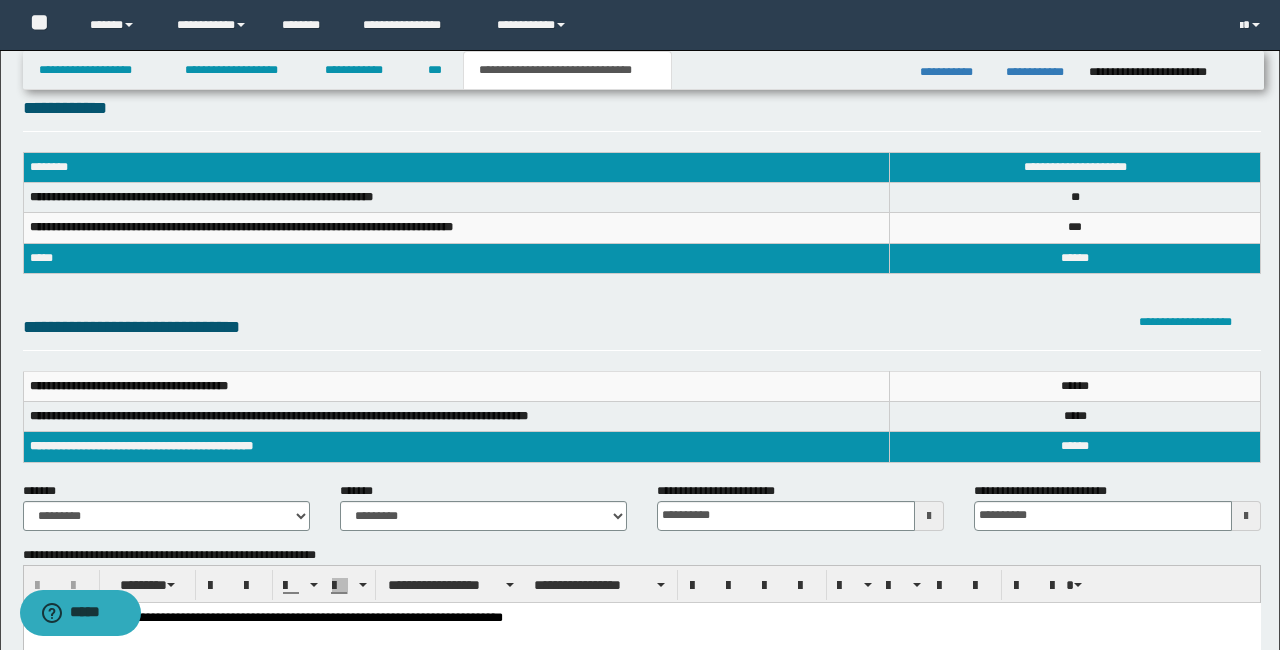 scroll, scrollTop: 0, scrollLeft: 0, axis: both 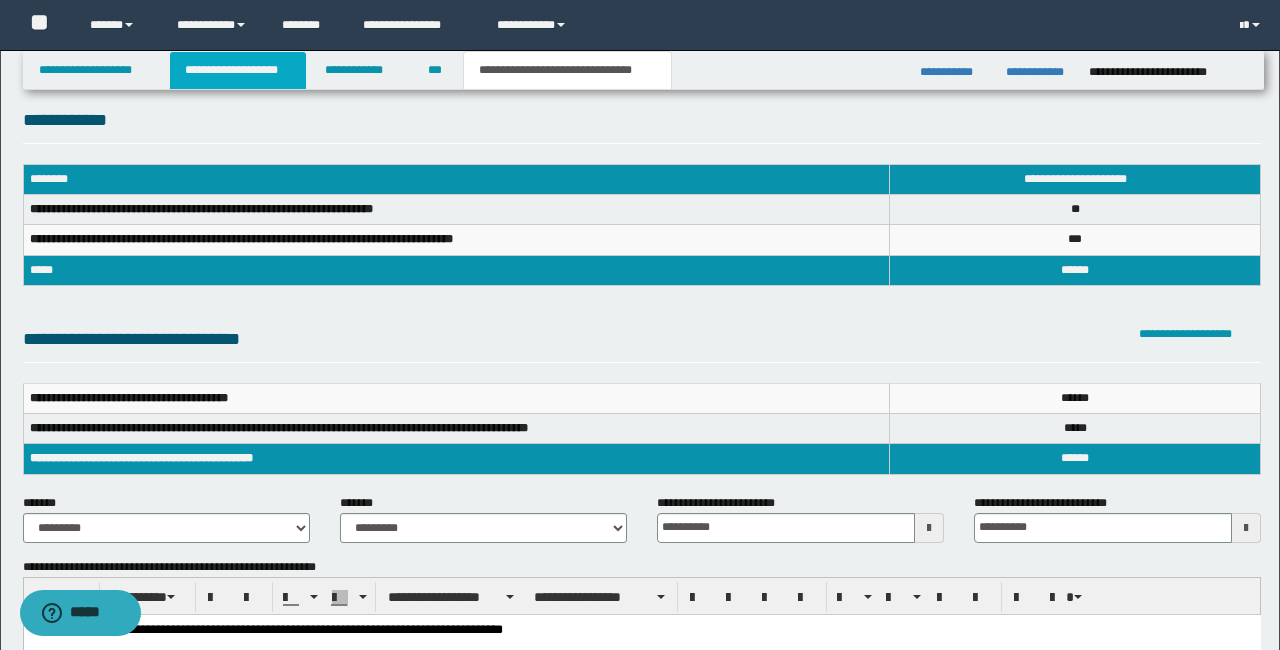 click on "**********" at bounding box center (238, 70) 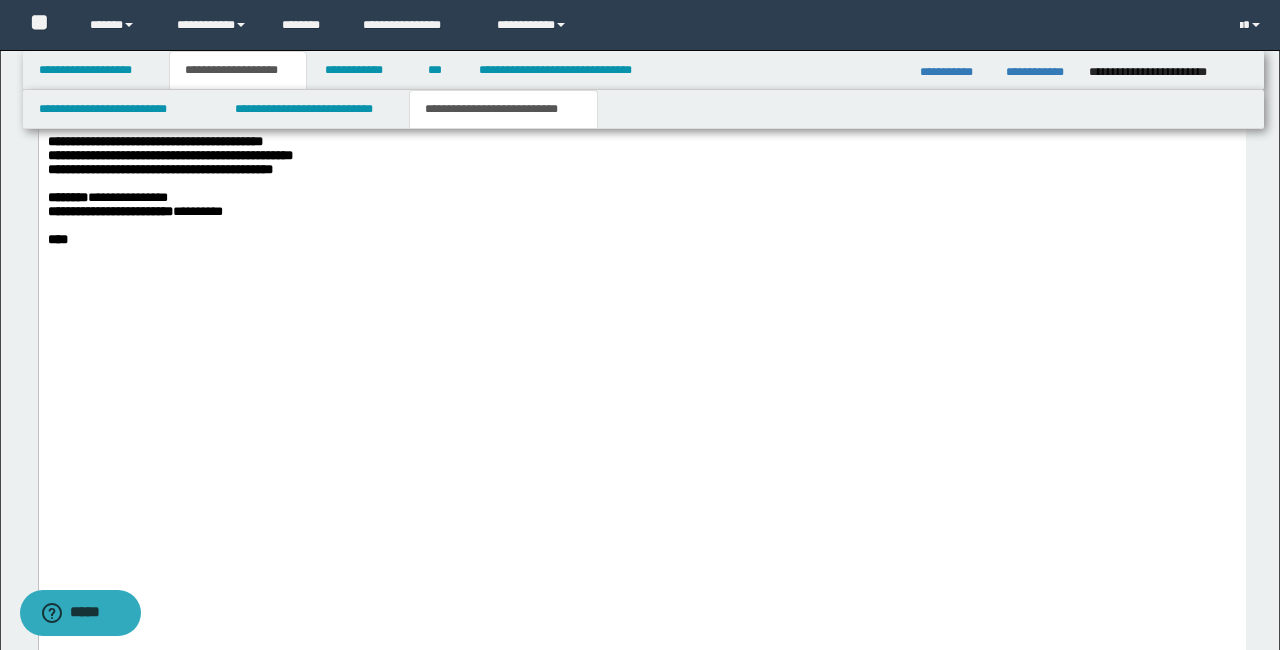 scroll, scrollTop: 3756, scrollLeft: 0, axis: vertical 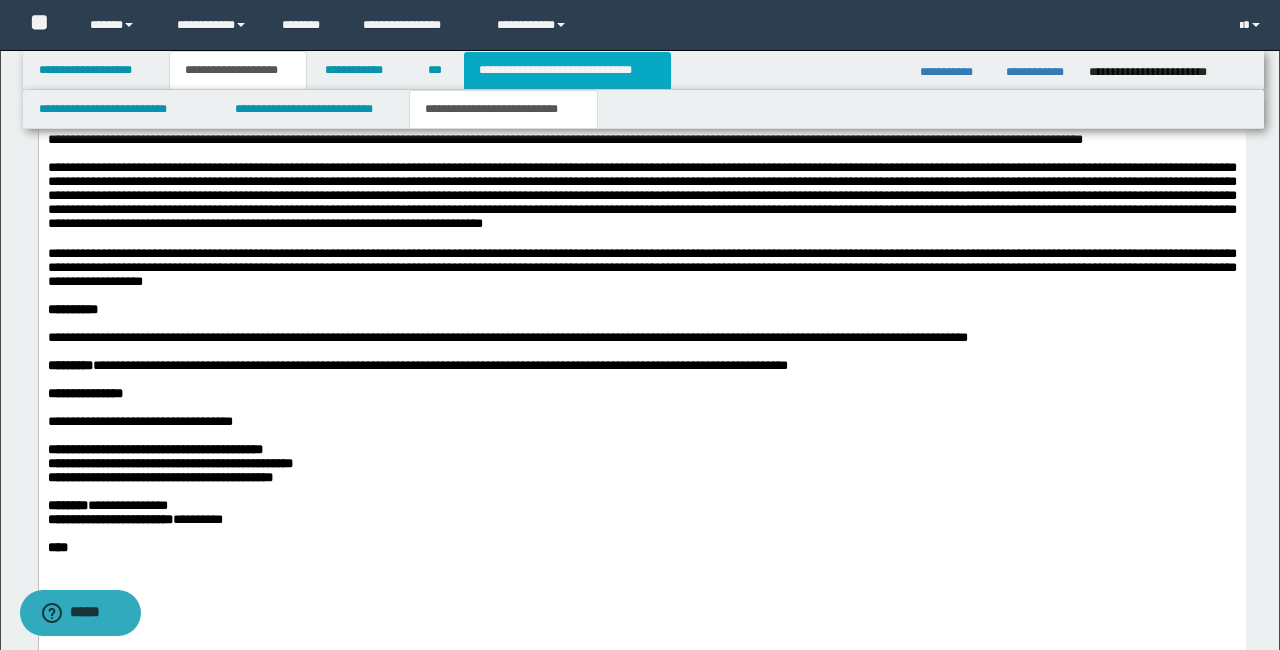 click on "**********" at bounding box center (567, 70) 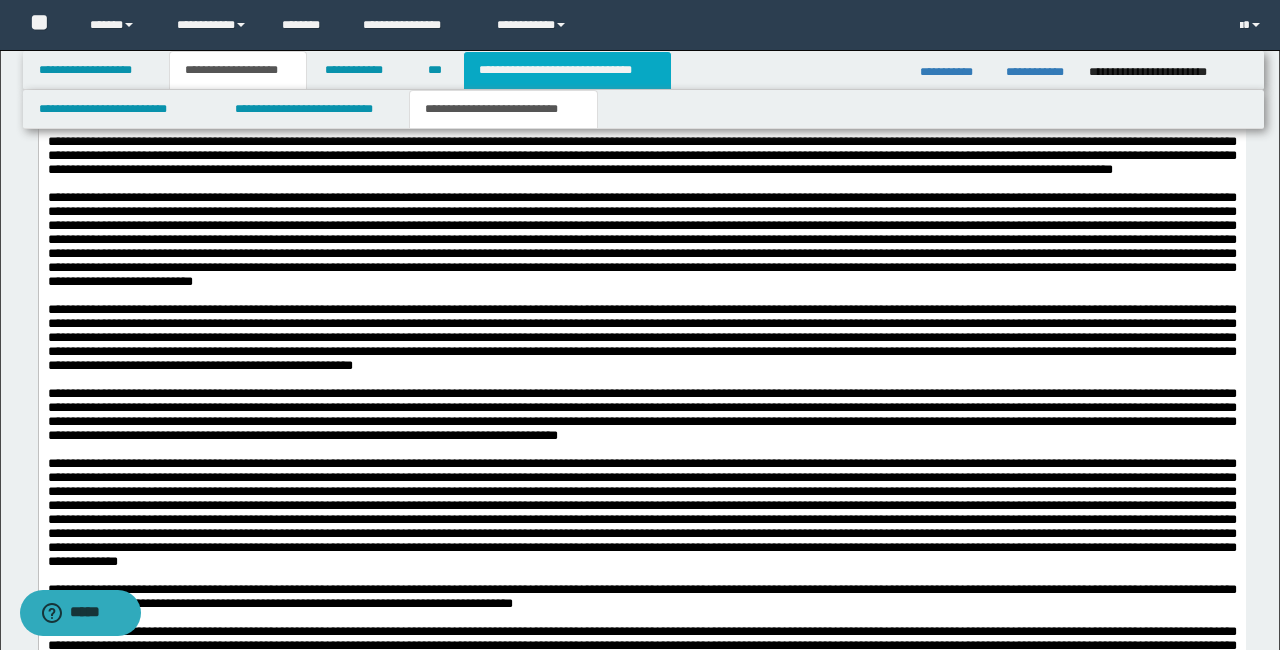 type on "**********" 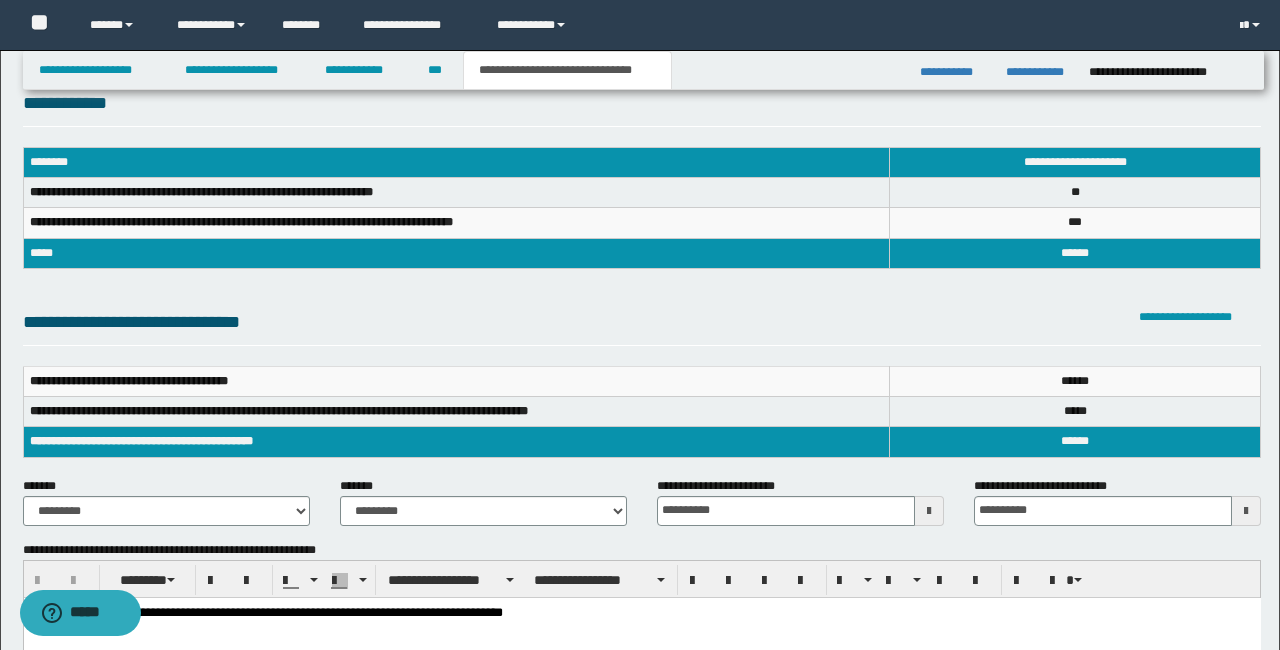 scroll, scrollTop: 0, scrollLeft: 0, axis: both 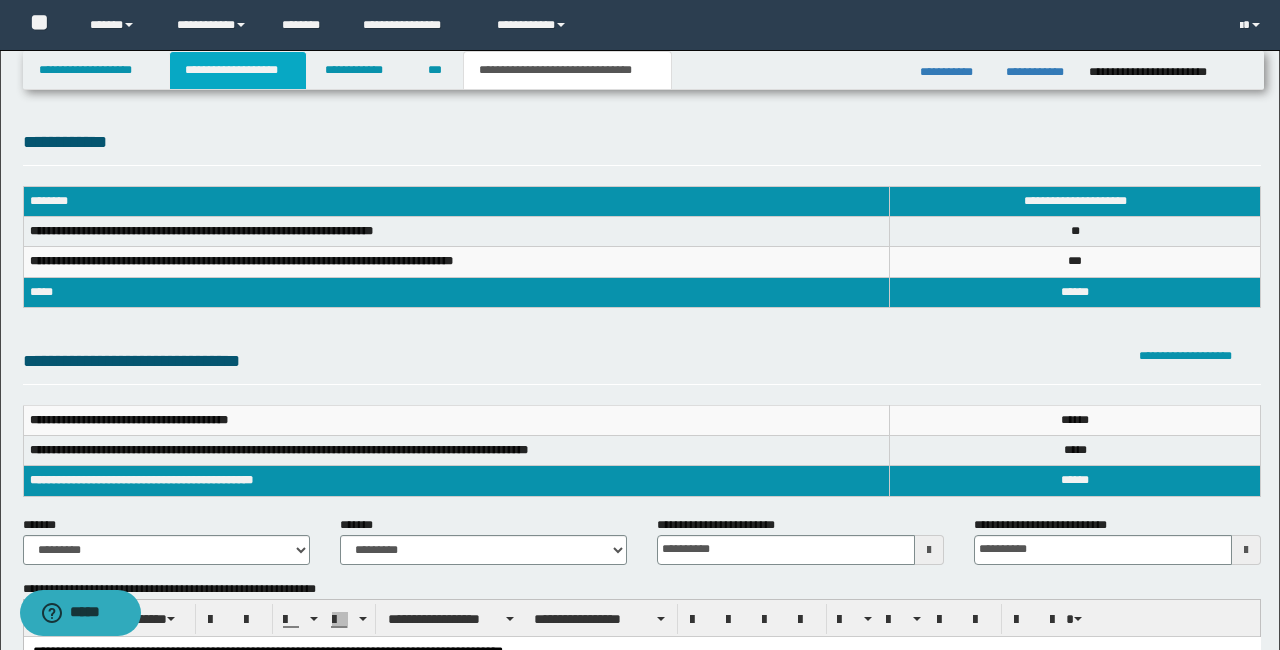 click on "**********" at bounding box center [238, 70] 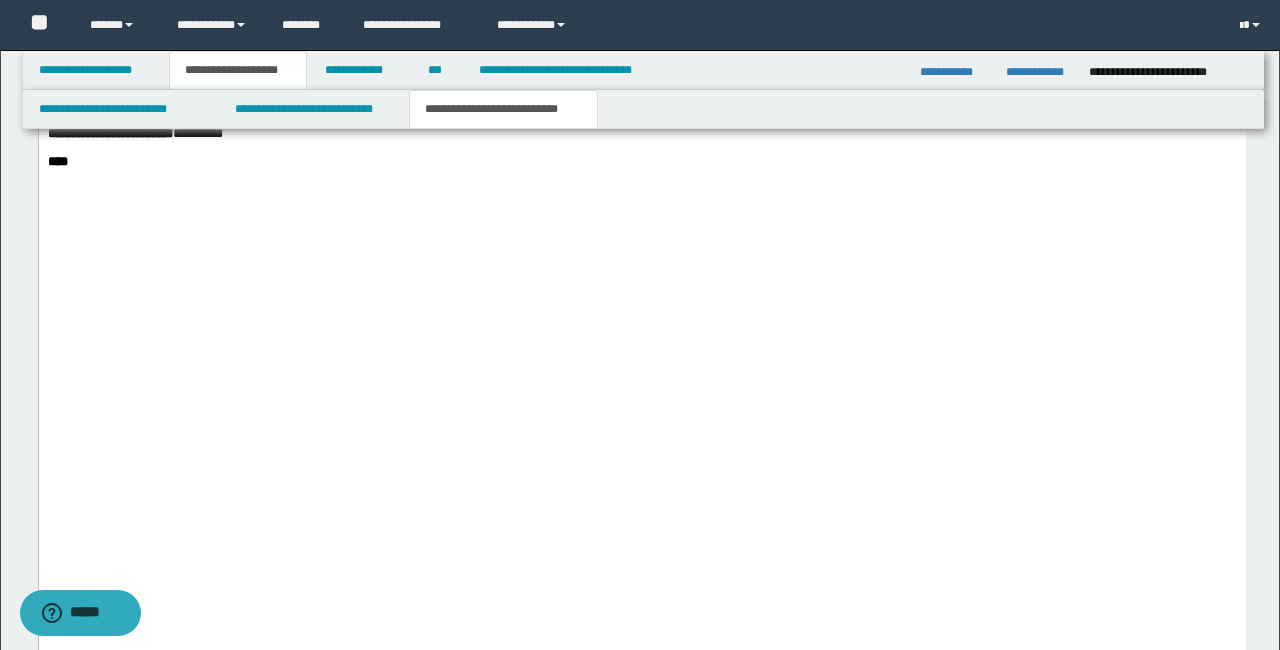 scroll, scrollTop: 3833, scrollLeft: 0, axis: vertical 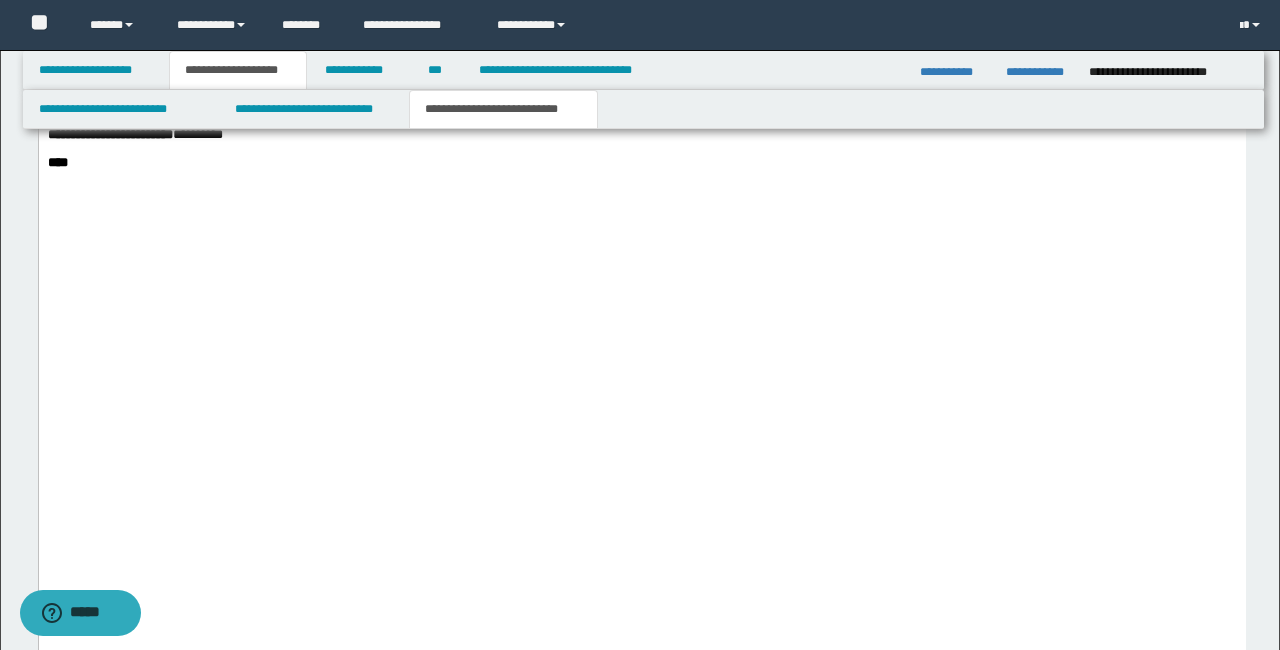 click on "**********" at bounding box center [159, 93] 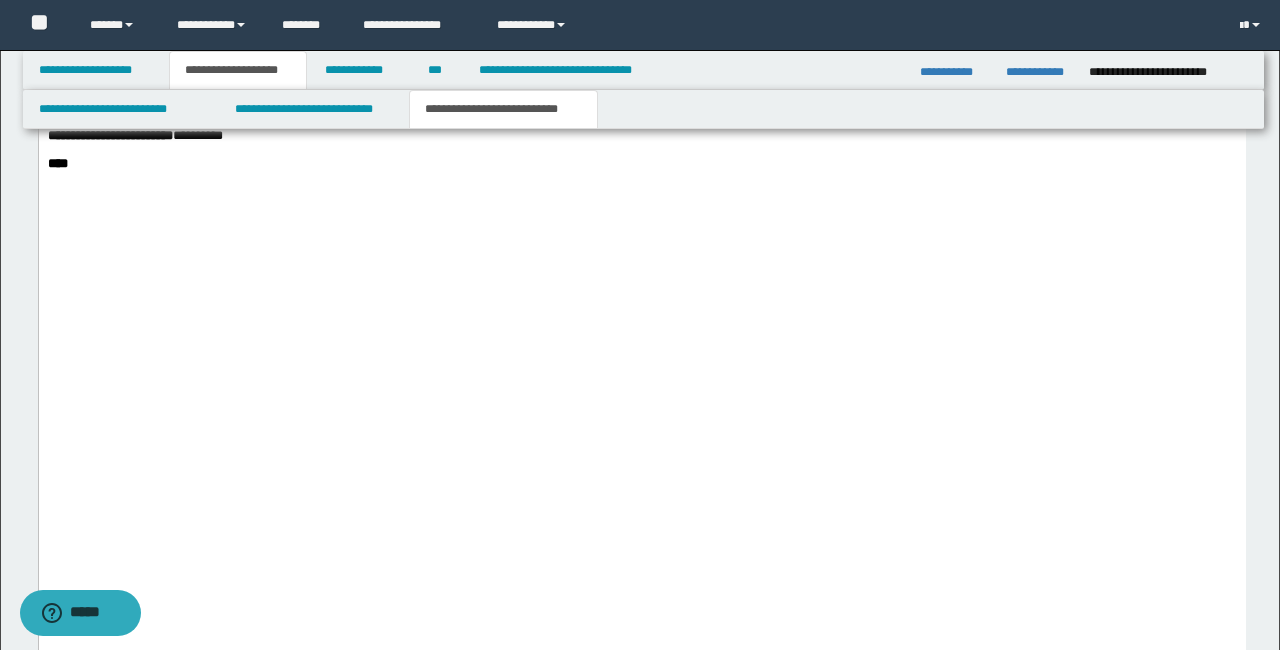 scroll, scrollTop: 3841, scrollLeft: 0, axis: vertical 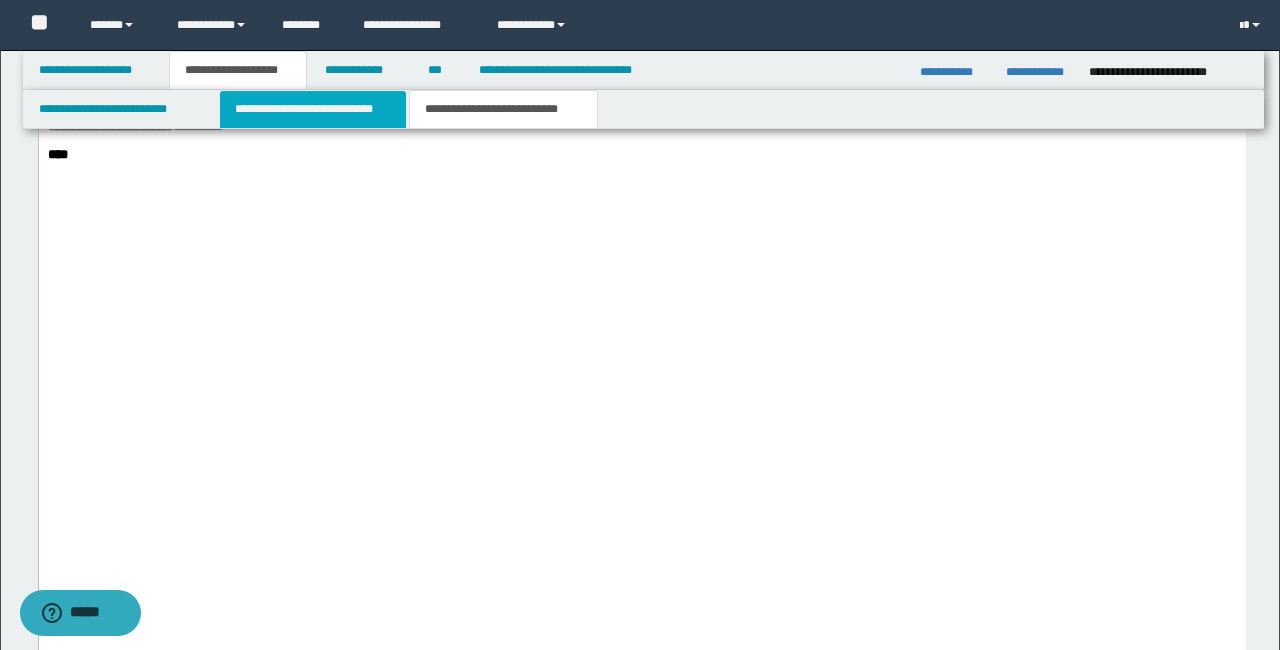 click on "**********" at bounding box center (312, 109) 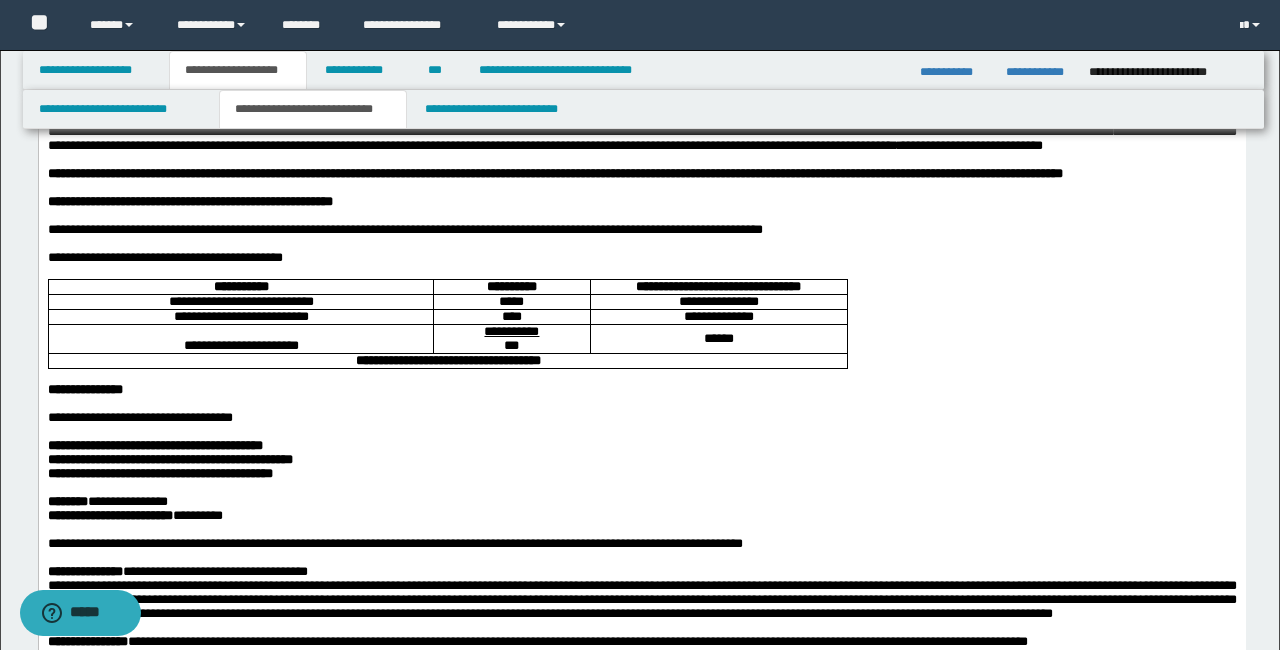 scroll, scrollTop: 0, scrollLeft: 0, axis: both 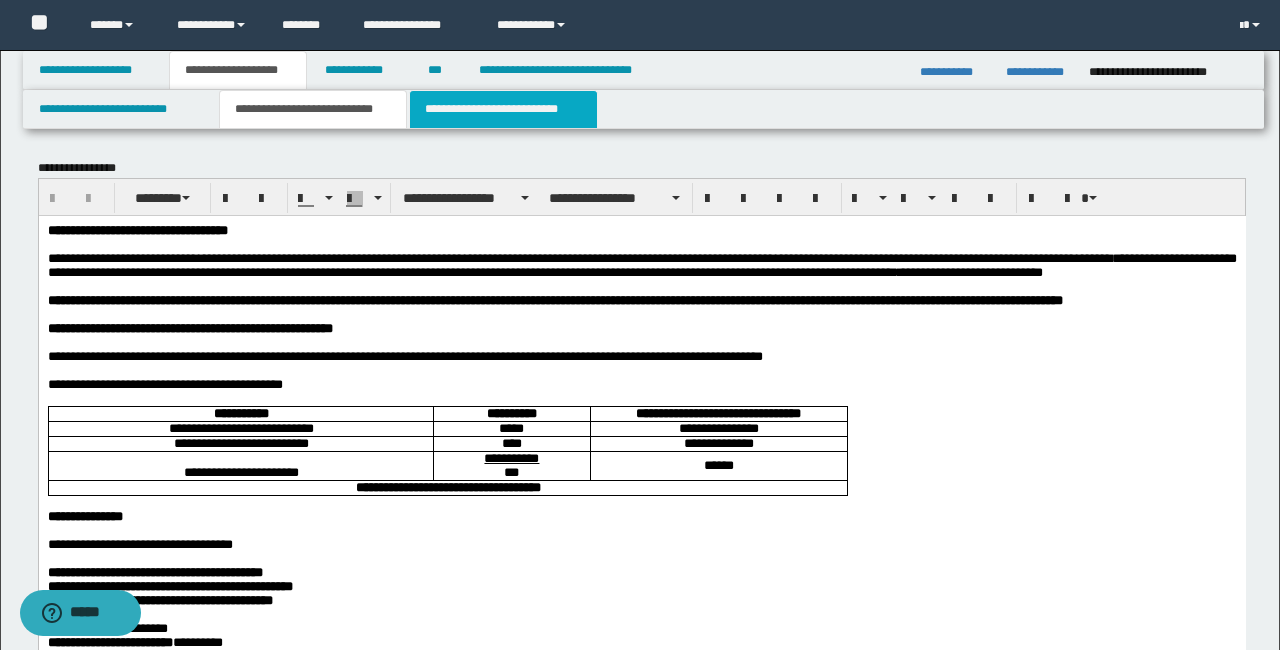 click on "**********" at bounding box center [503, 109] 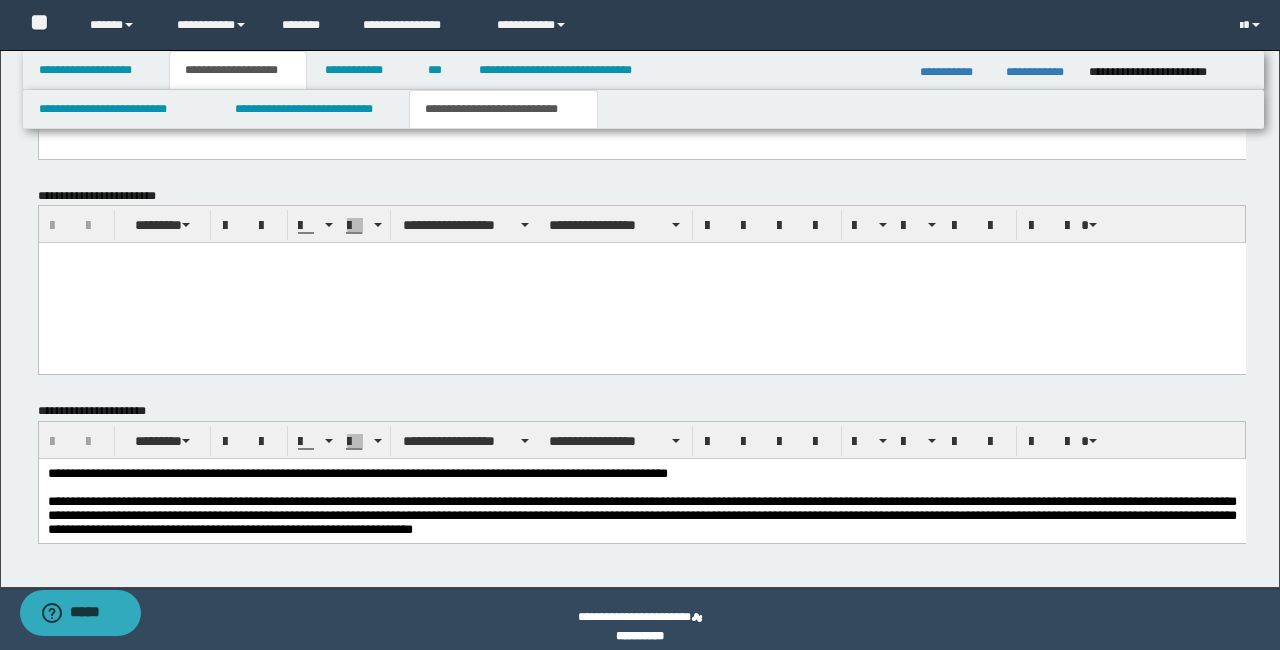 scroll, scrollTop: 4379, scrollLeft: 0, axis: vertical 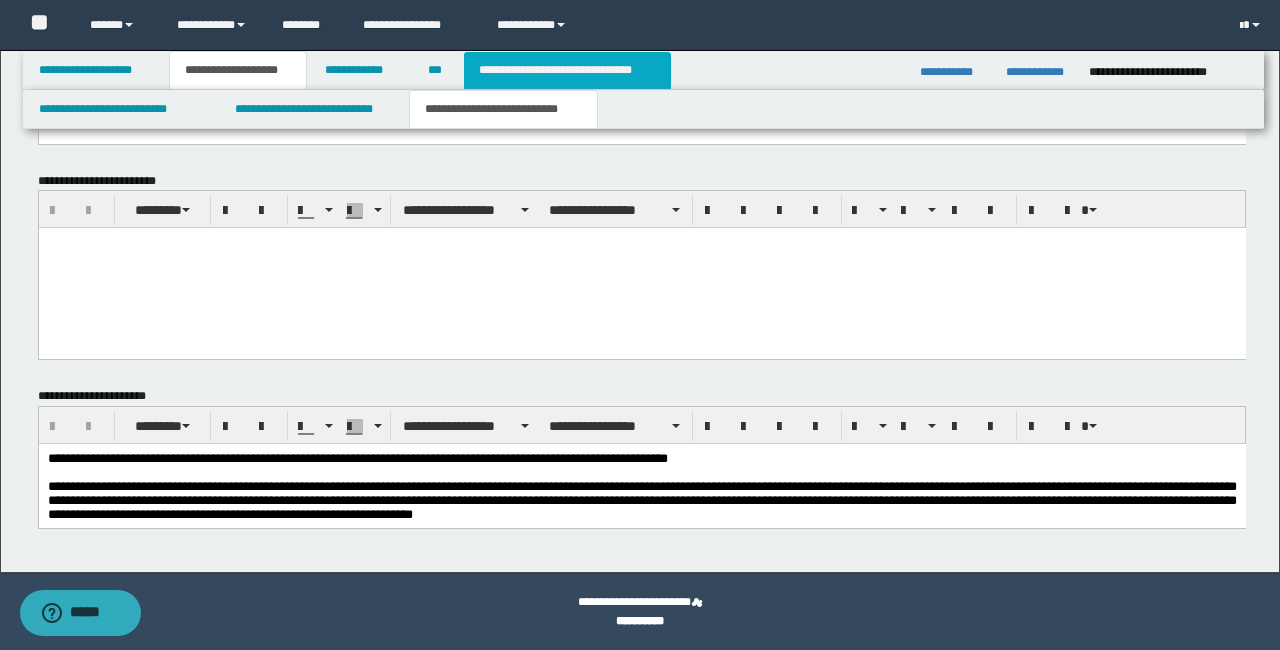 click on "**********" at bounding box center (567, 70) 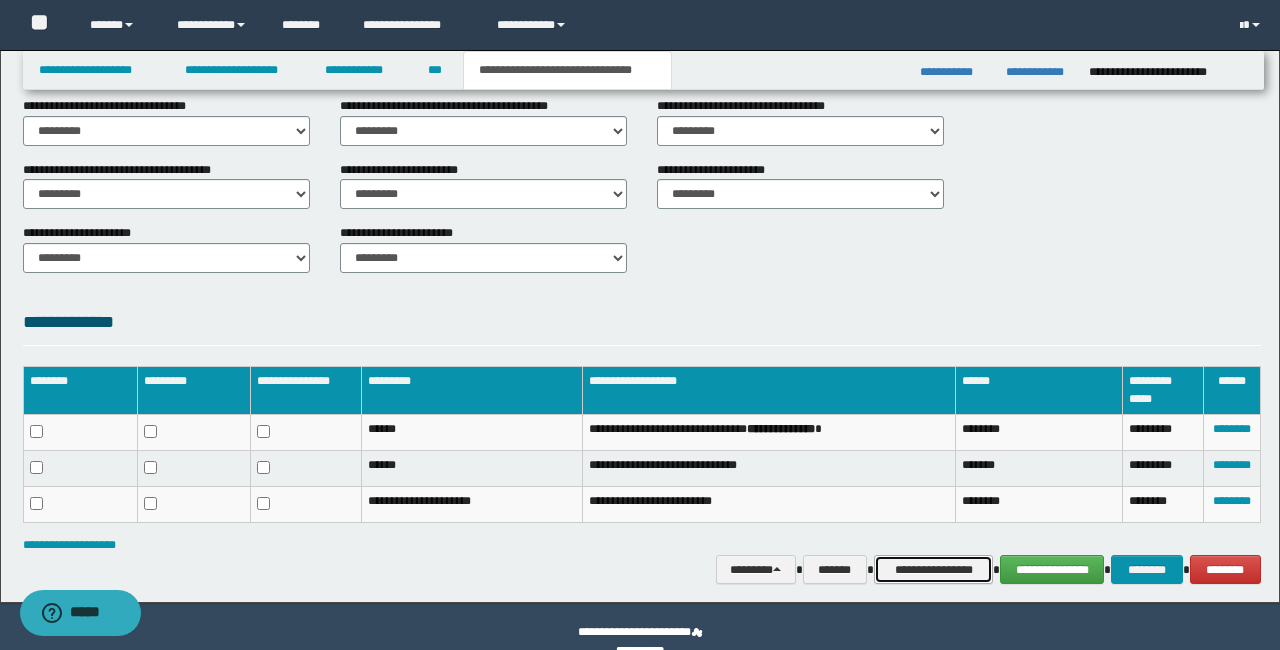 click on "**********" at bounding box center (642, 0) 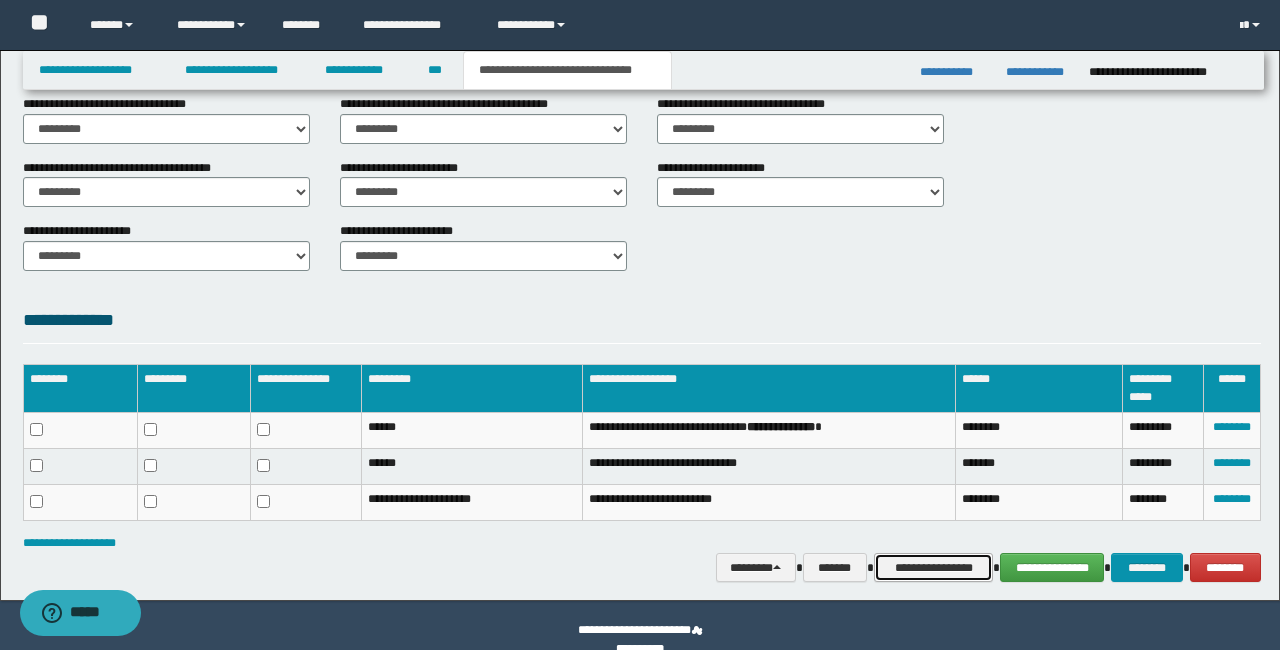 click on "**********" at bounding box center (933, 568) 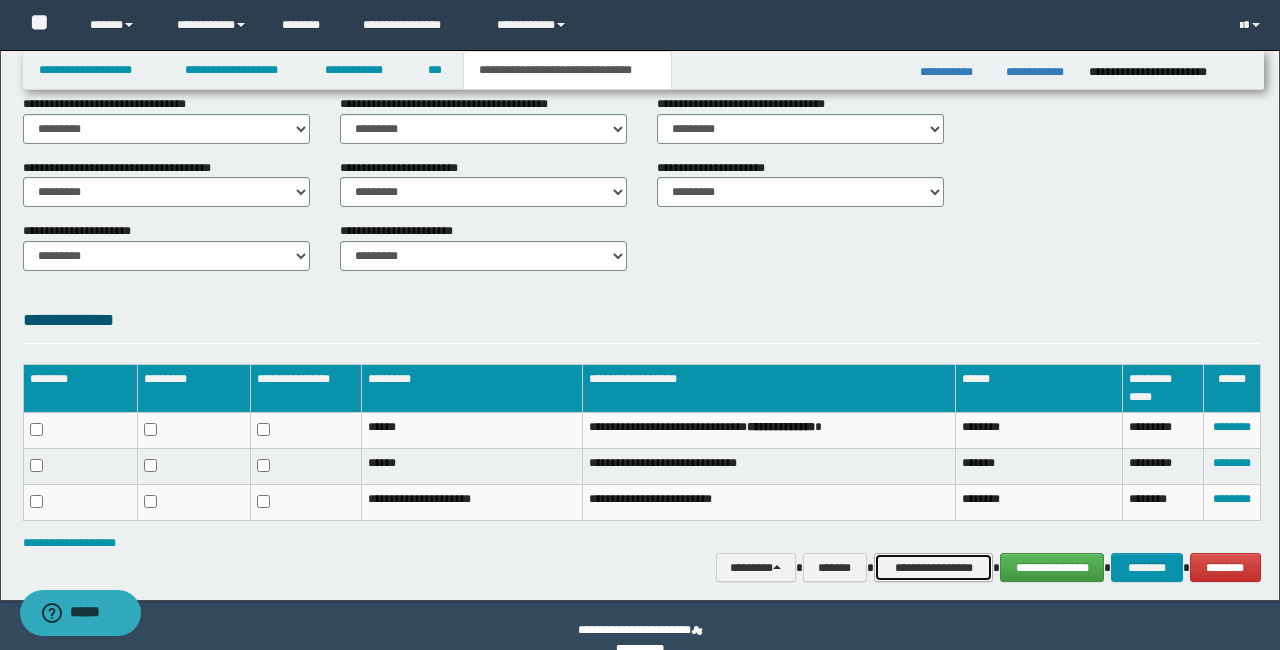 scroll, scrollTop: 712, scrollLeft: 0, axis: vertical 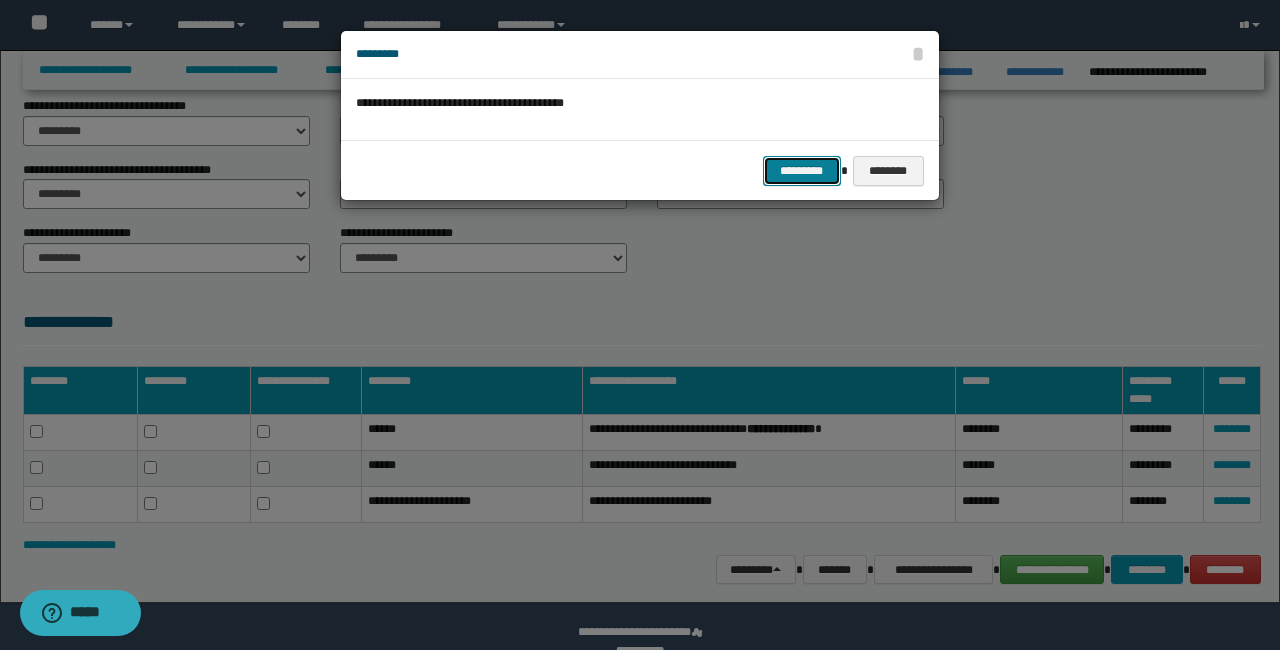 click on "*********" at bounding box center [802, 171] 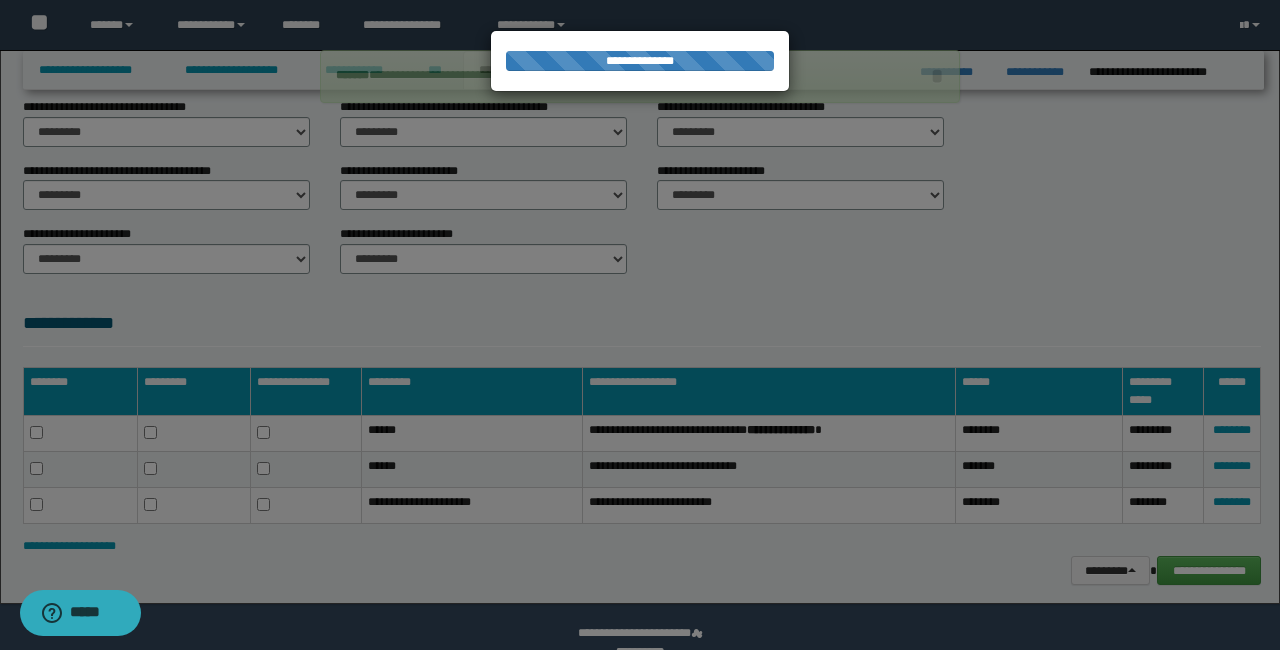 scroll, scrollTop: 712, scrollLeft: 0, axis: vertical 